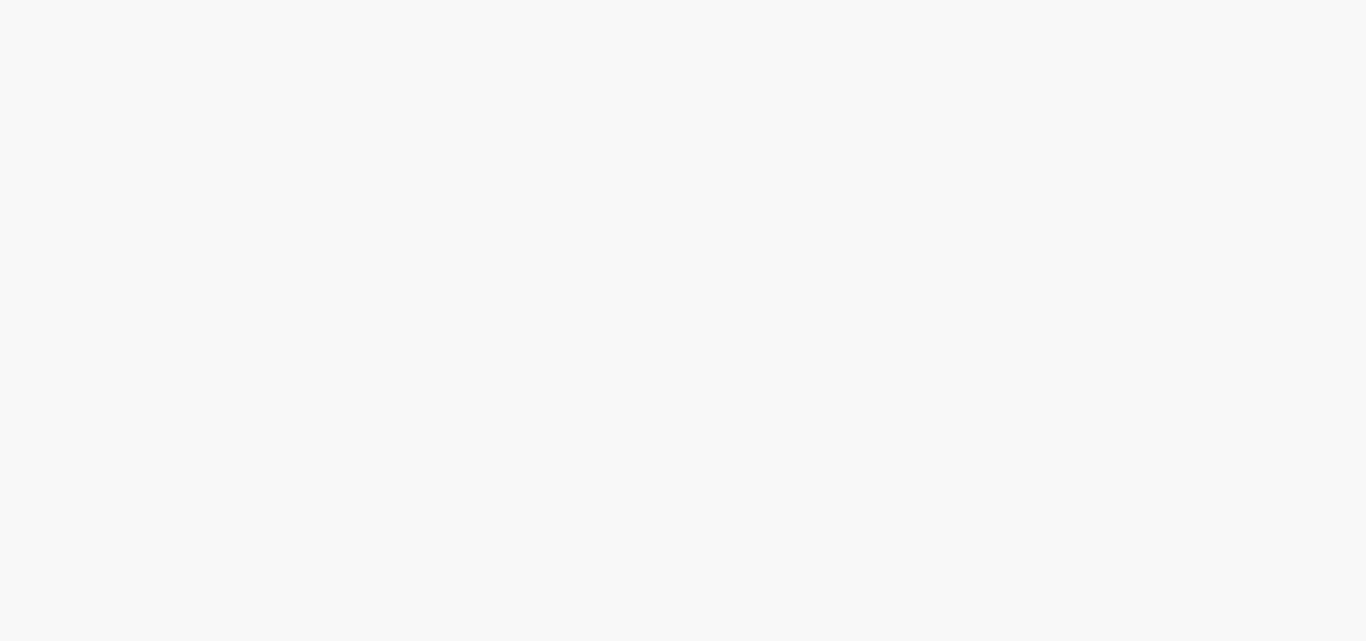 scroll, scrollTop: 0, scrollLeft: 0, axis: both 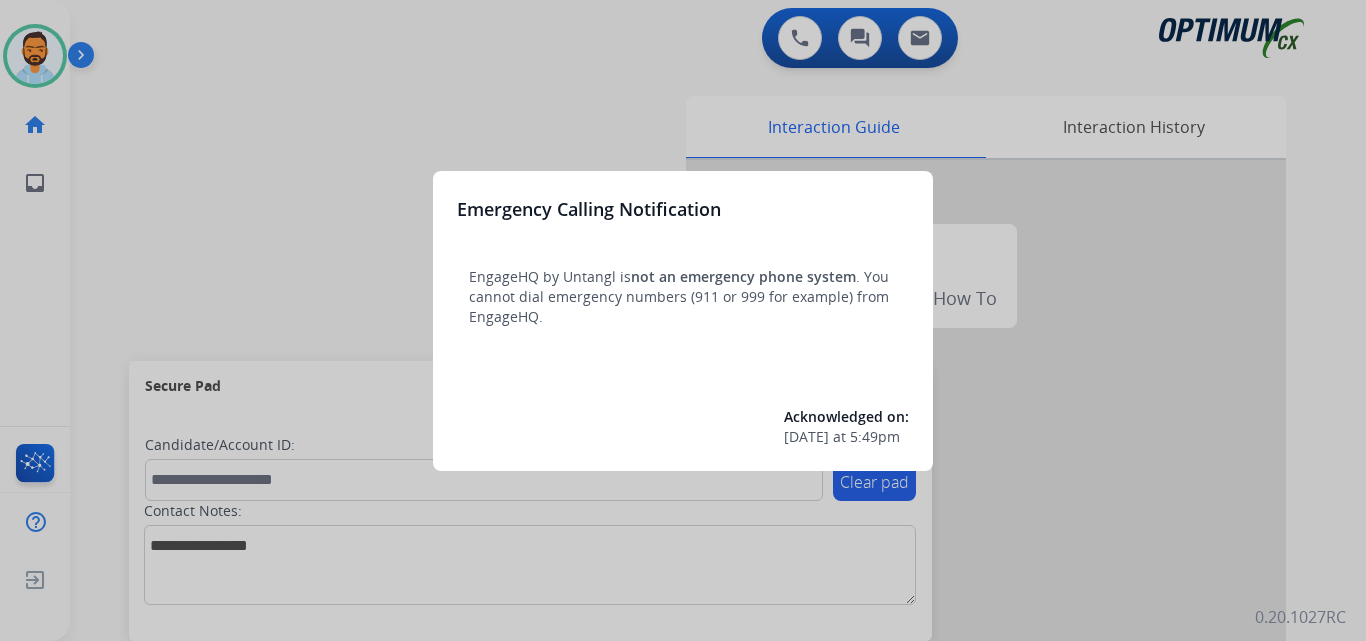 click at bounding box center (683, 320) 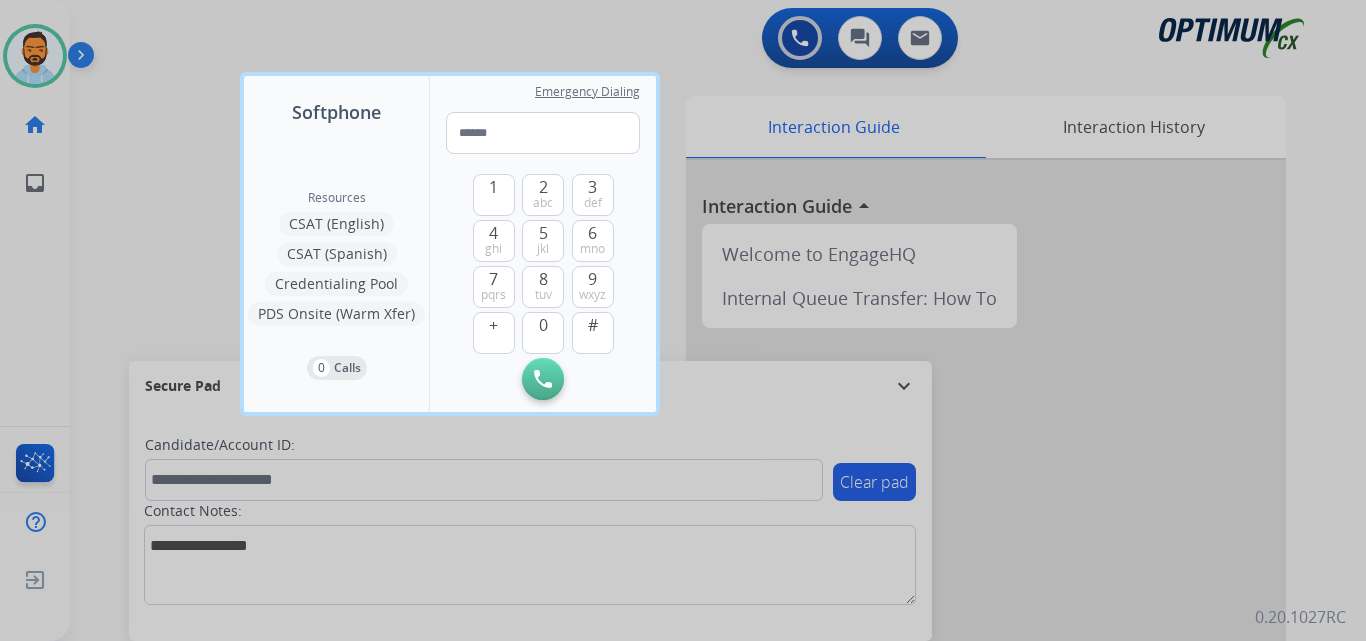 click at bounding box center [683, 320] 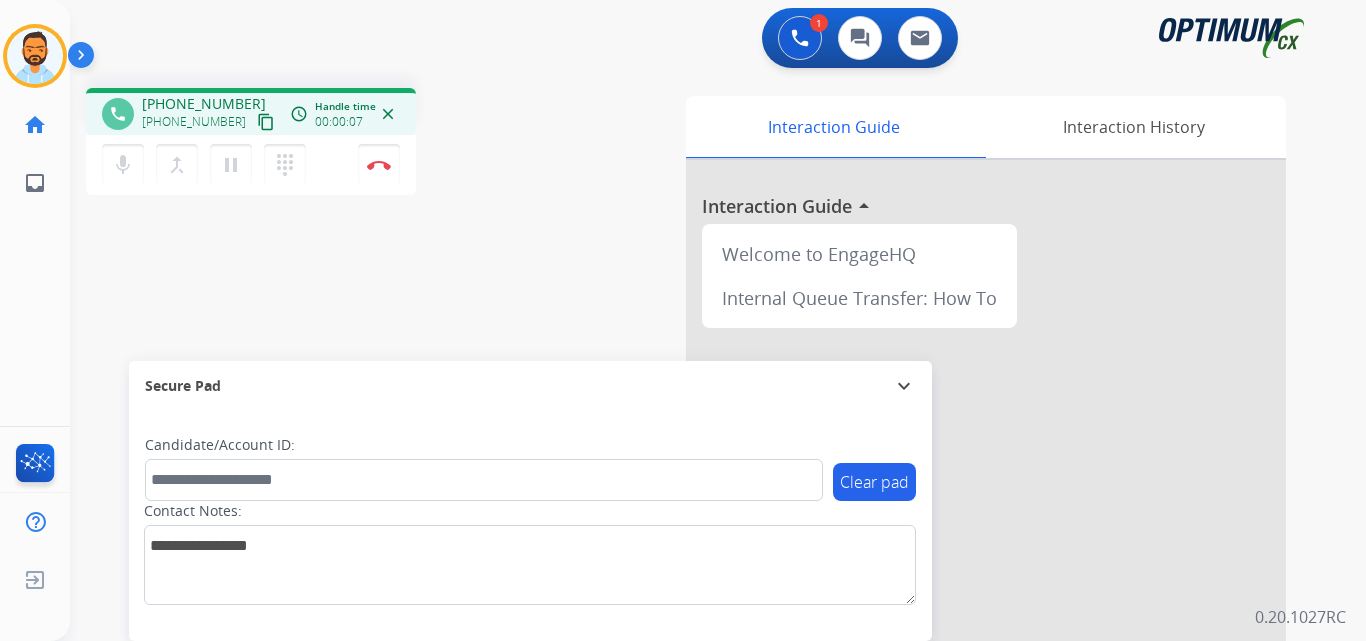 click on "content_copy" at bounding box center [266, 122] 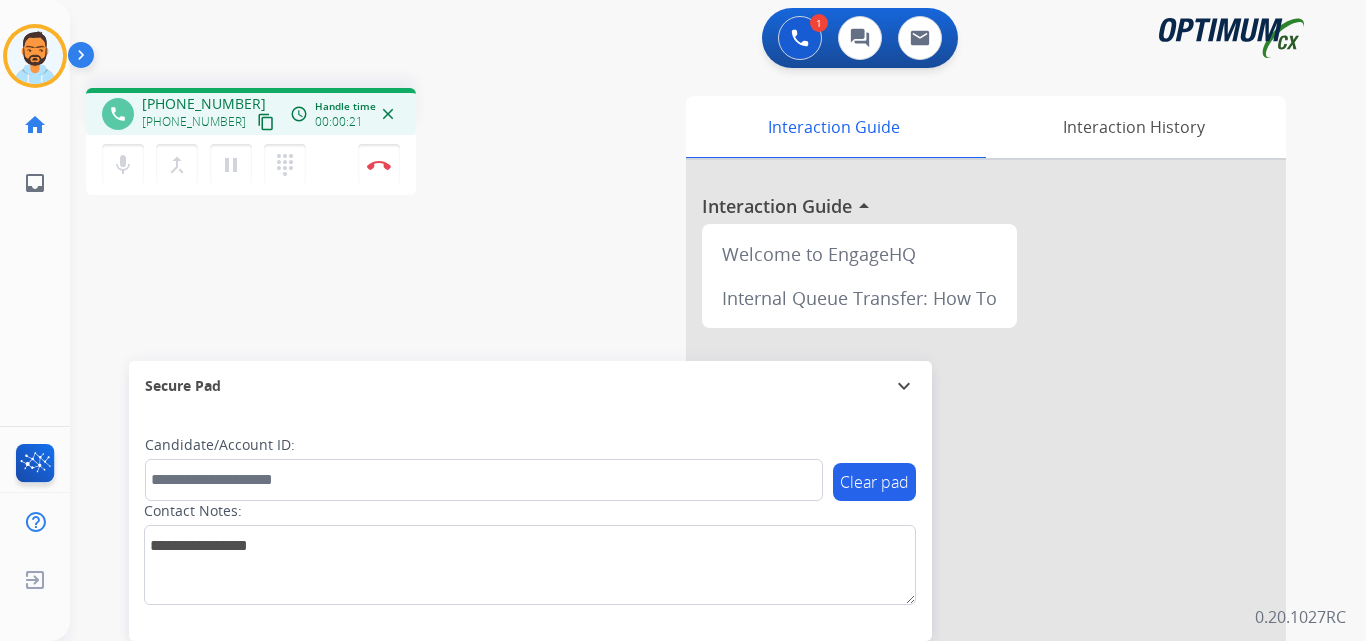 click on "content_copy" at bounding box center [266, 122] 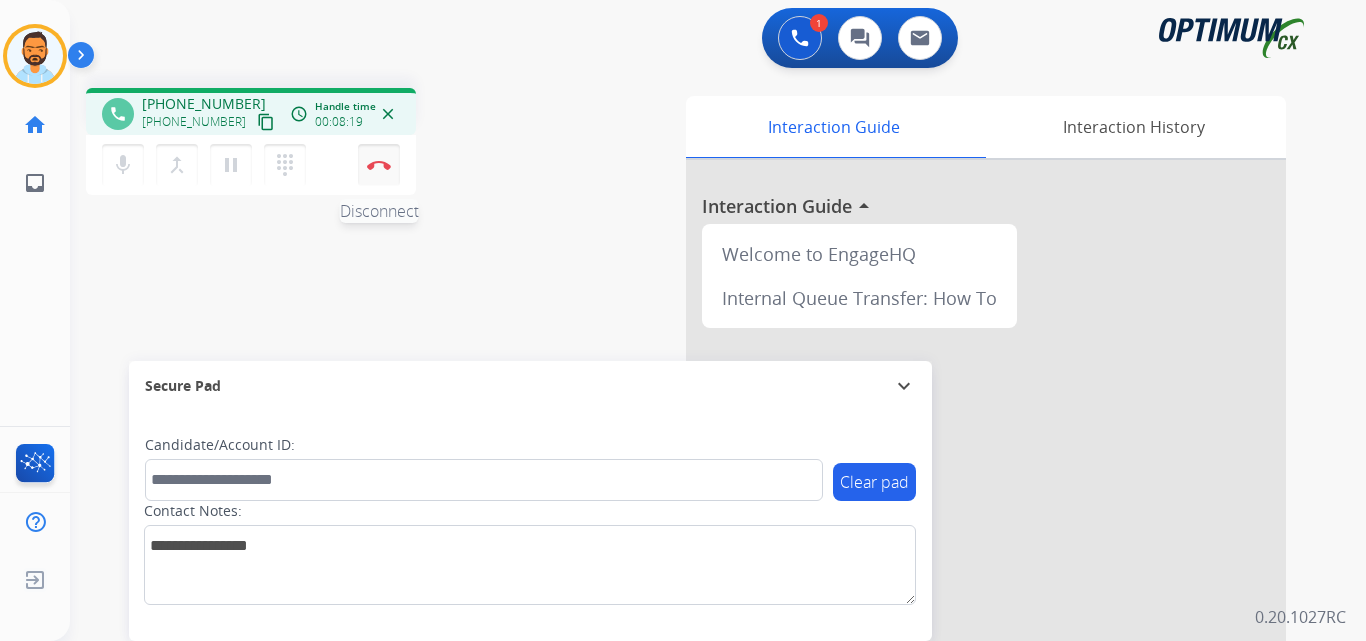 click at bounding box center (379, 165) 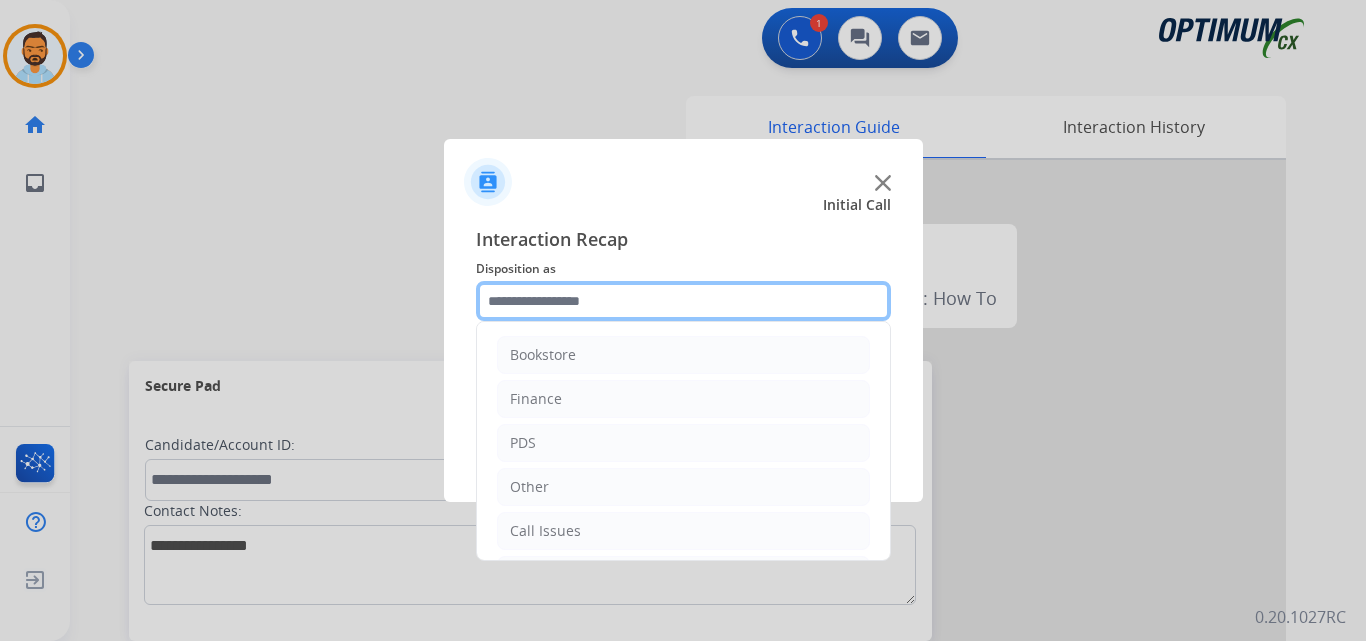 click 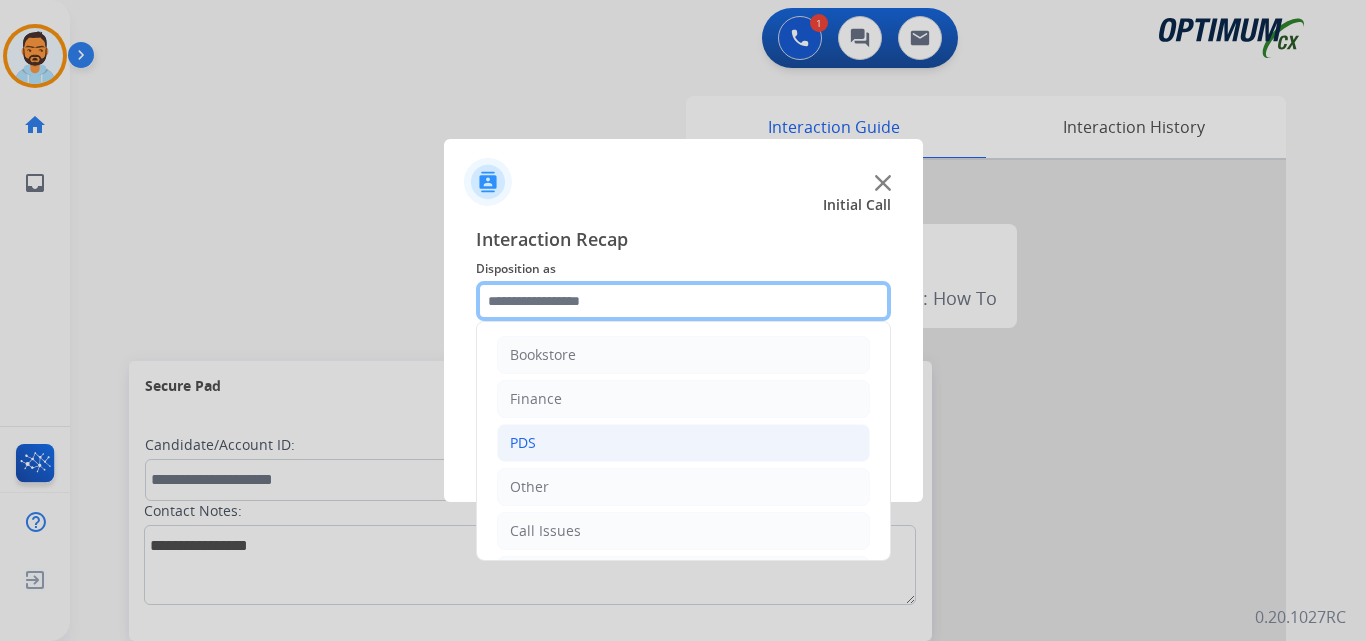 scroll, scrollTop: 136, scrollLeft: 0, axis: vertical 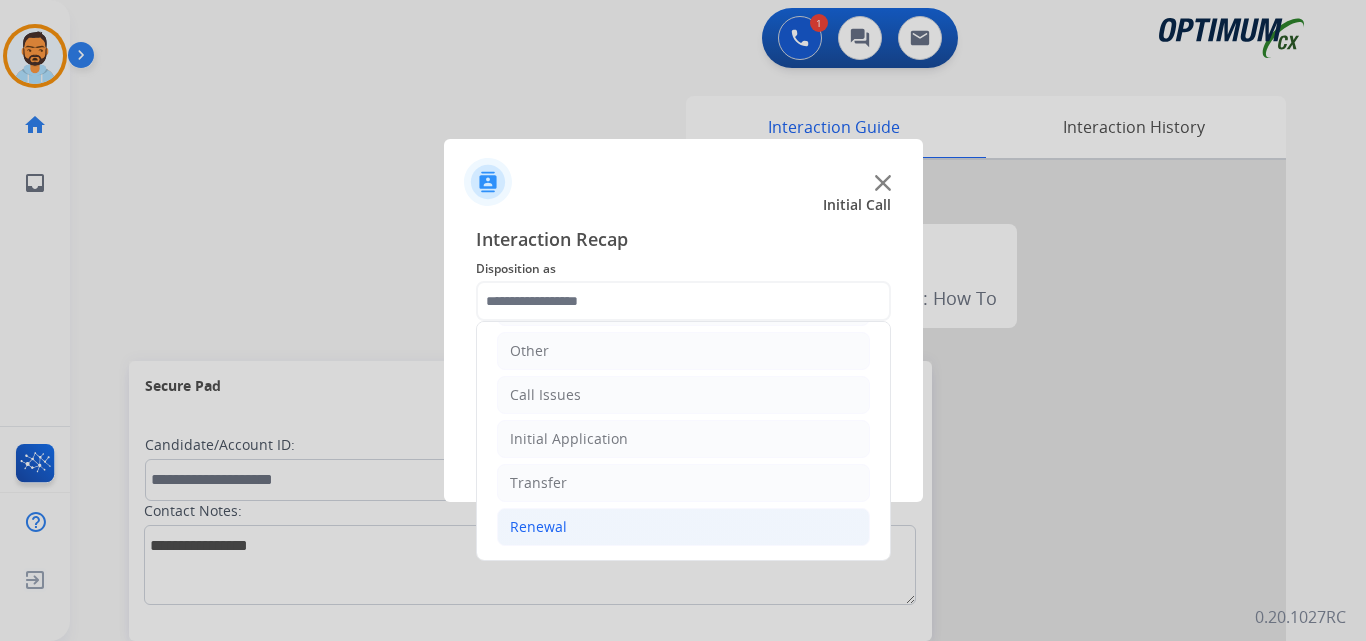 click on "Renewal" 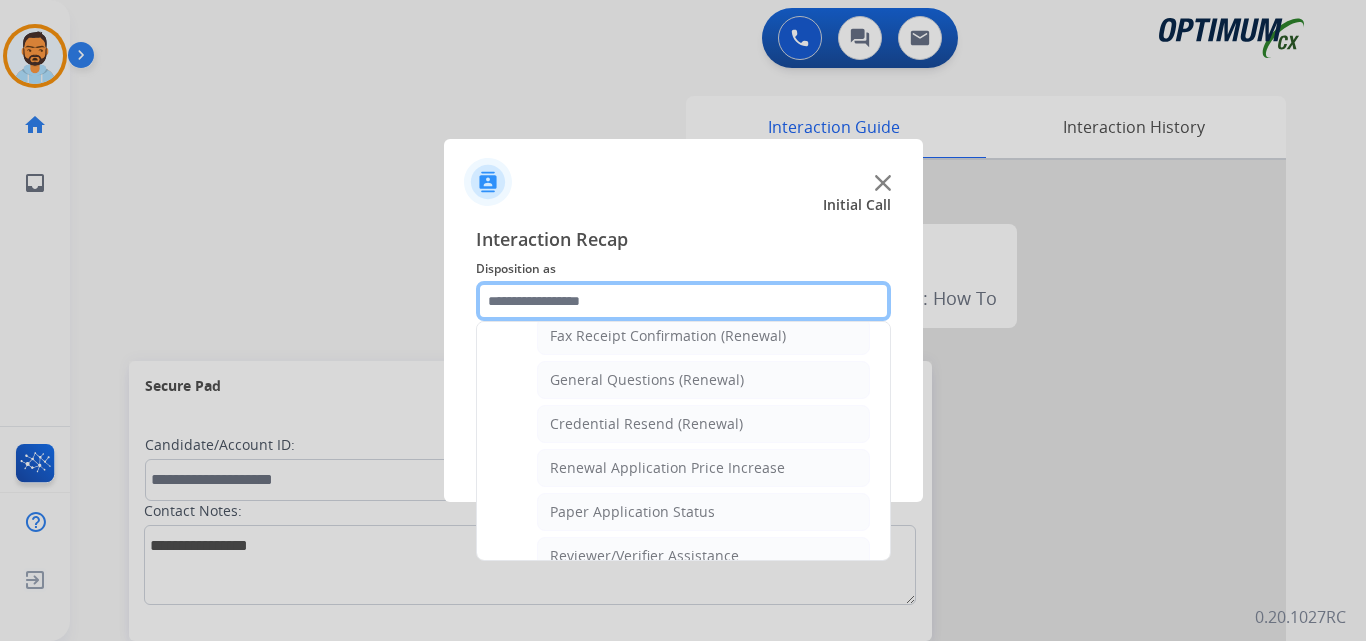 scroll, scrollTop: 568, scrollLeft: 0, axis: vertical 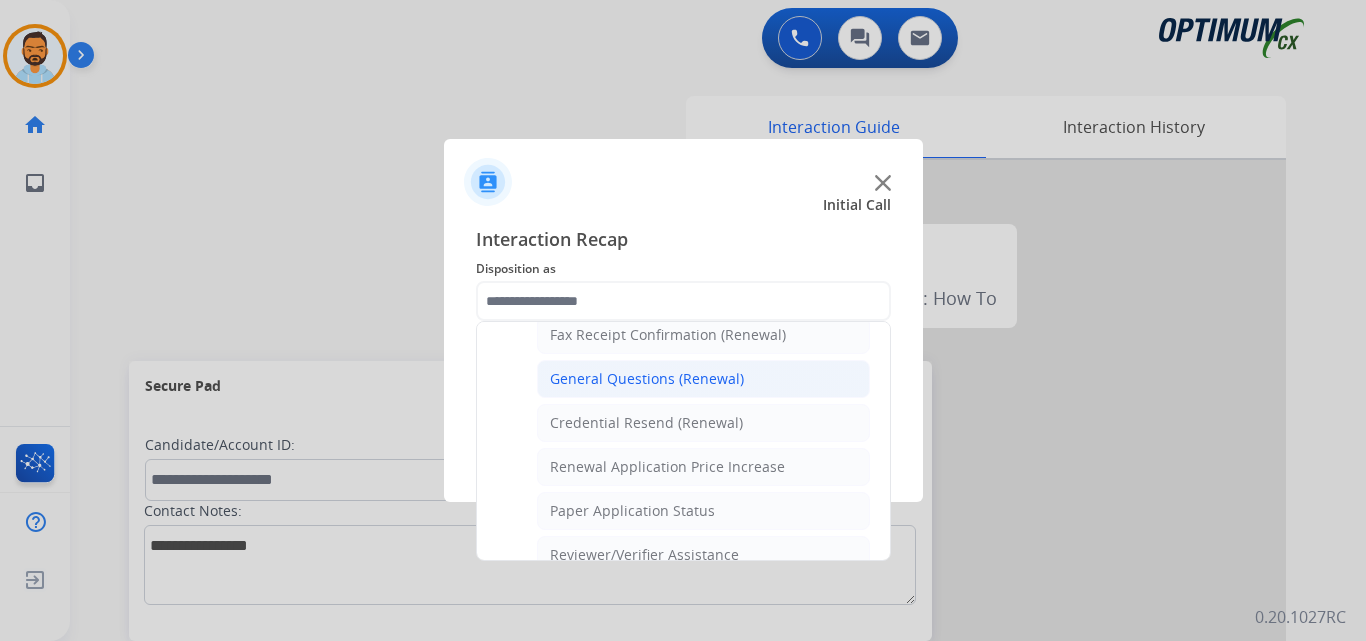 click on "General Questions (Renewal)" 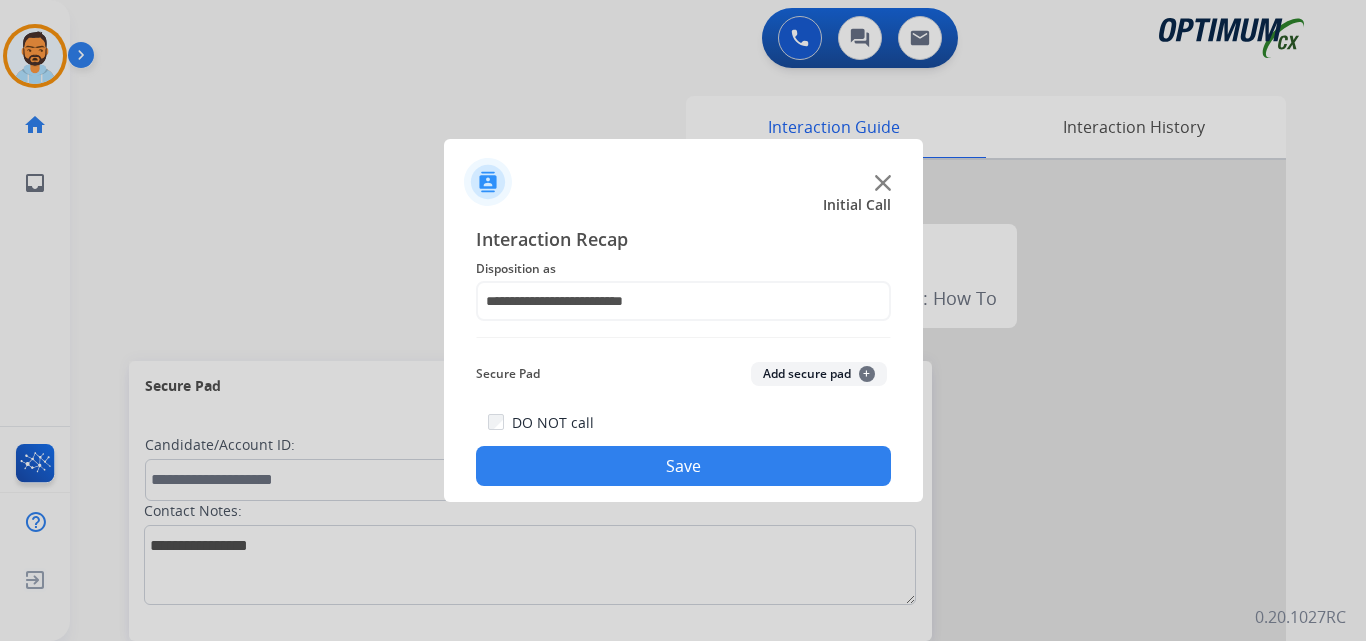 click on "Save" 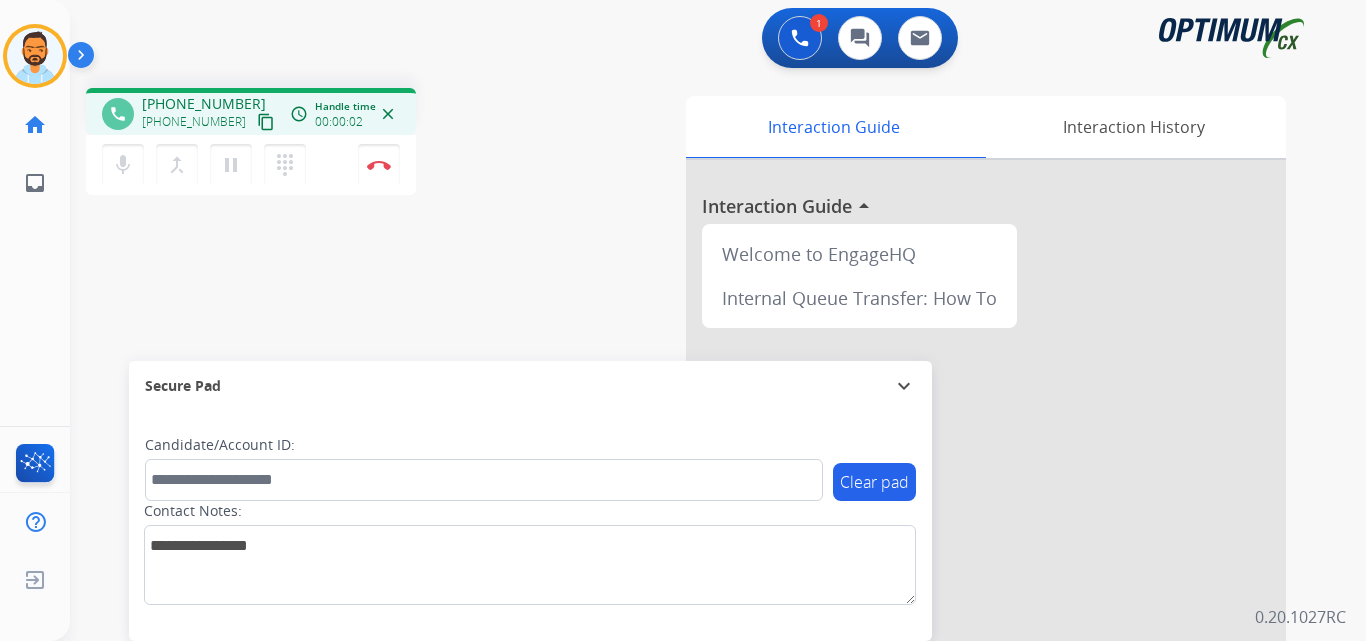 click on "content_copy" at bounding box center [266, 122] 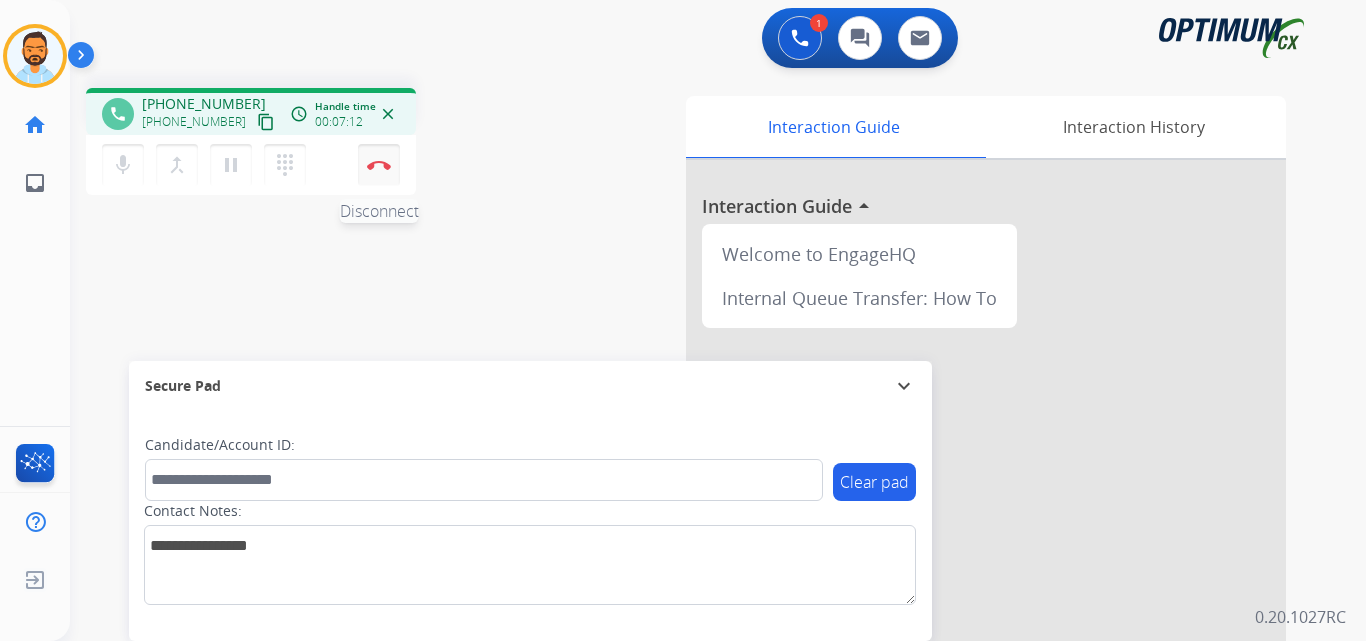 click on "Disconnect" at bounding box center [379, 165] 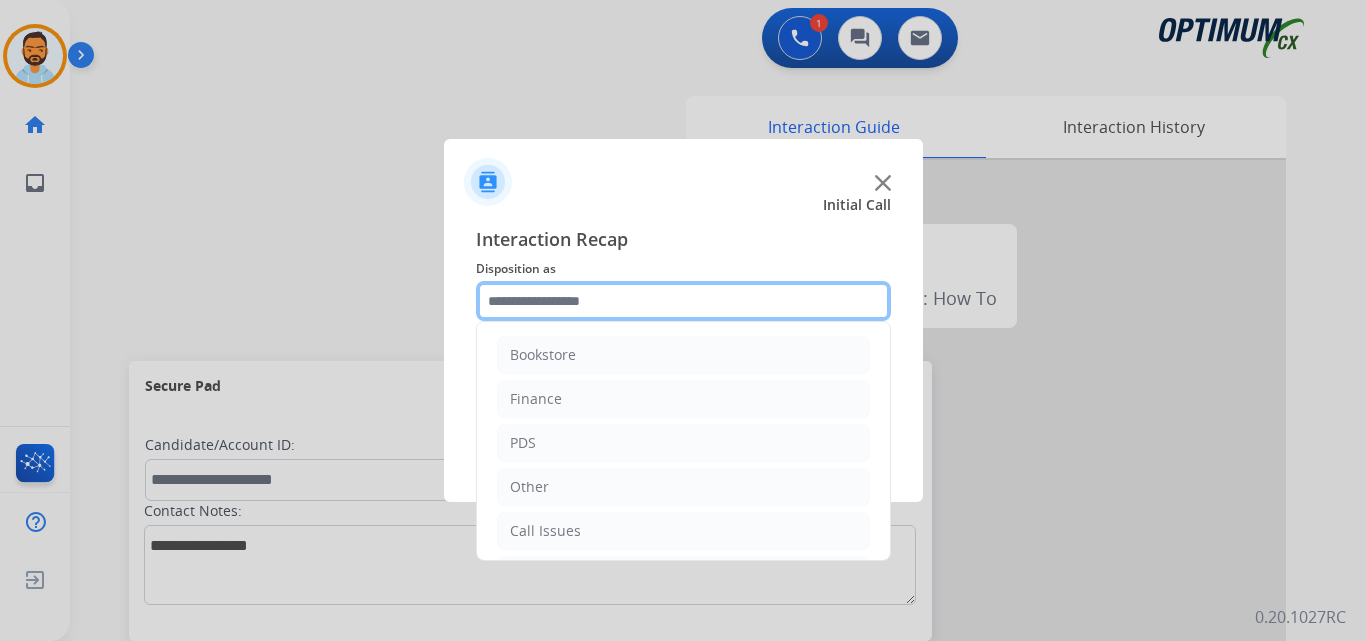 click 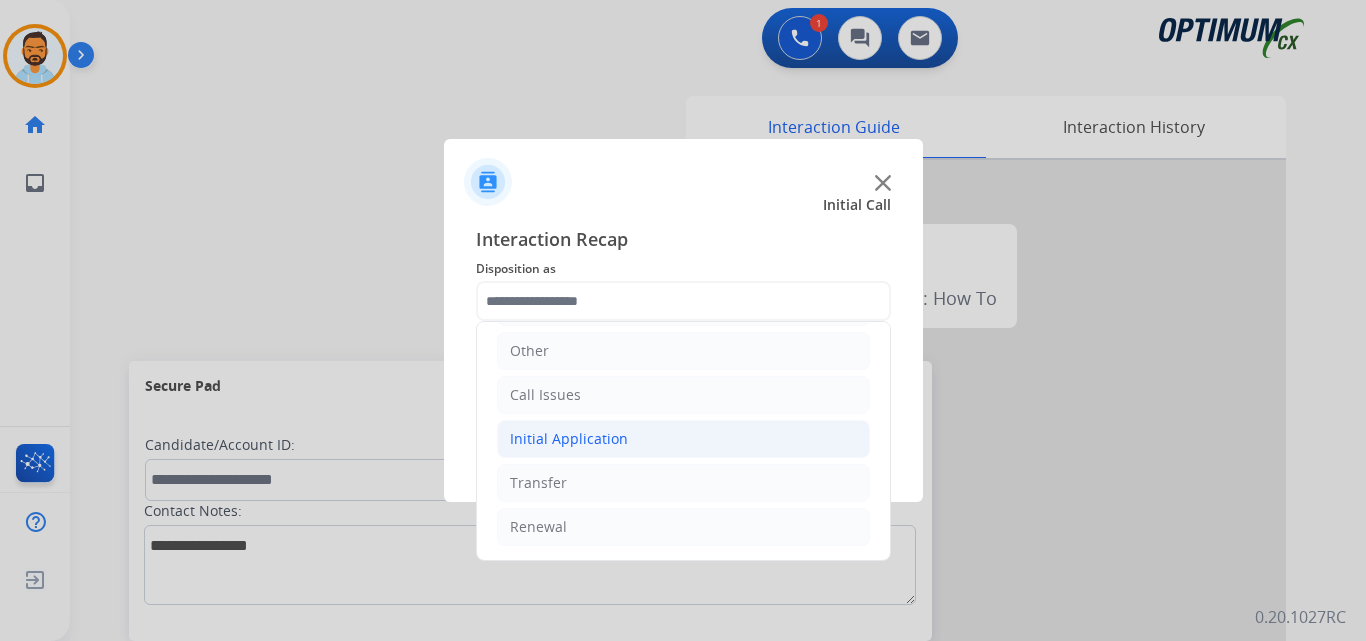 click on "Initial Application" 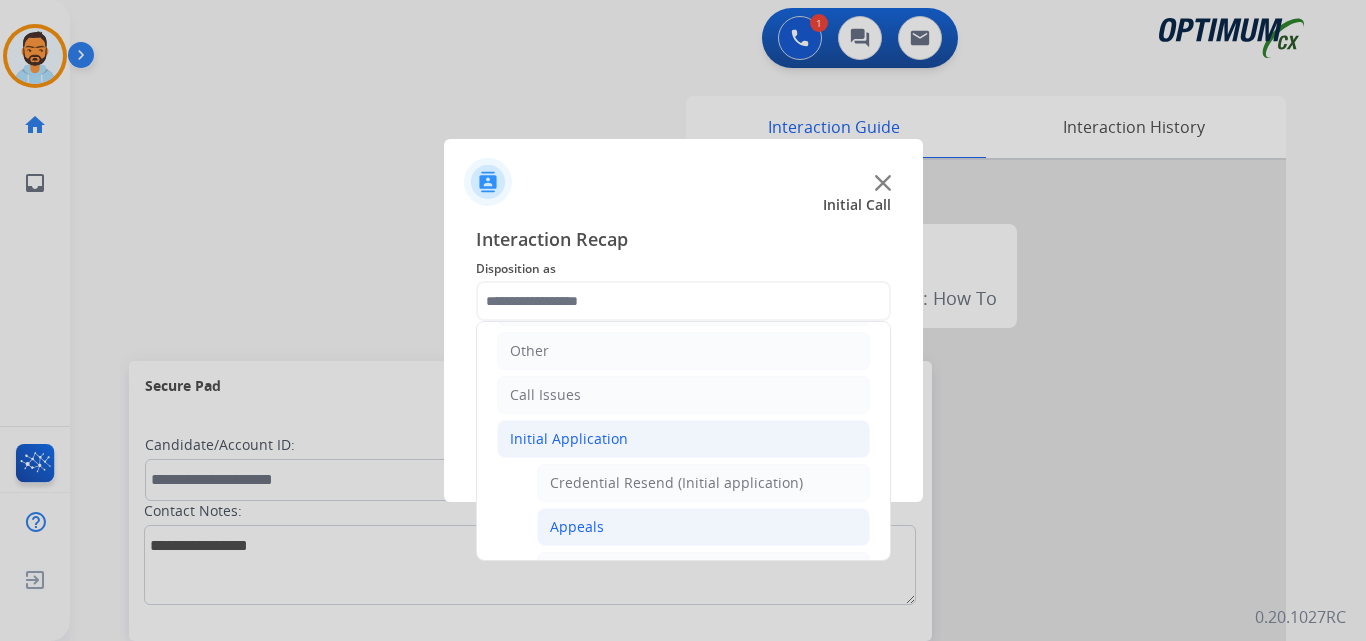 click on "Appeals" 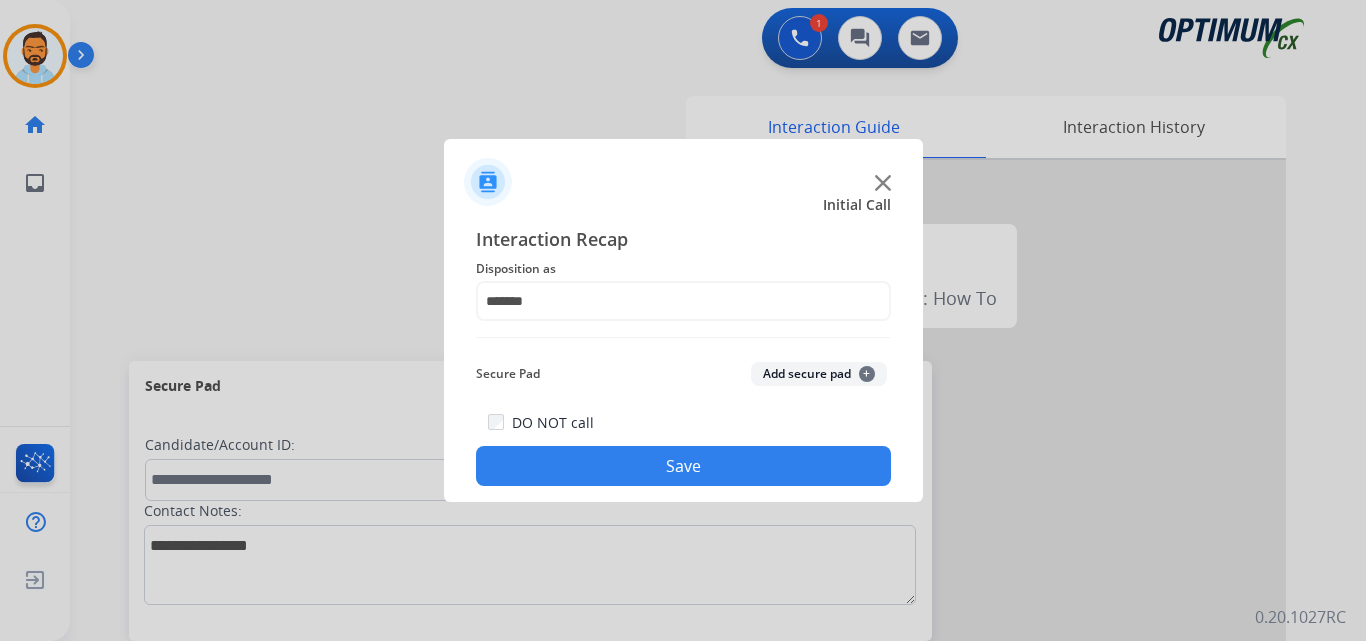 click on "Save" 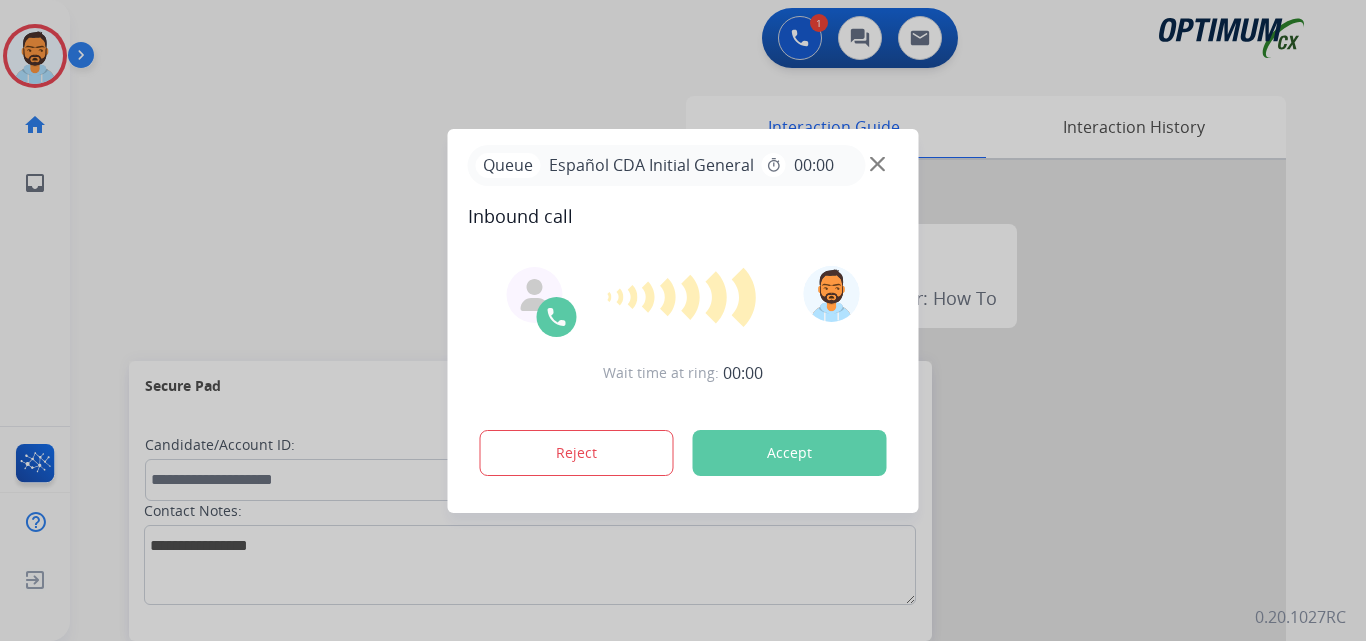 click on "Accept" at bounding box center (790, 453) 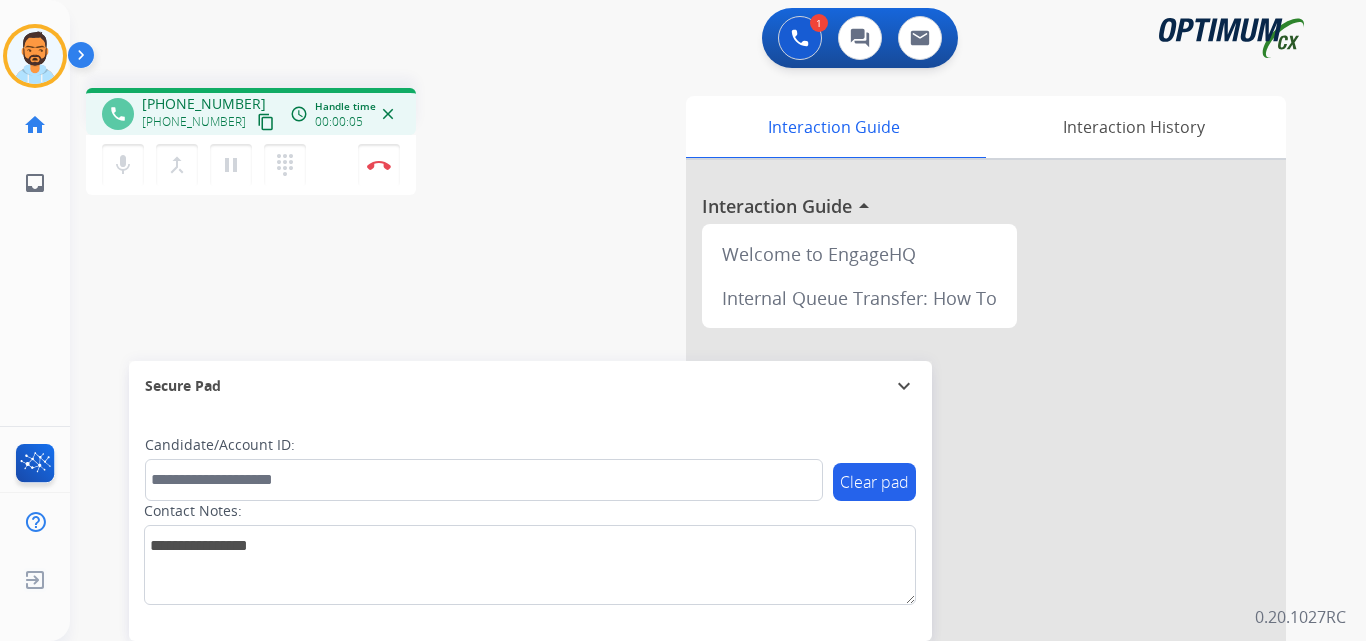 click on "content_copy" at bounding box center (266, 122) 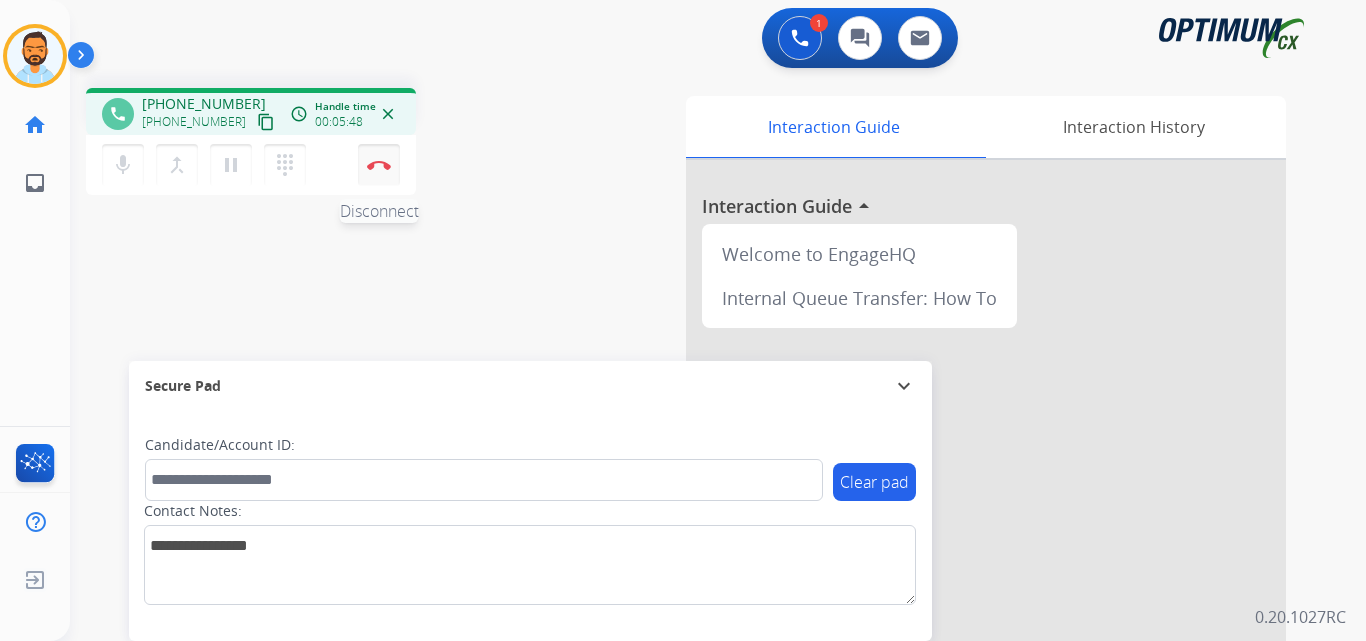 click on "Disconnect" at bounding box center [379, 165] 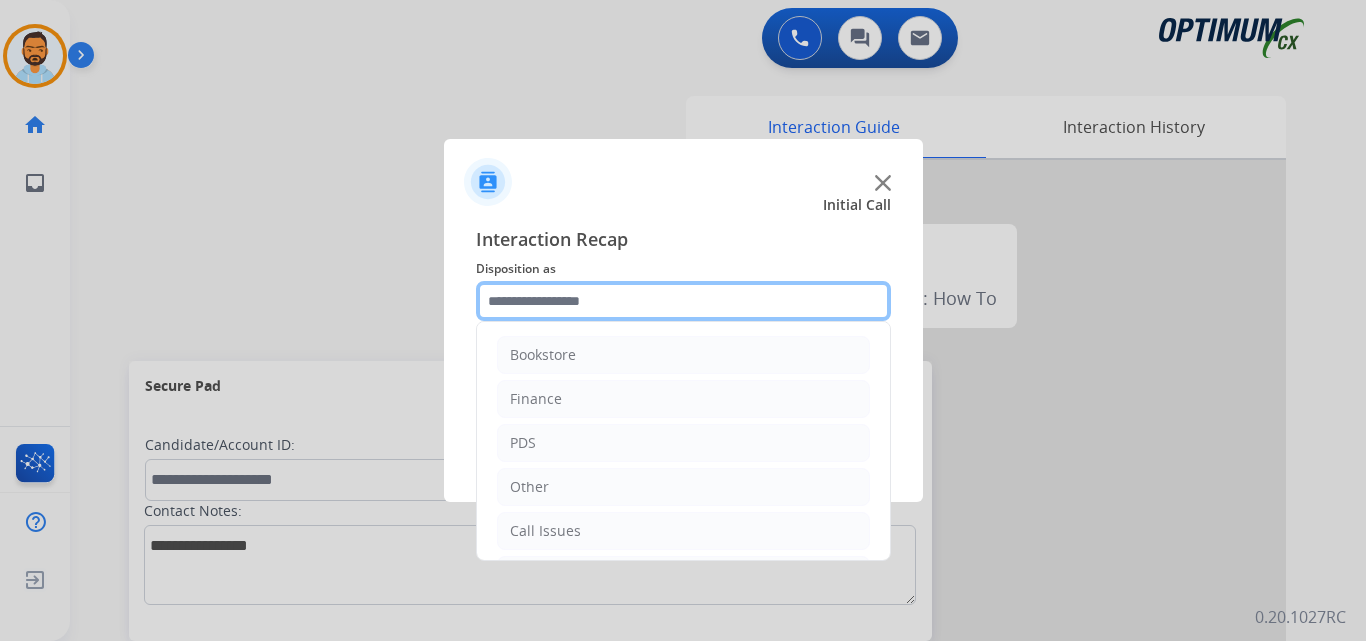 click 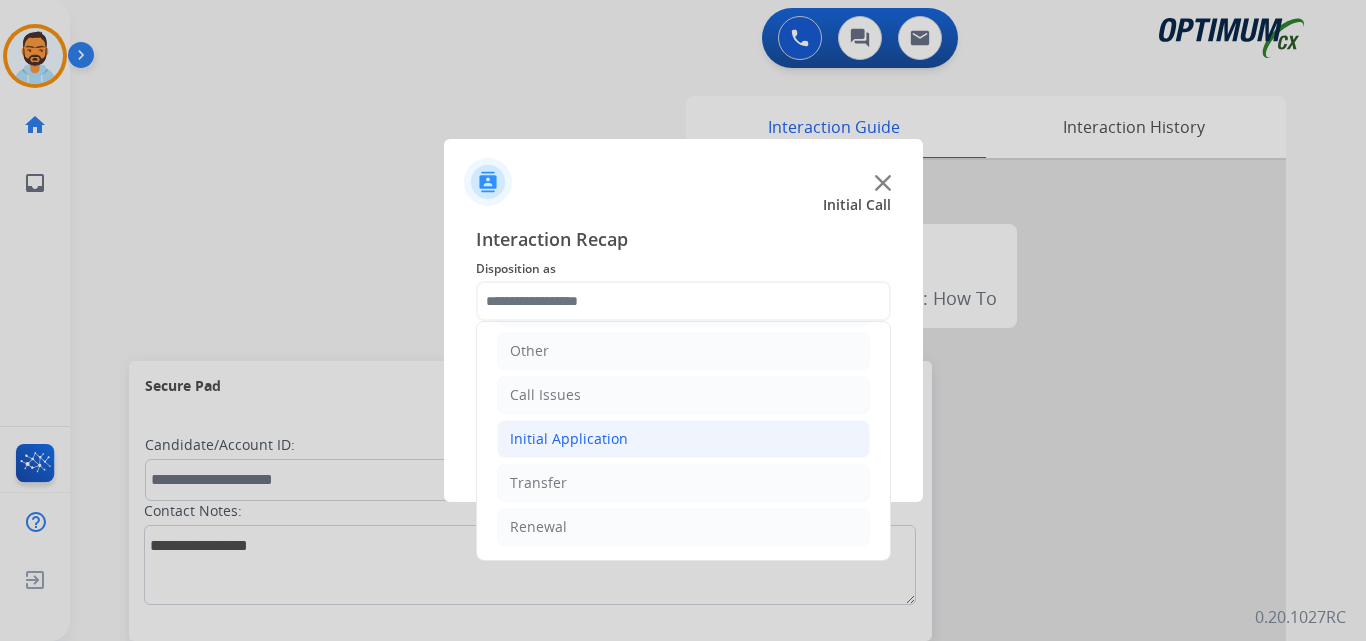 click on "Initial Application" 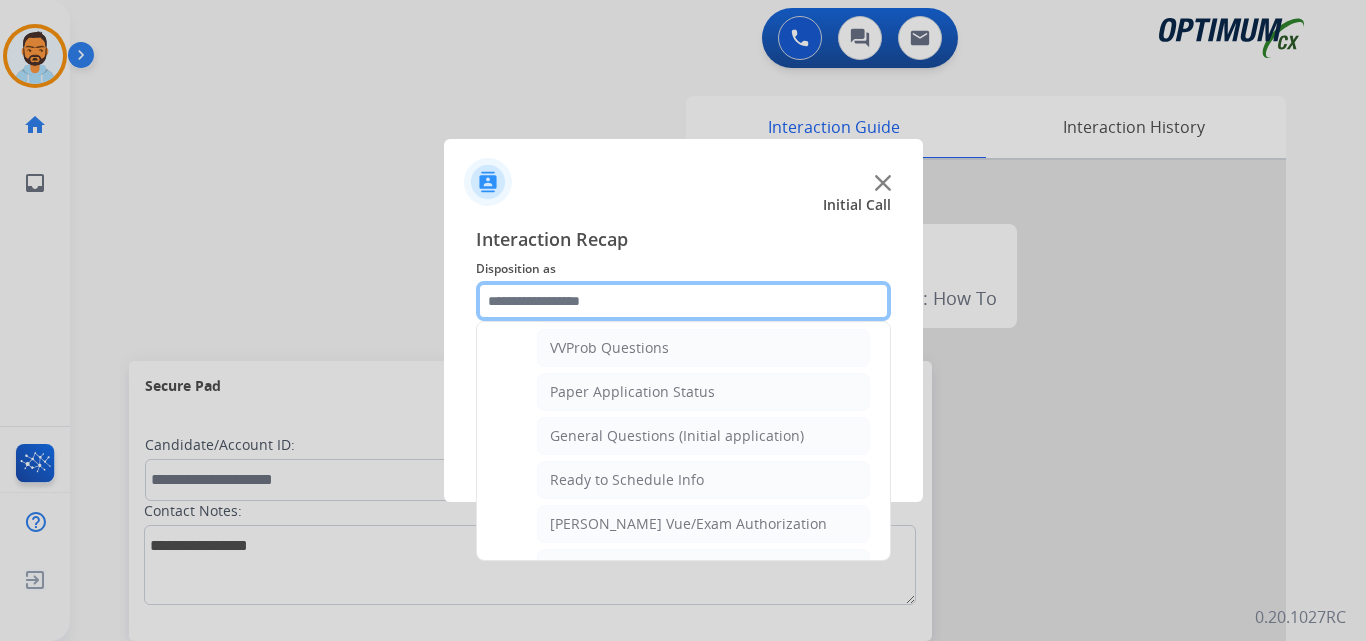 scroll, scrollTop: 1078, scrollLeft: 0, axis: vertical 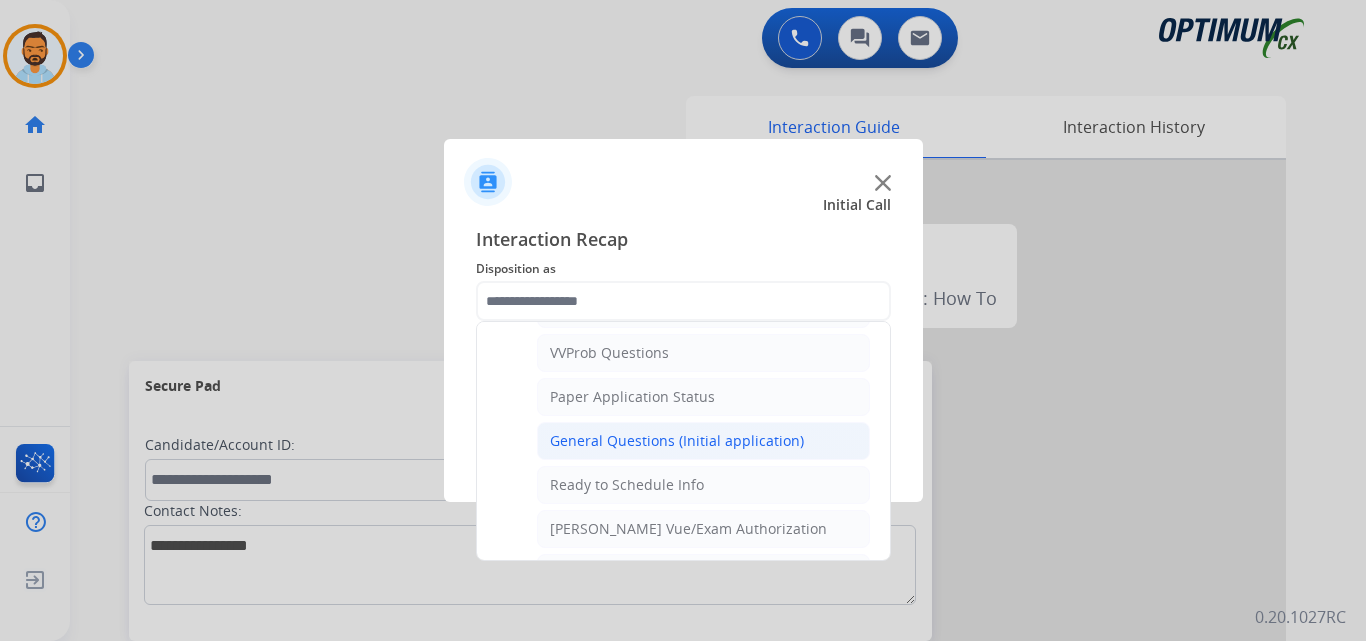 click on "General Questions (Initial application)" 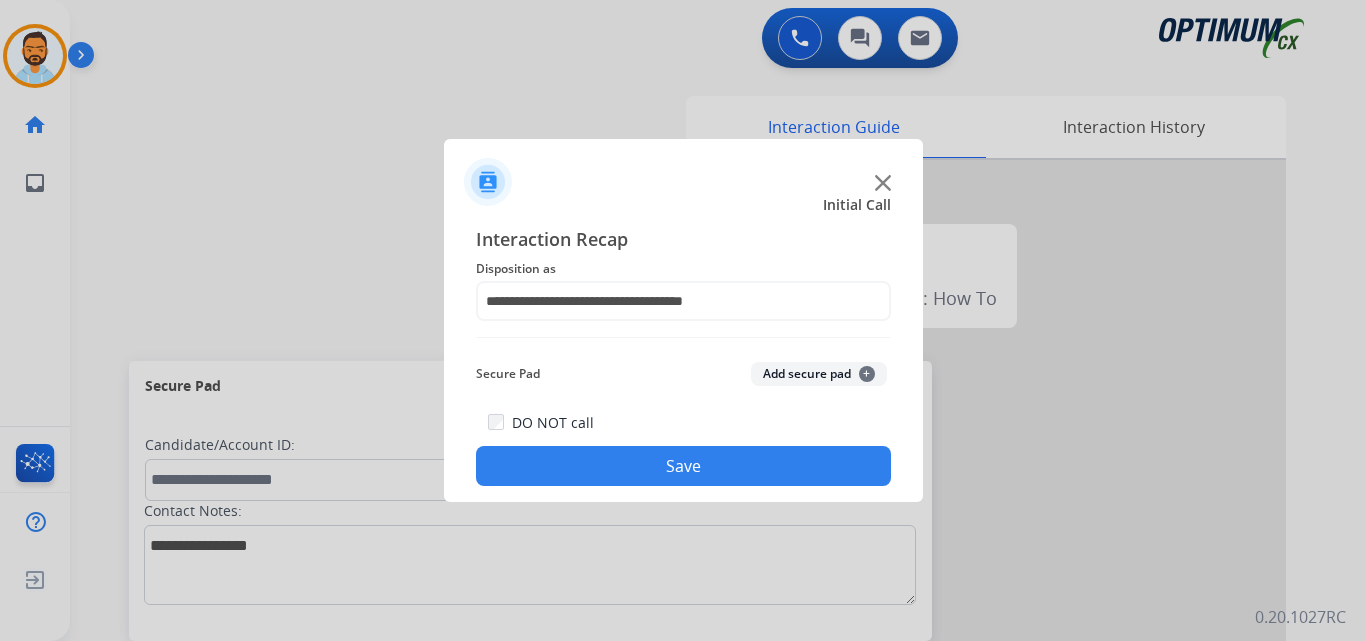 click on "Save" 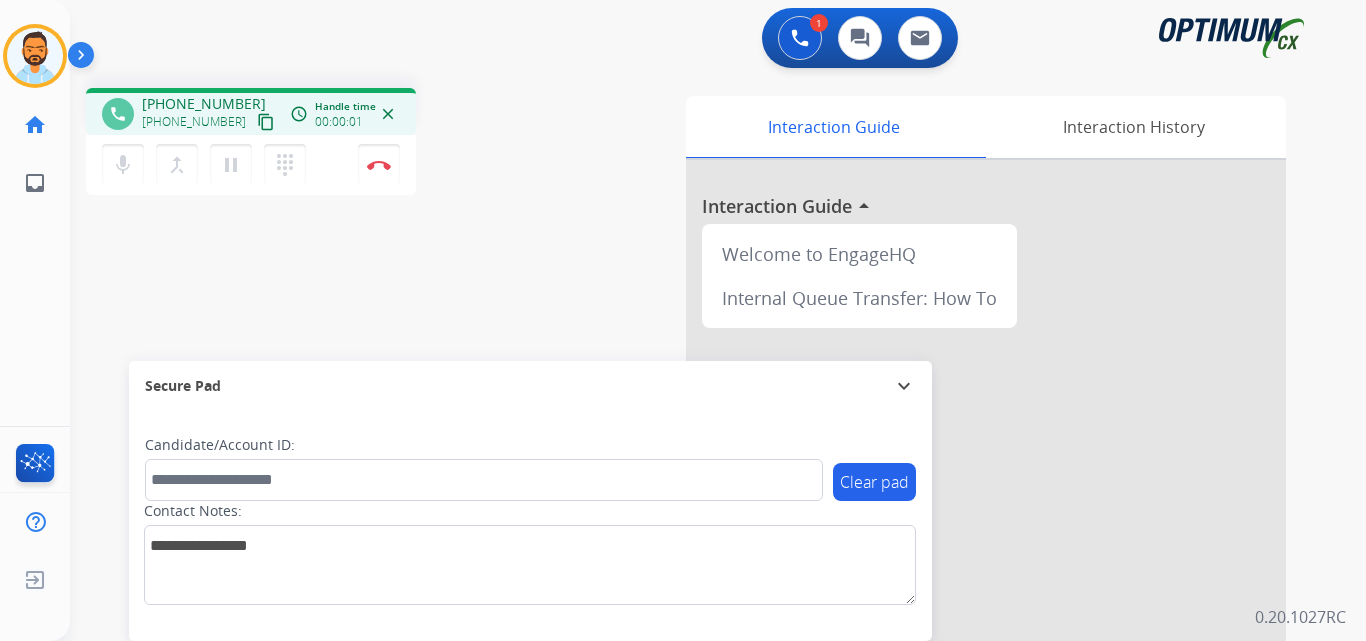 click on "content_copy" at bounding box center [266, 122] 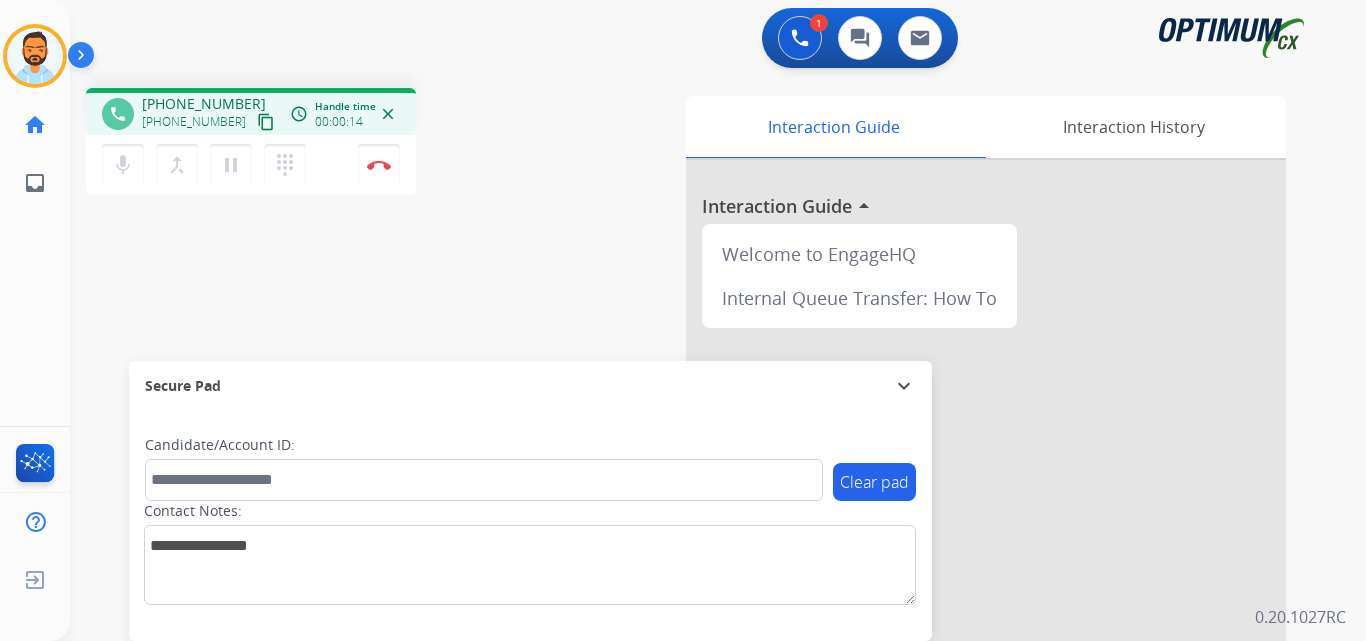 click on "content_copy" at bounding box center (266, 122) 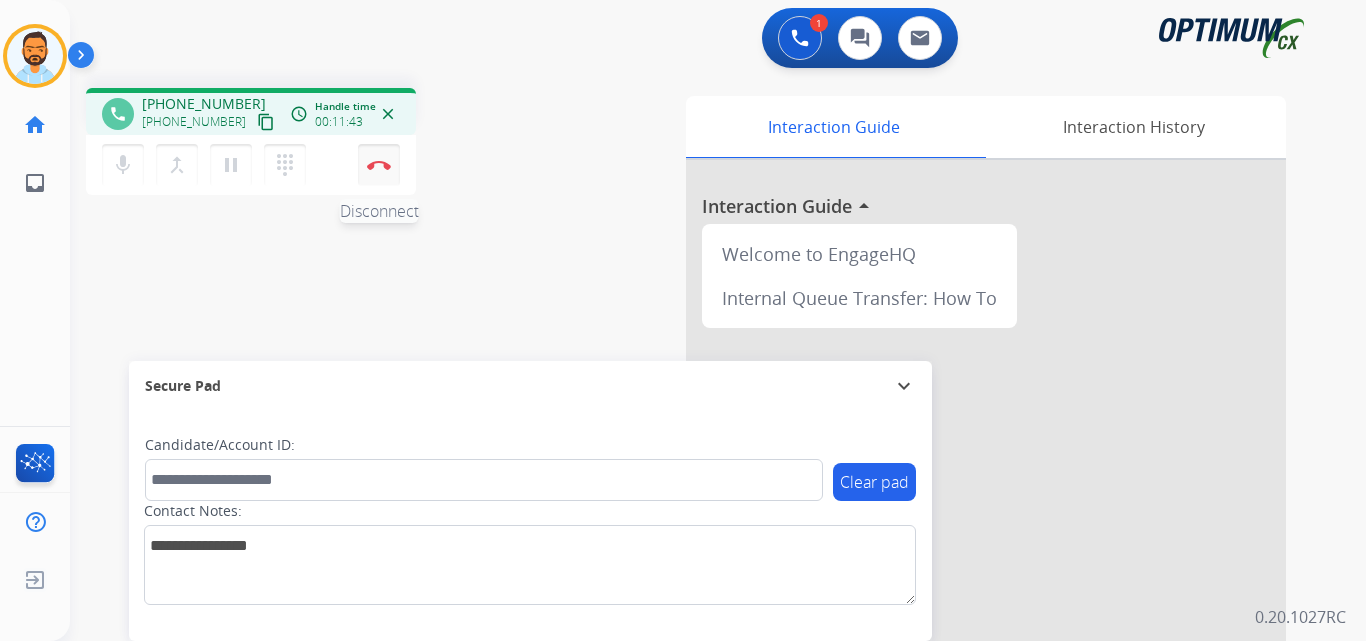 click at bounding box center [379, 165] 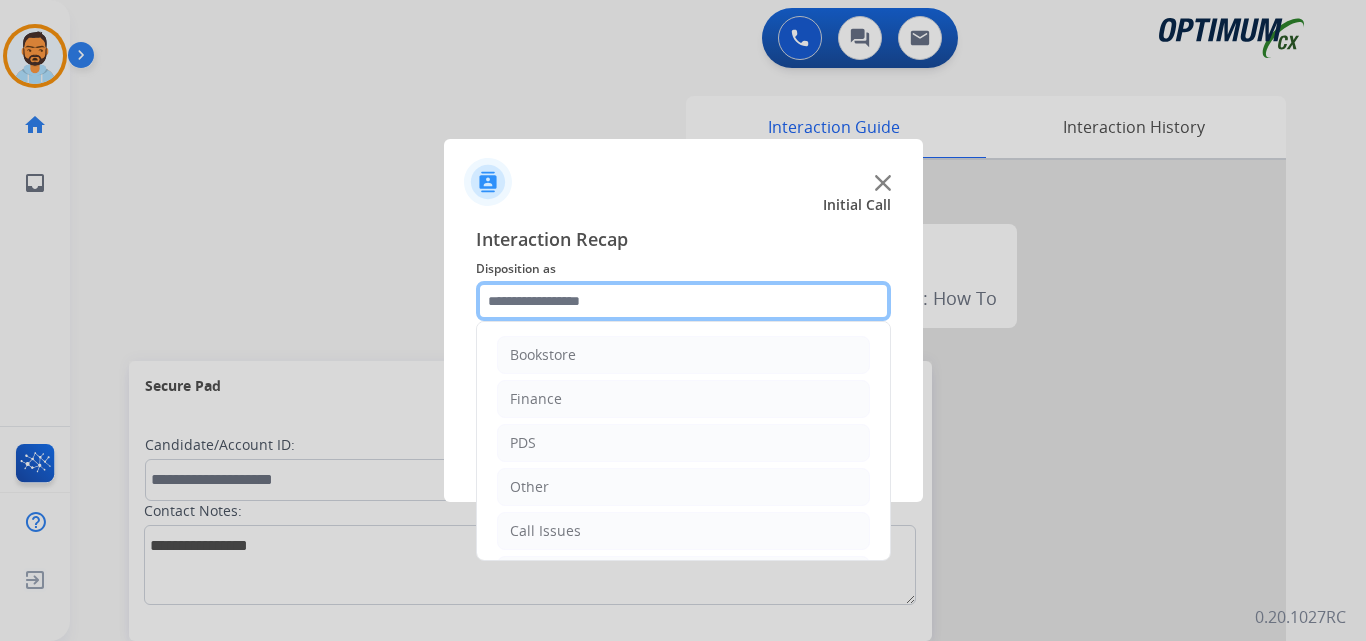 click 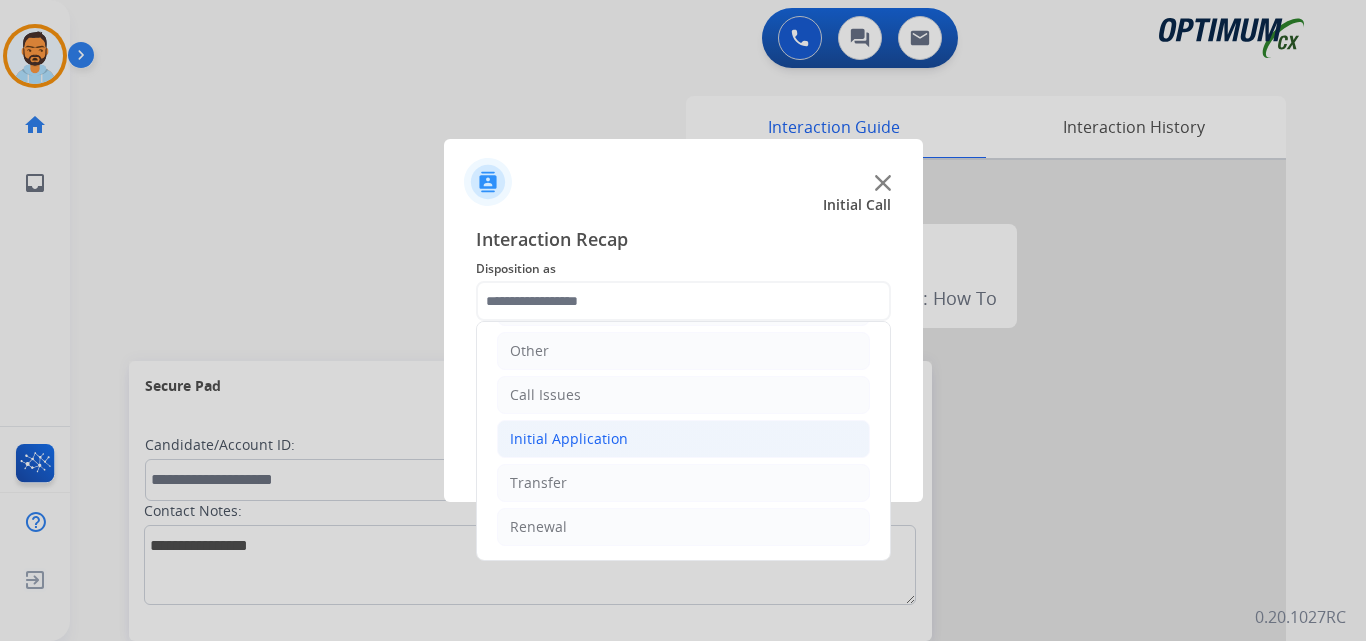 click on "Initial Application" 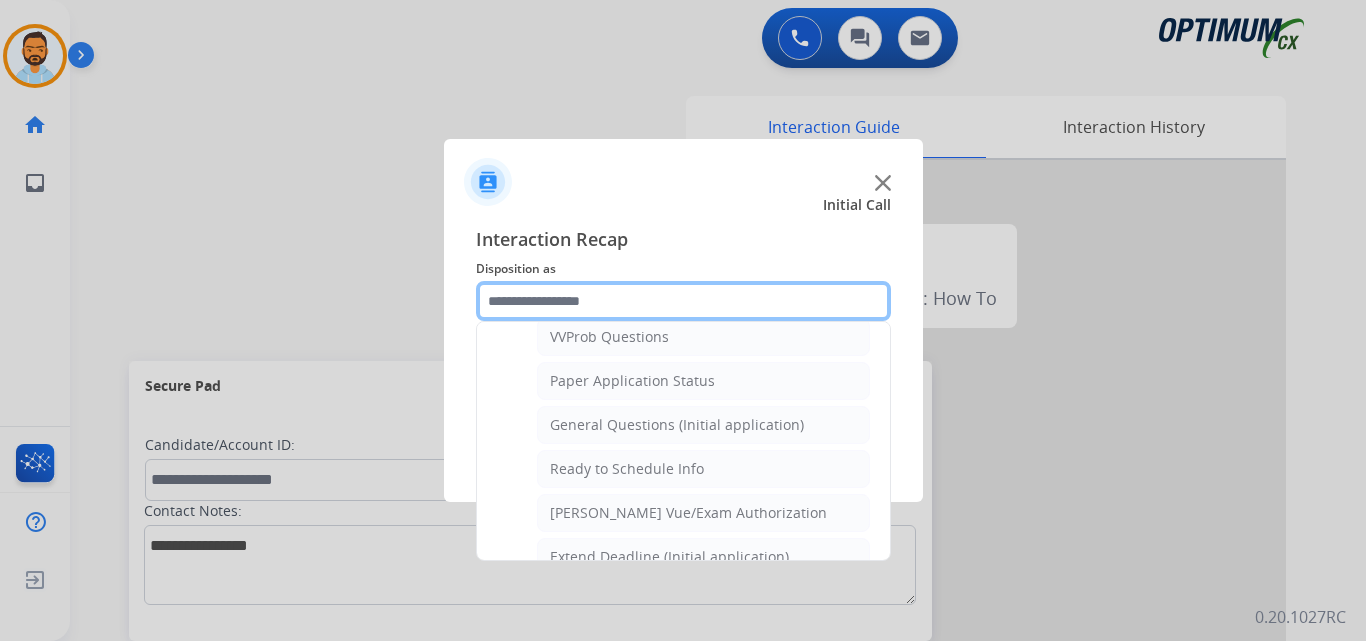 scroll, scrollTop: 1095, scrollLeft: 0, axis: vertical 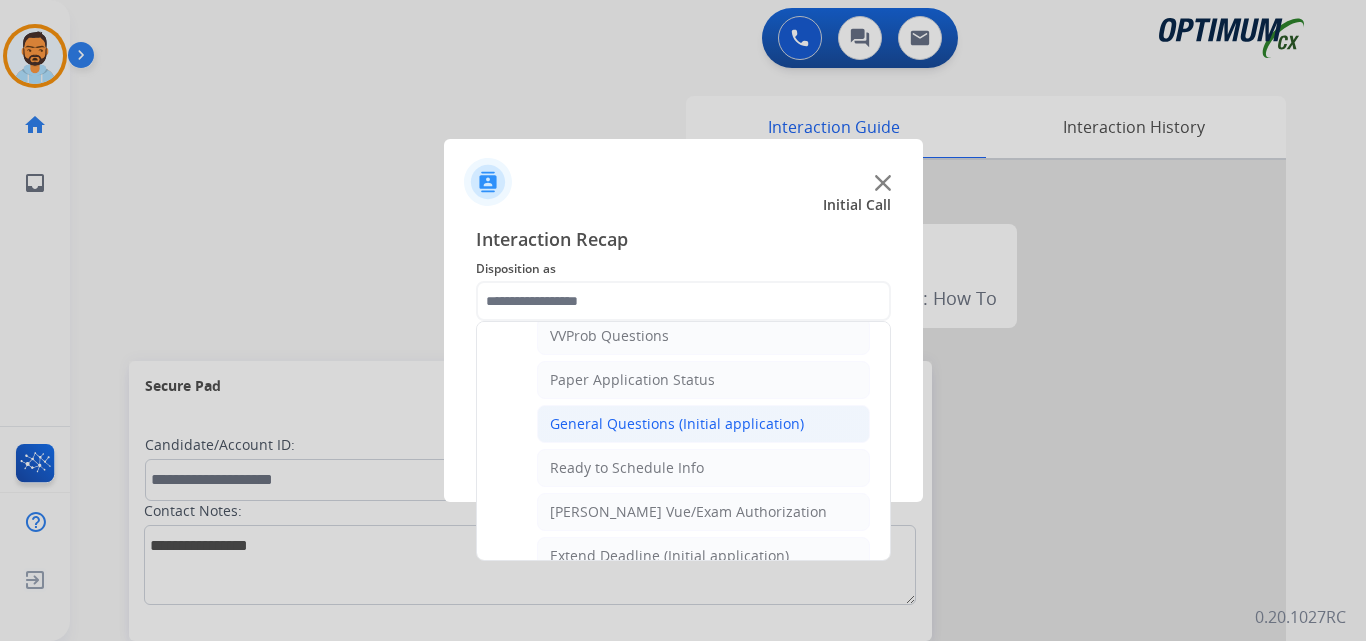 click on "General Questions (Initial application)" 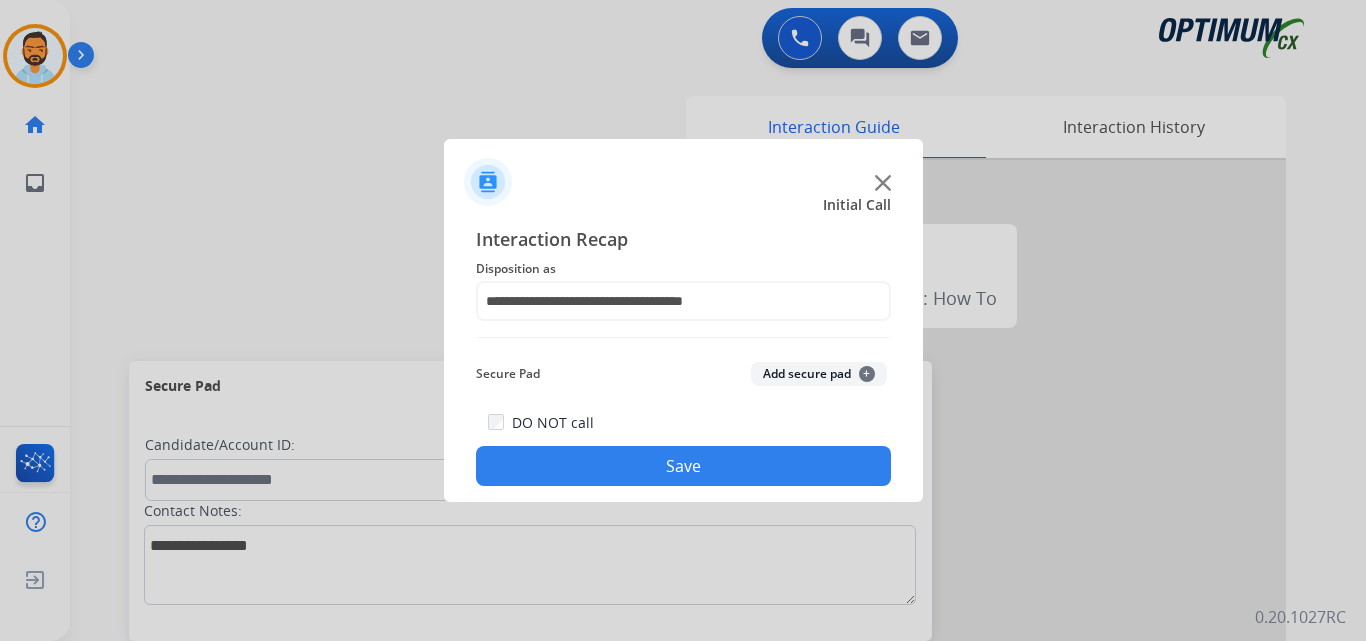 click on "Save" 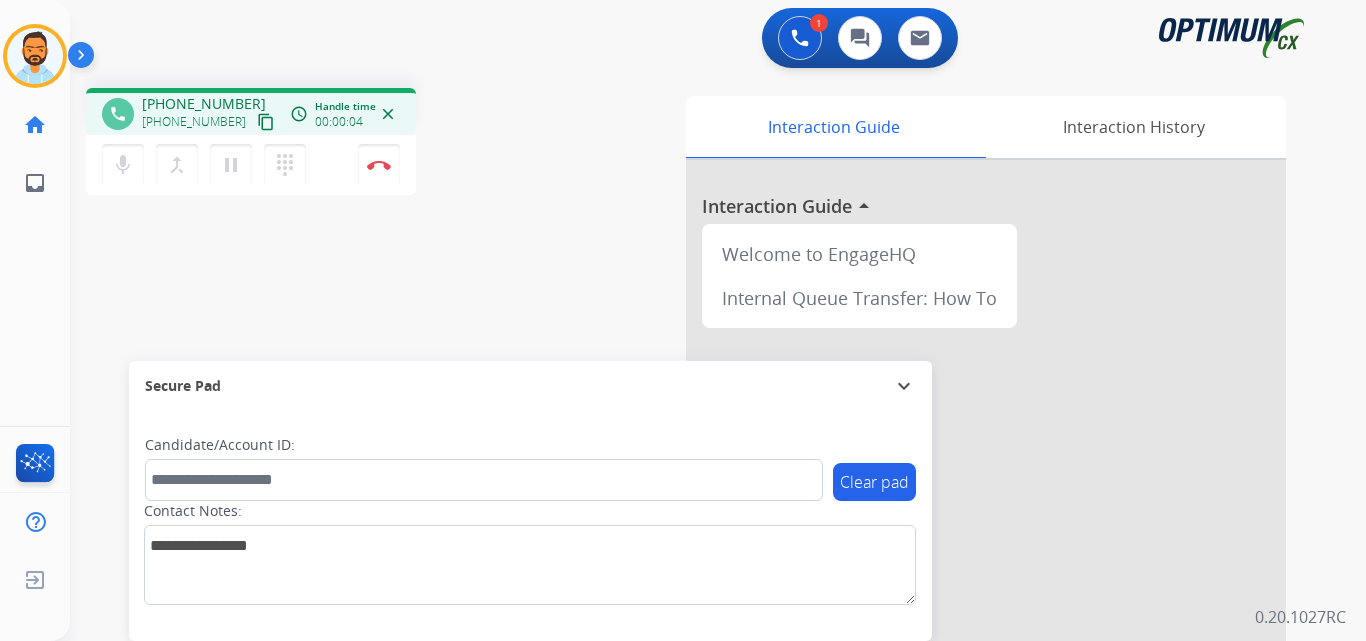 click on "content_copy" at bounding box center [266, 122] 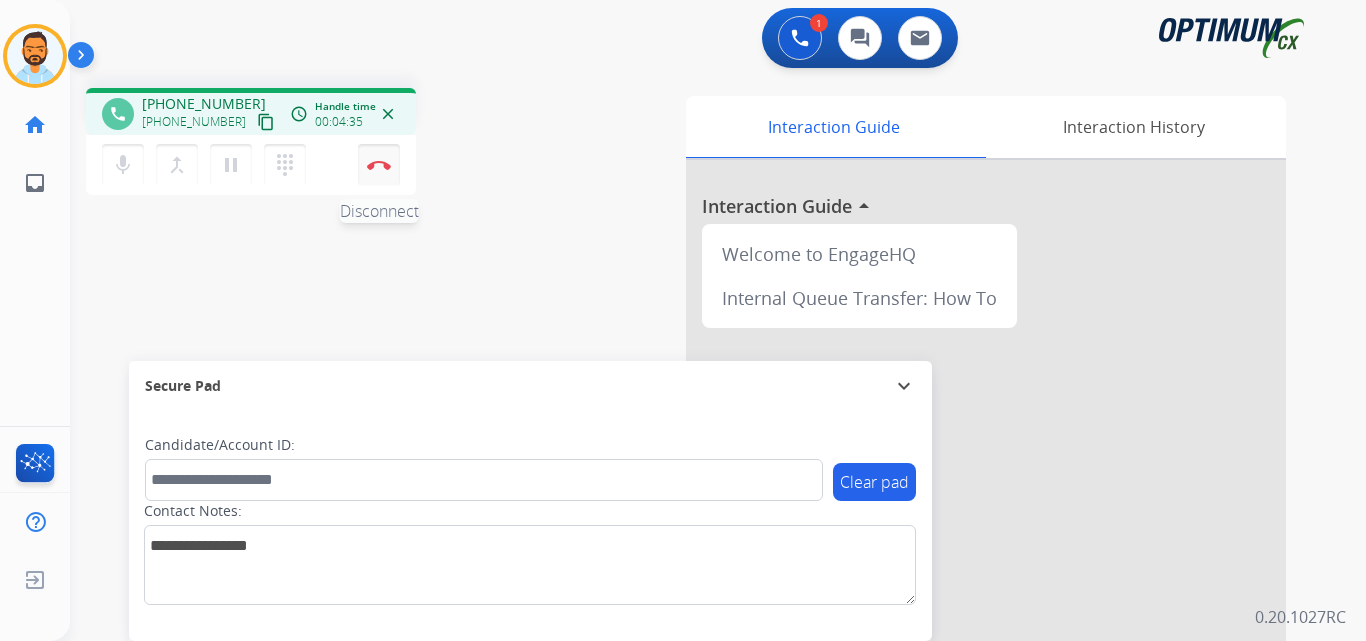 click on "Disconnect" at bounding box center (379, 165) 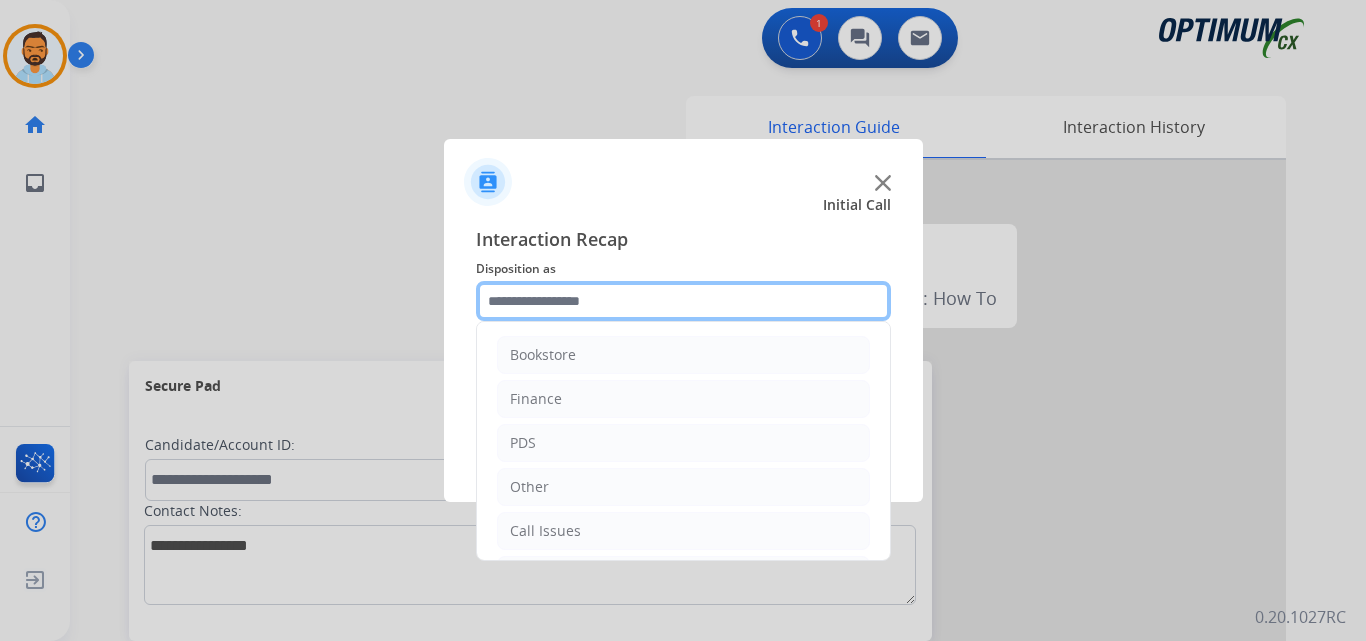 click 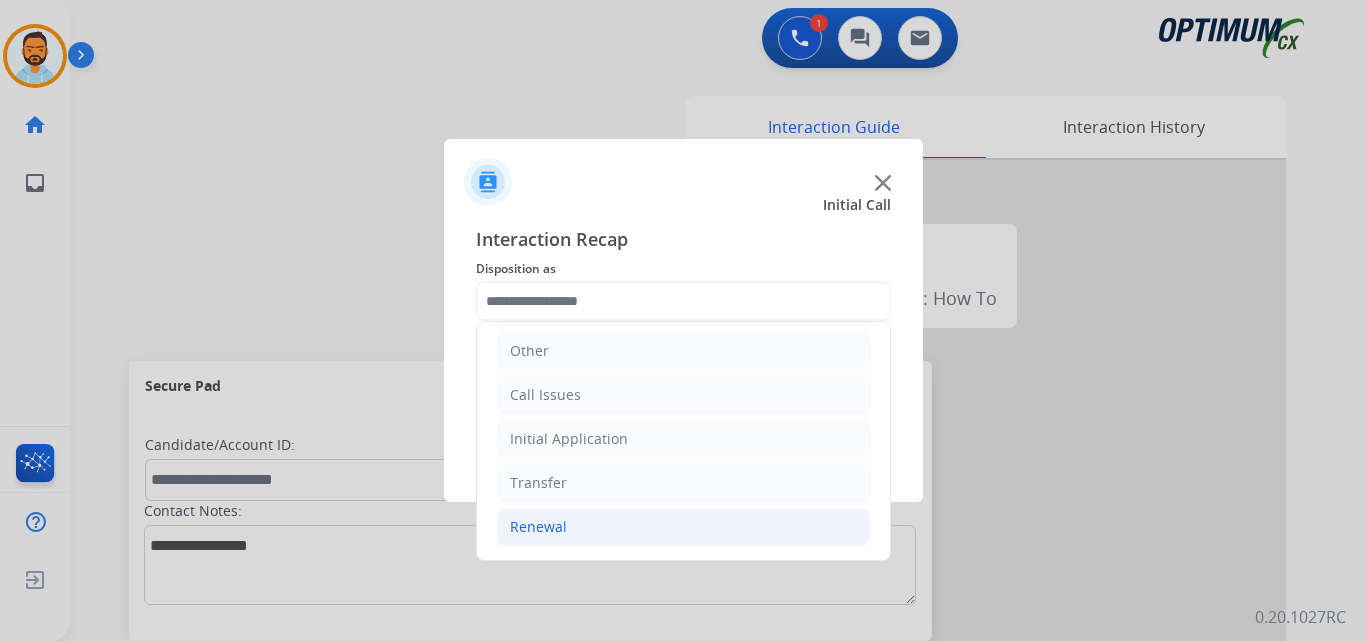 click on "Renewal" 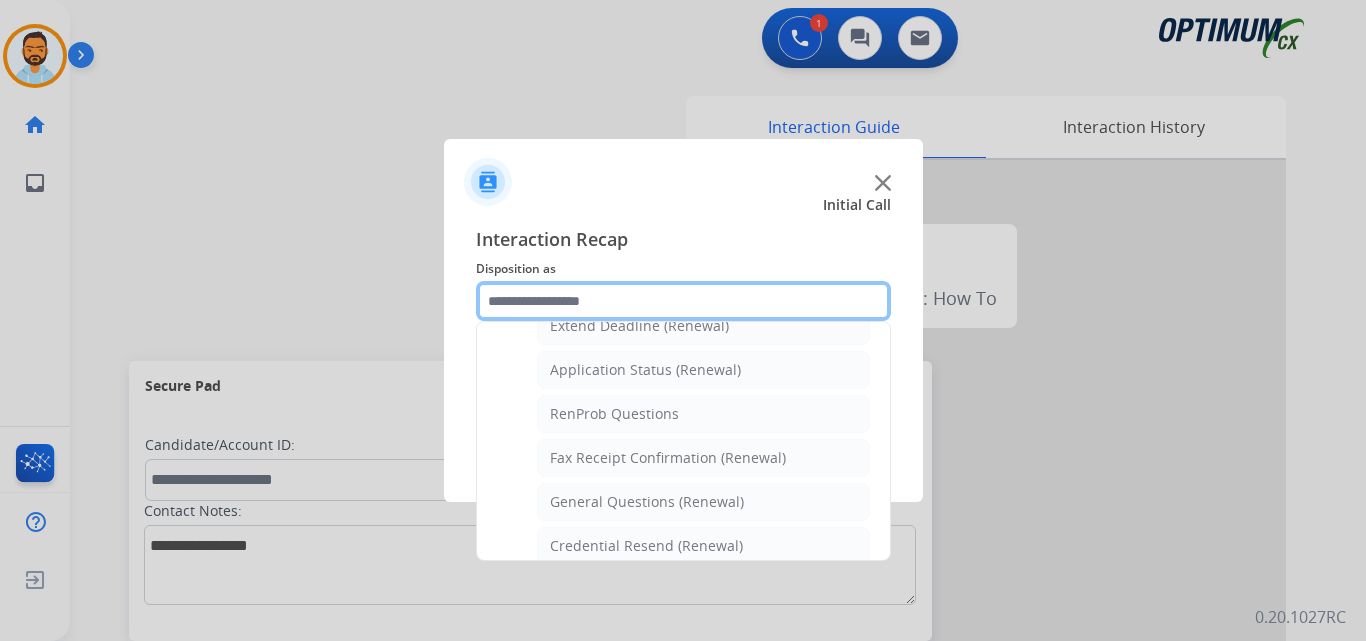 scroll, scrollTop: 772, scrollLeft: 0, axis: vertical 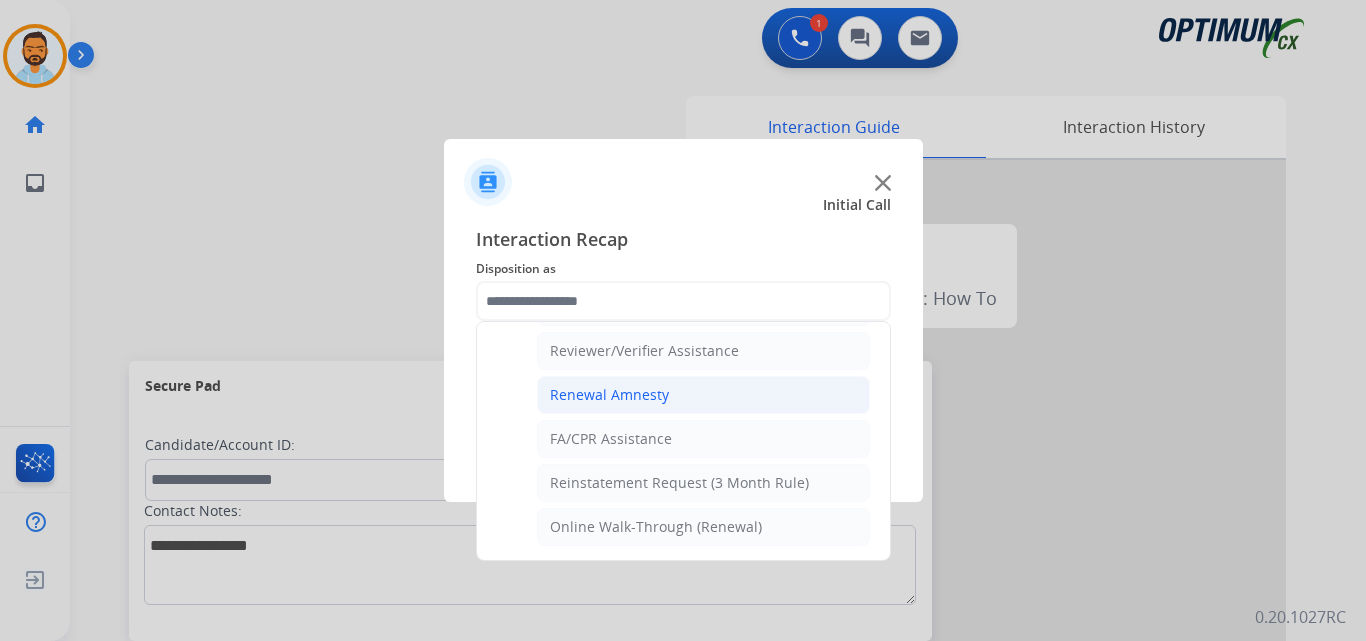 click on "Renewal Amnesty" 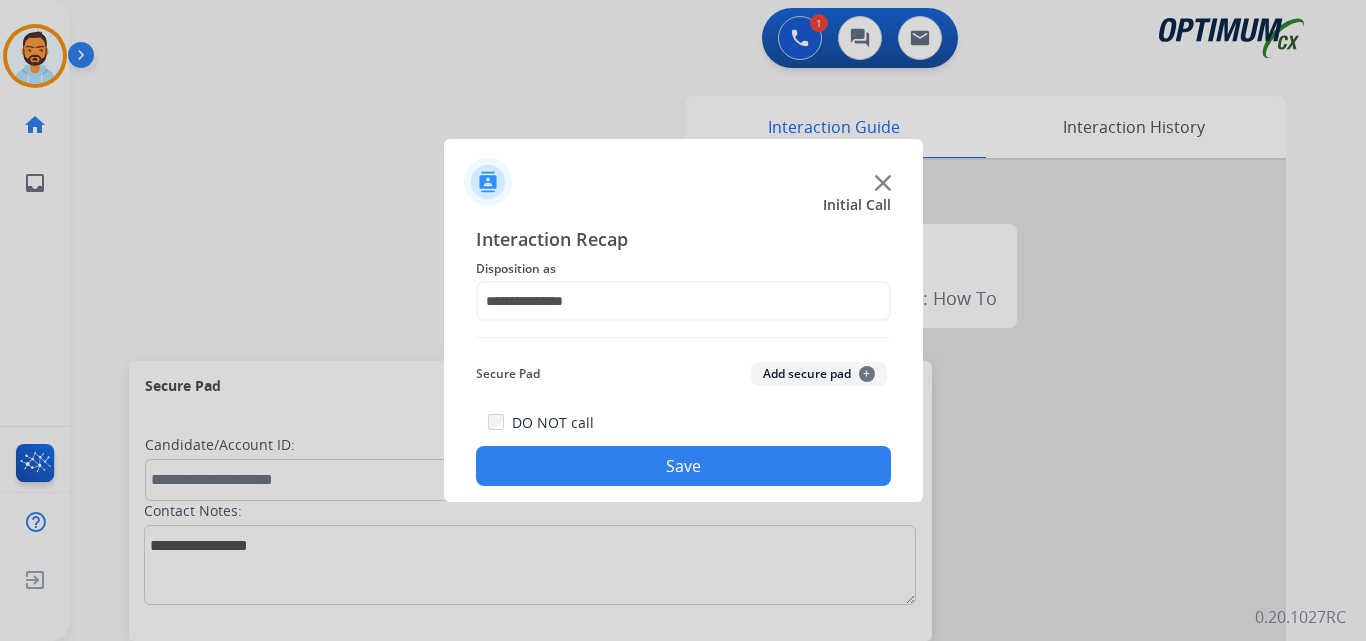 click on "Save" 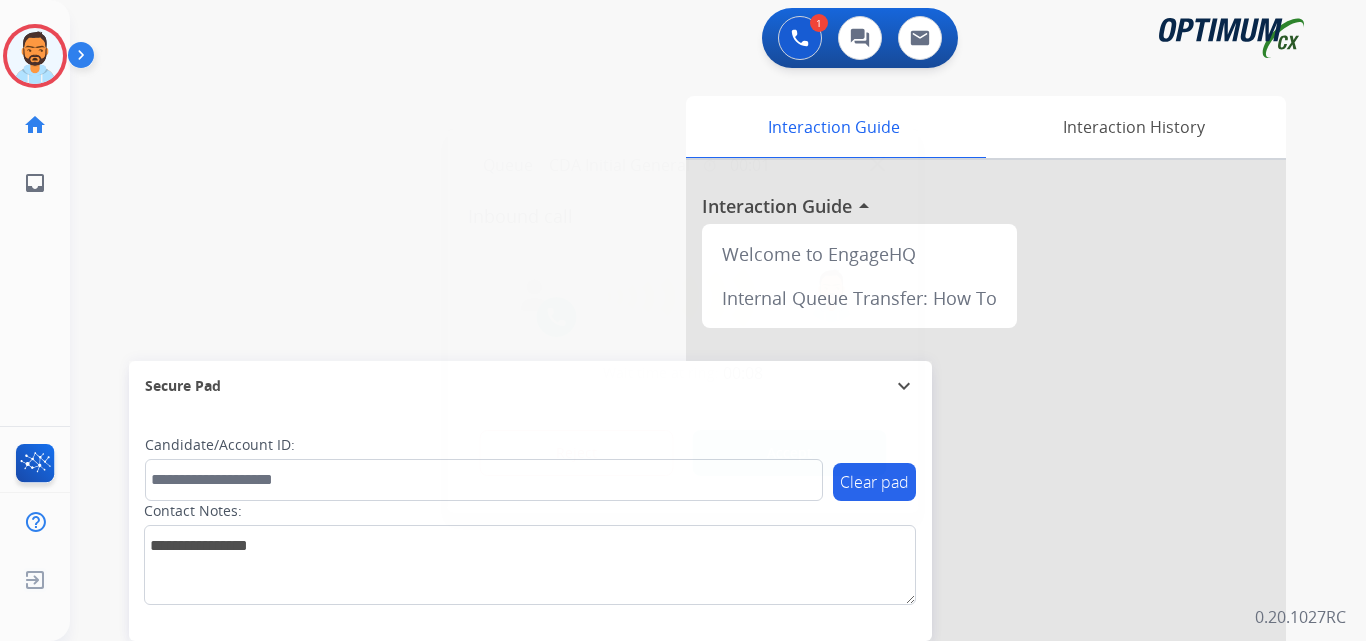 click on "Accept" at bounding box center (790, 453) 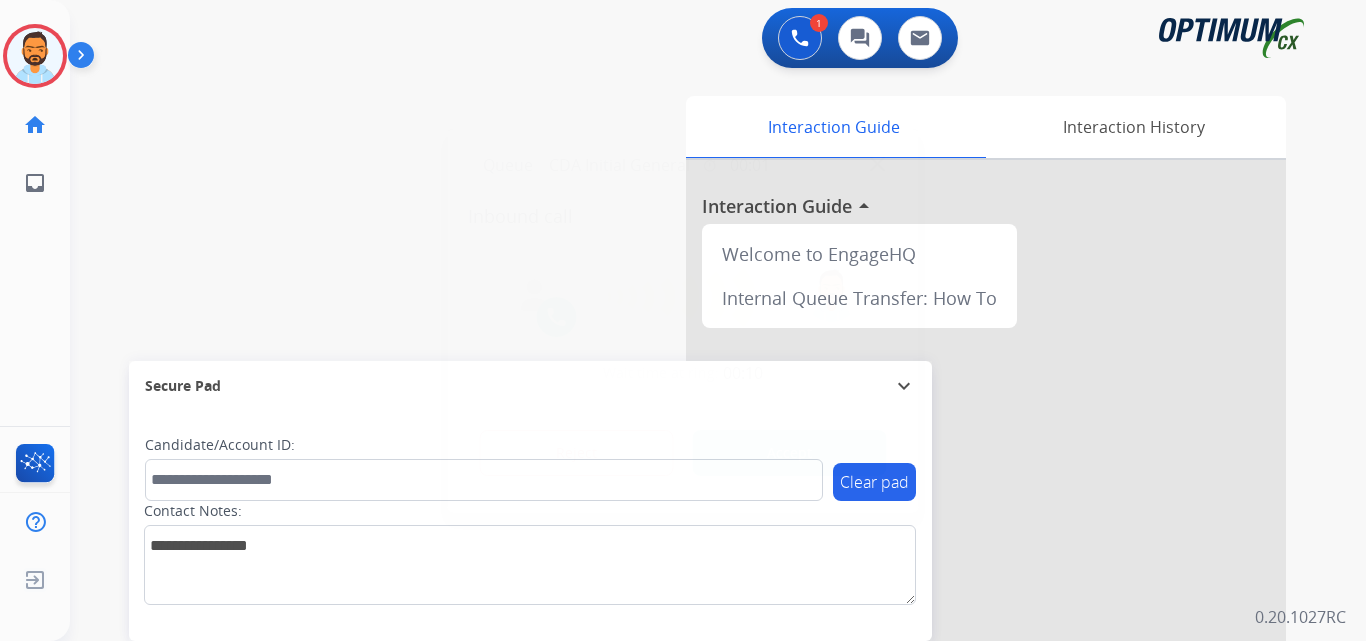 click on "Accept" at bounding box center [790, 453] 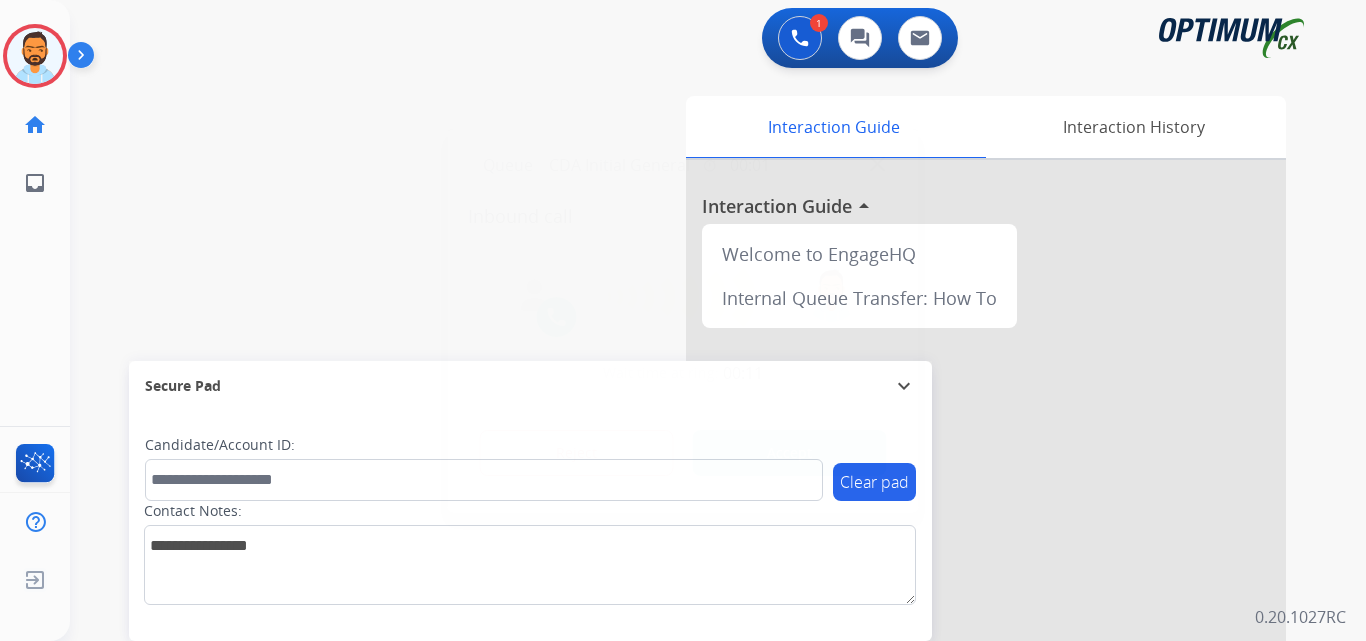 click on "Accept" at bounding box center (790, 453) 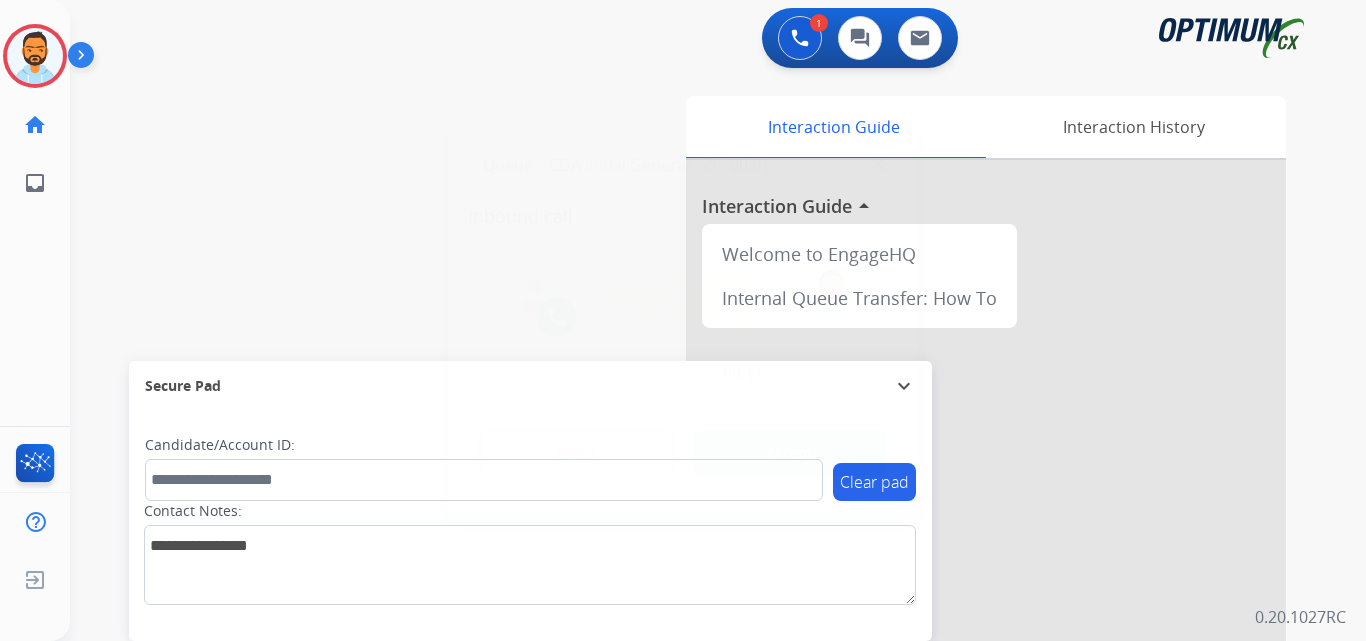 click on "Accept" at bounding box center [790, 453] 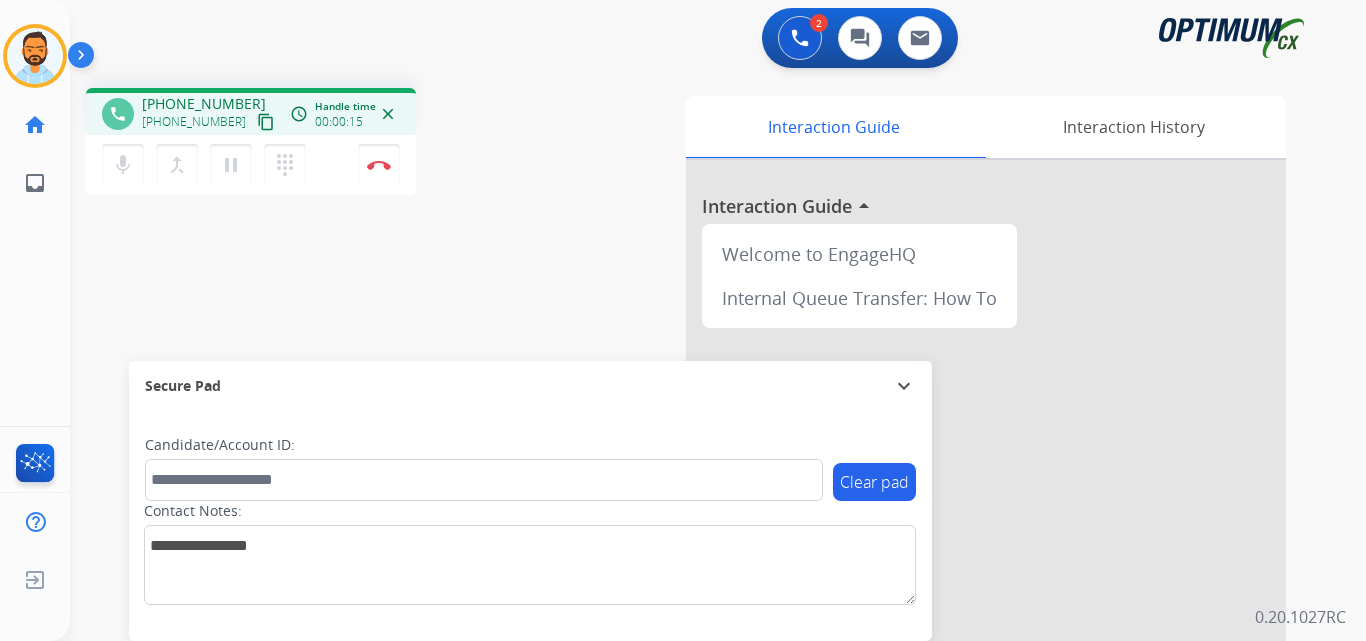 click on "content_copy" at bounding box center [266, 122] 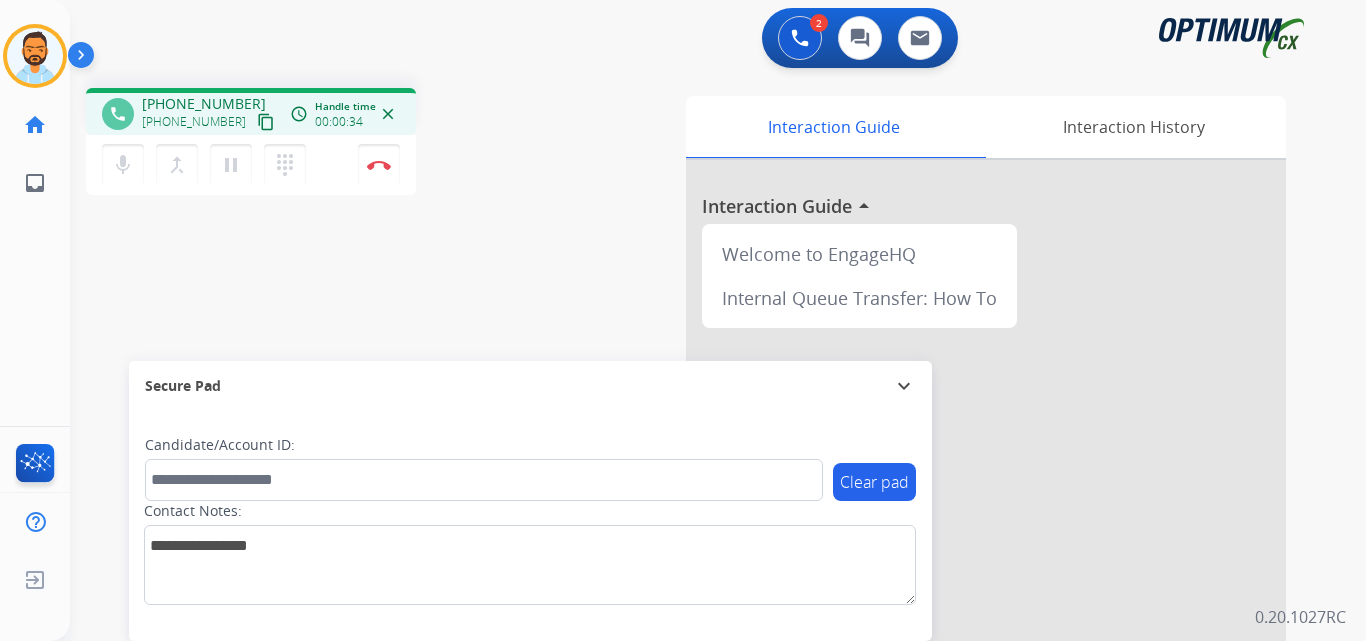 click on "content_copy" at bounding box center (266, 122) 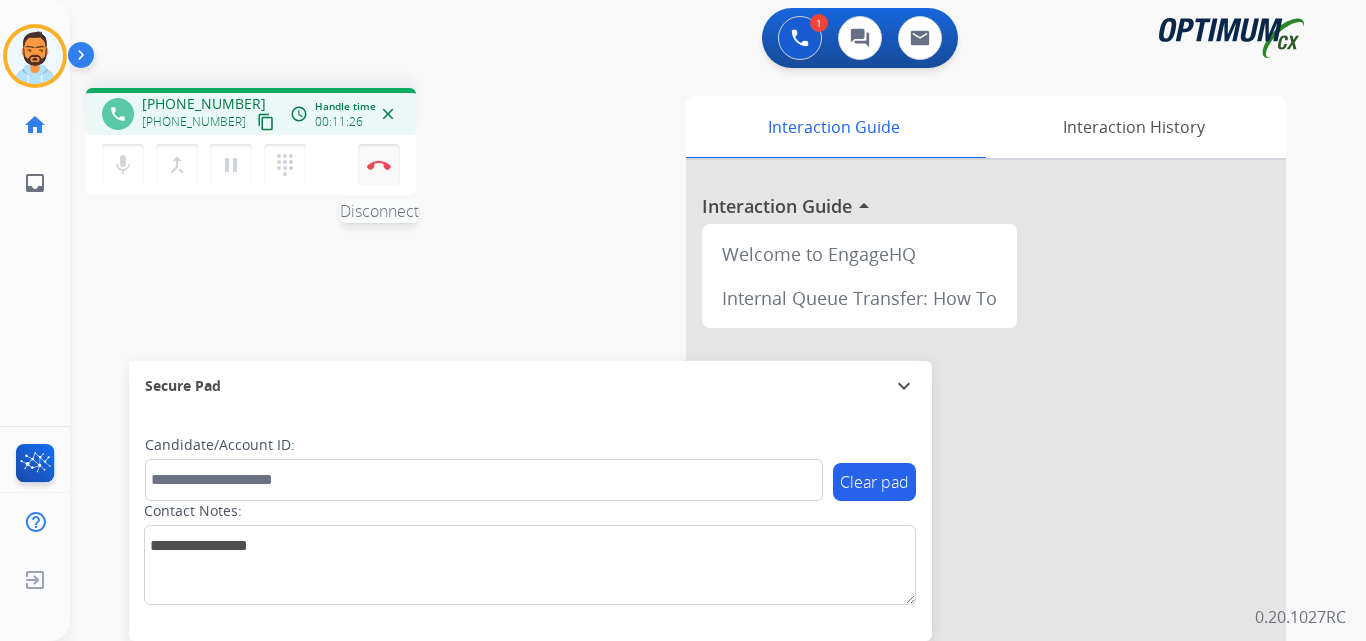click at bounding box center (379, 165) 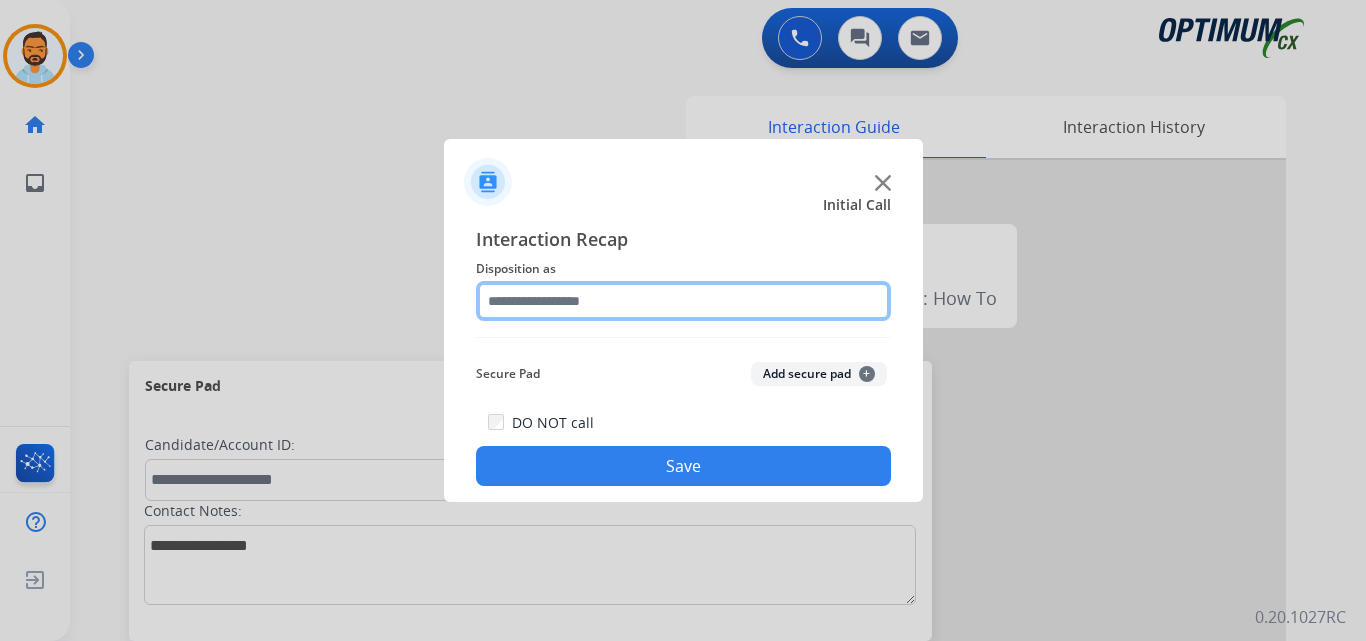 click 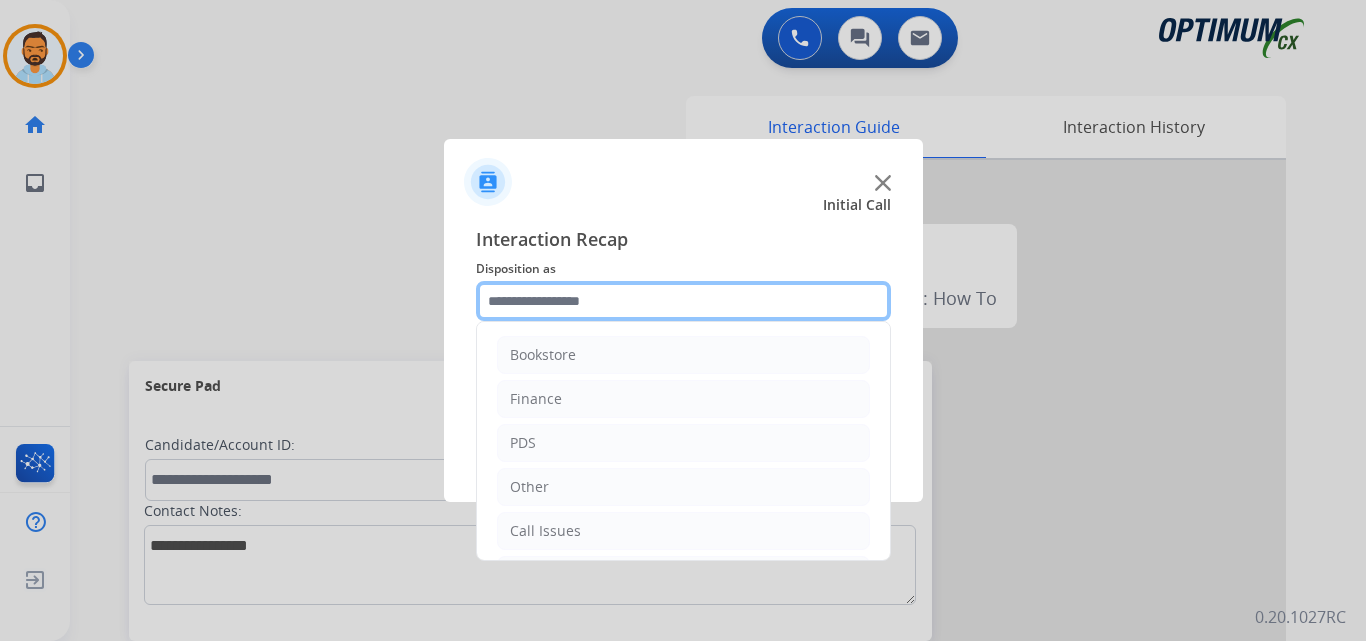 scroll, scrollTop: 136, scrollLeft: 0, axis: vertical 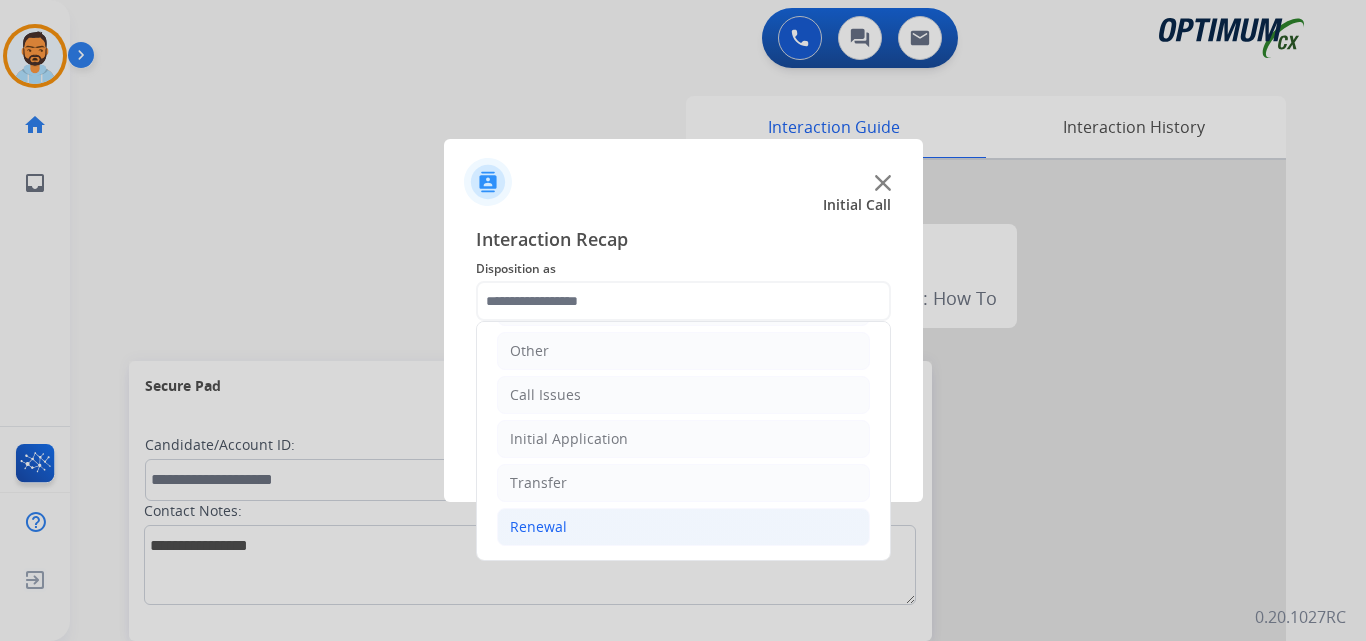 click on "Renewal" 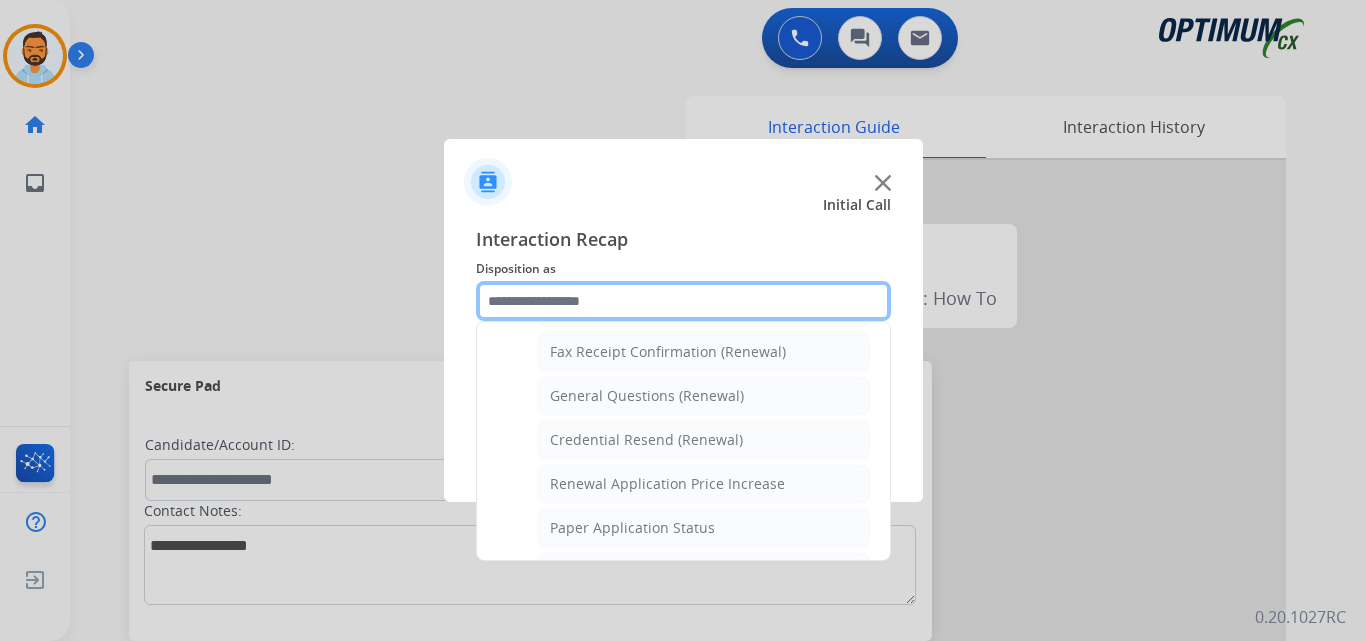 scroll, scrollTop: 544, scrollLeft: 0, axis: vertical 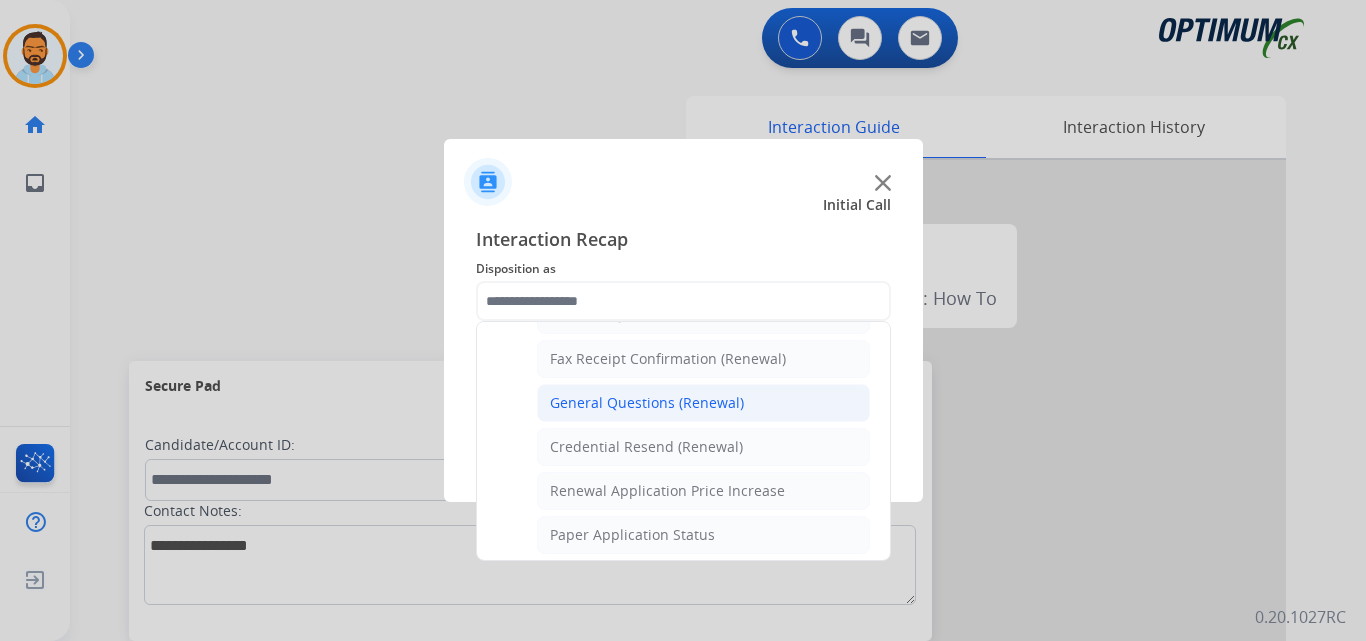 click on "General Questions (Renewal)" 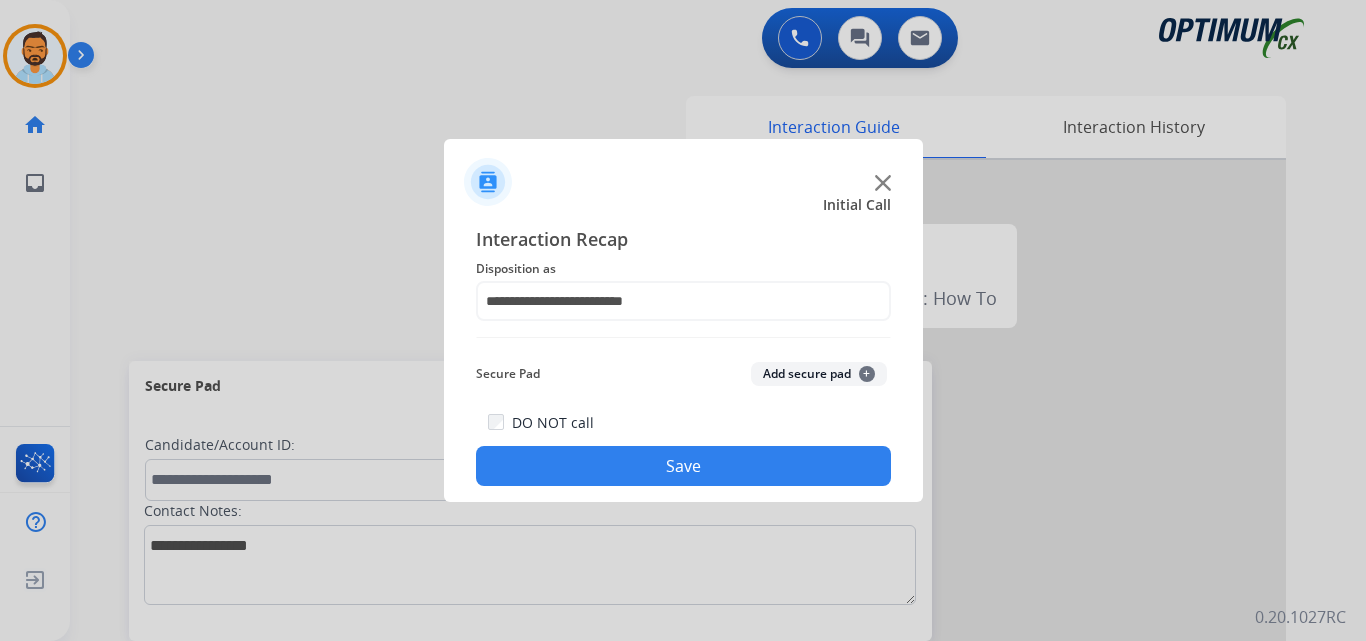 click on "Save" 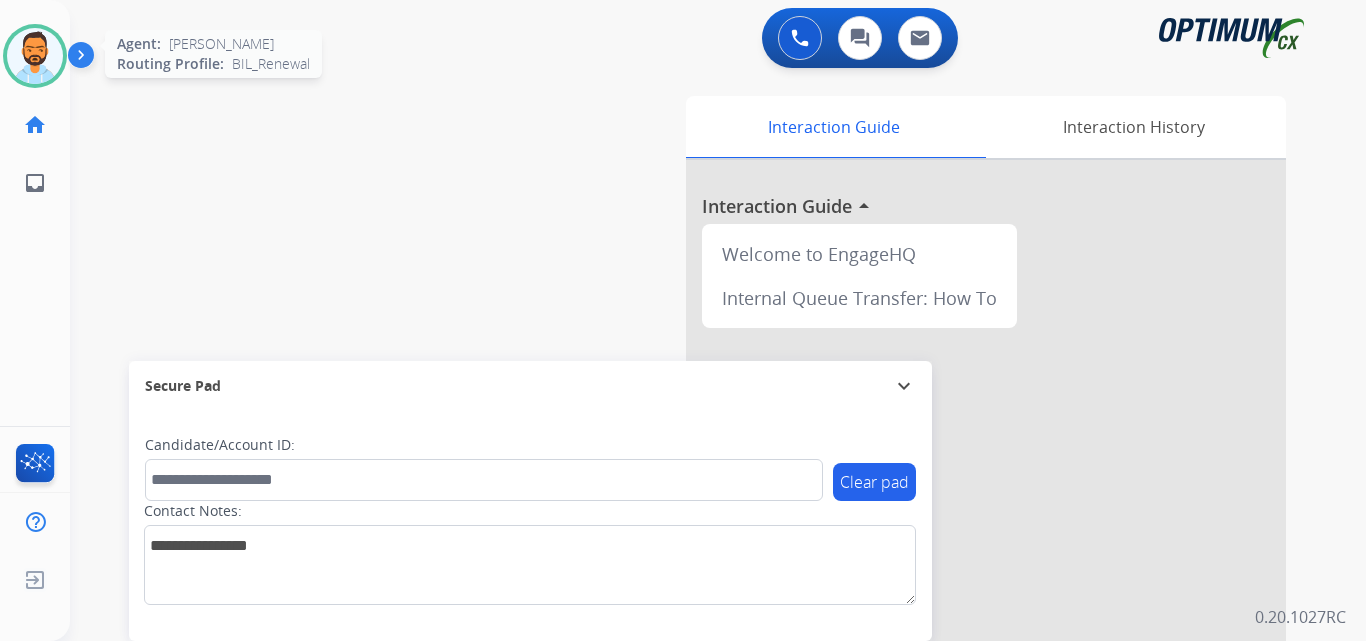 click at bounding box center [35, 56] 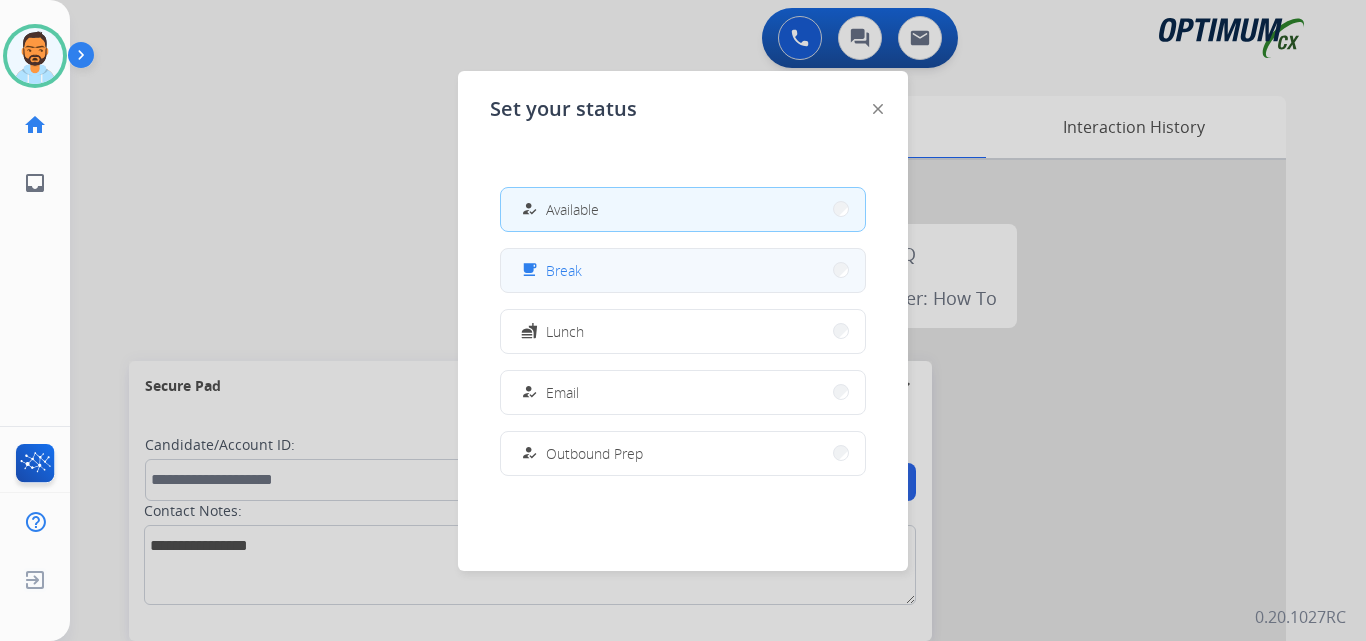 click on "free_breakfast Break" at bounding box center [683, 270] 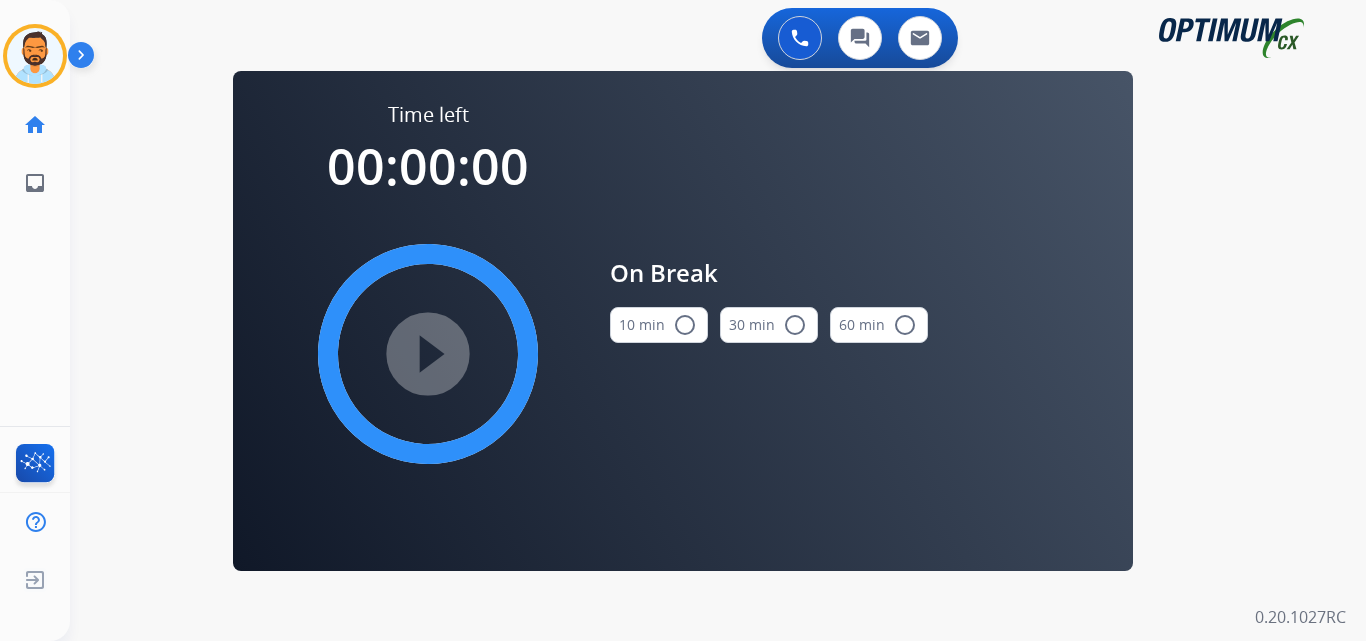 click on "10 min  radio_button_unchecked" at bounding box center (659, 325) 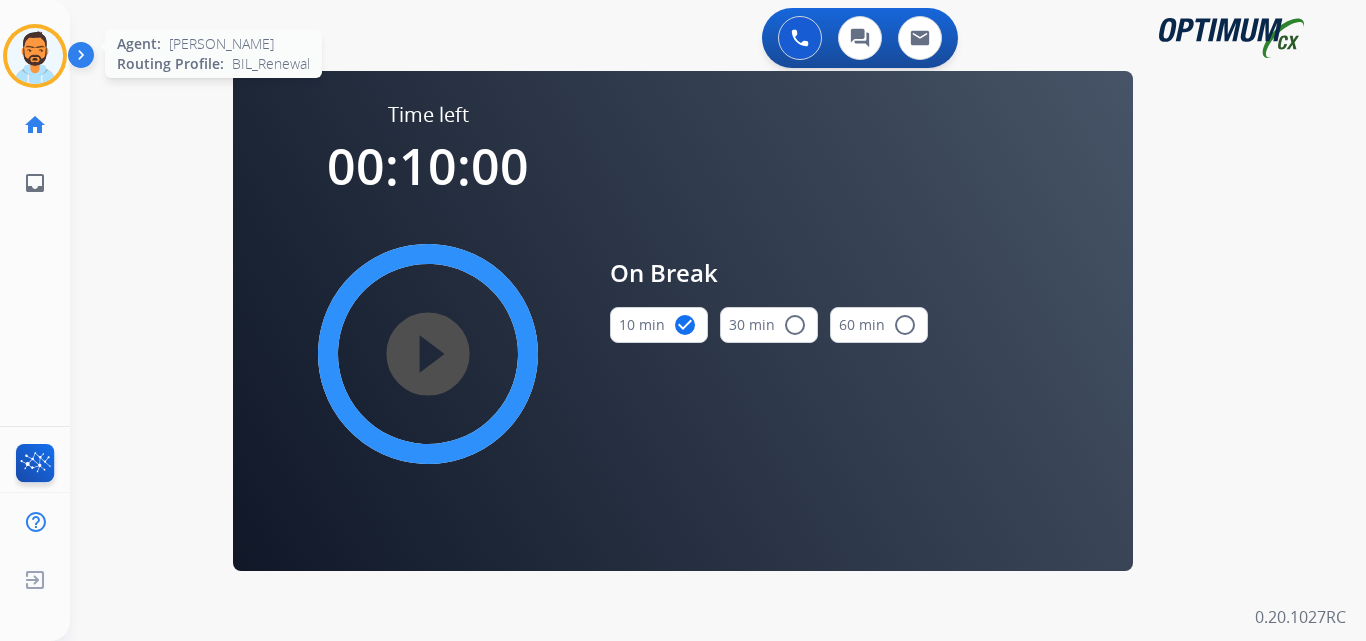 click at bounding box center (35, 56) 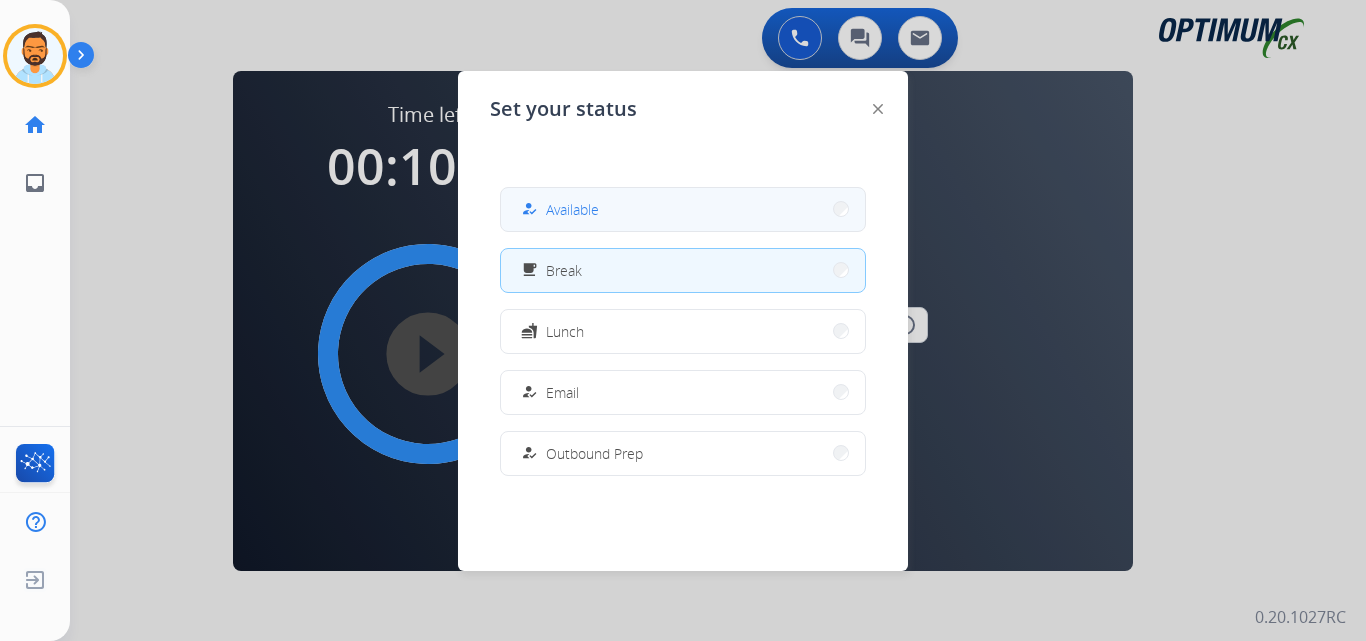 click on "how_to_reg Available" at bounding box center (683, 209) 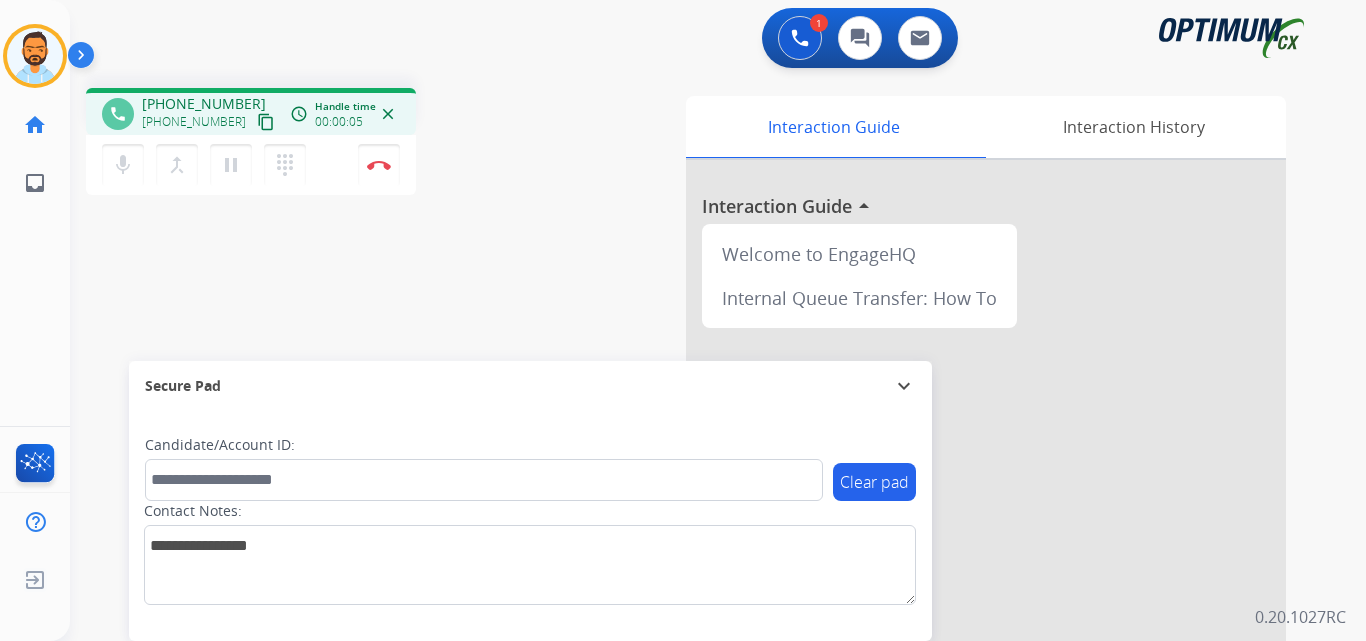 click on "content_copy" at bounding box center [266, 122] 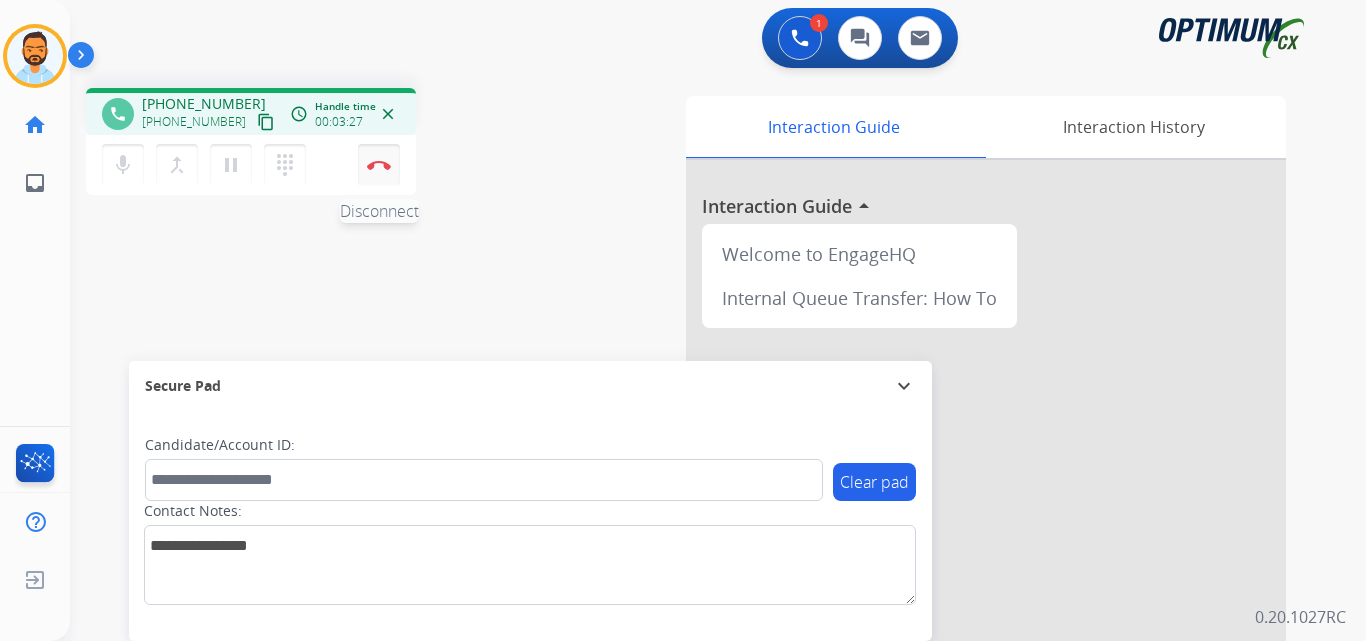 click on "Disconnect" at bounding box center [379, 165] 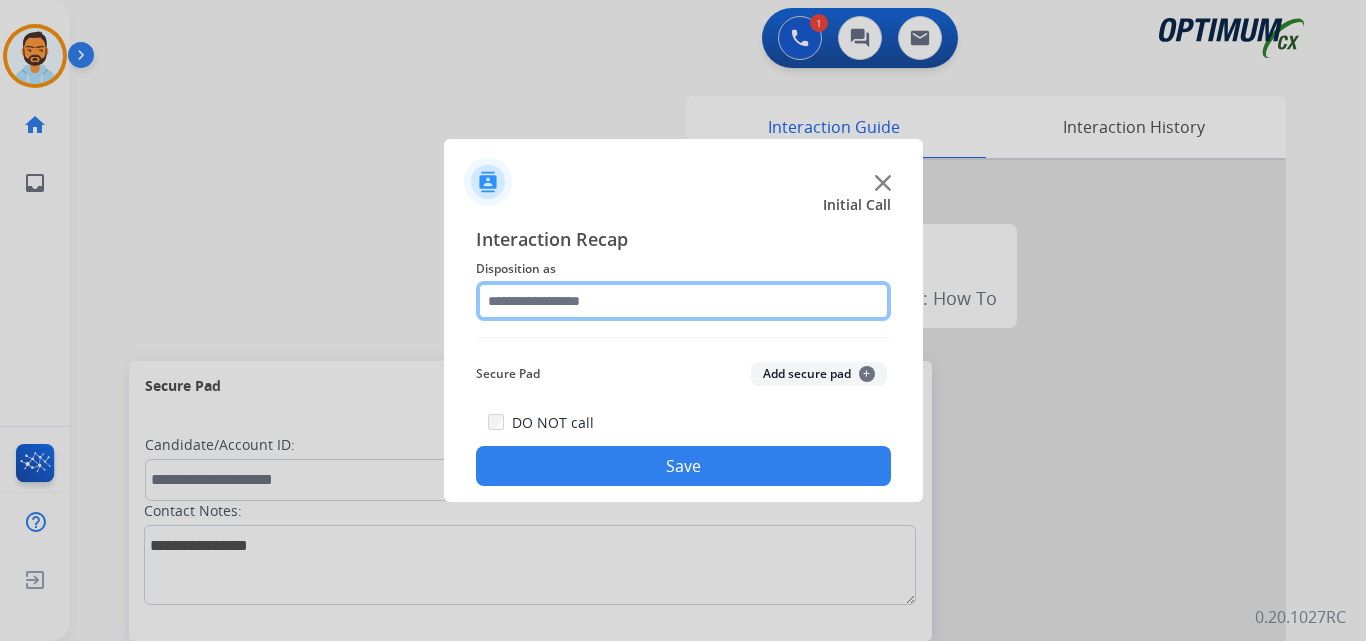 click 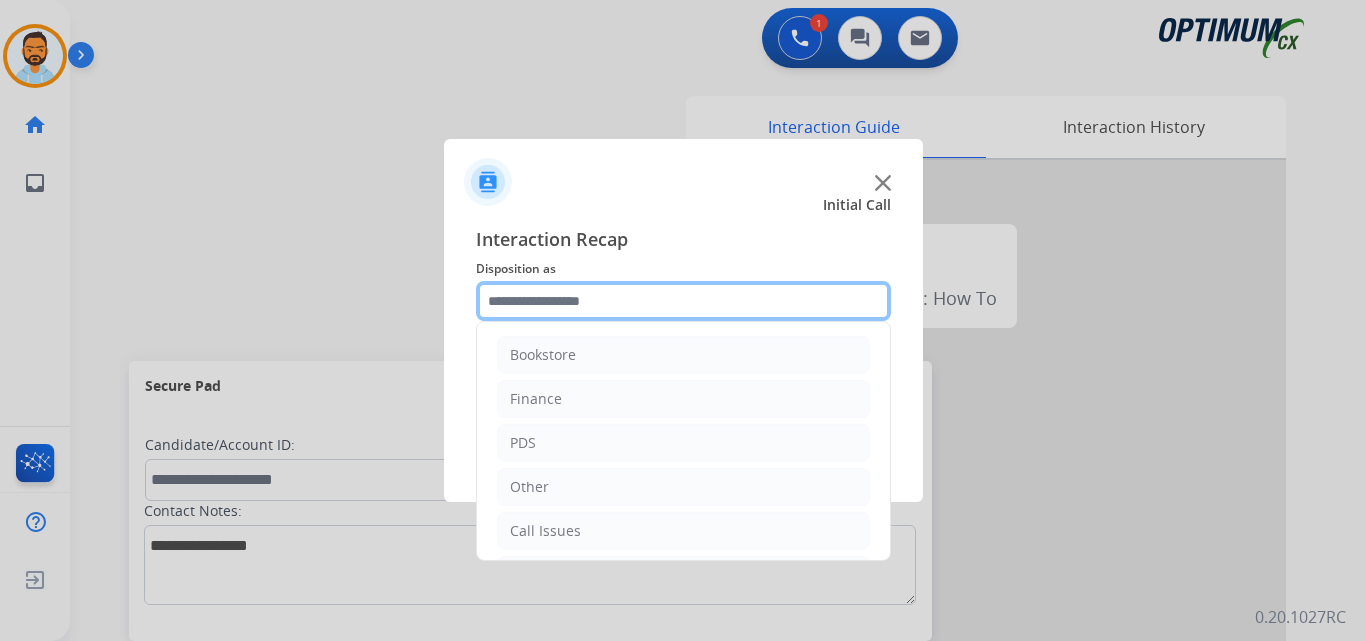 scroll, scrollTop: 136, scrollLeft: 0, axis: vertical 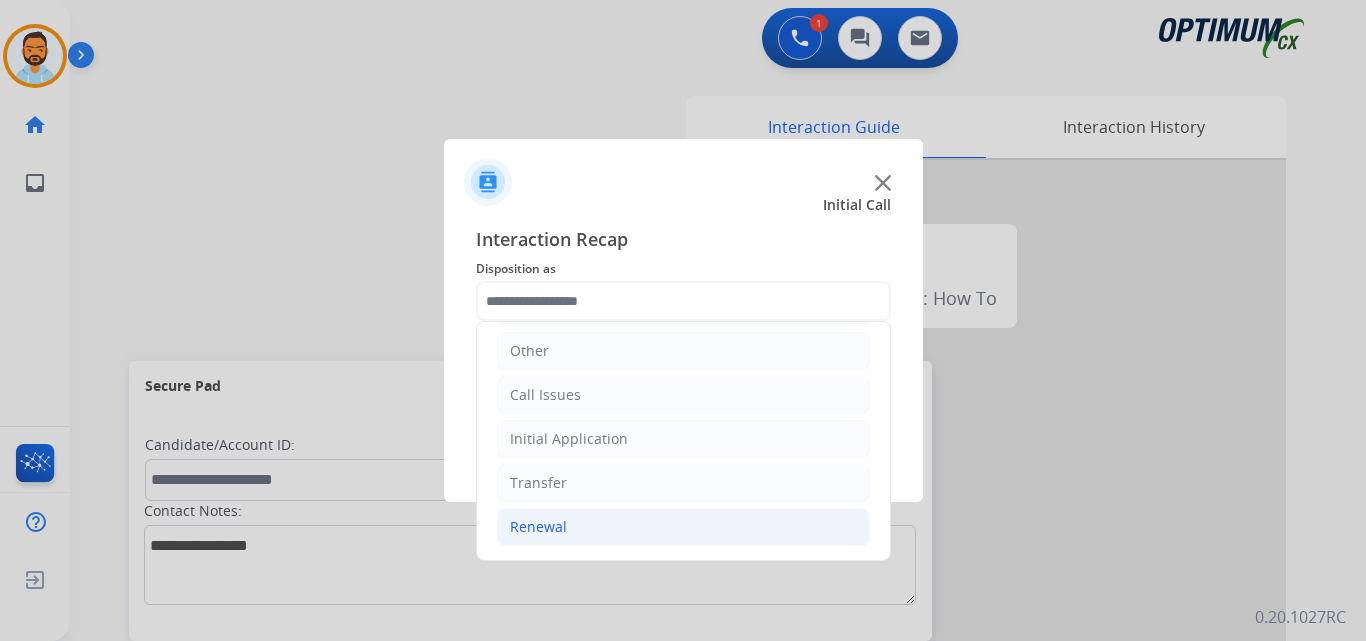 click on "Renewal" 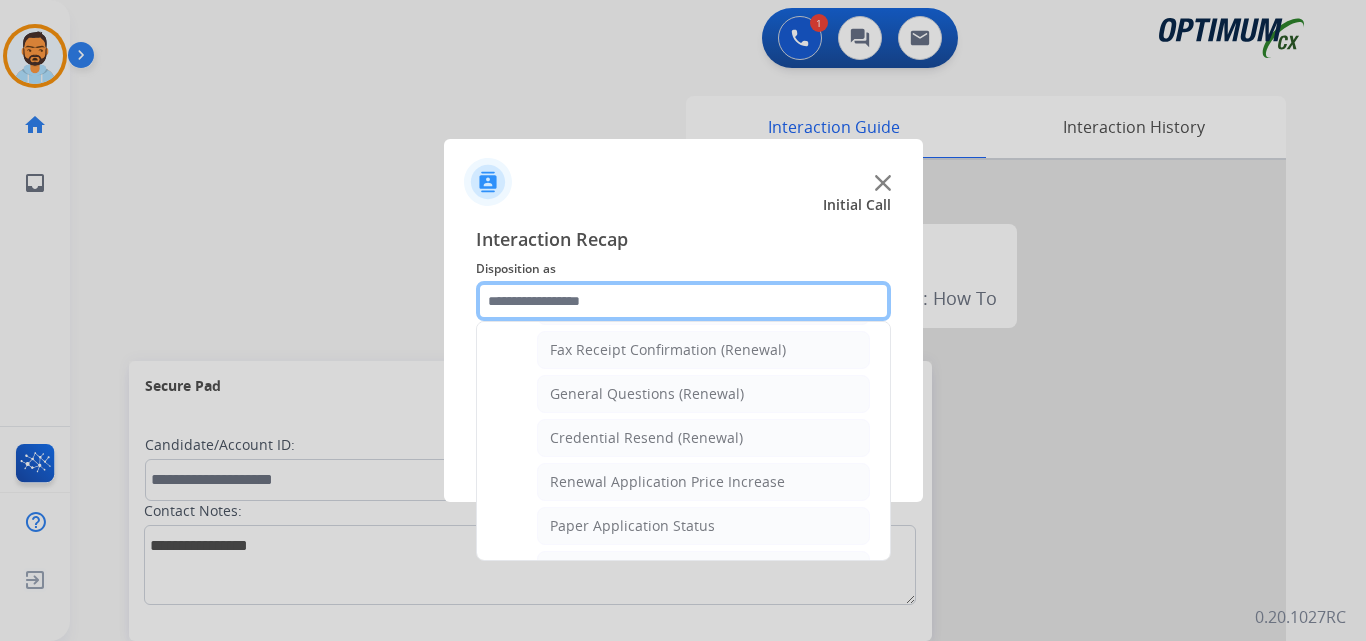 scroll, scrollTop: 772, scrollLeft: 0, axis: vertical 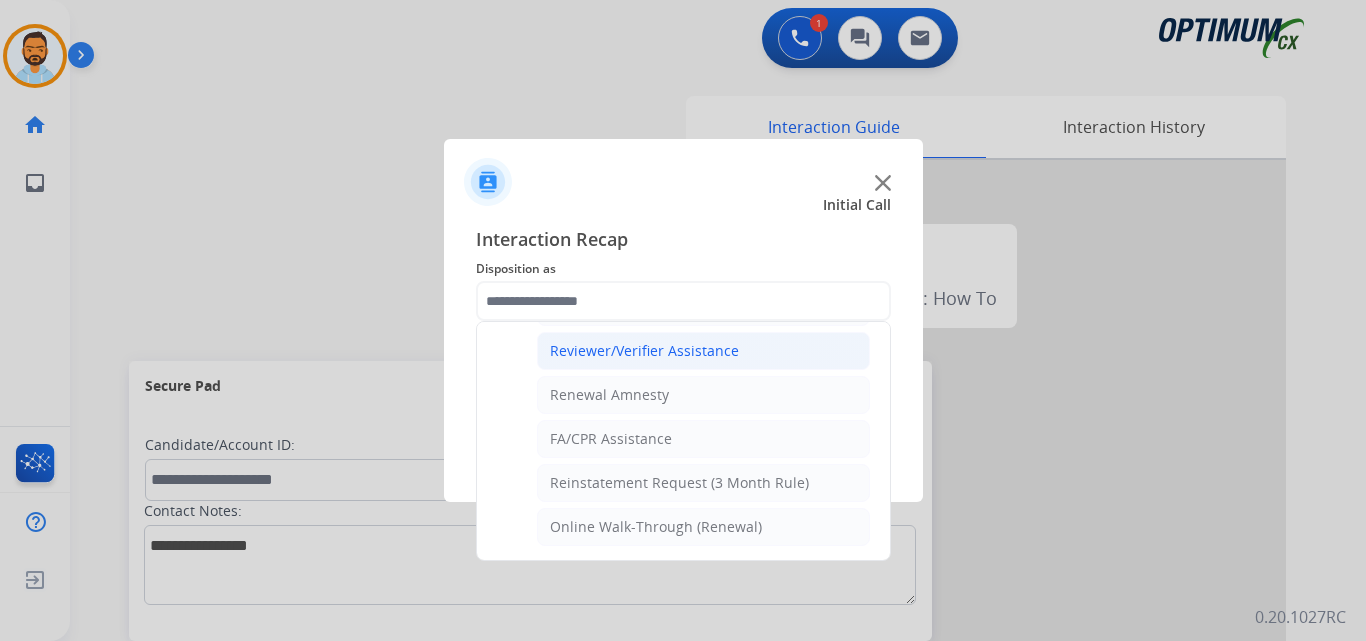 click on "Reviewer/Verifier Assistance" 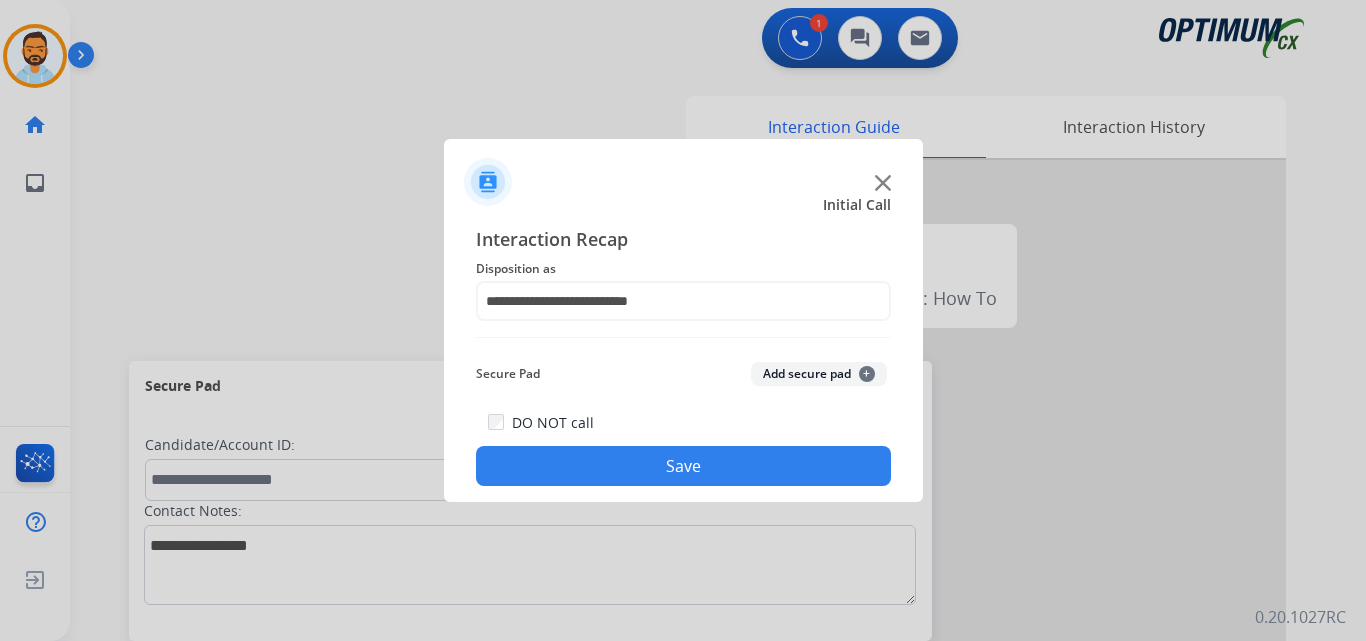 click on "Save" 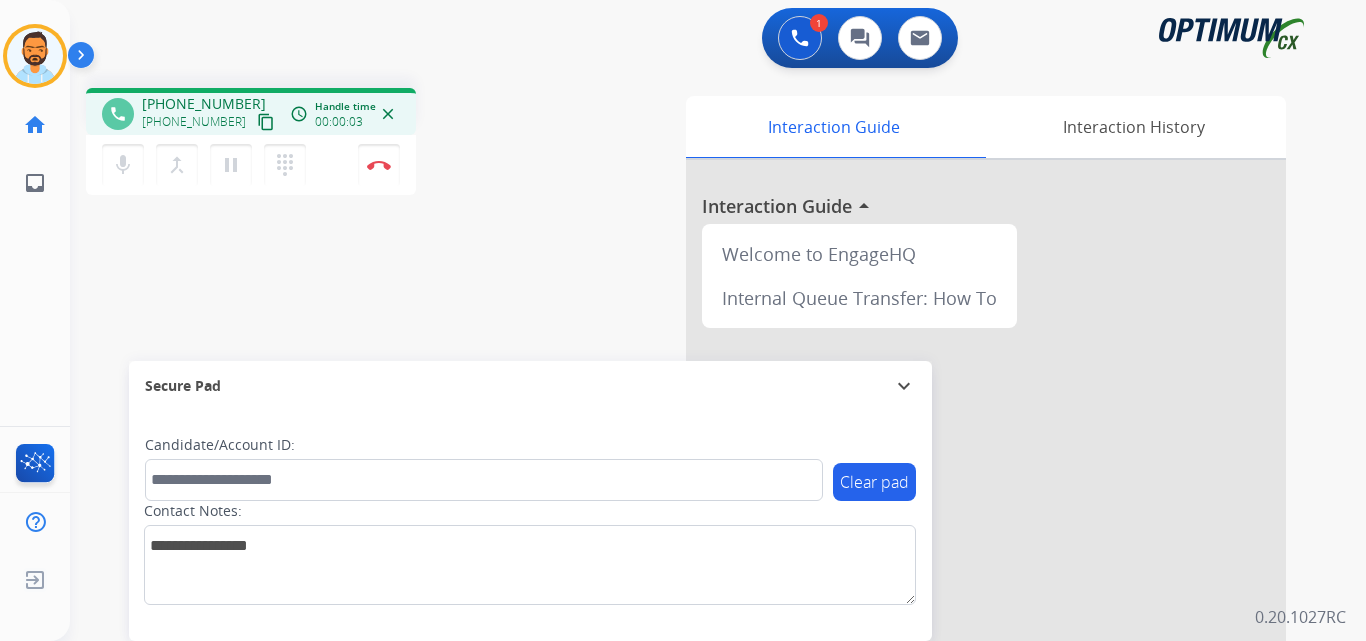 click on "content_copy" at bounding box center [266, 122] 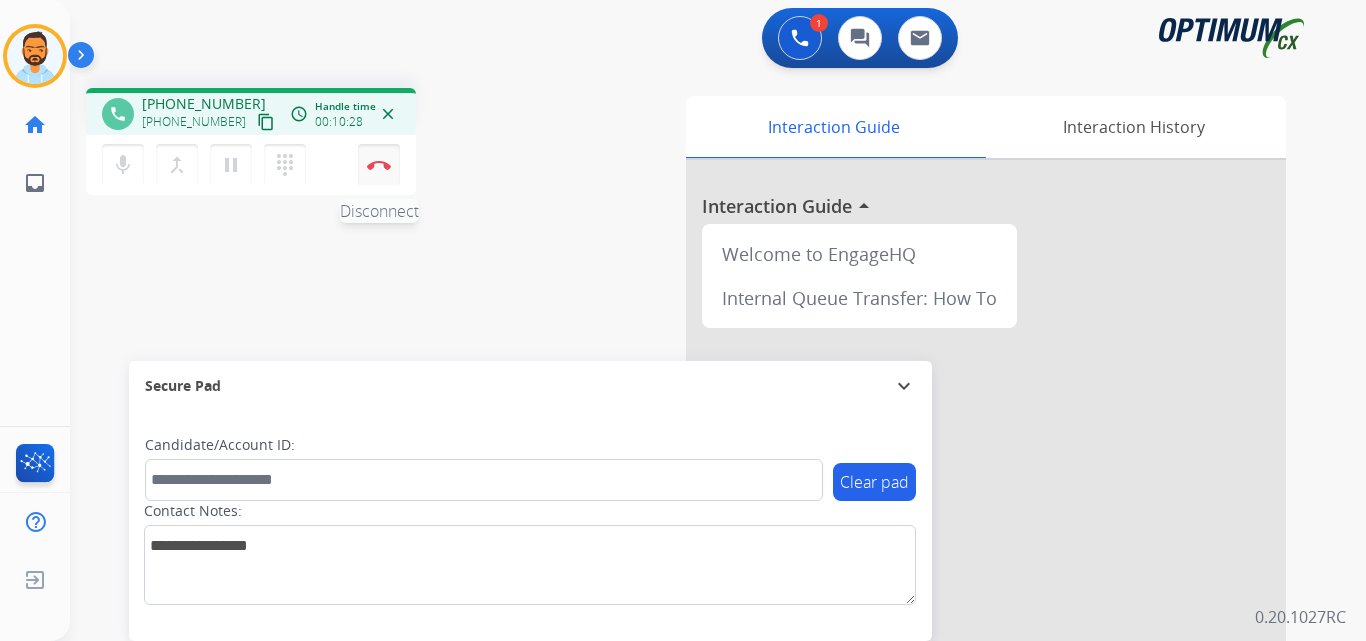 click at bounding box center (379, 165) 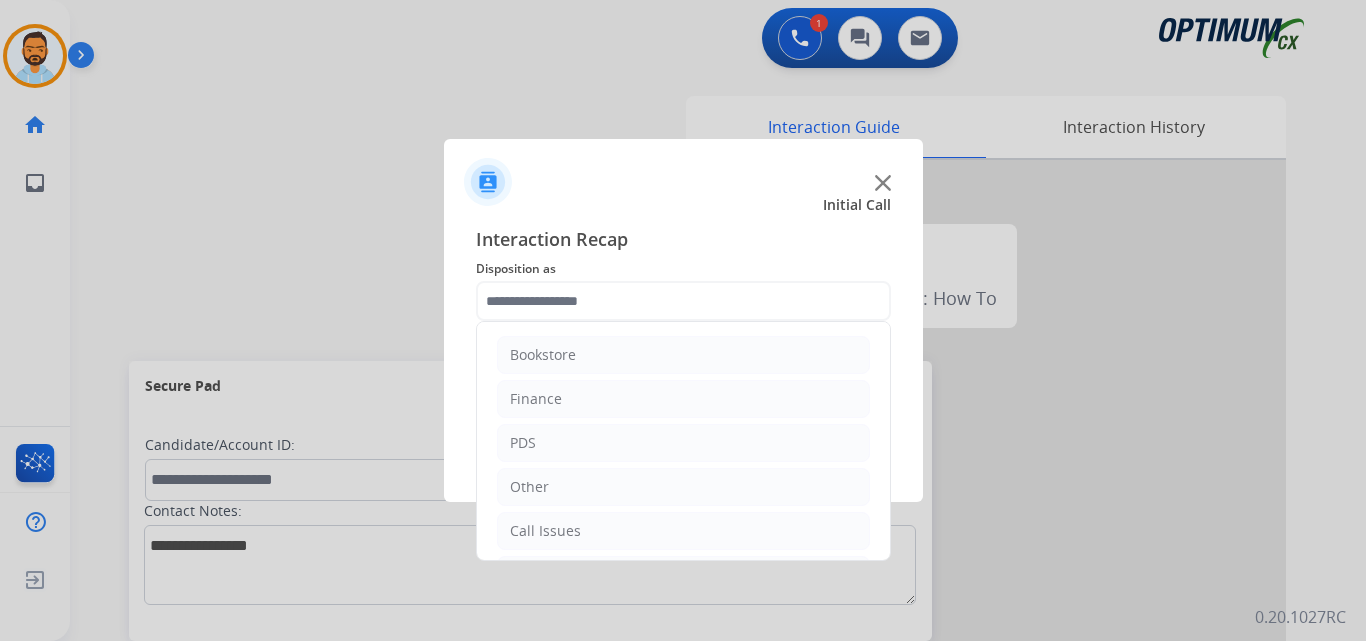 scroll, scrollTop: 136, scrollLeft: 0, axis: vertical 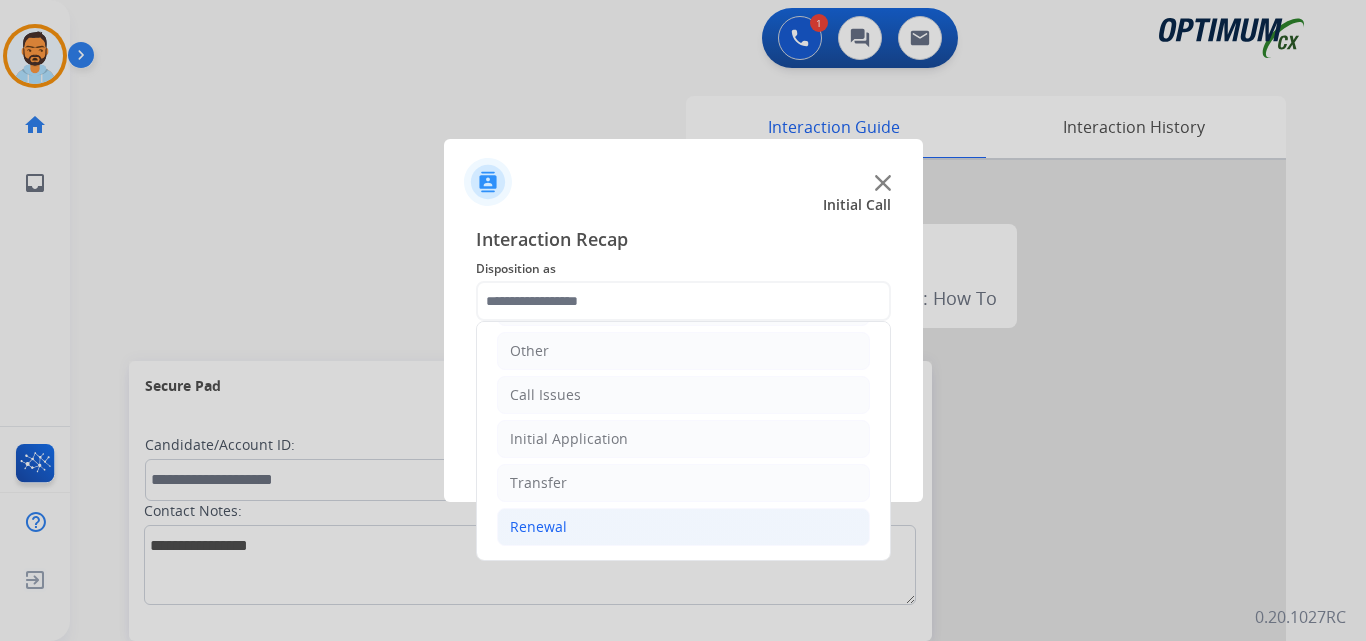 click on "Renewal" 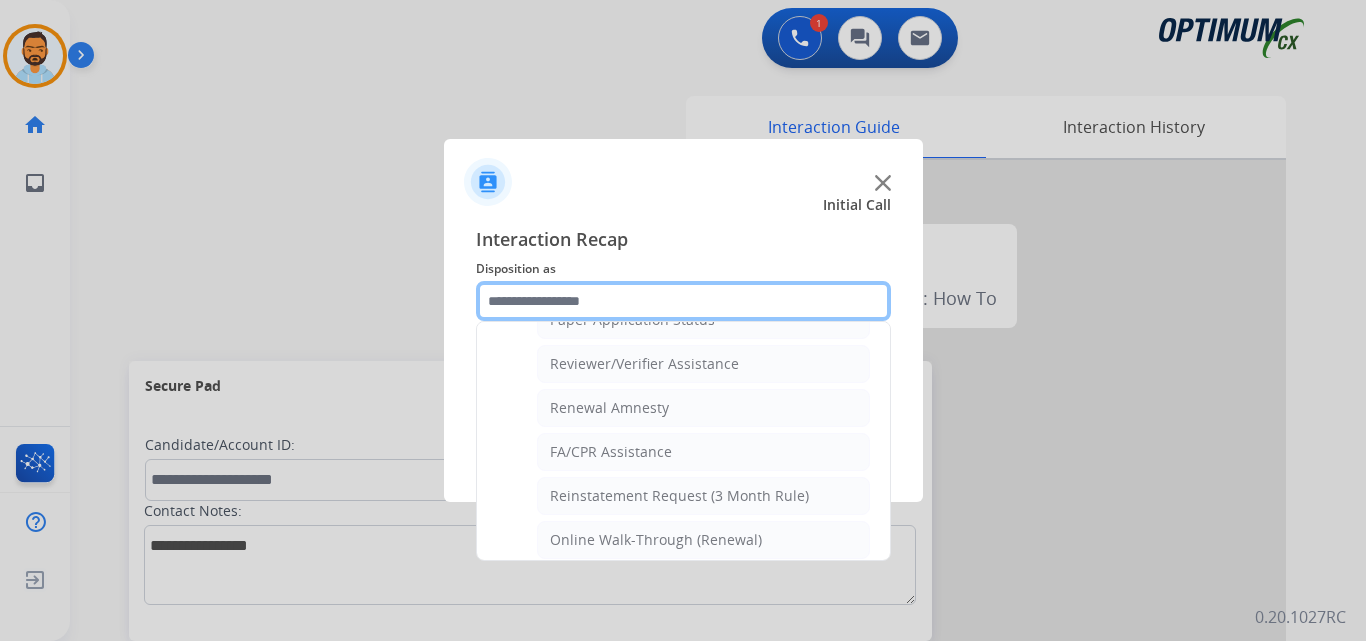 scroll, scrollTop: 761, scrollLeft: 0, axis: vertical 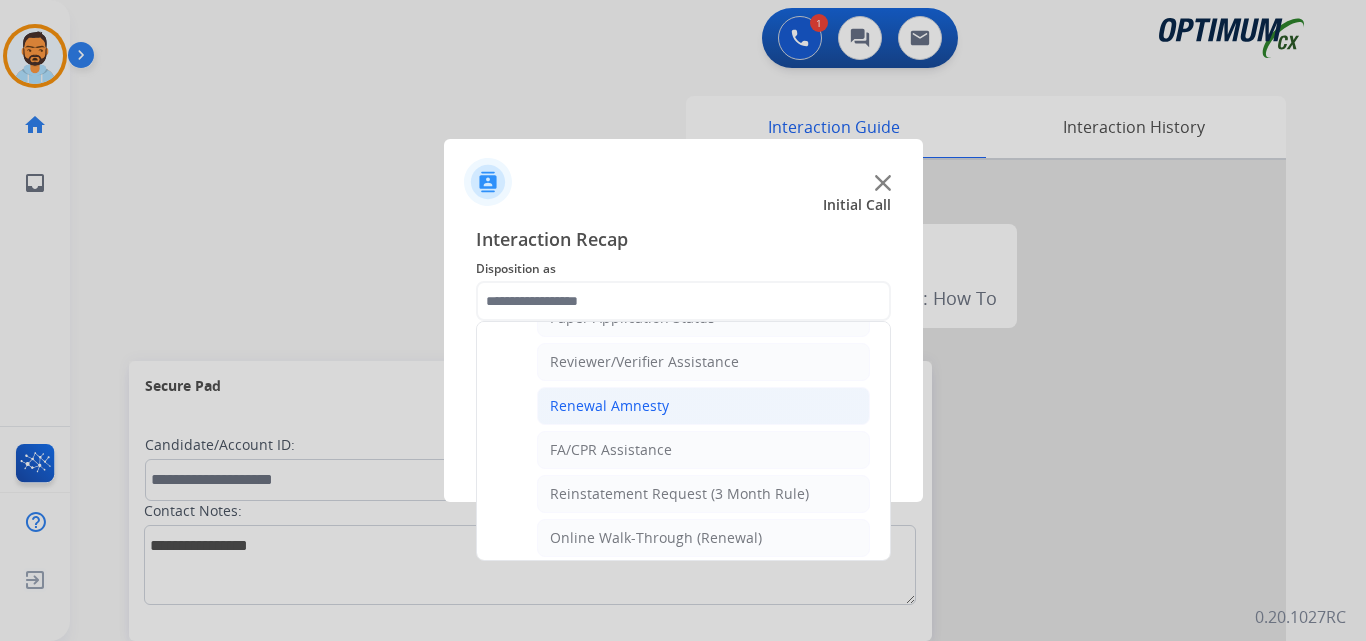 click on "Renewal Amnesty" 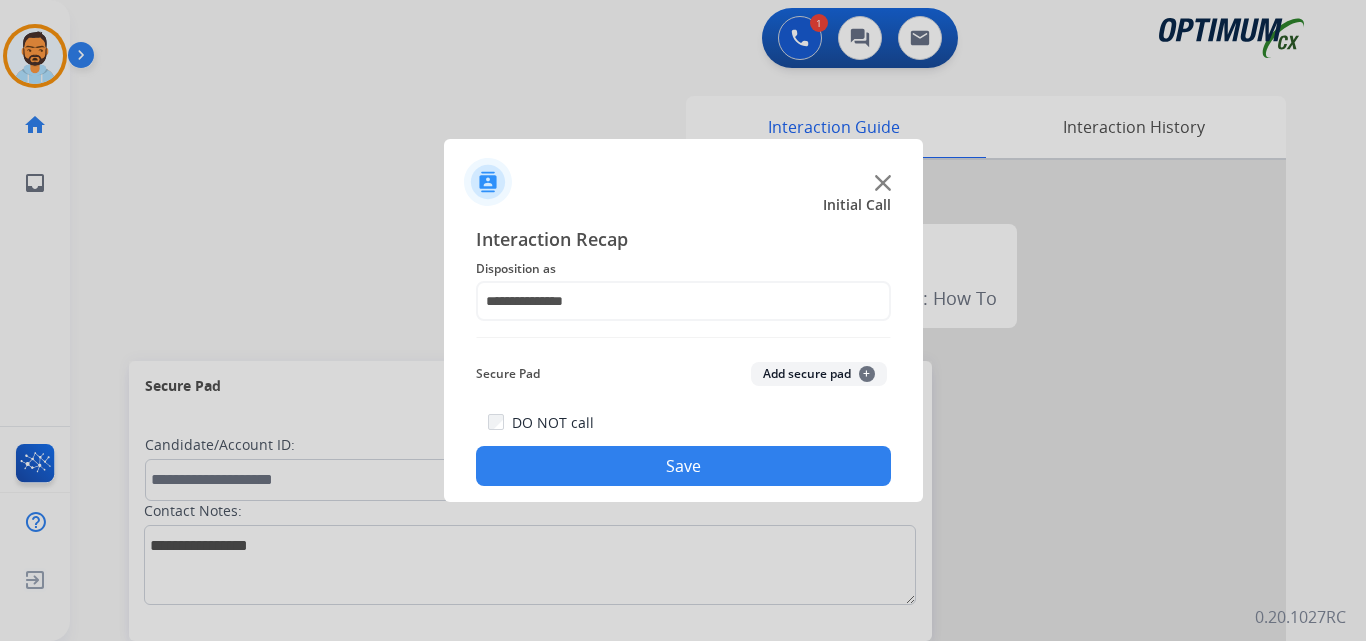 click on "Save" 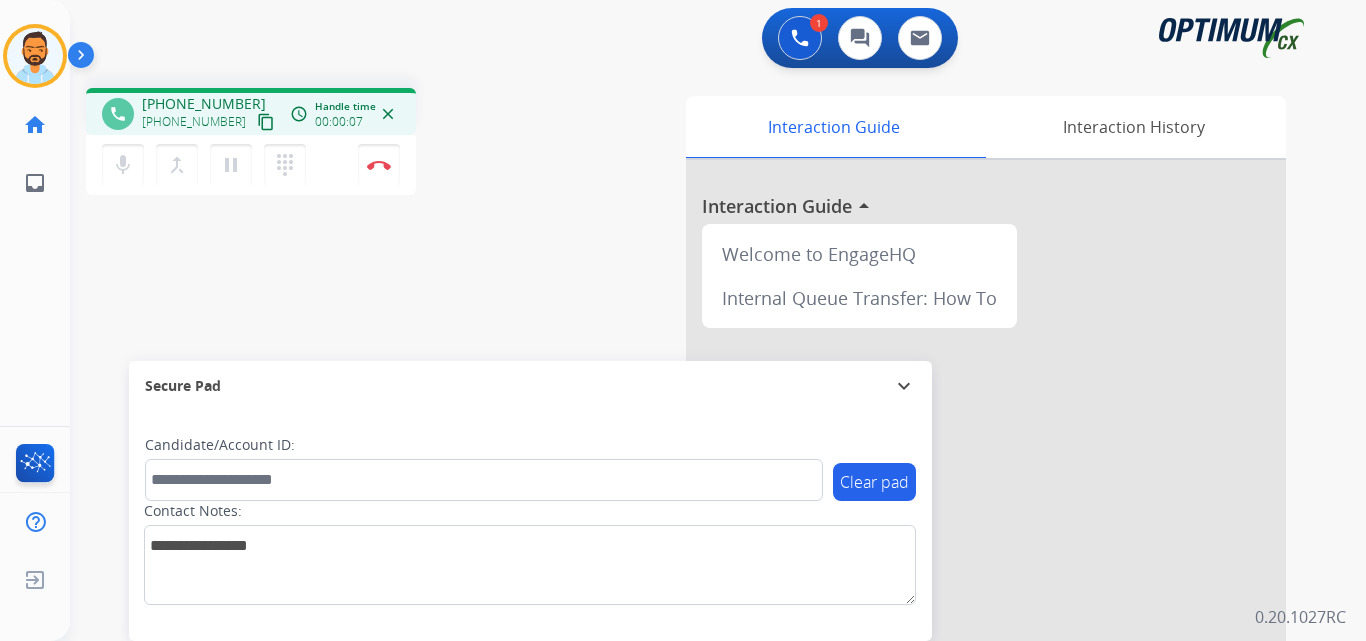 click on "content_copy" at bounding box center [266, 122] 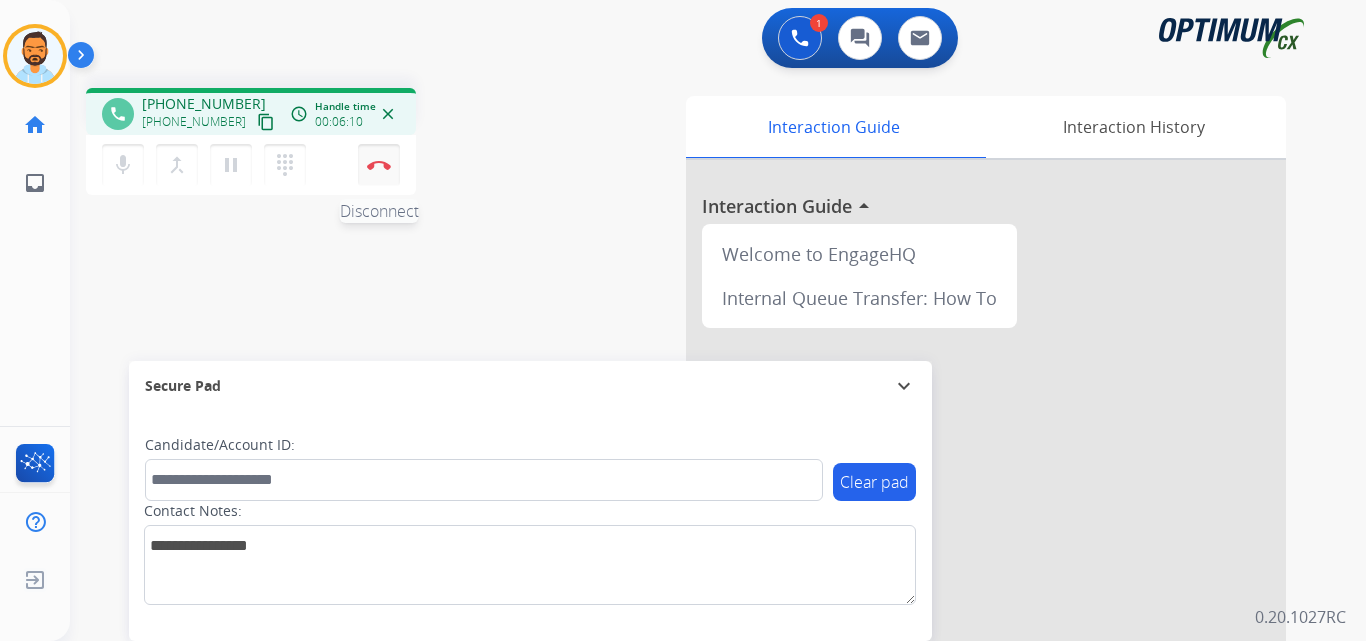 click on "Disconnect" at bounding box center [379, 165] 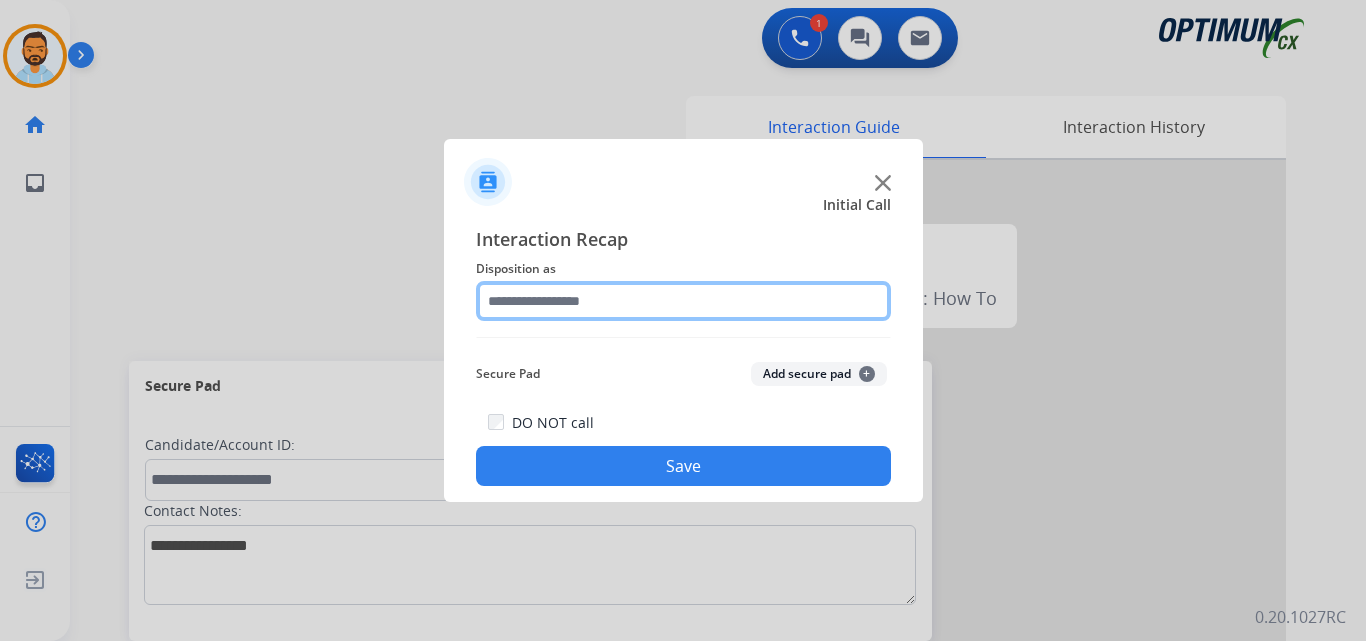 click 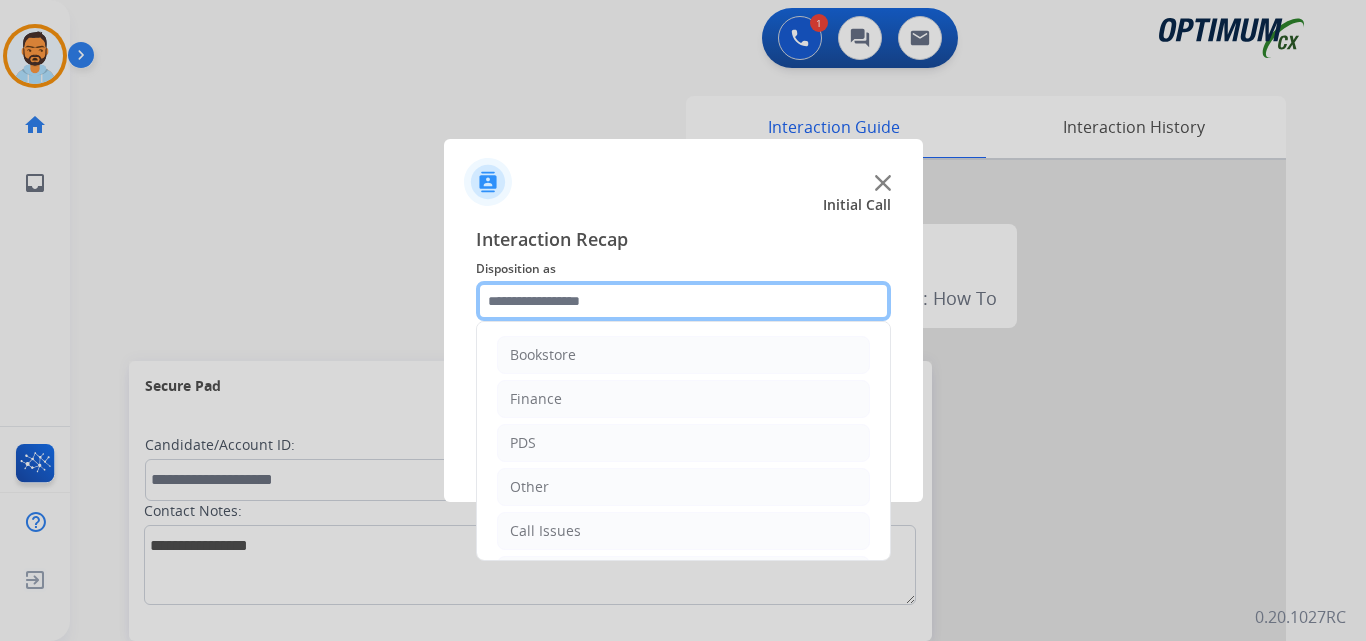 scroll, scrollTop: 136, scrollLeft: 0, axis: vertical 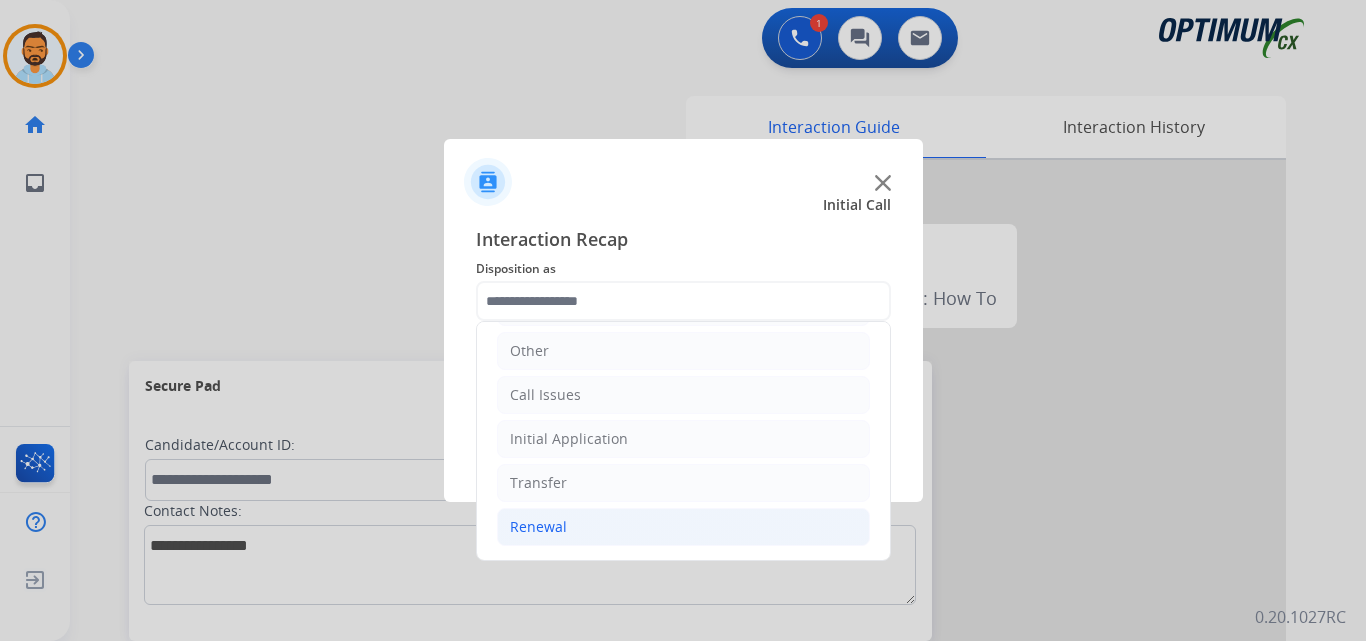 click on "Renewal" 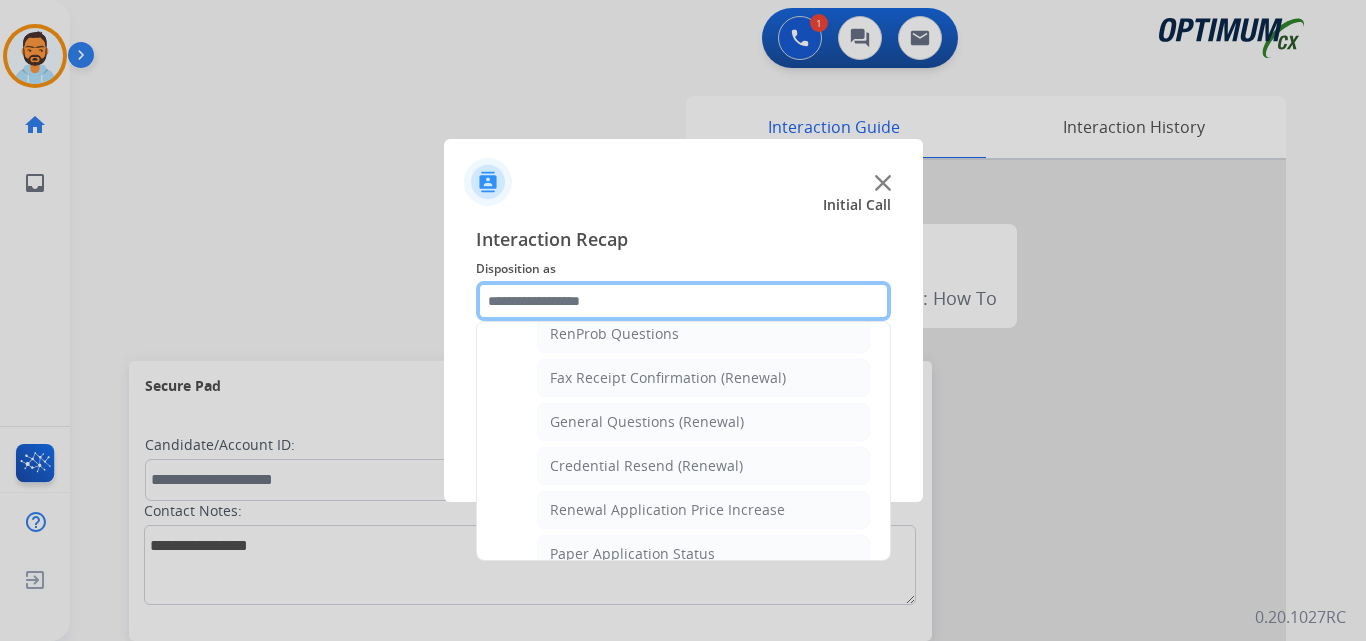 scroll, scrollTop: 518, scrollLeft: 0, axis: vertical 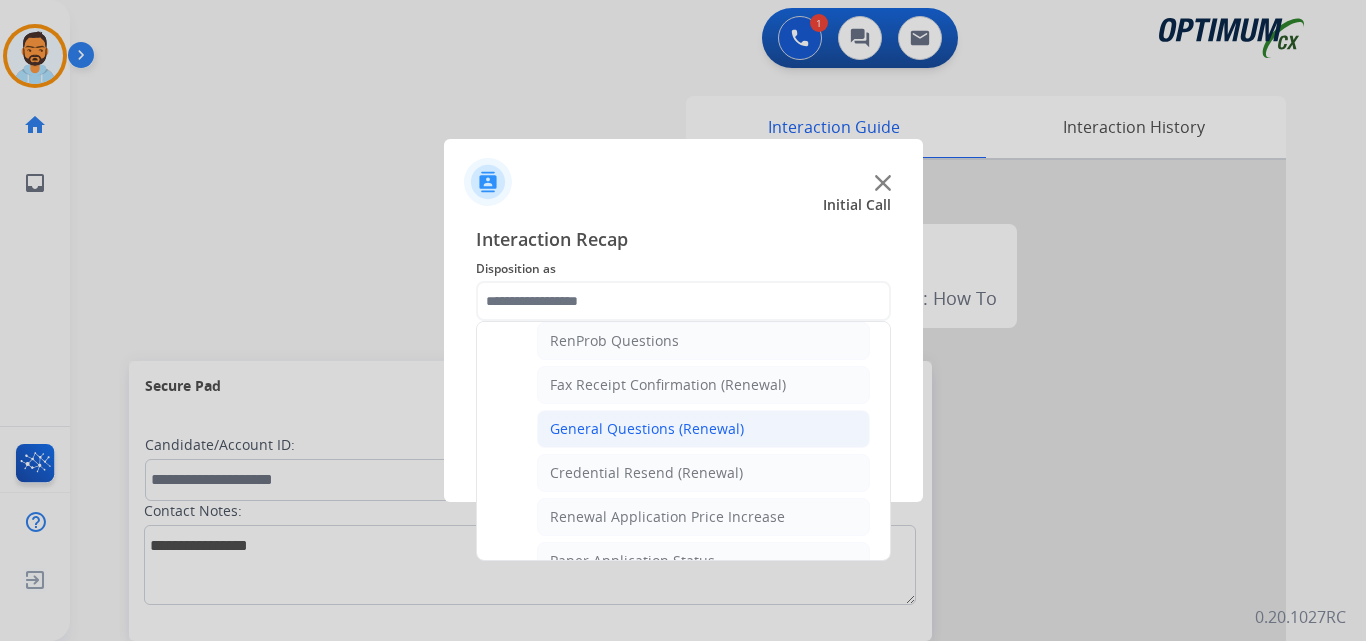 click on "General Questions (Renewal)" 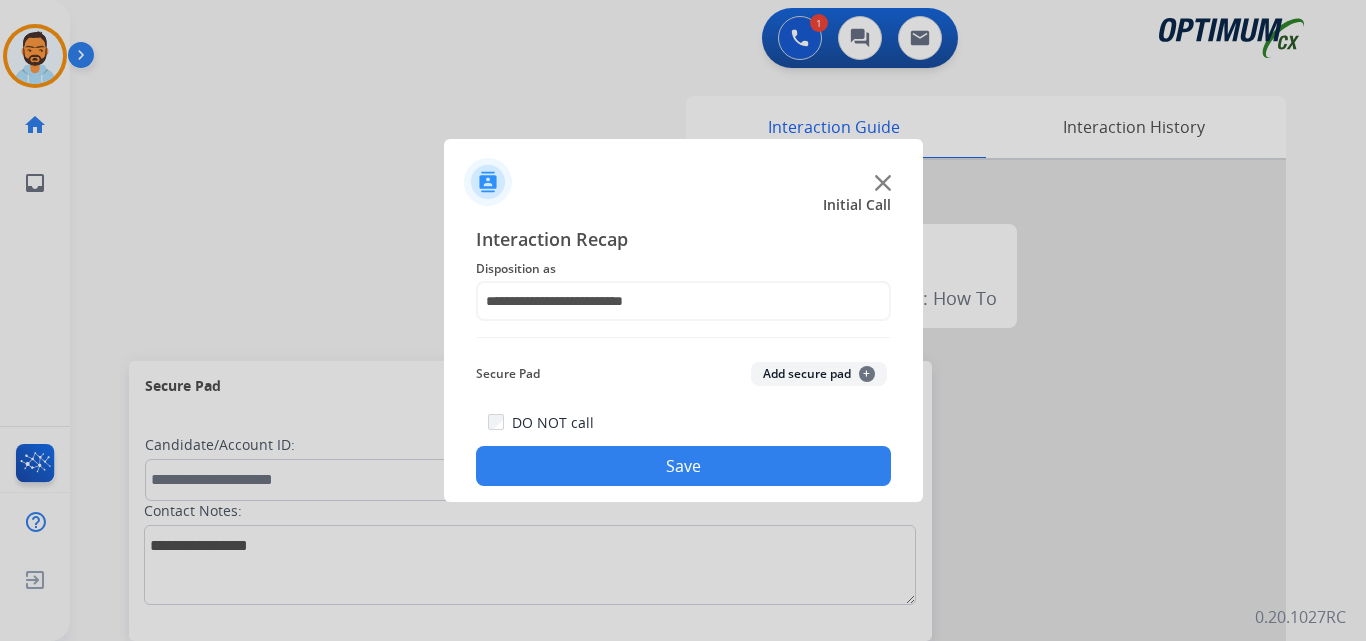click on "Save" 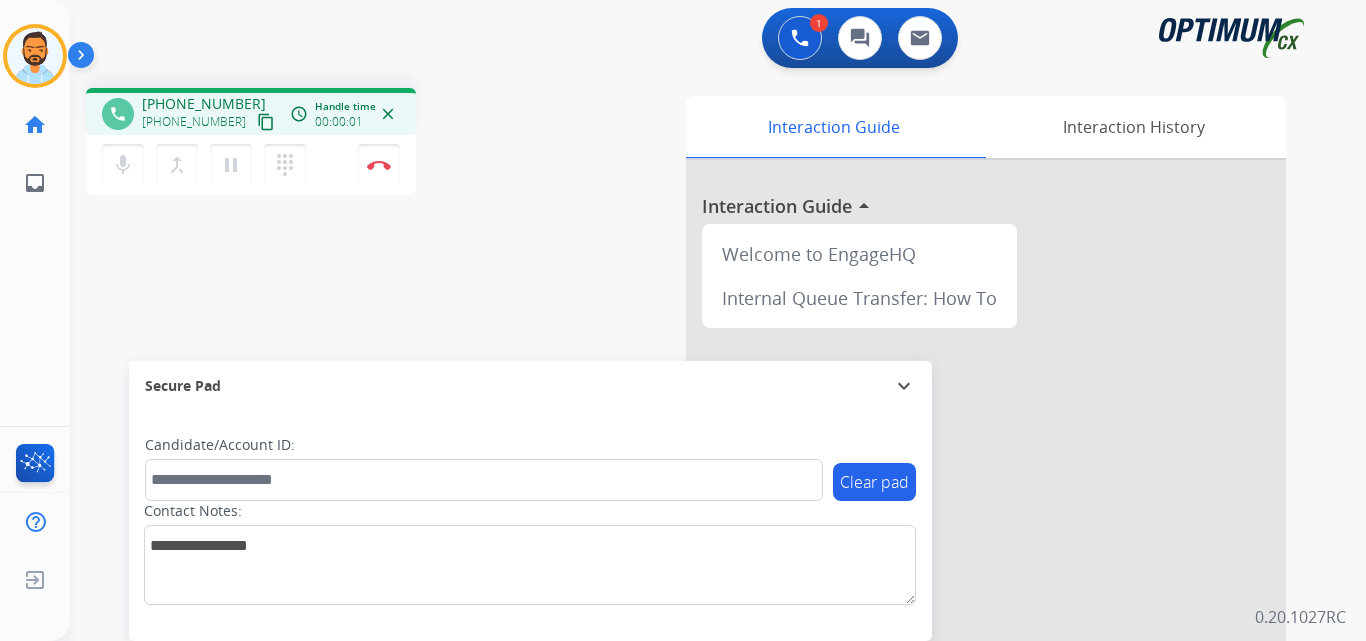 click on "content_copy" at bounding box center [266, 122] 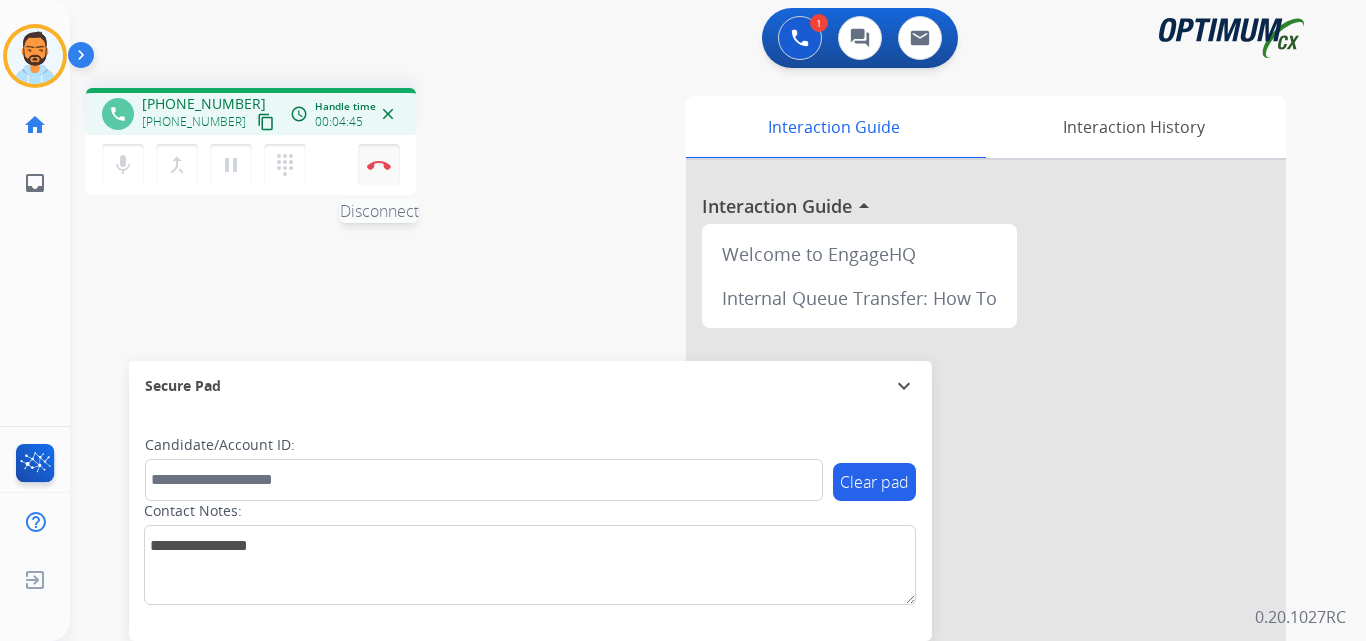 click at bounding box center (379, 165) 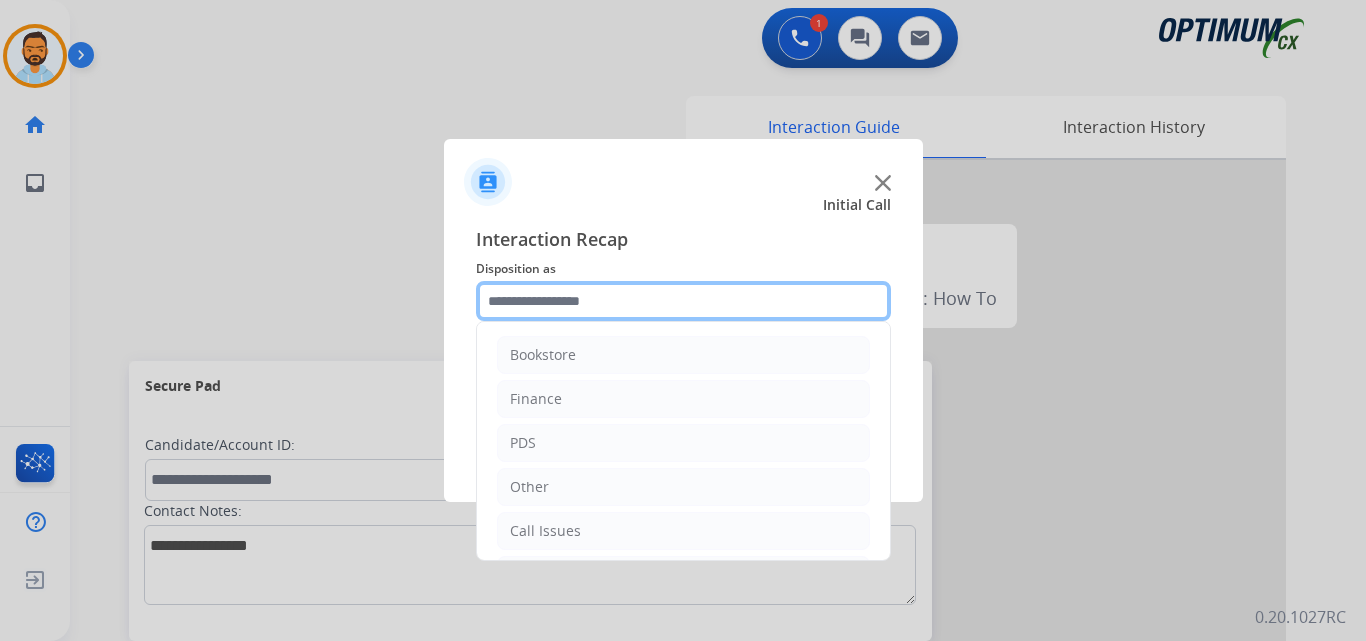 click 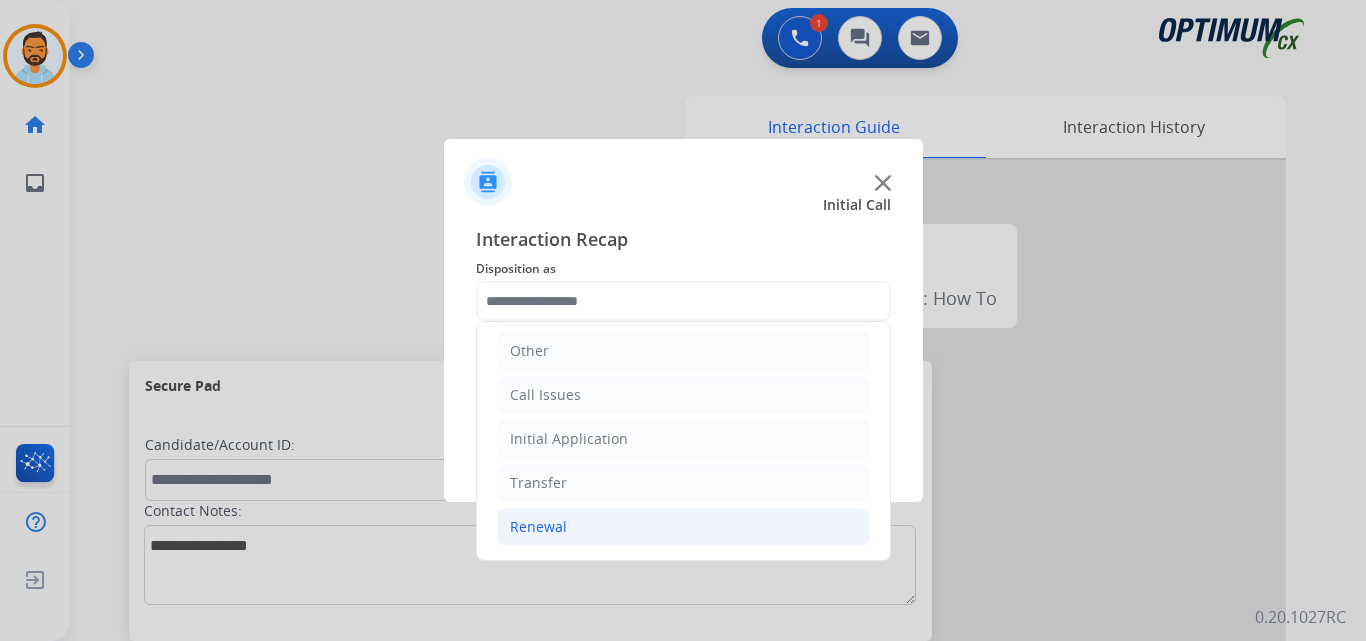 click on "Renewal" 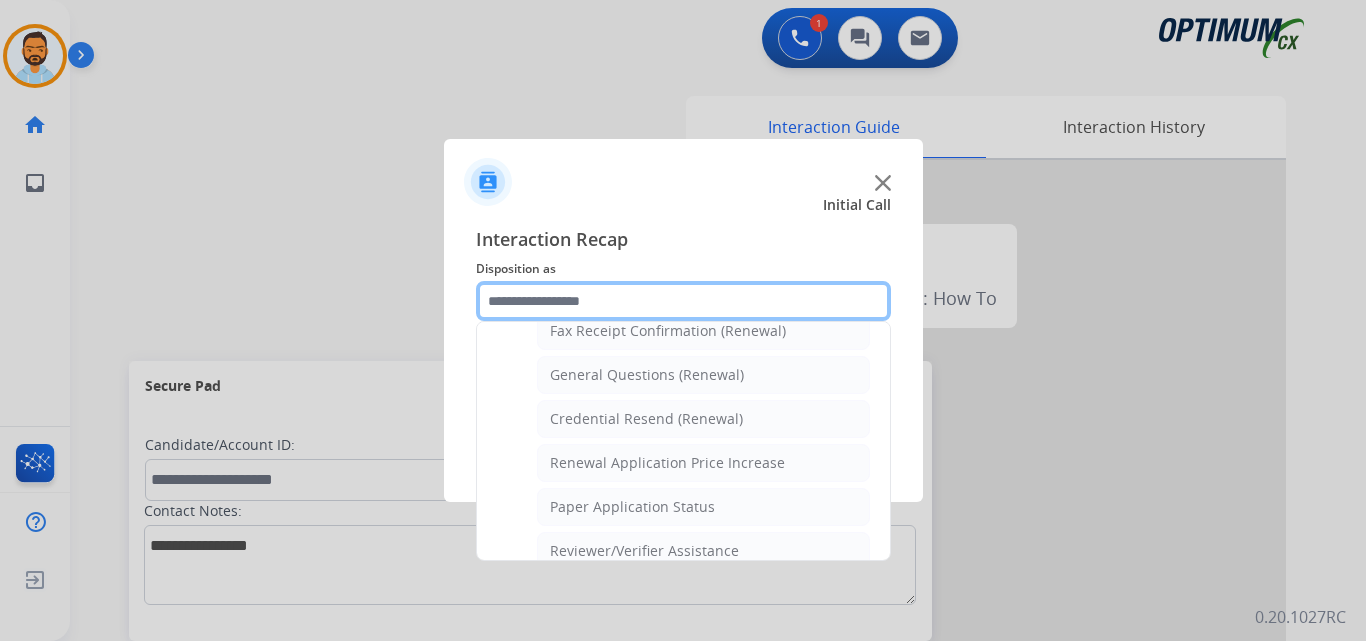 scroll, scrollTop: 569, scrollLeft: 0, axis: vertical 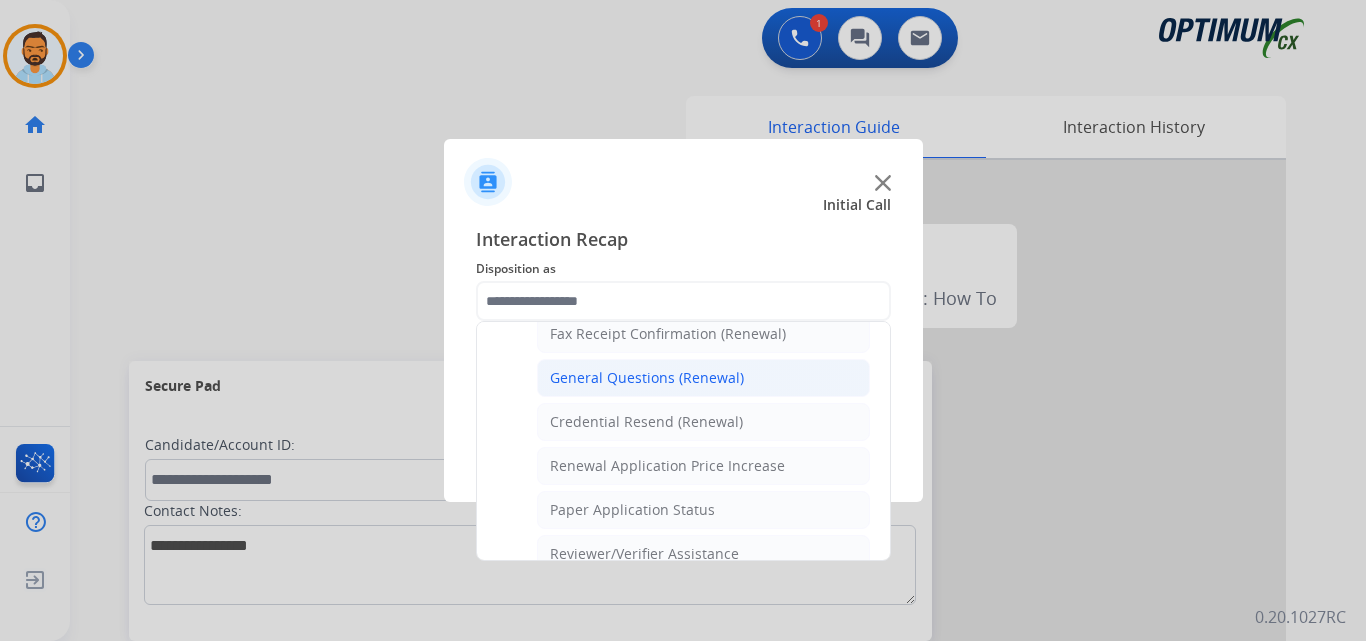 click on "General Questions (Renewal)" 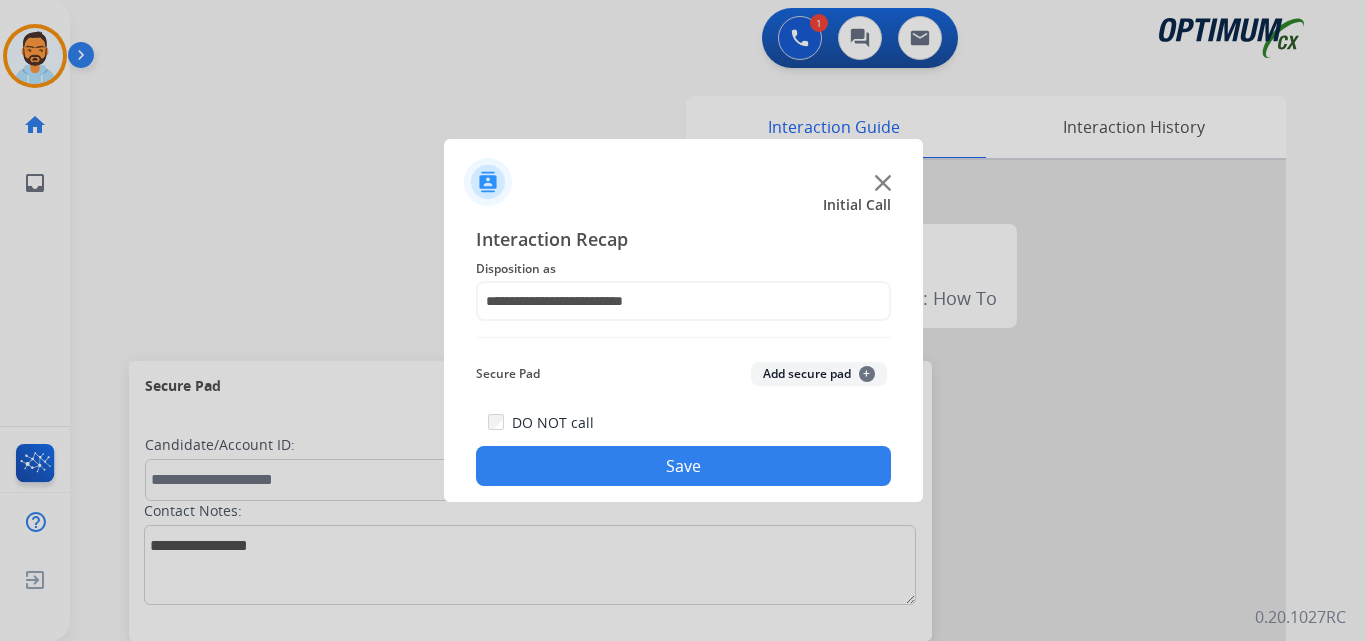 click on "Save" 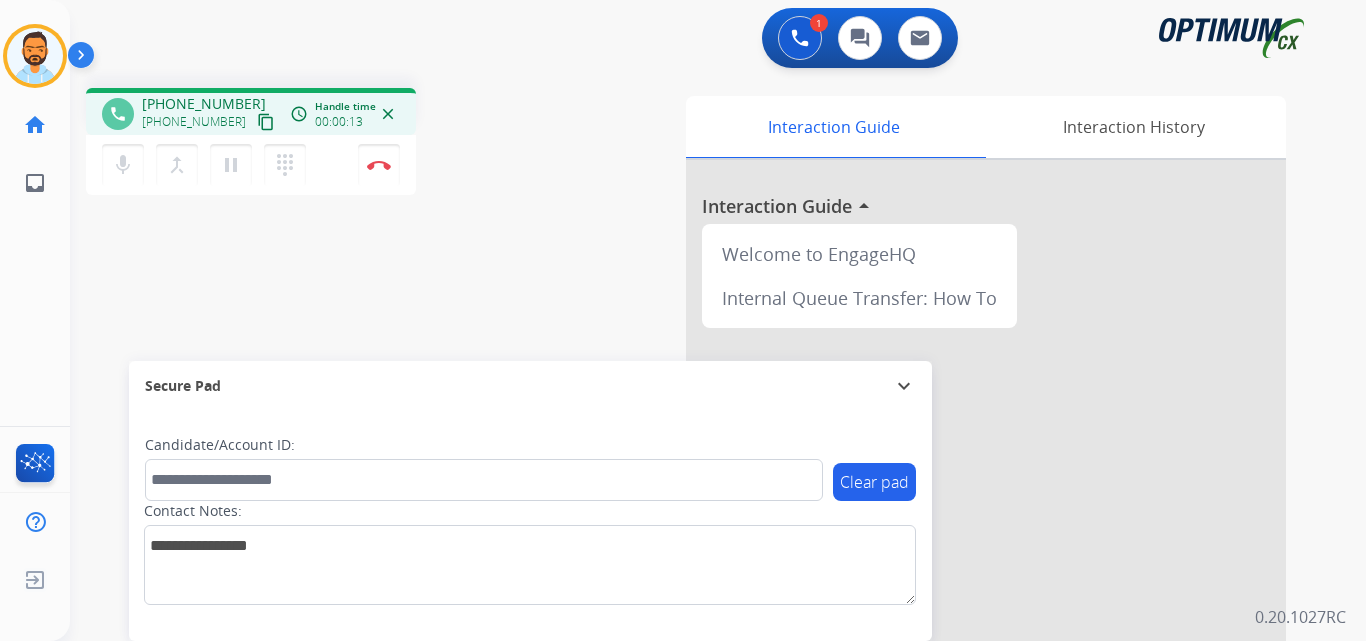 click on "content_copy" at bounding box center (266, 122) 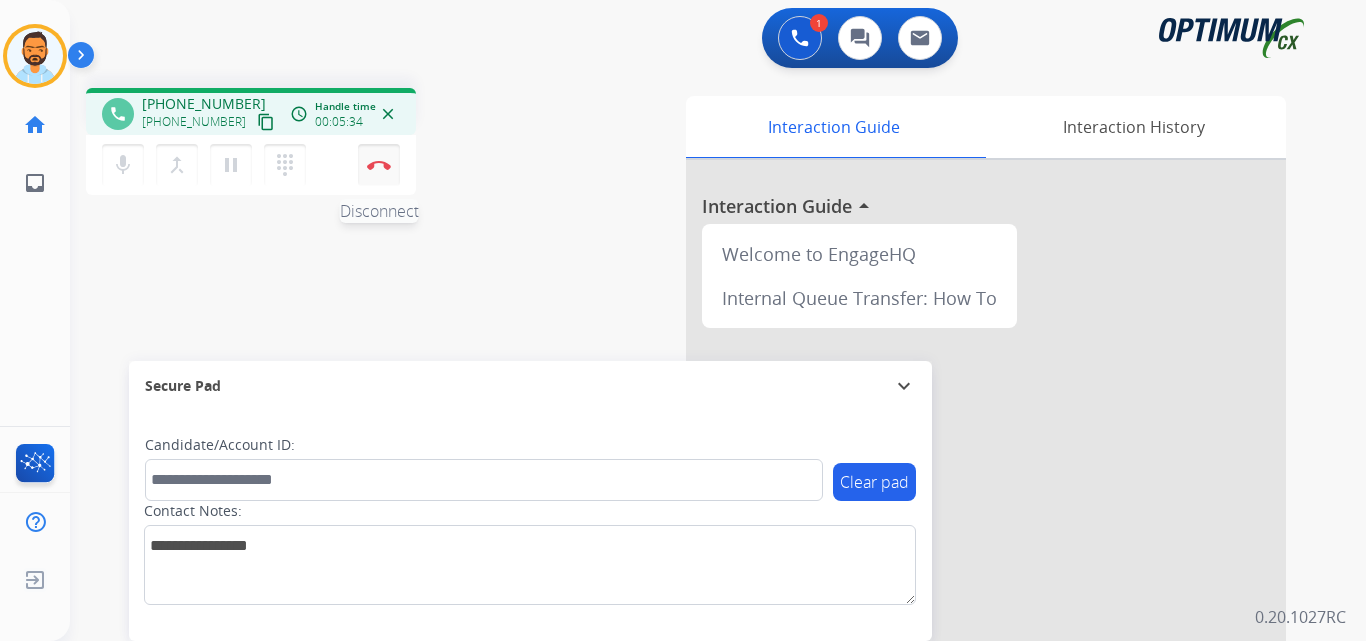 click on "Disconnect" at bounding box center [379, 165] 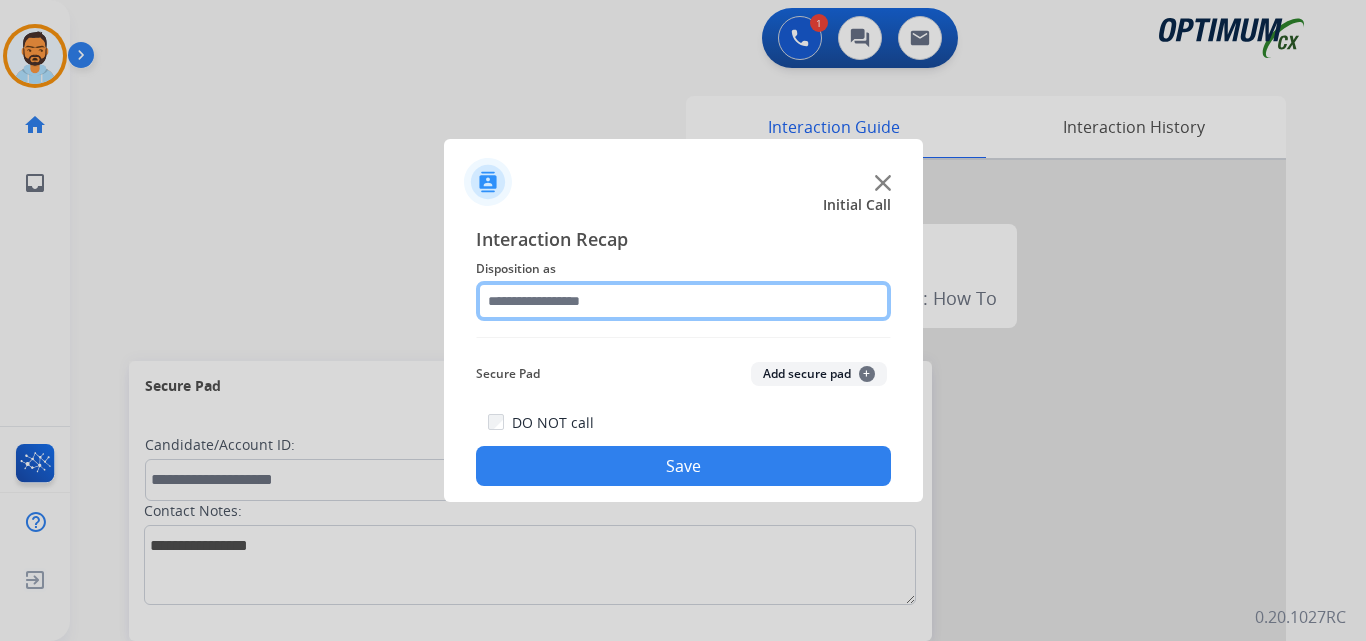 click 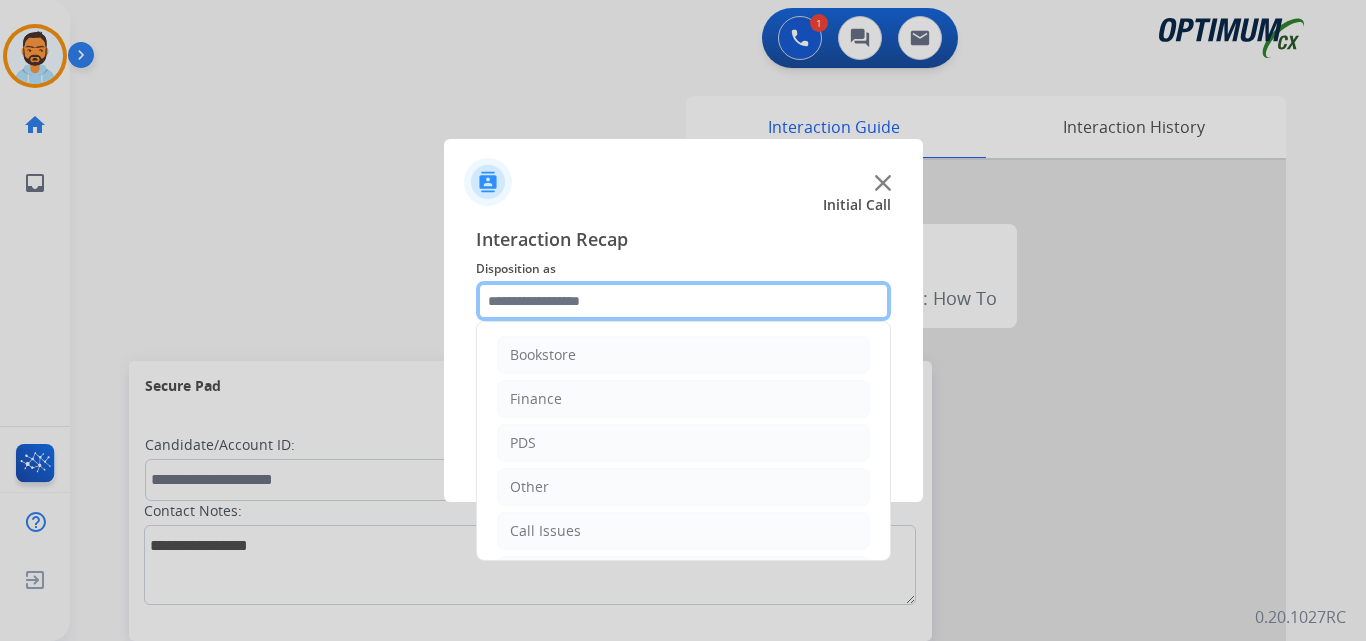 scroll, scrollTop: 136, scrollLeft: 0, axis: vertical 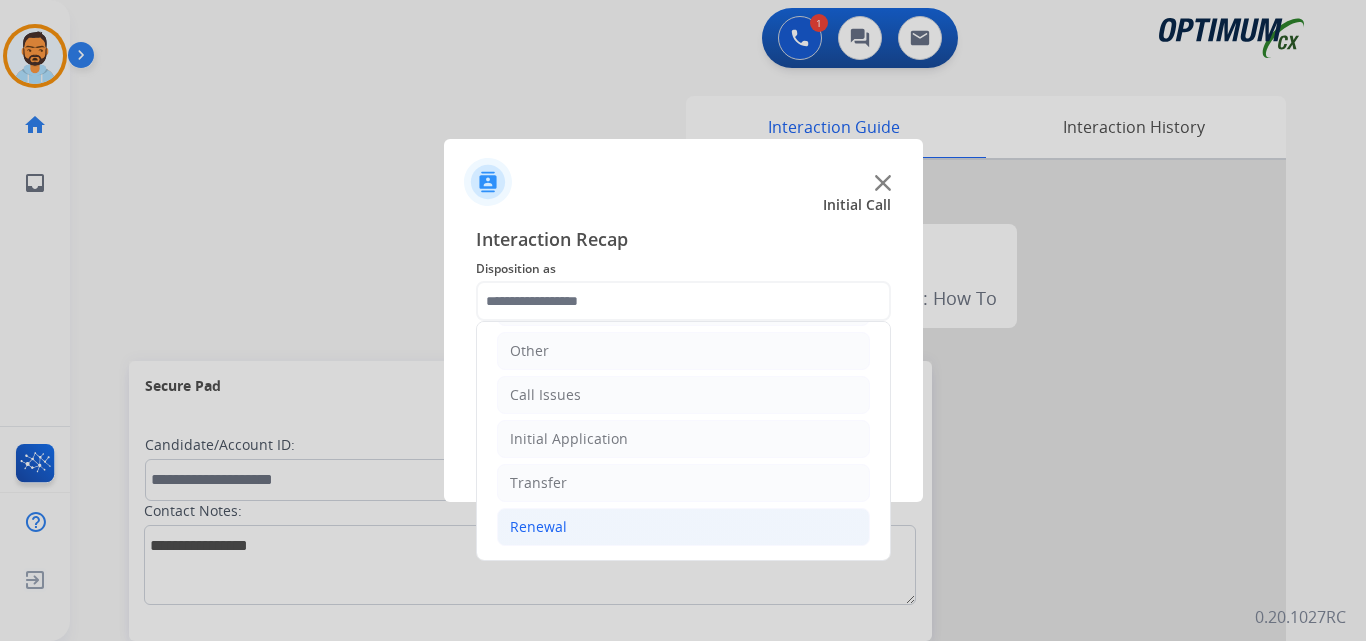 click on "Renewal" 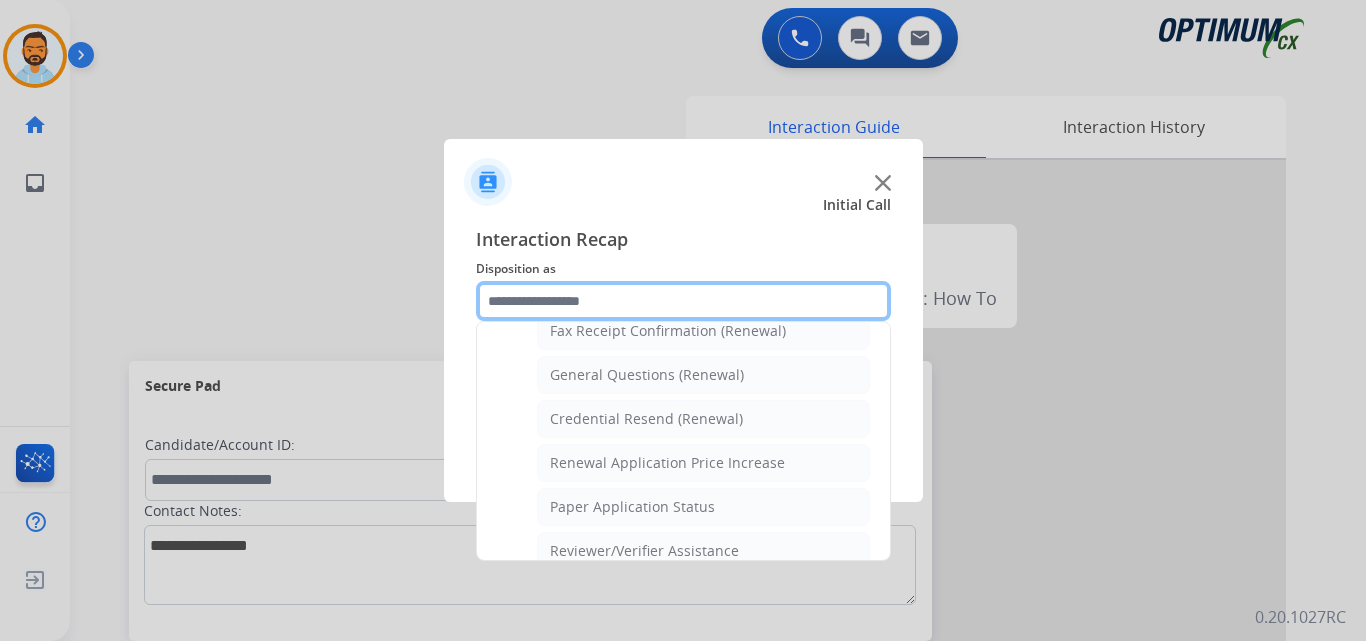 scroll, scrollTop: 580, scrollLeft: 0, axis: vertical 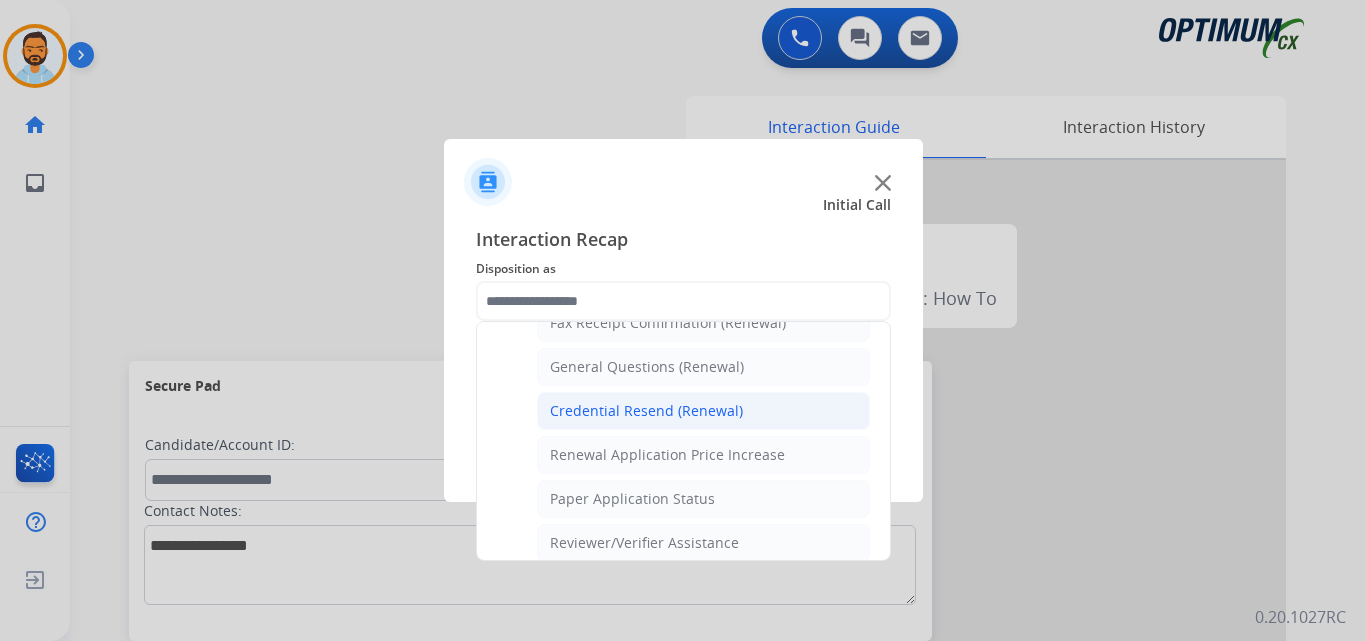 click on "Credential Resend (Renewal)" 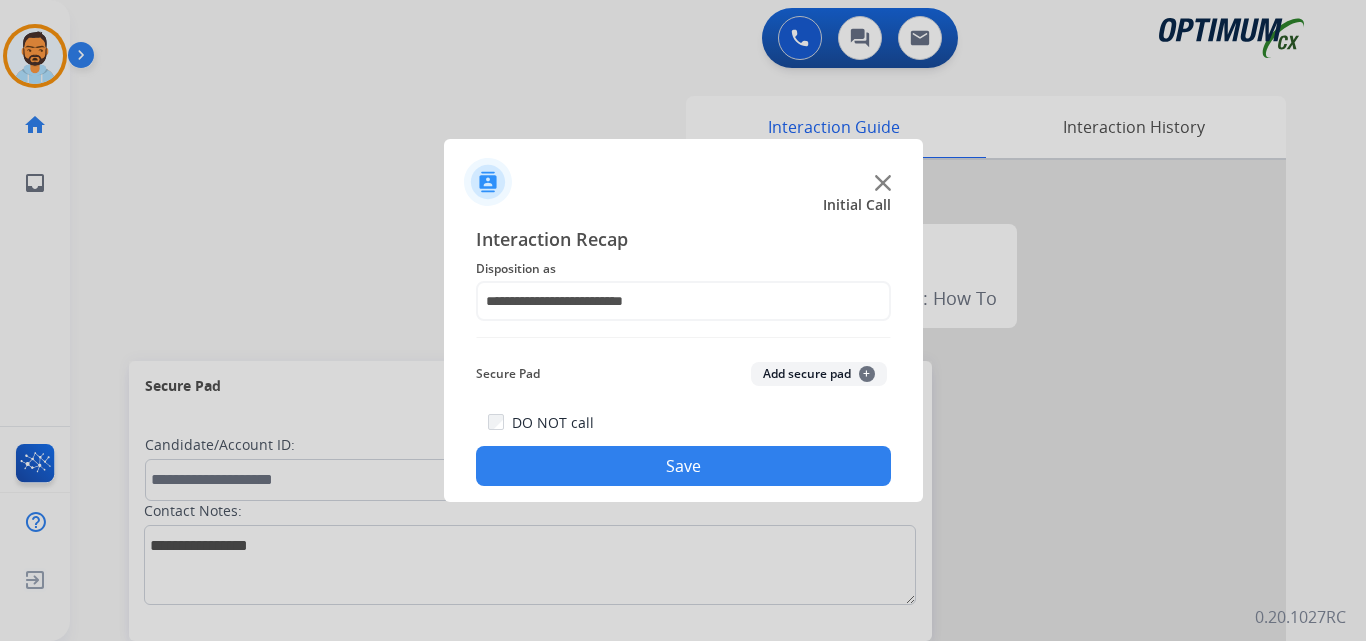 click on "Save" 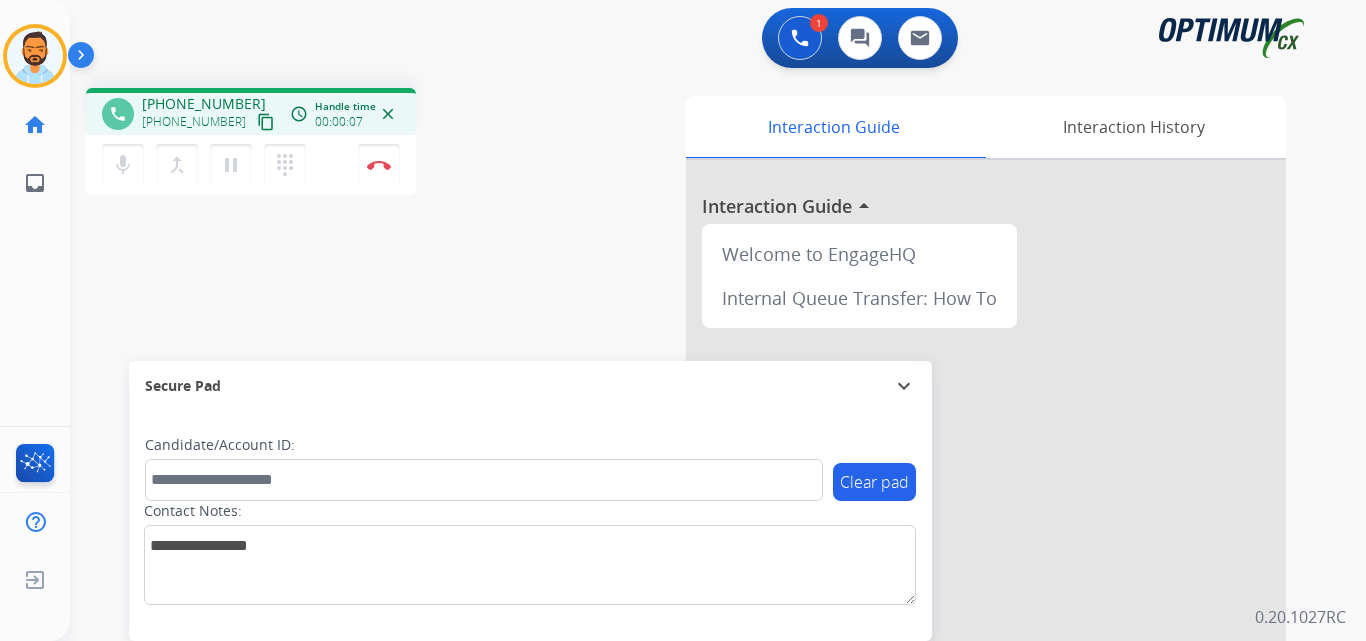click on "content_copy" at bounding box center [266, 122] 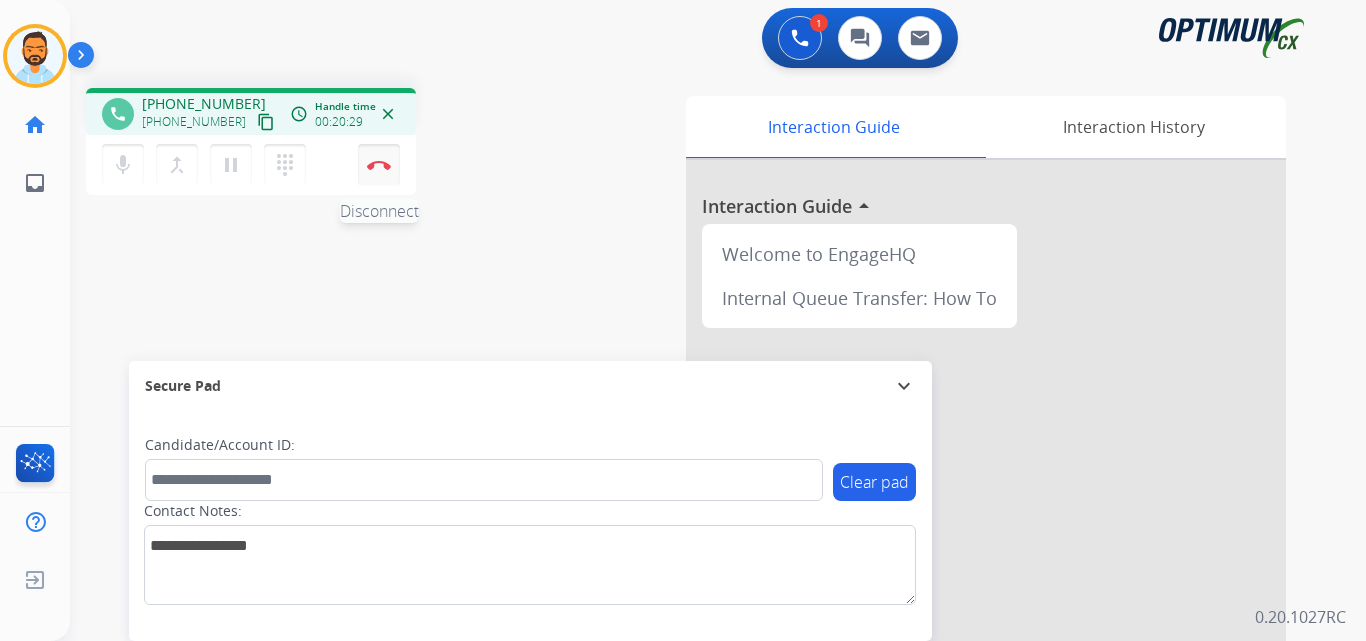 click on "Disconnect" at bounding box center [379, 165] 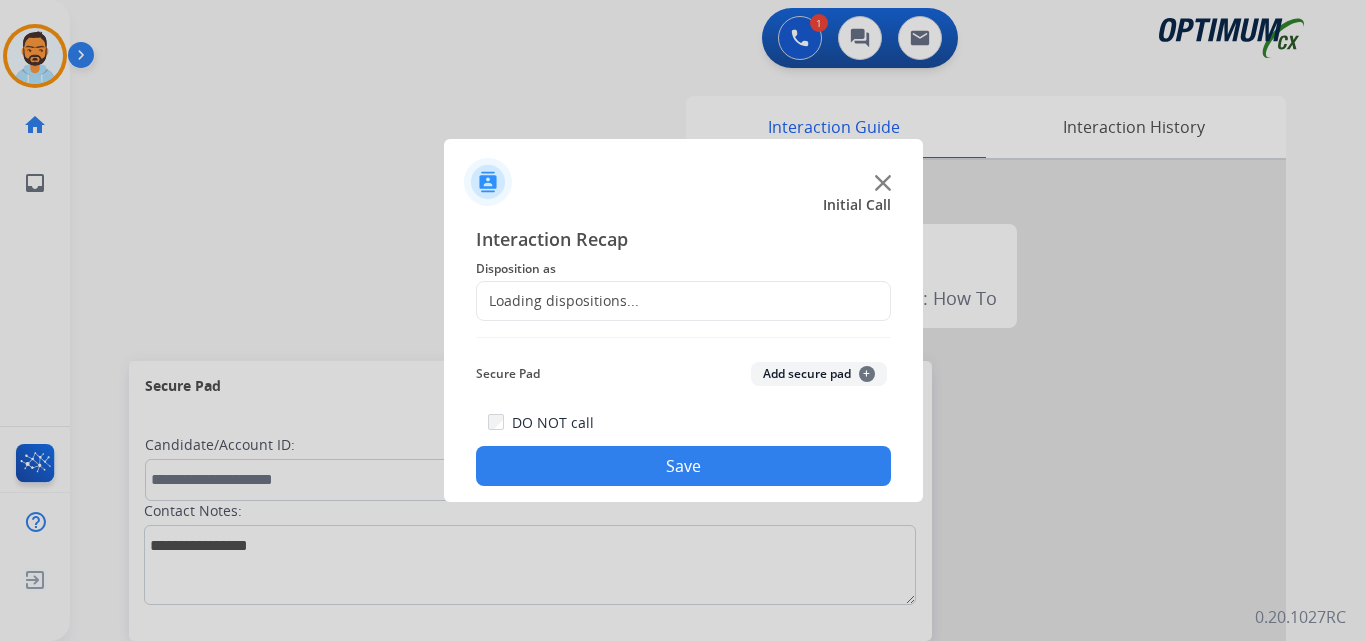 click on "Loading dispositions..." 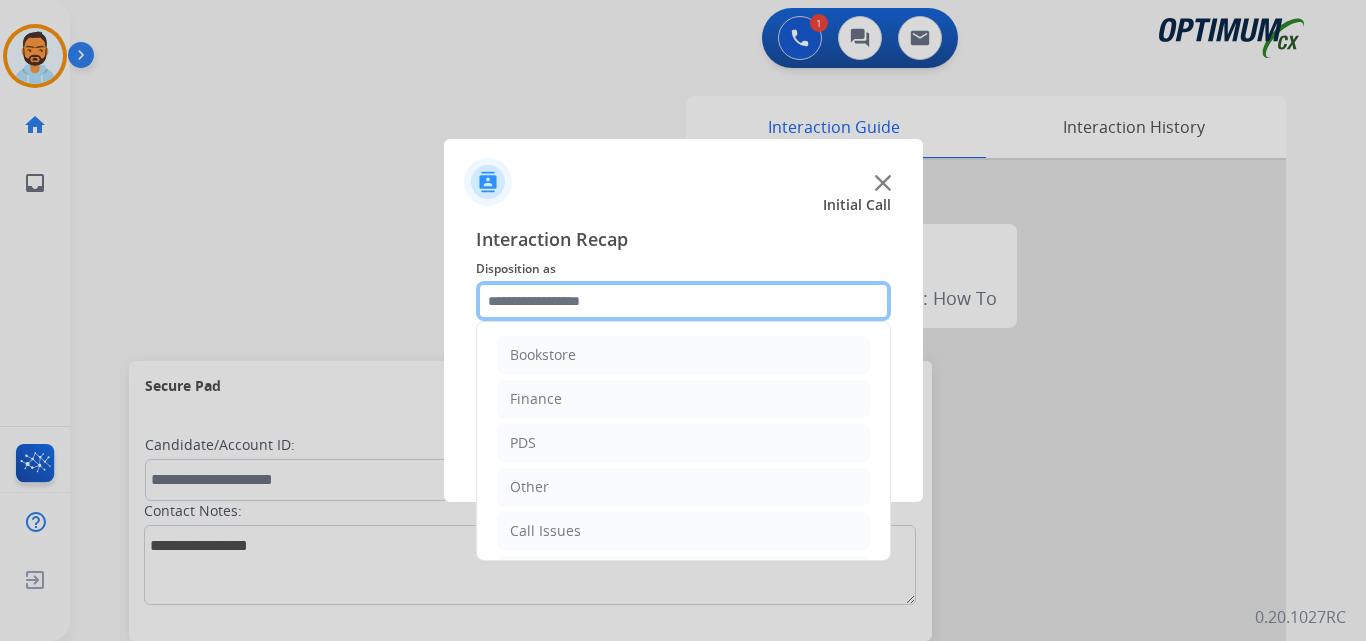 click 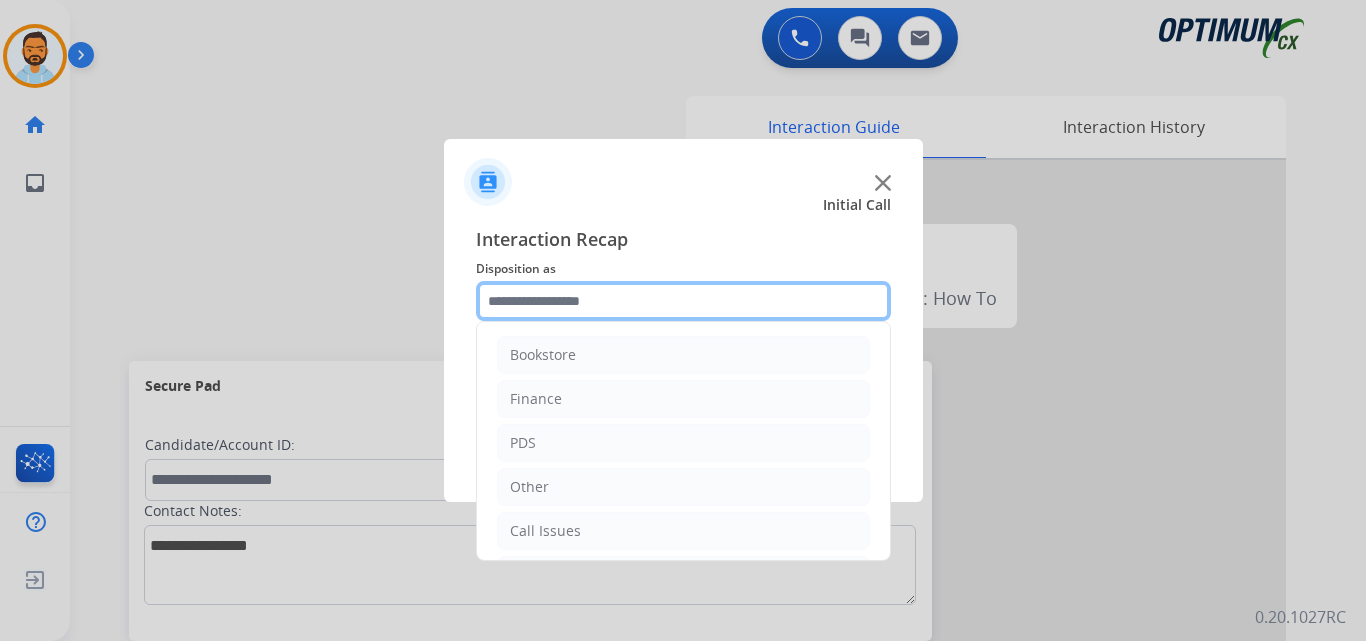 scroll, scrollTop: 136, scrollLeft: 0, axis: vertical 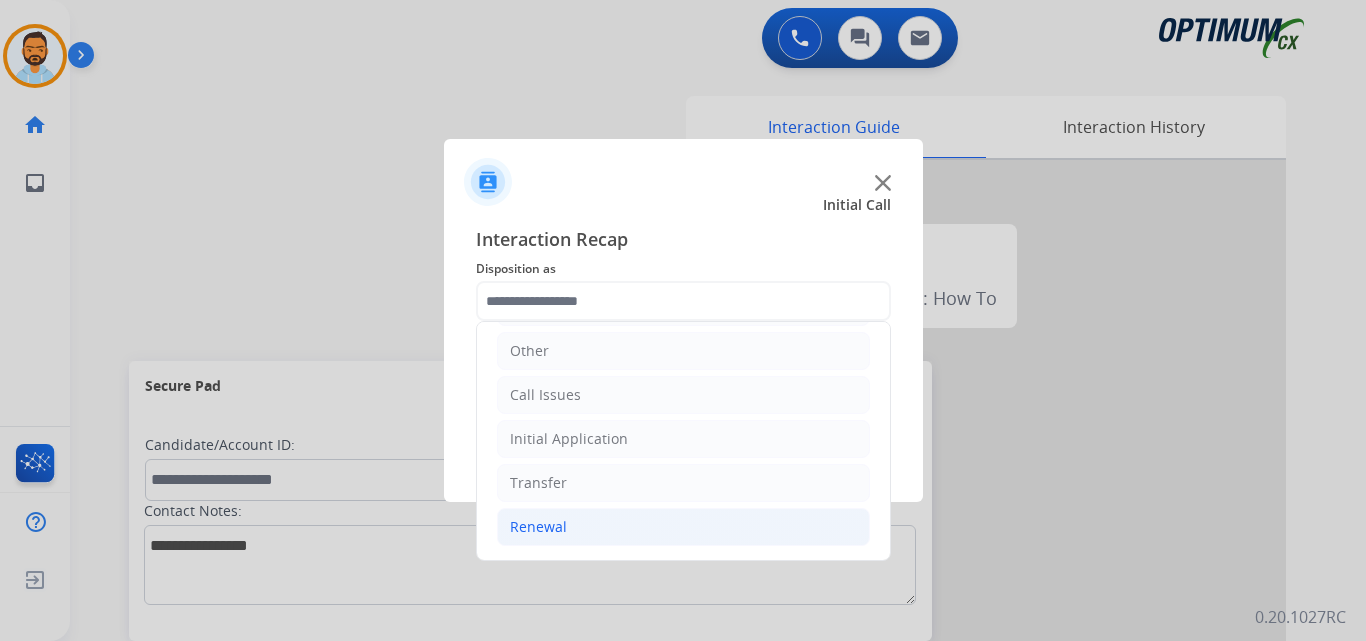 click on "Renewal" 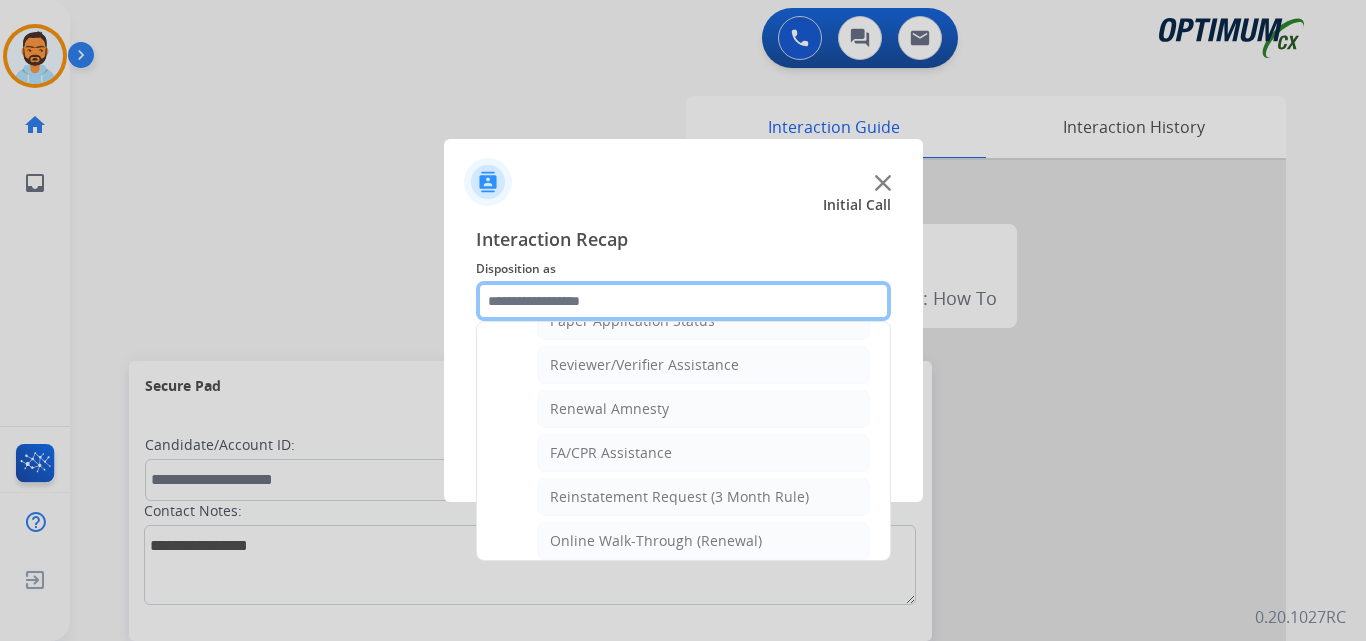 scroll, scrollTop: 761, scrollLeft: 0, axis: vertical 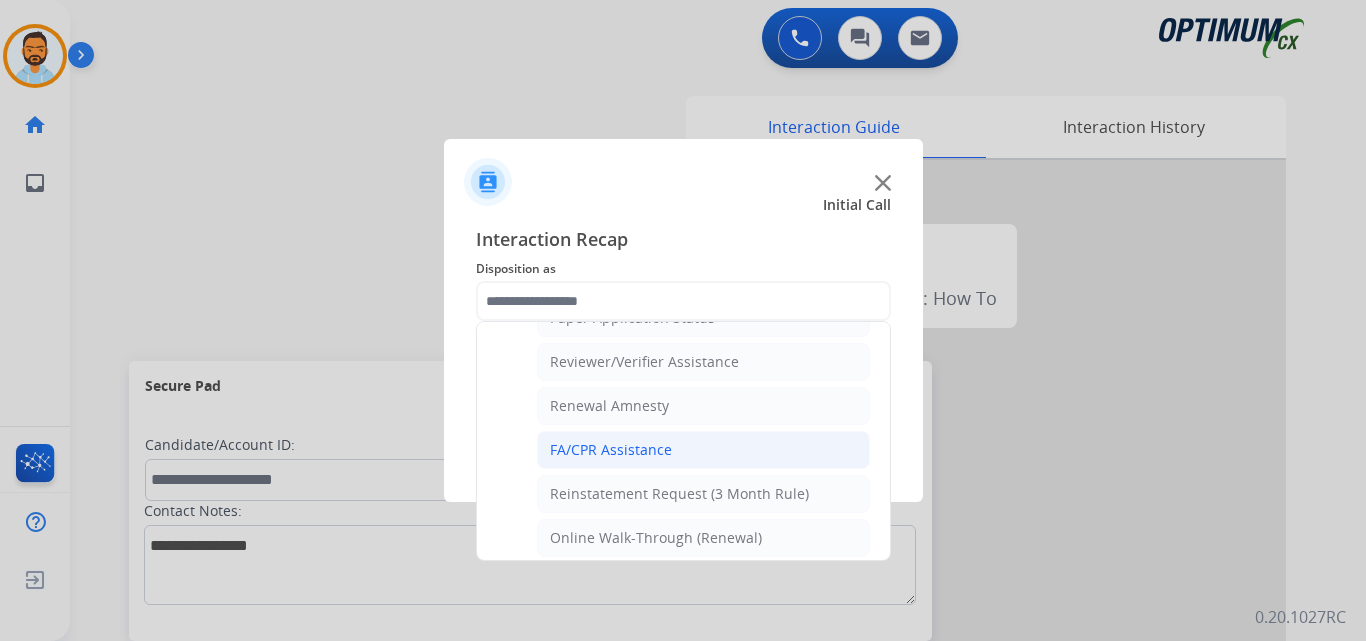 click on "FA/CPR Assistance" 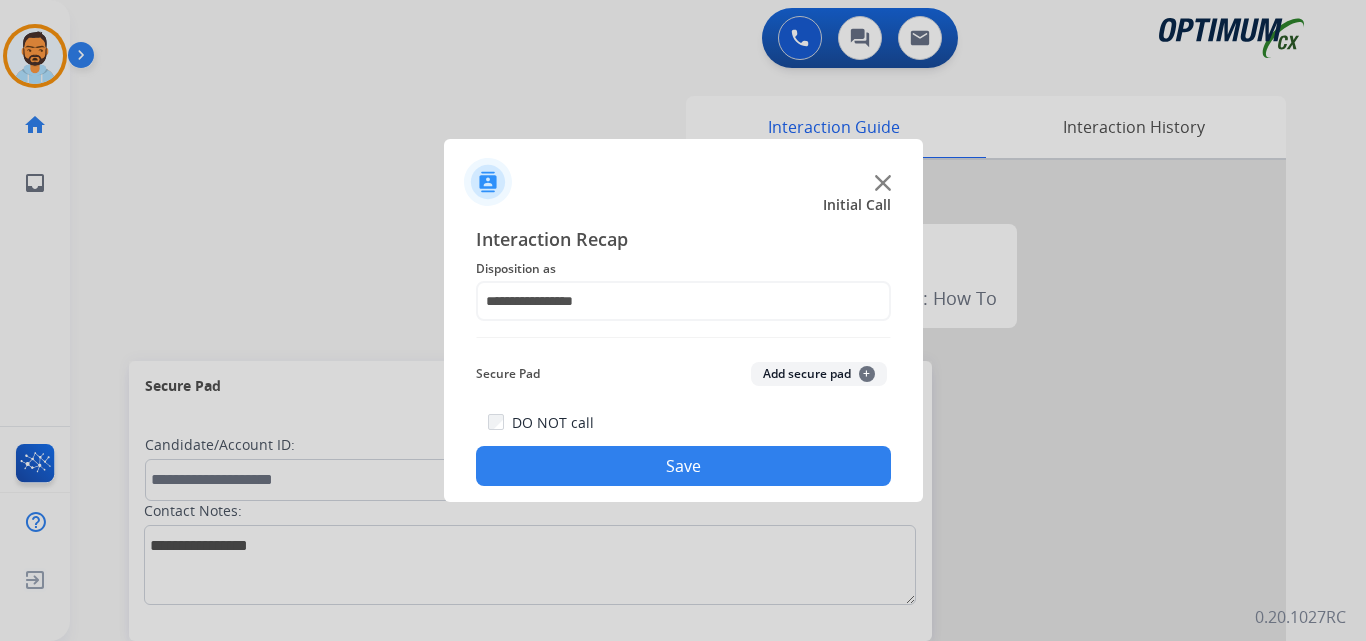 click on "Save" 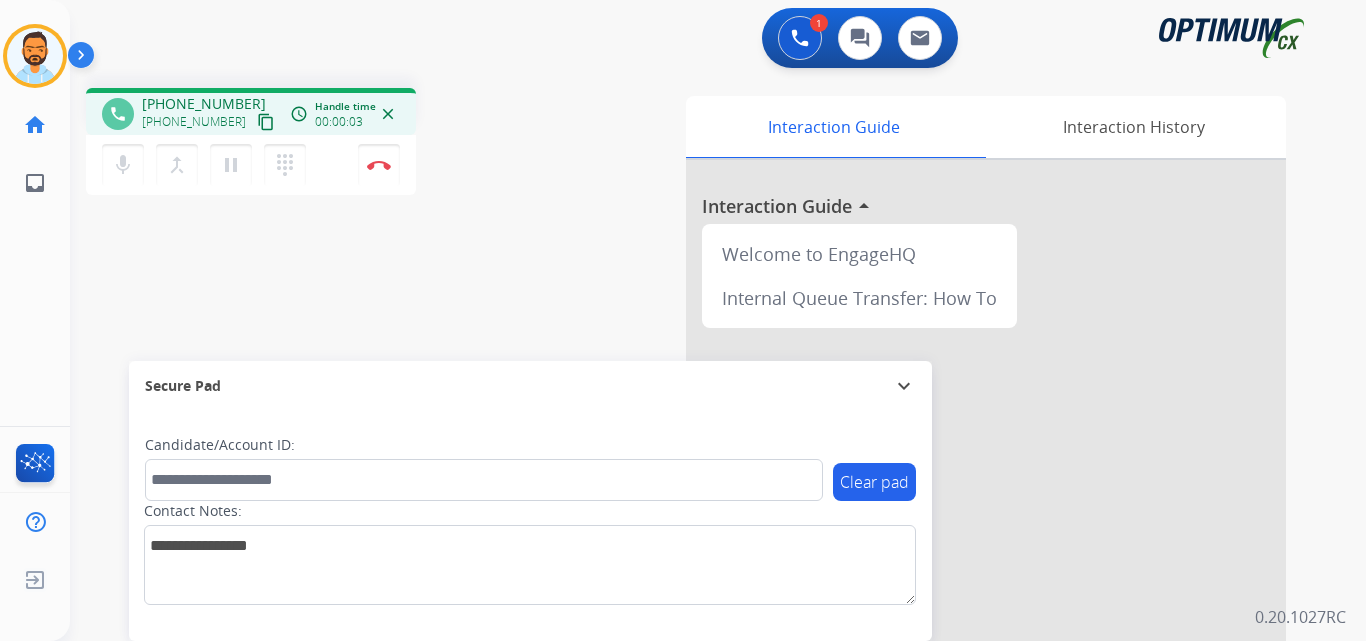 click on "content_copy" at bounding box center [266, 122] 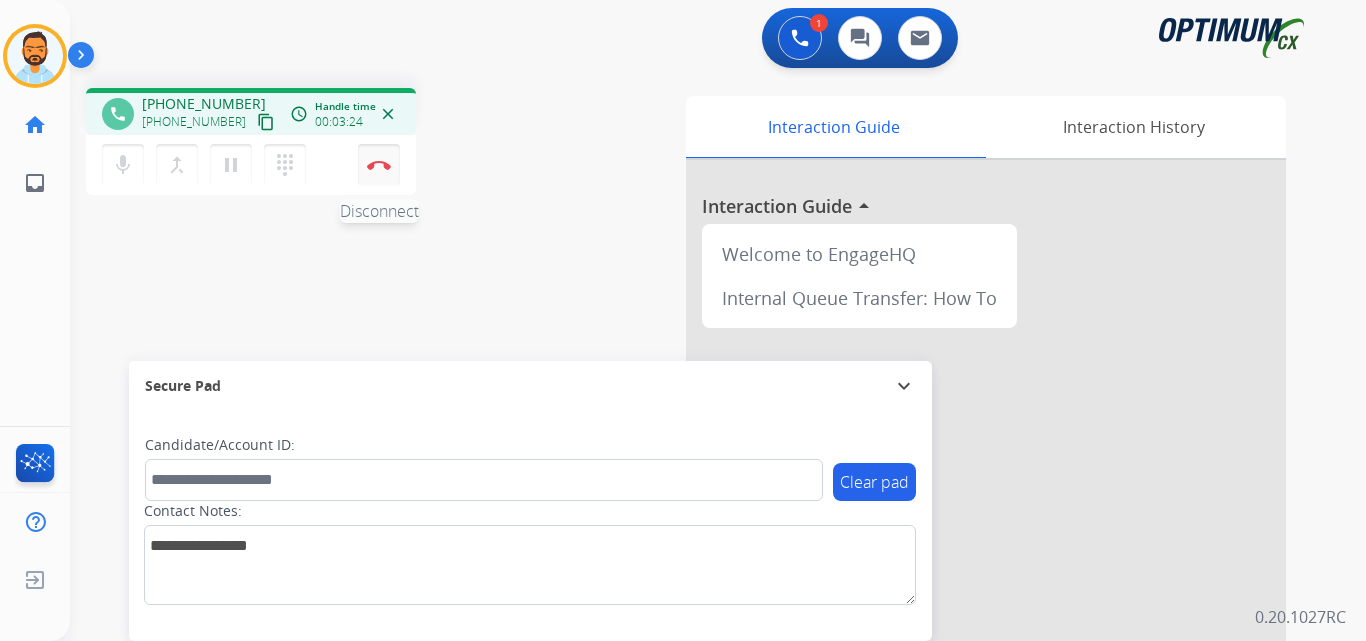 click at bounding box center (379, 165) 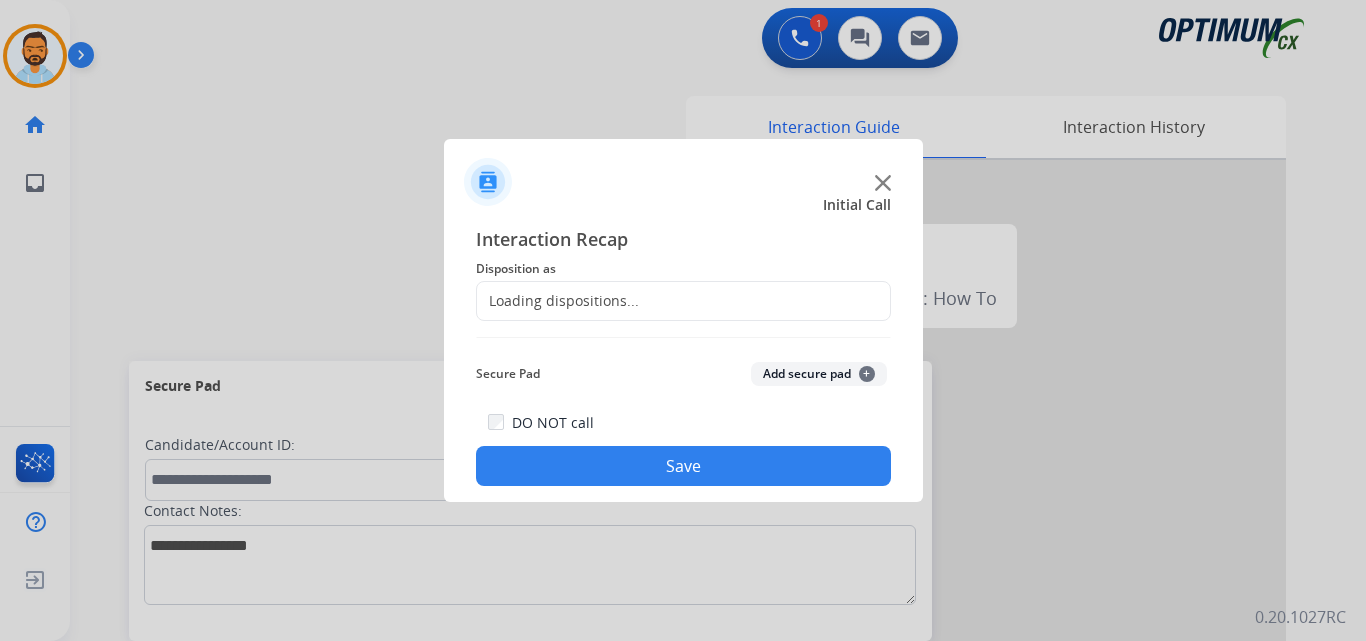 click on "Loading dispositions..." 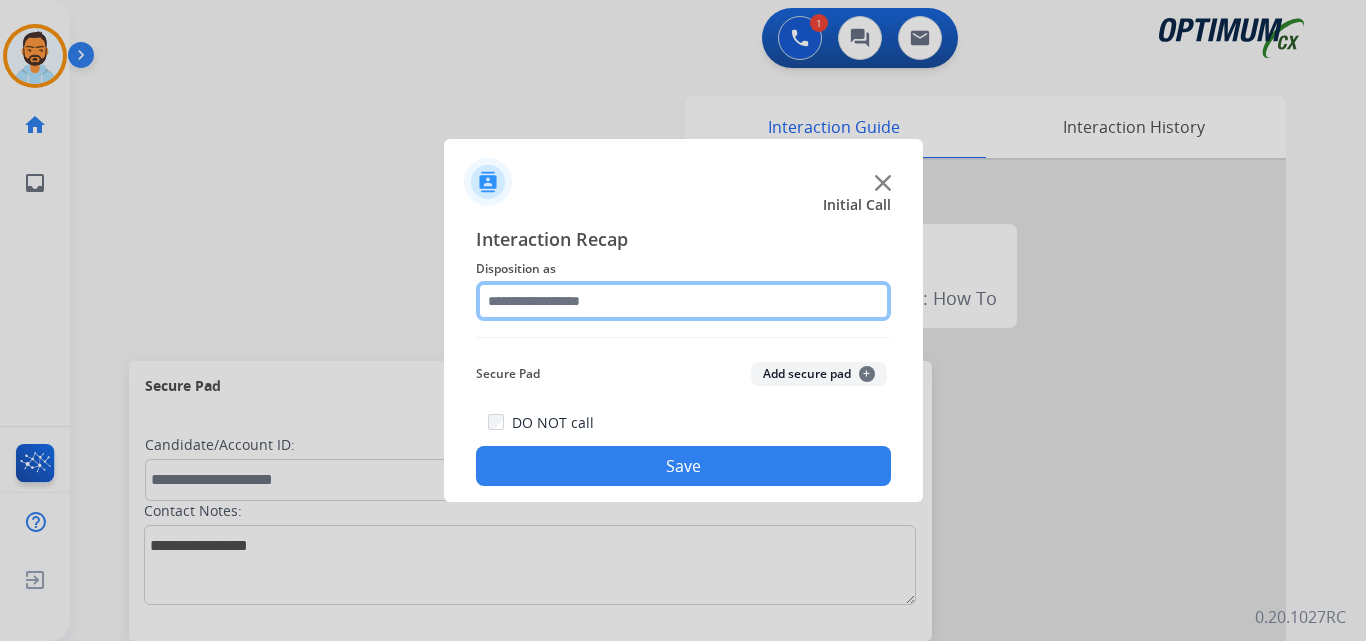 click 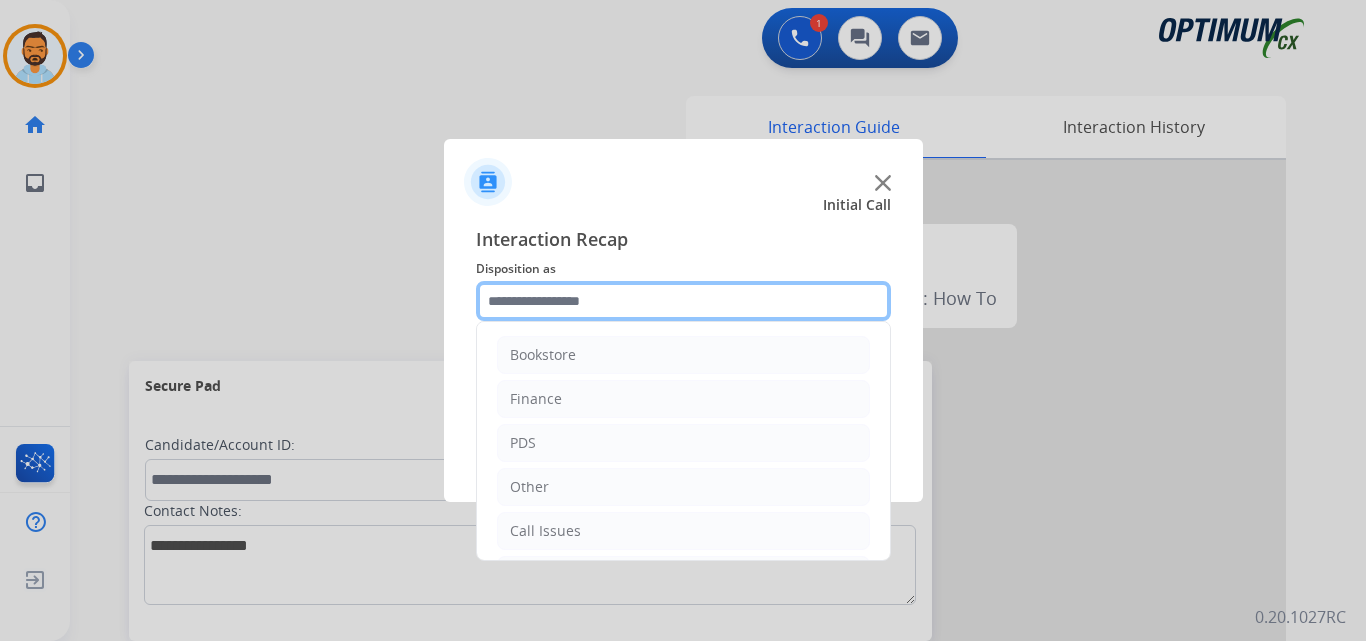 scroll, scrollTop: 136, scrollLeft: 0, axis: vertical 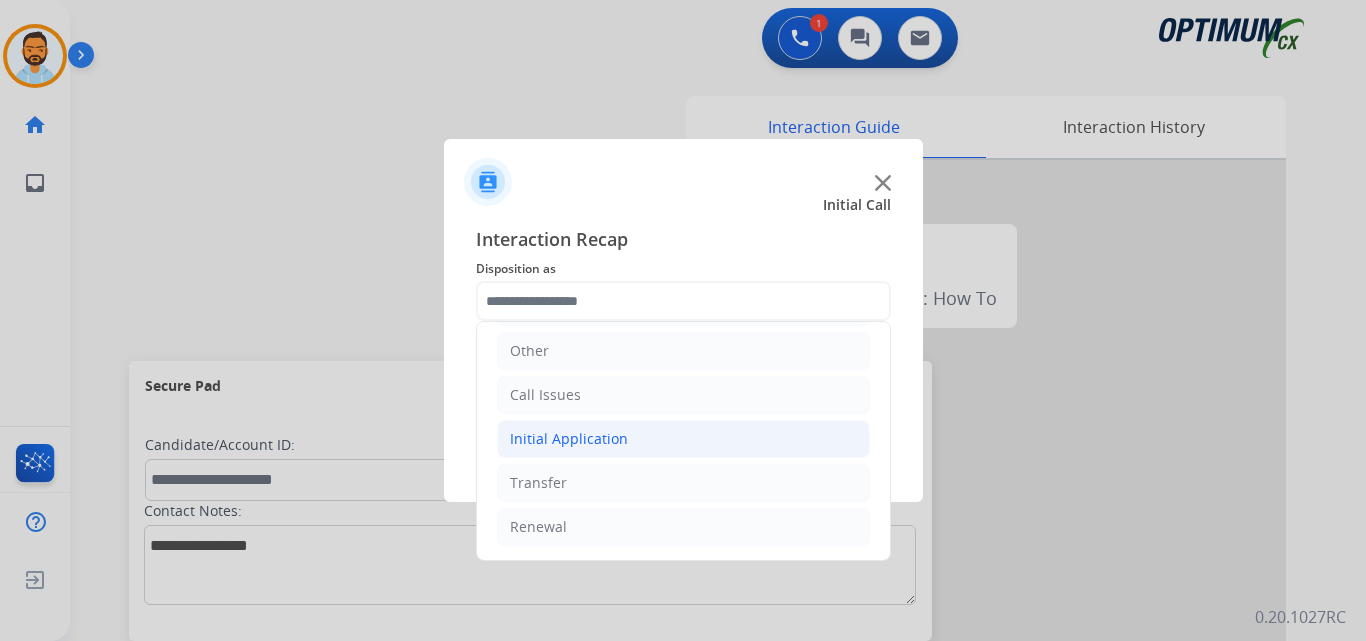 click on "Initial Application" 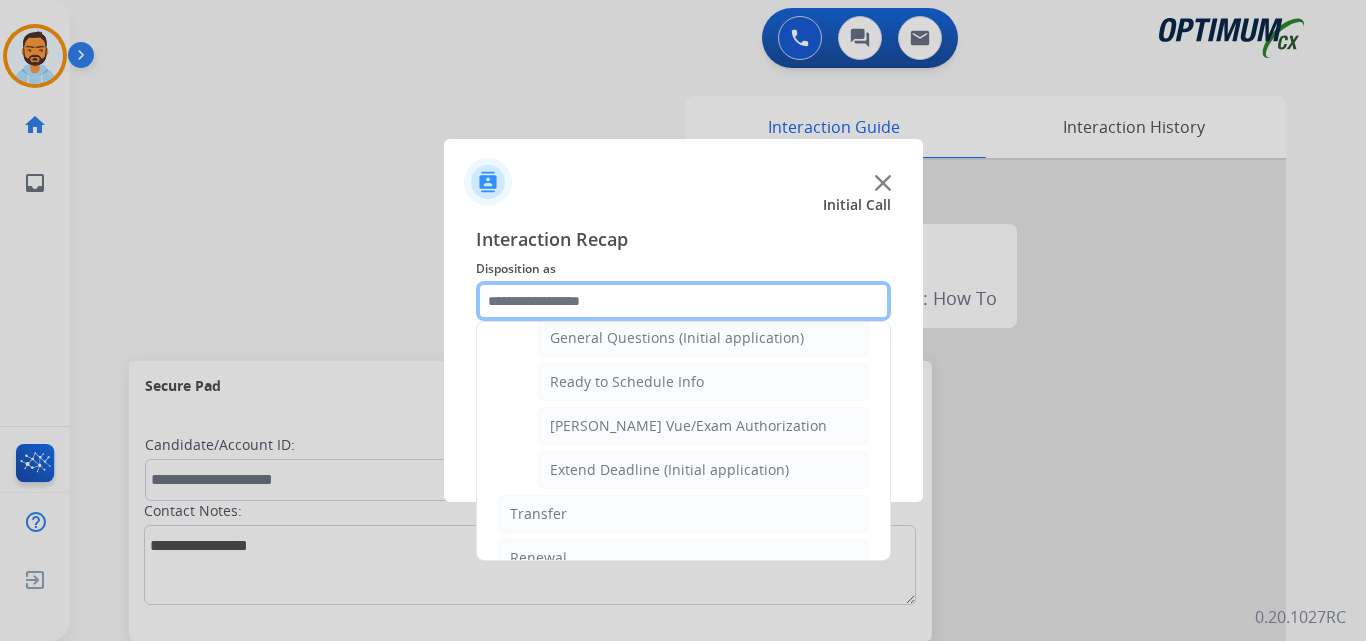 scroll, scrollTop: 1178, scrollLeft: 0, axis: vertical 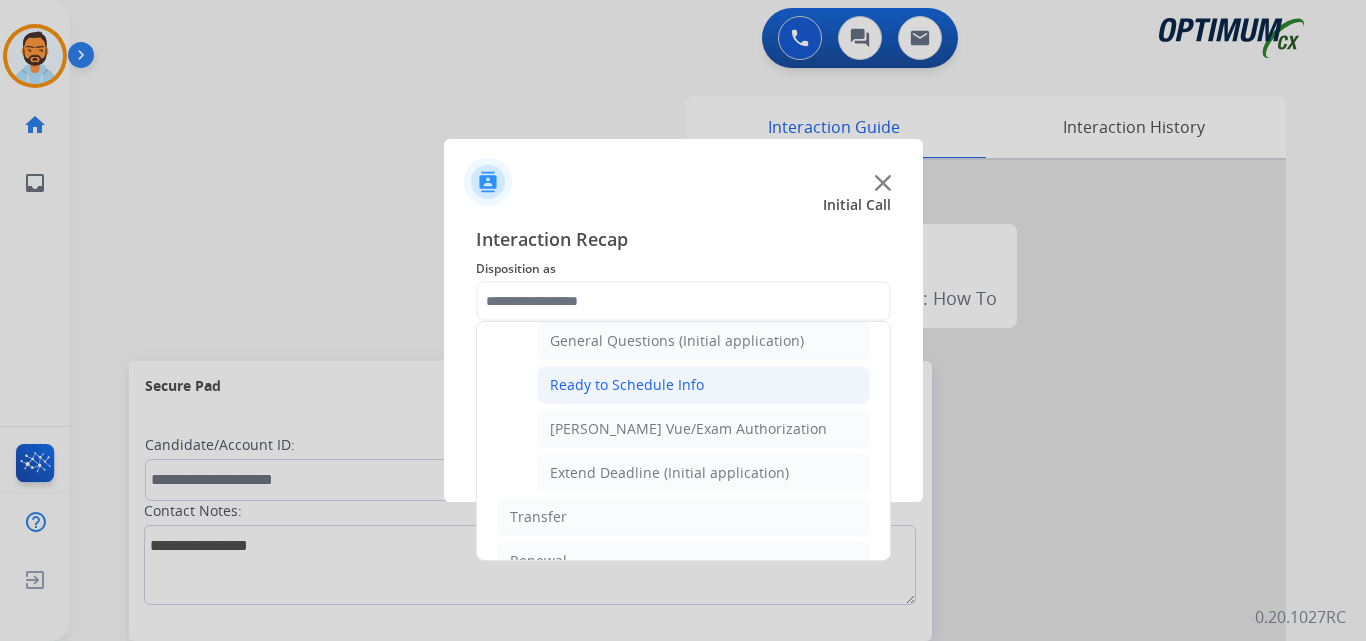 click on "Ready to Schedule Info" 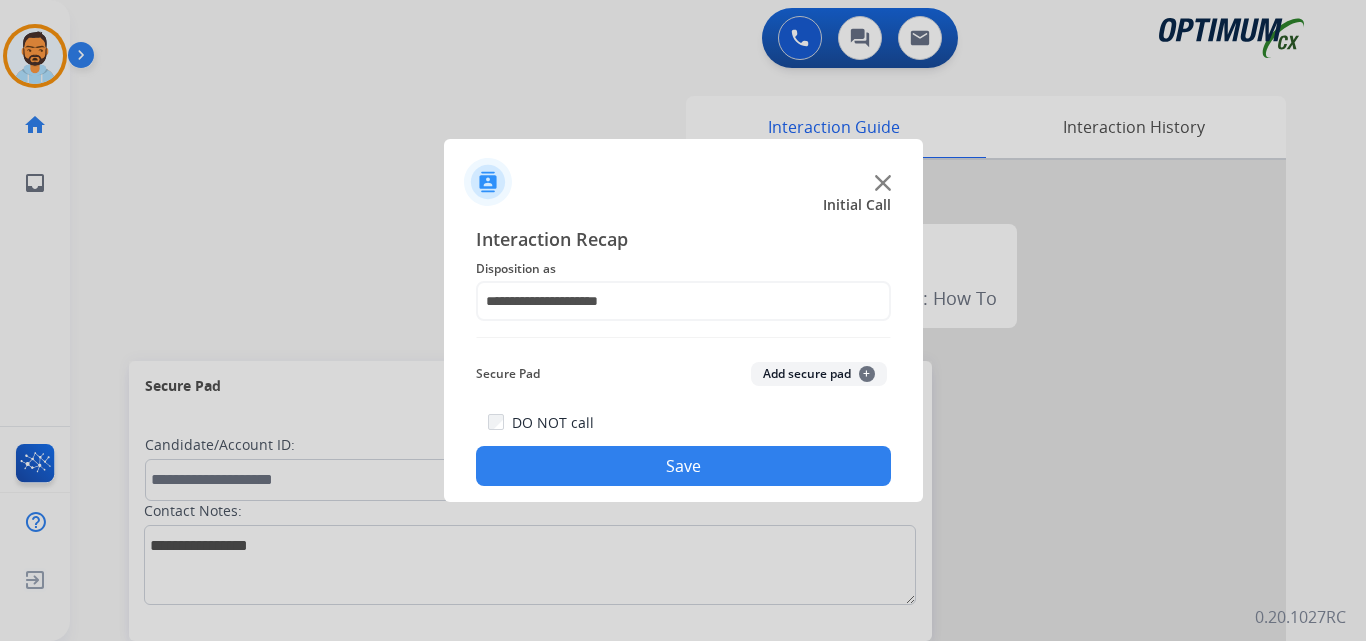 click on "Save" 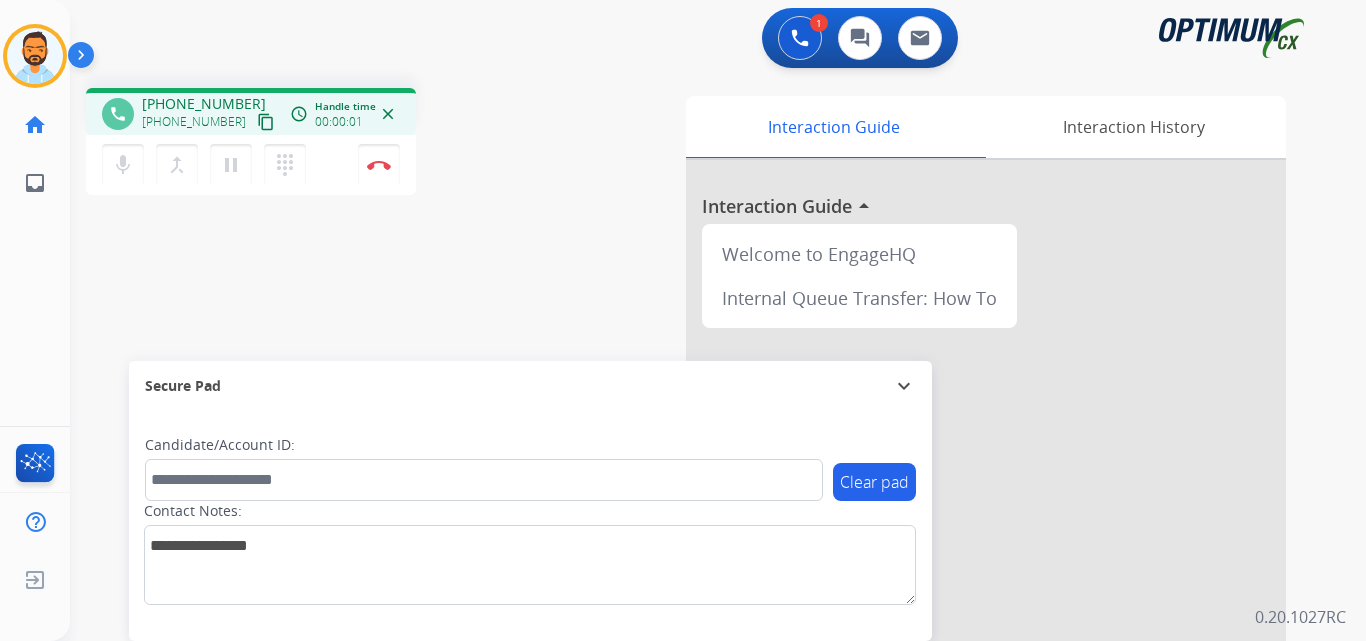 click on "content_copy" at bounding box center (266, 122) 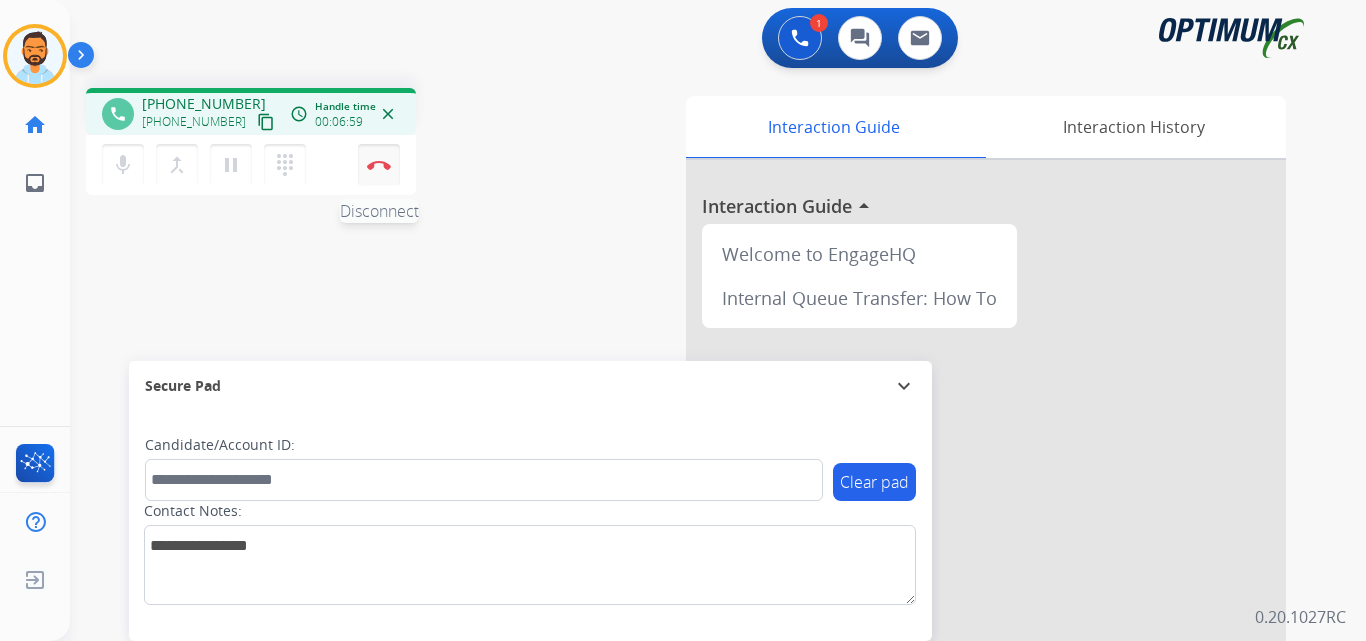 click at bounding box center [379, 165] 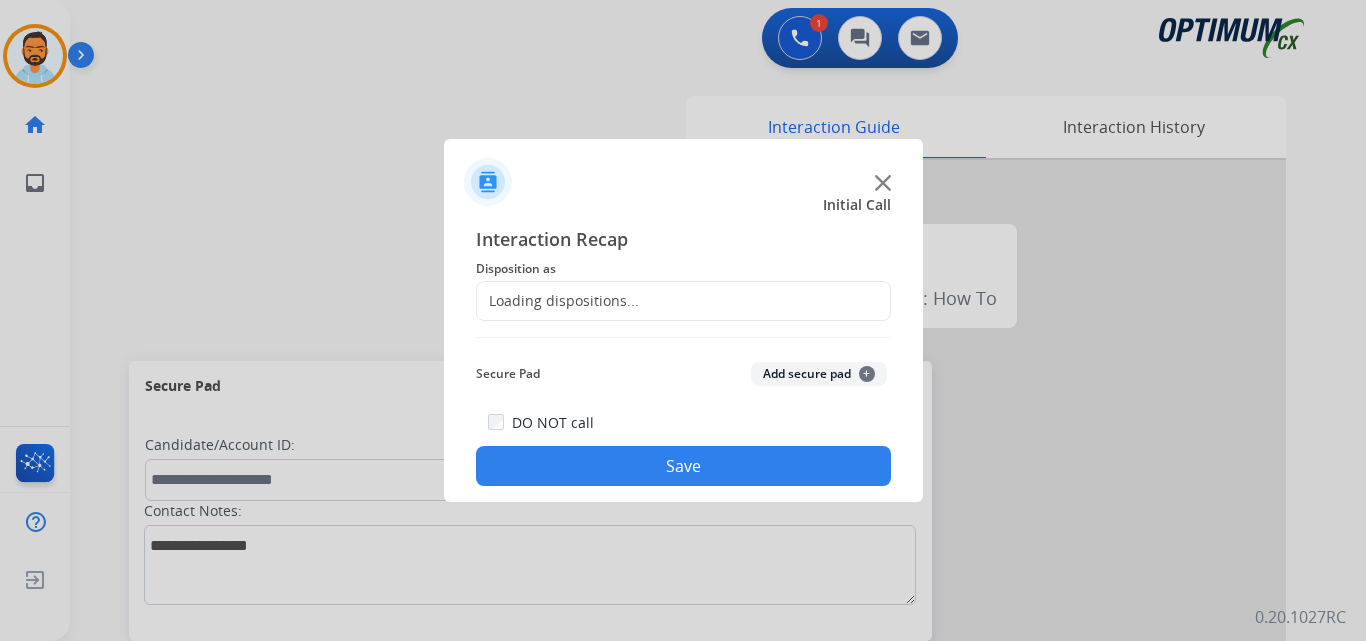 click on "Loading dispositions..." 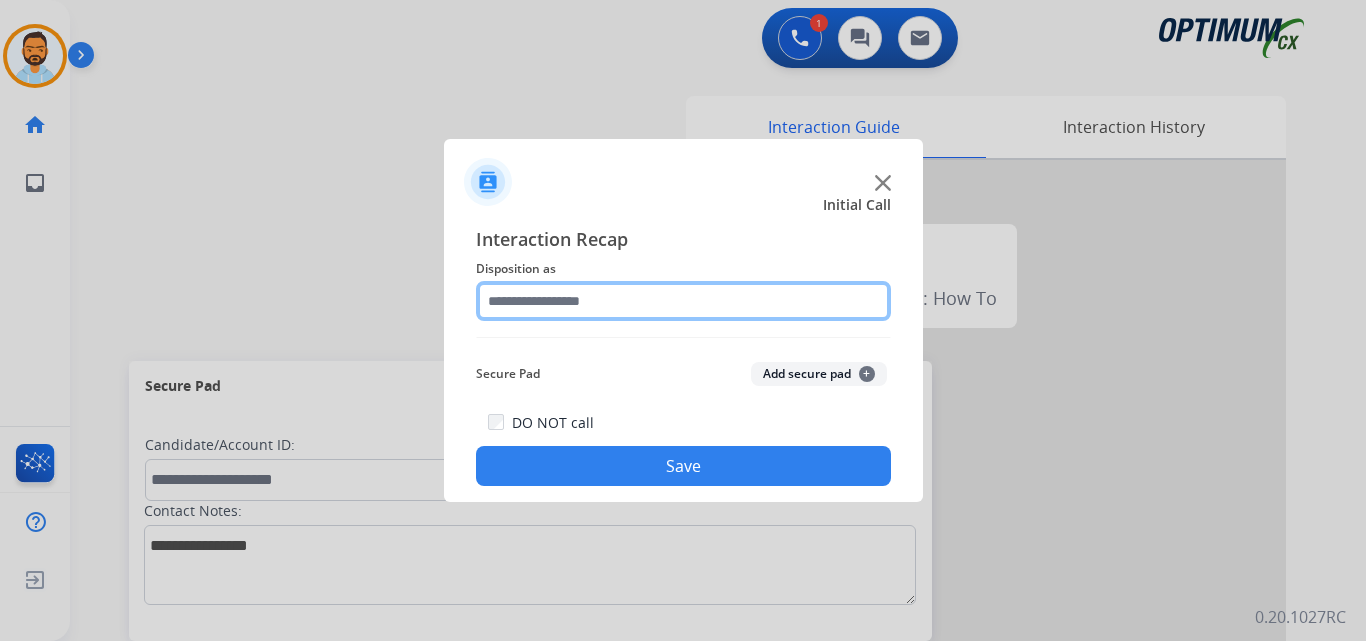click 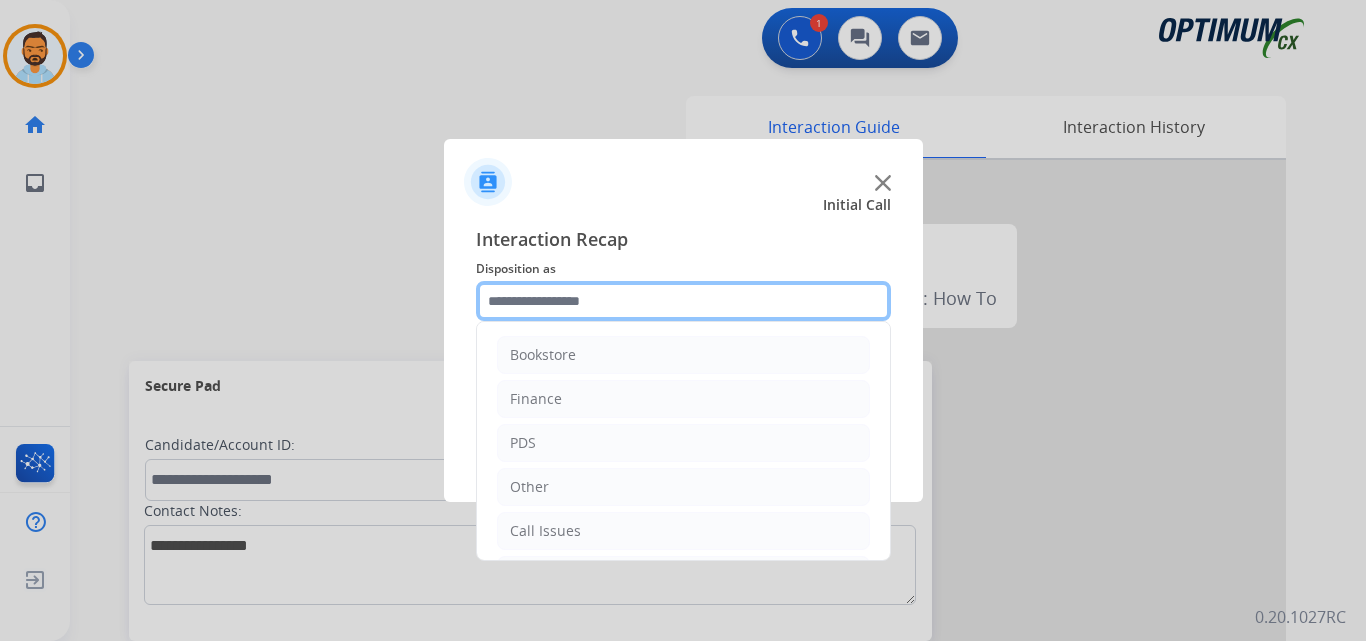 scroll, scrollTop: 136, scrollLeft: 0, axis: vertical 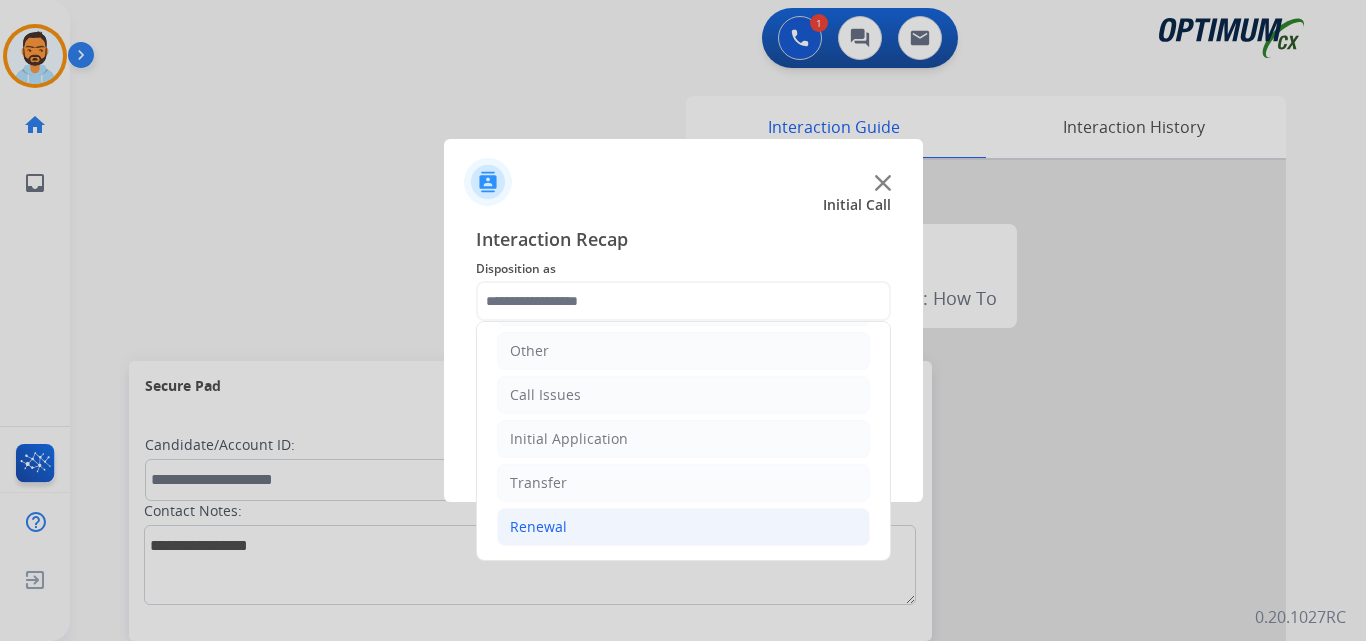 click on "Renewal" 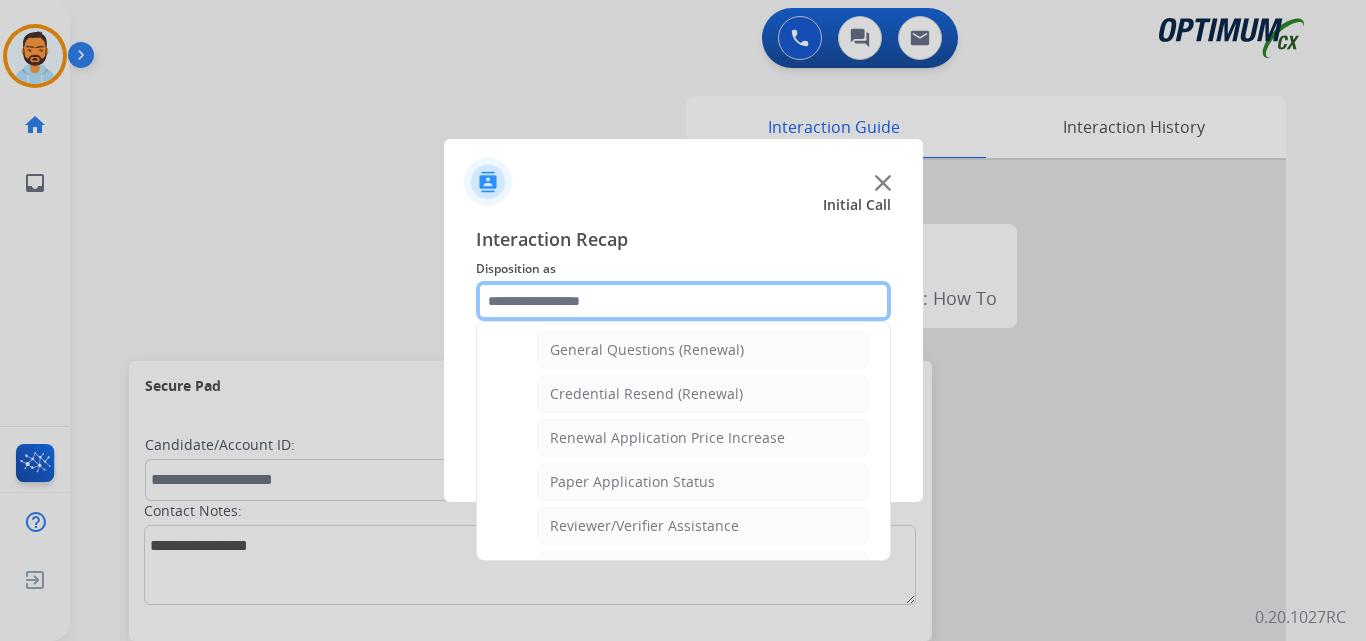 scroll, scrollTop: 589, scrollLeft: 0, axis: vertical 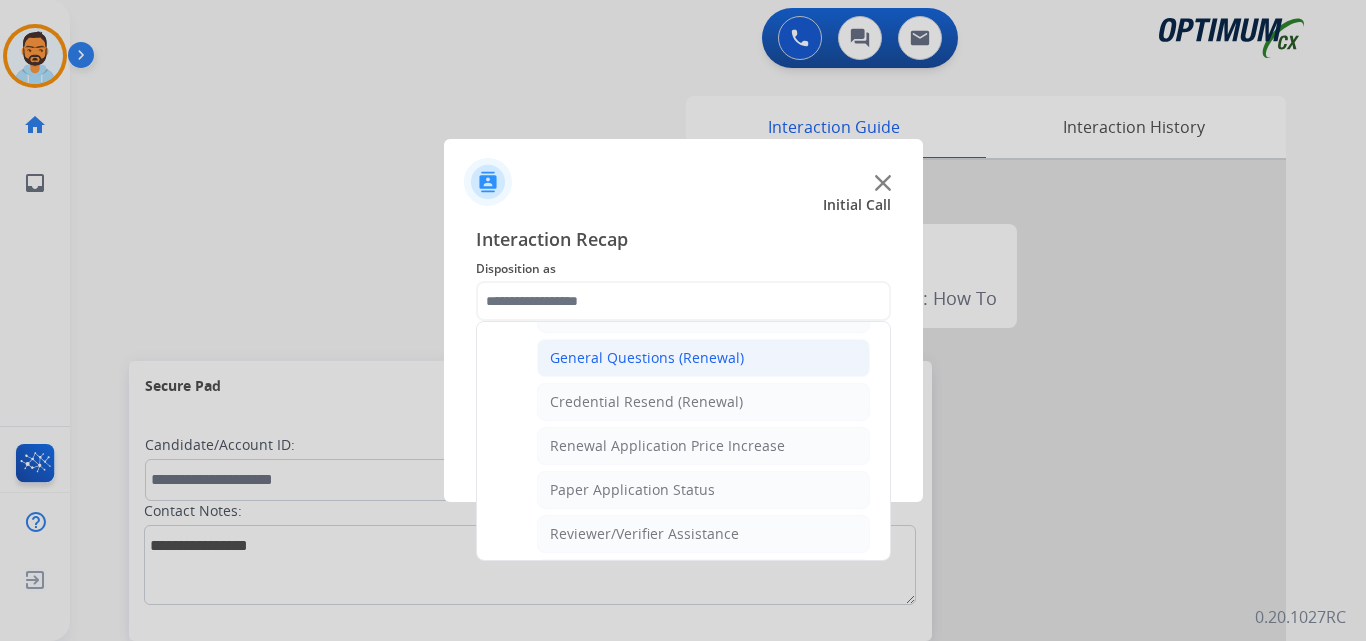 click on "General Questions (Renewal)" 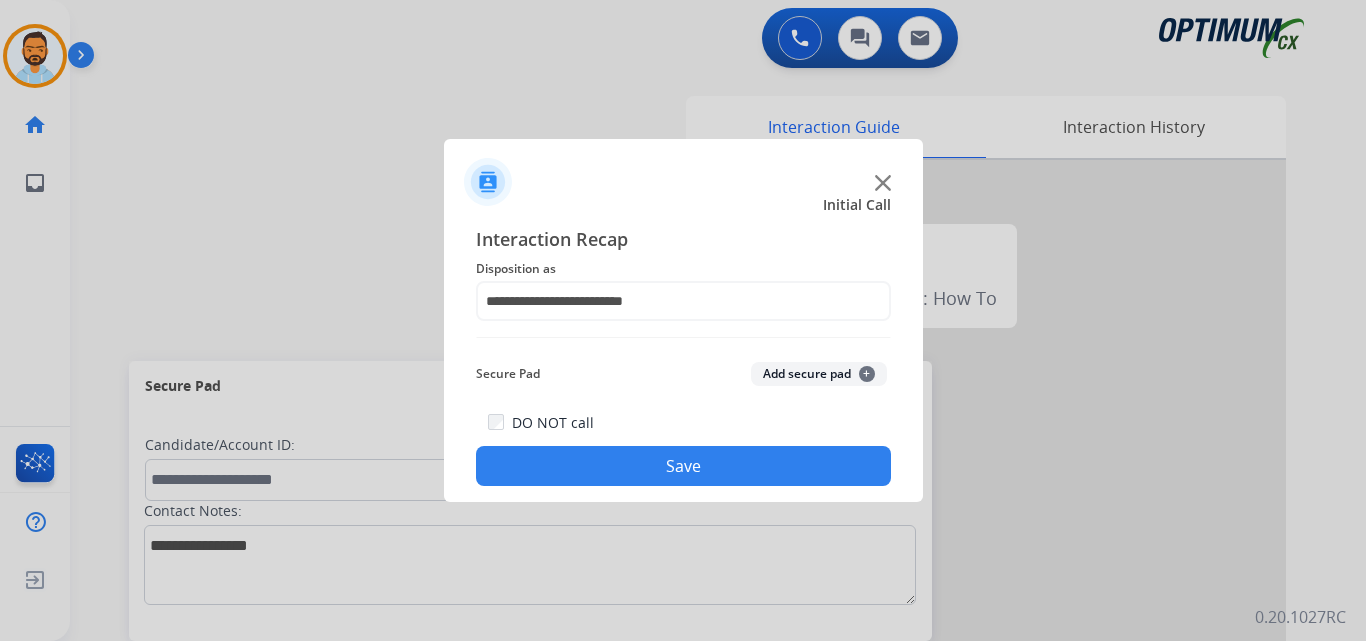 click on "Save" 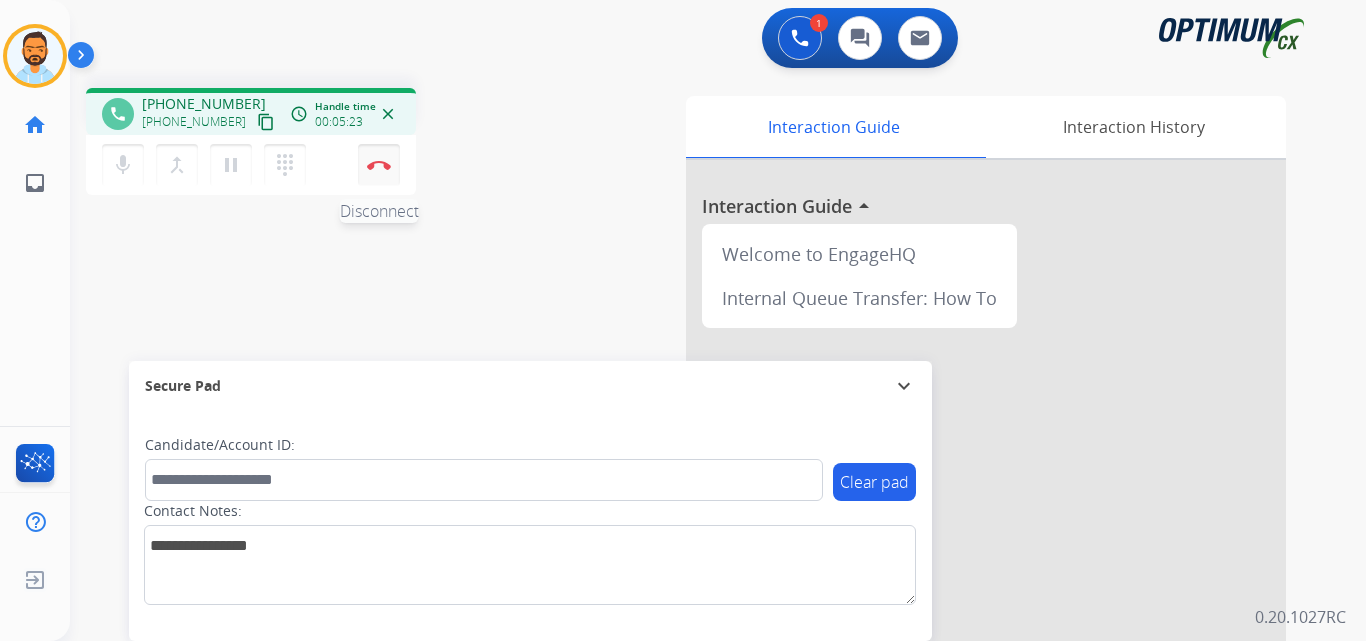 click at bounding box center (379, 165) 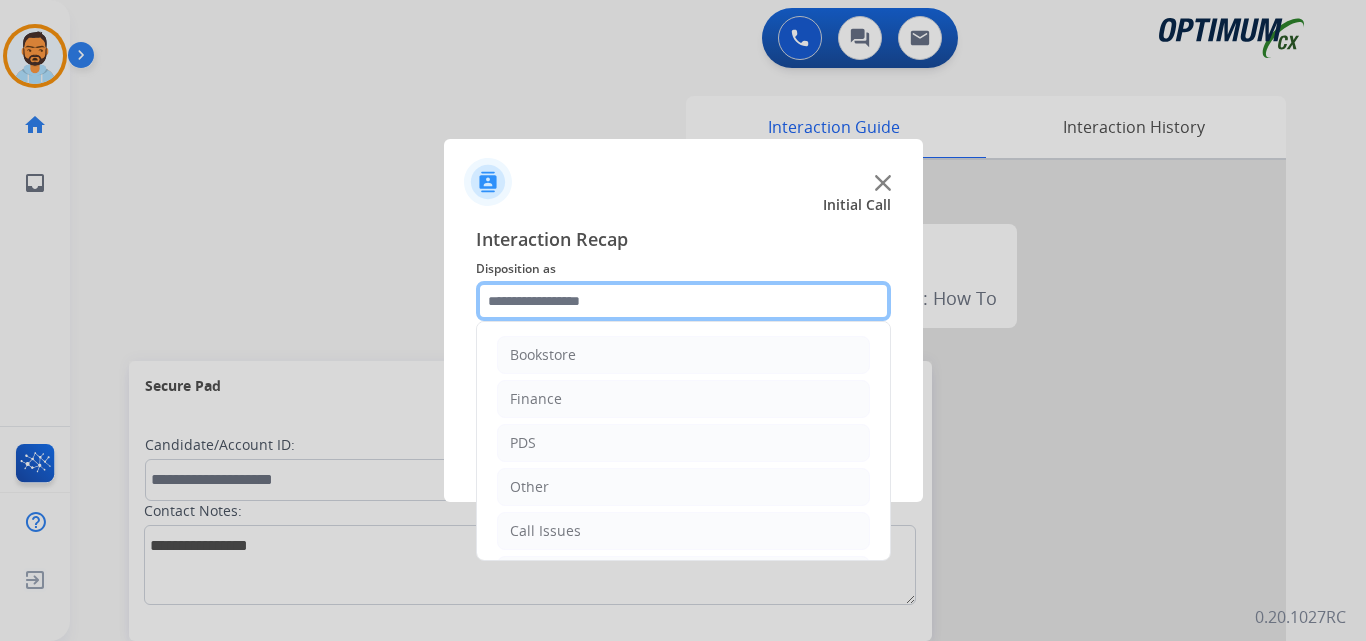 click 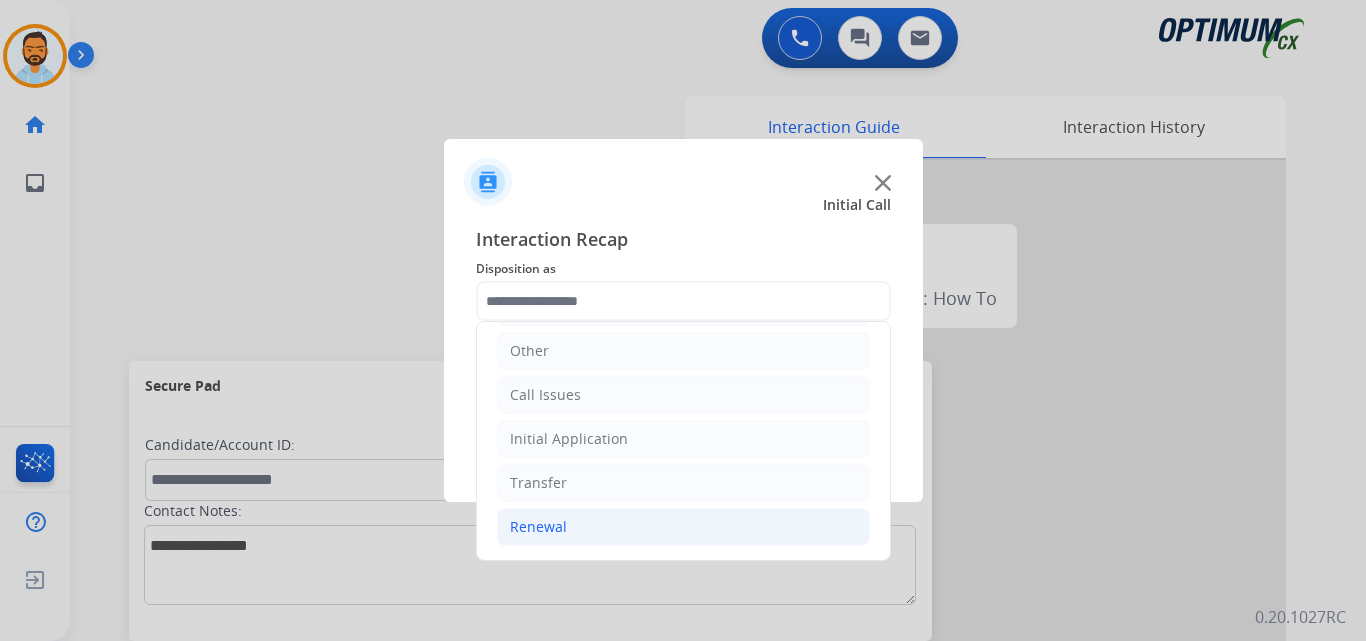 click on "Renewal" 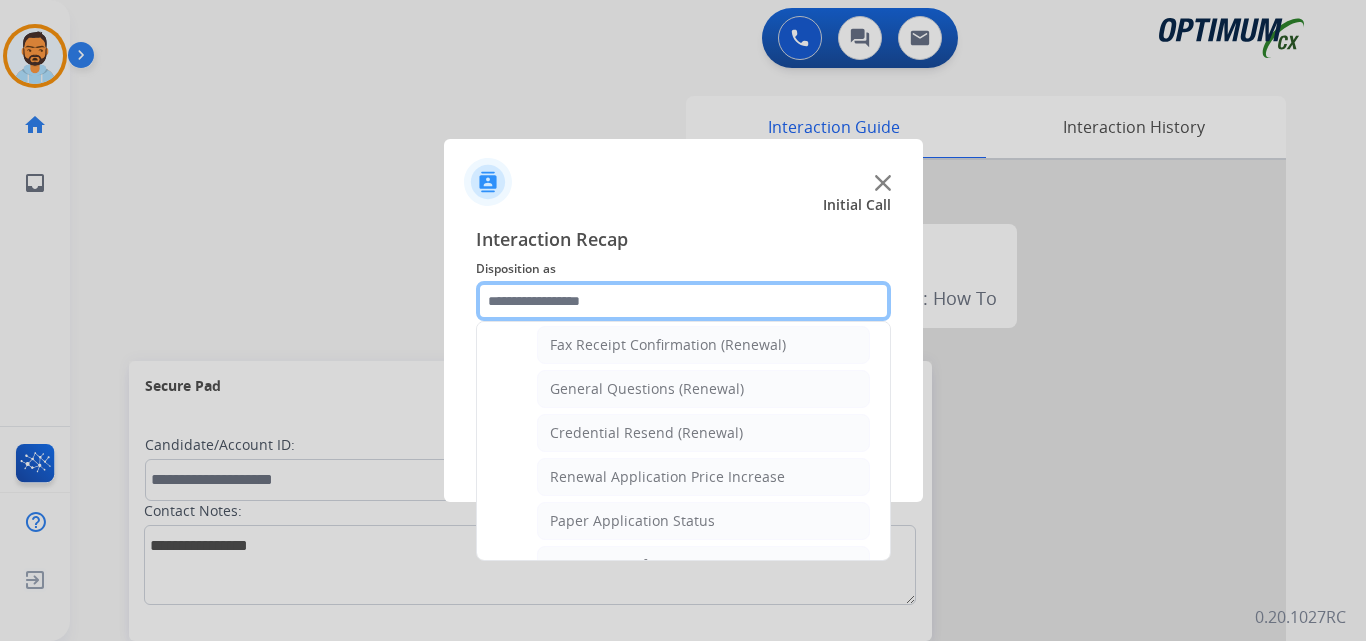 scroll, scrollTop: 557, scrollLeft: 0, axis: vertical 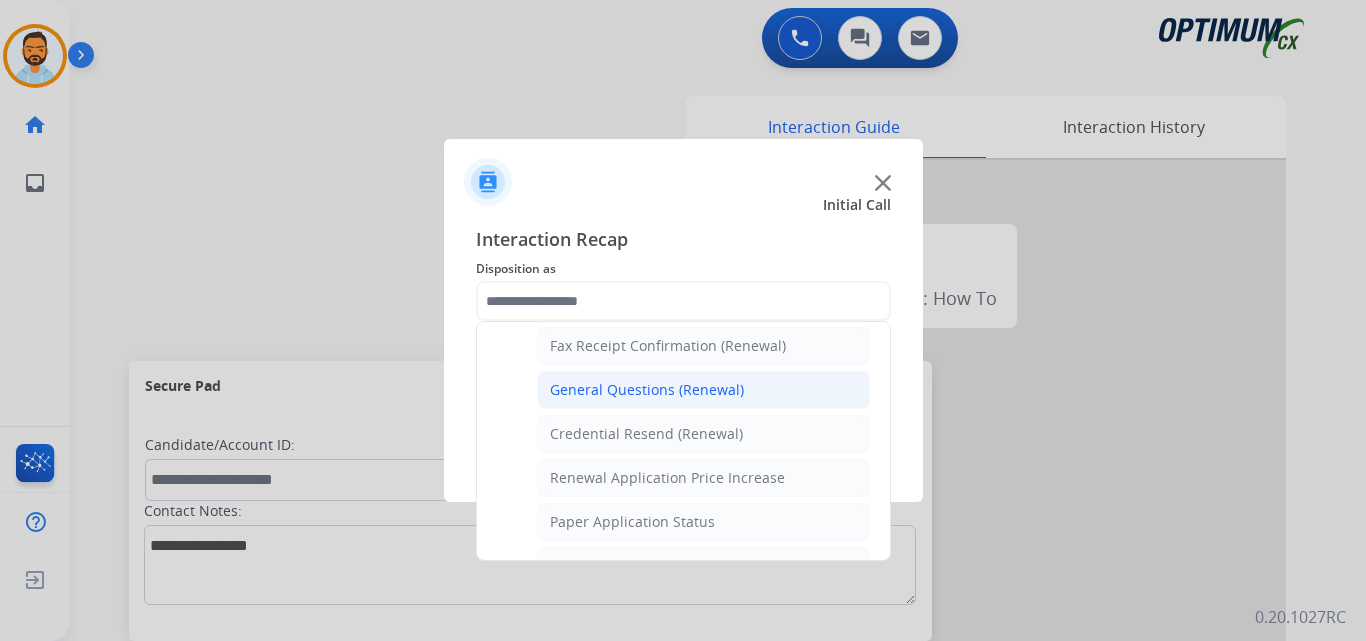 click on "General Questions (Renewal)" 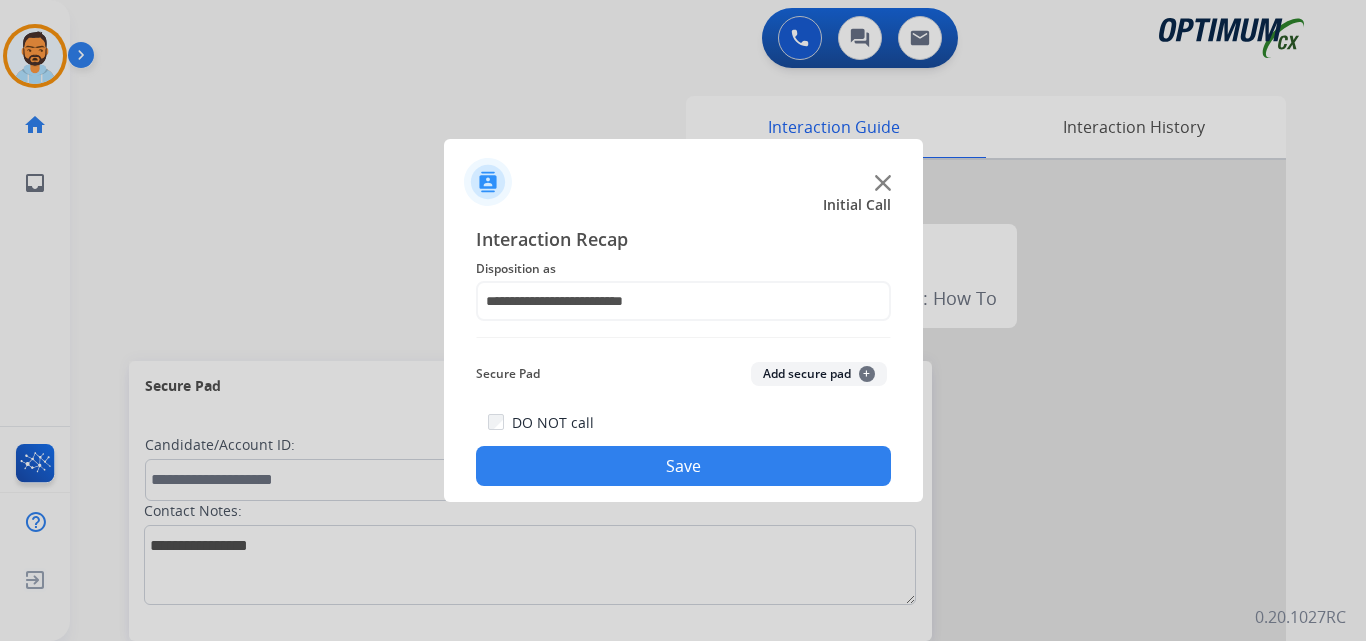 click on "Save" 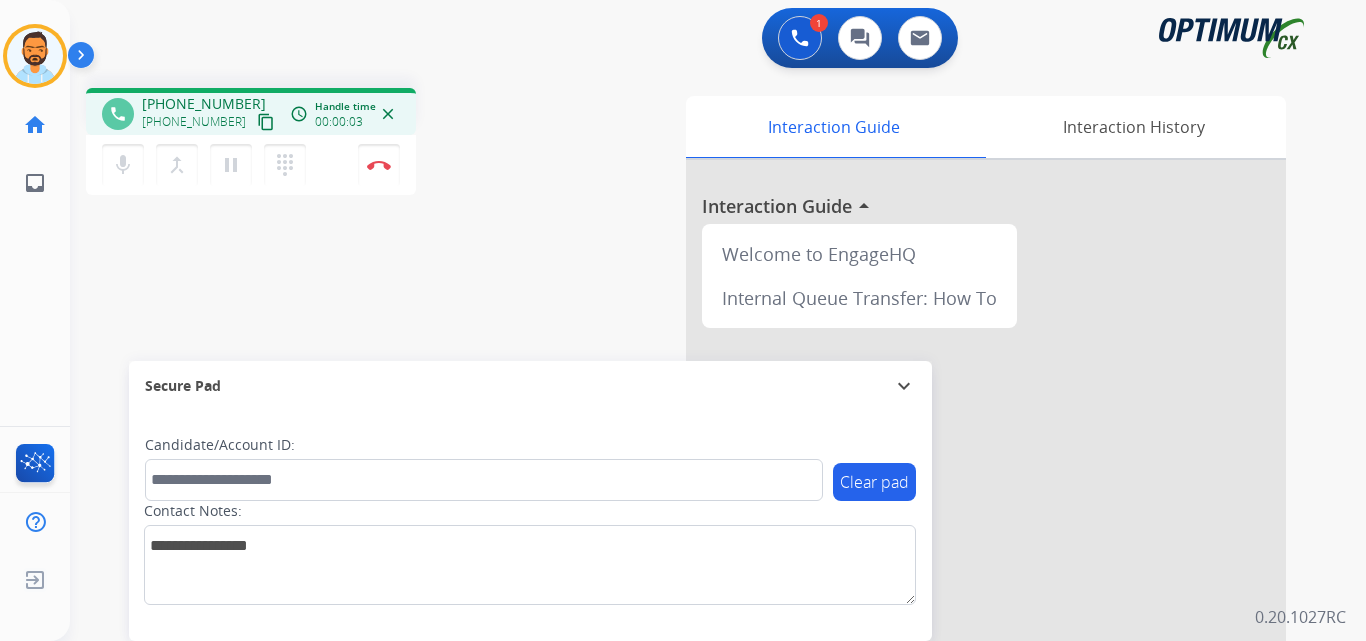 click on "content_copy" at bounding box center (266, 122) 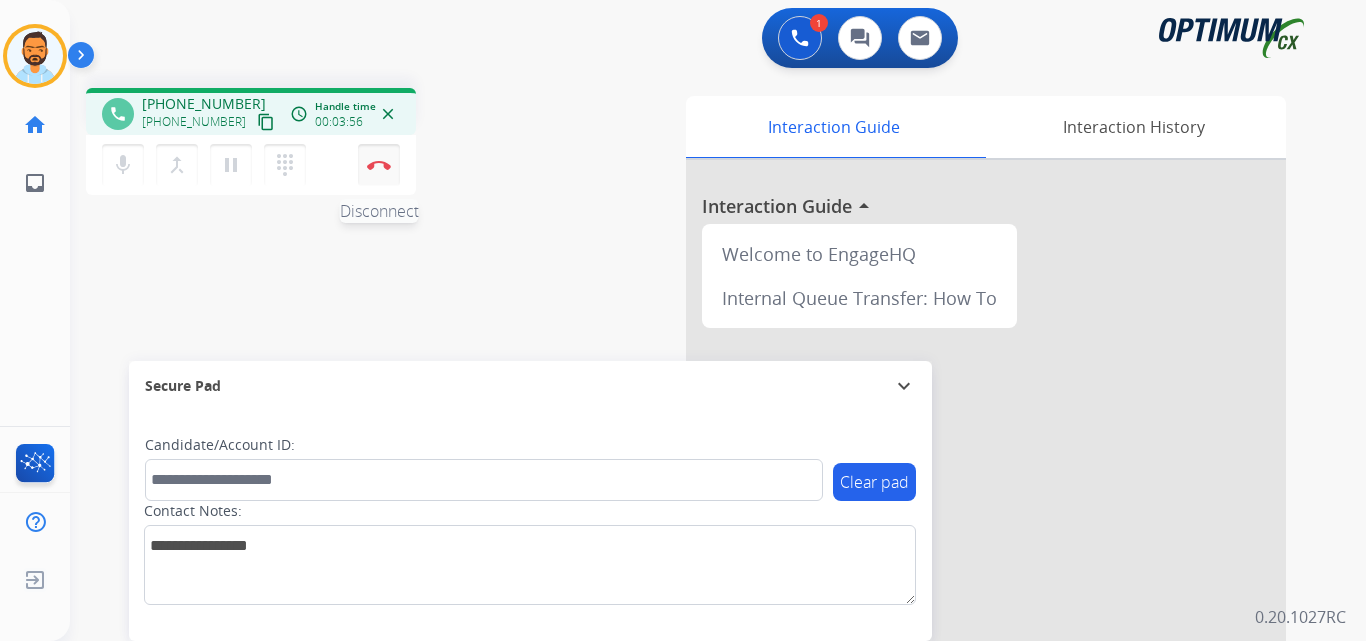 click at bounding box center (379, 165) 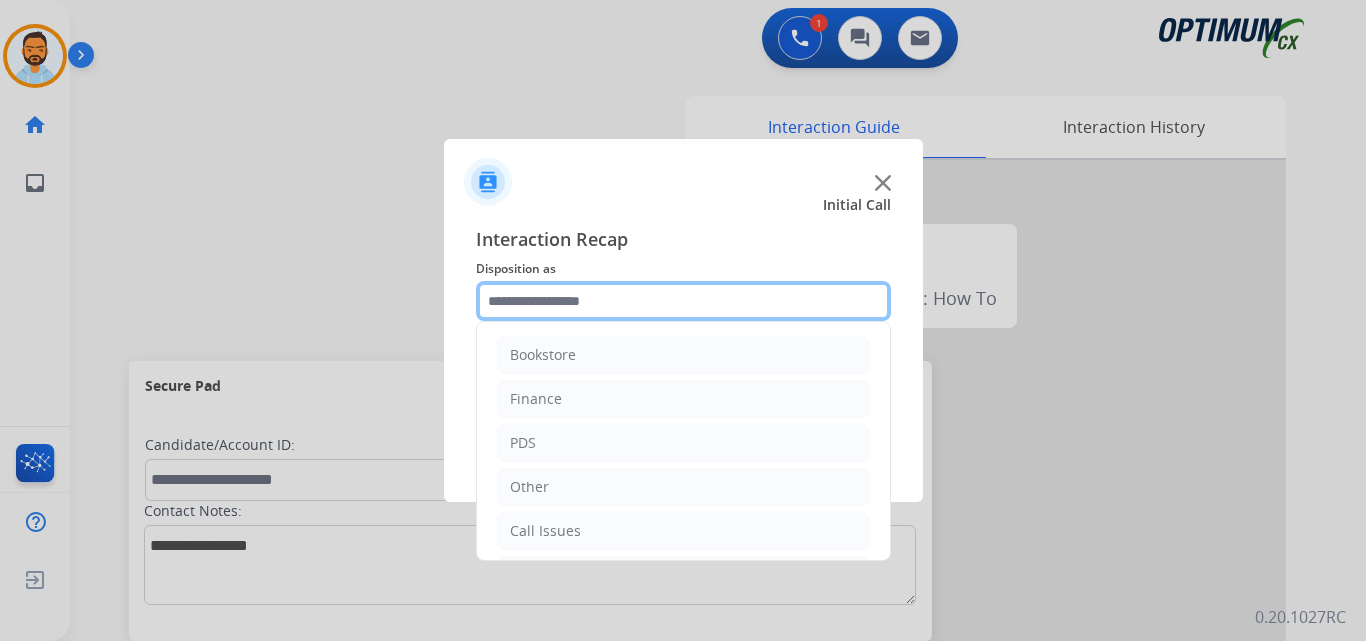 click 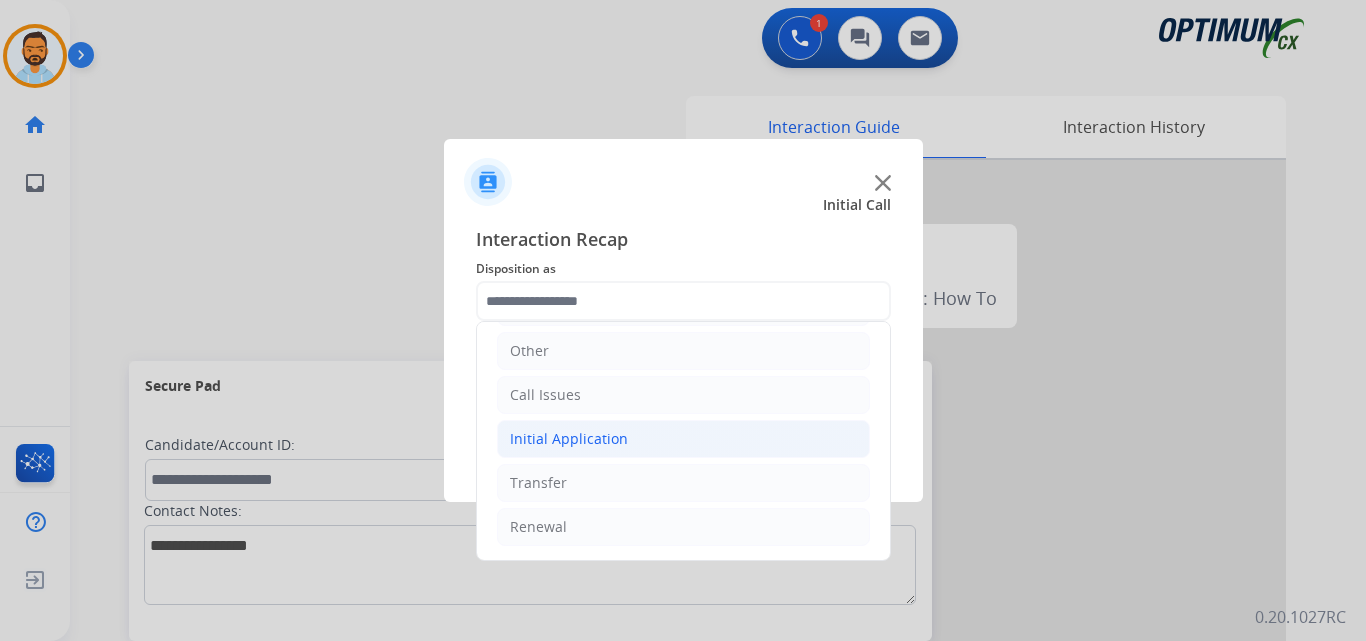 click on "Initial Application" 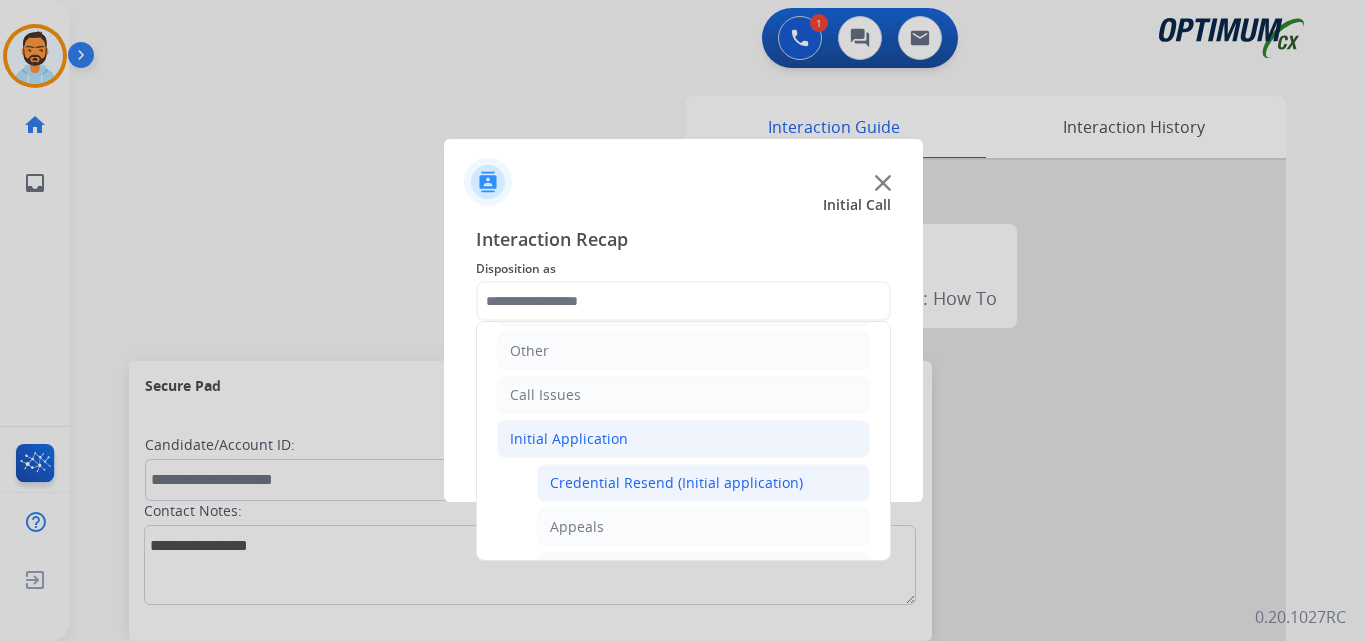 click on "Credential Resend (Initial application)" 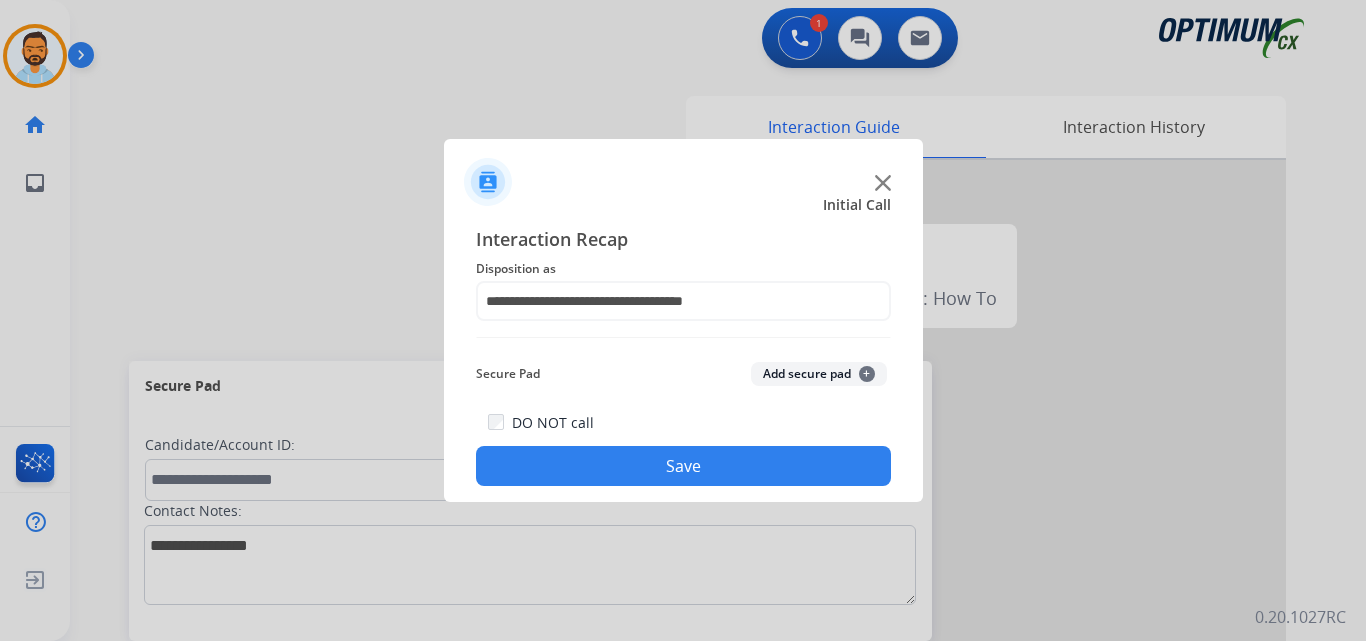 click on "Save" 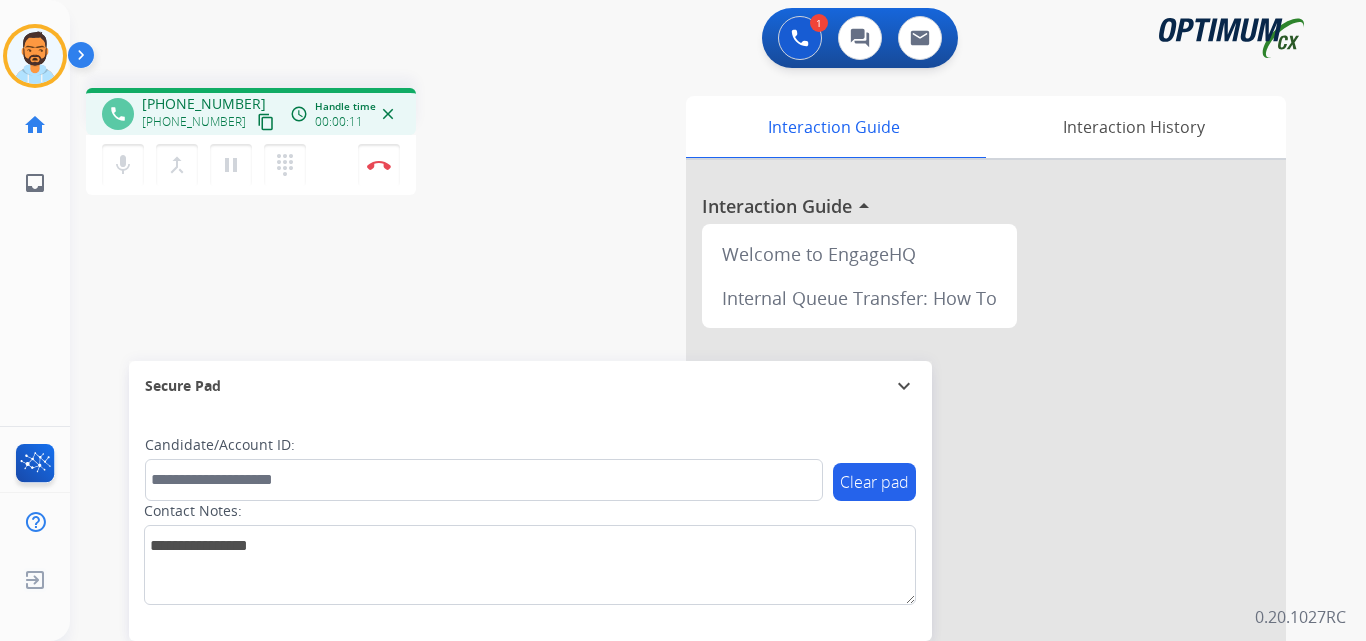click on "content_copy" at bounding box center [266, 122] 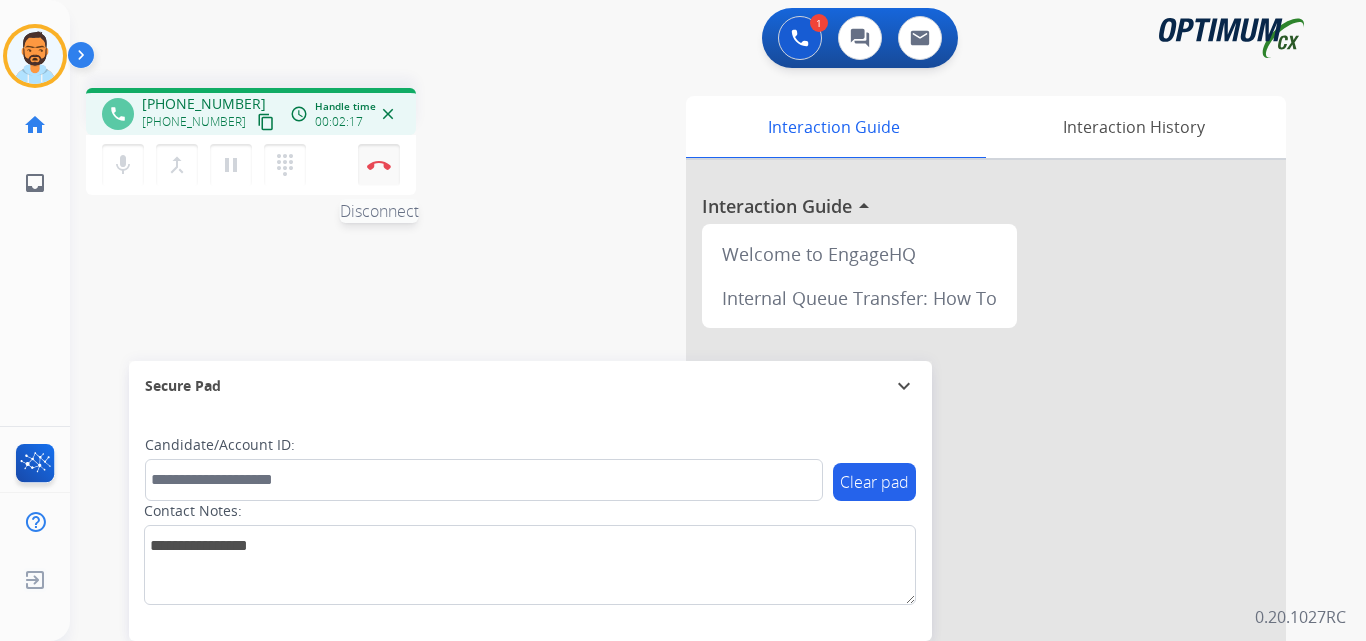 click at bounding box center (379, 165) 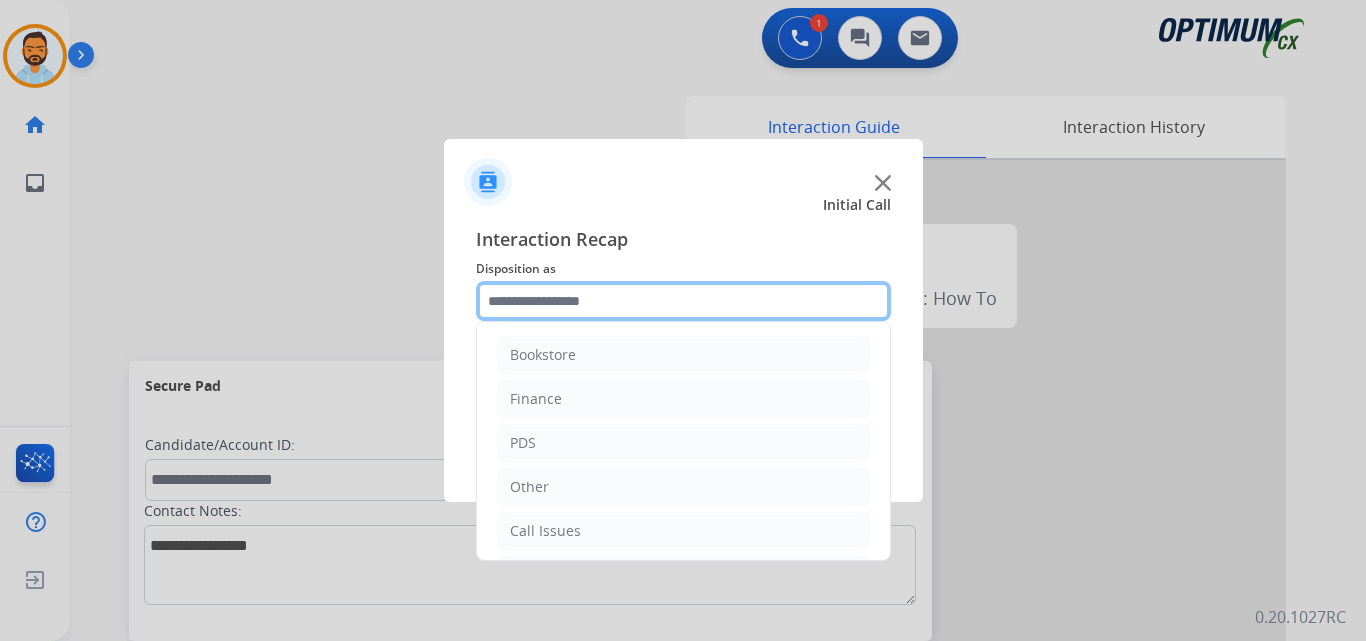 click 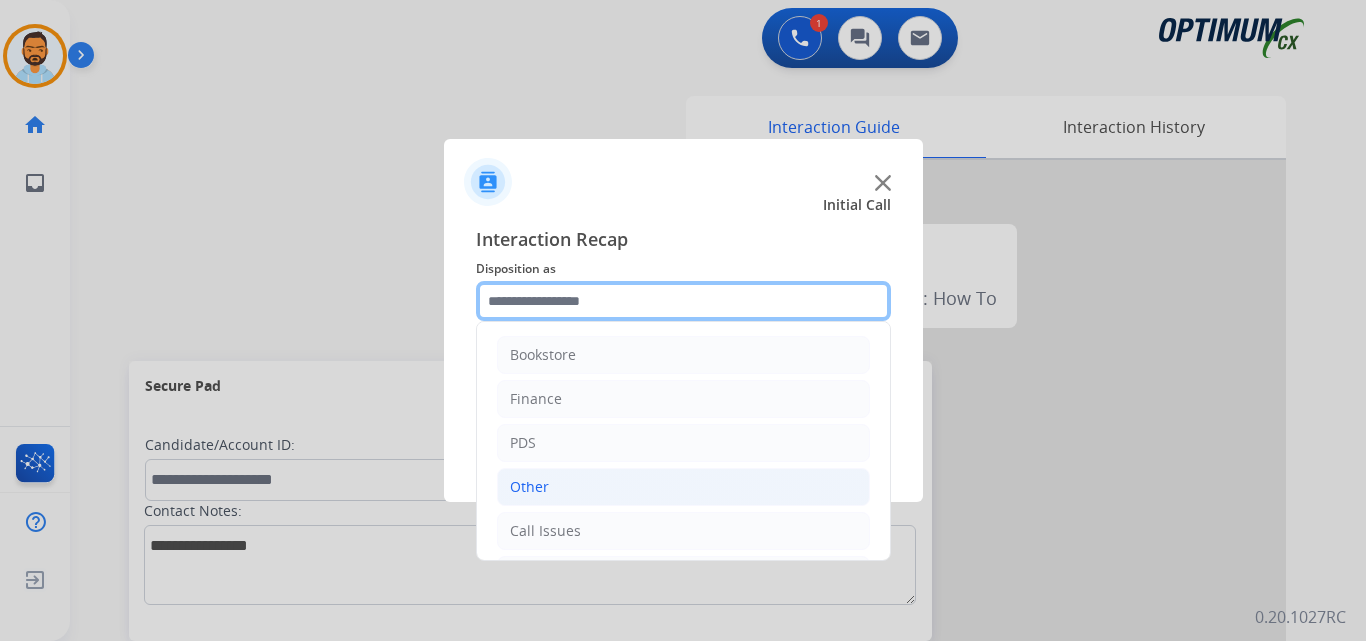 scroll, scrollTop: 136, scrollLeft: 0, axis: vertical 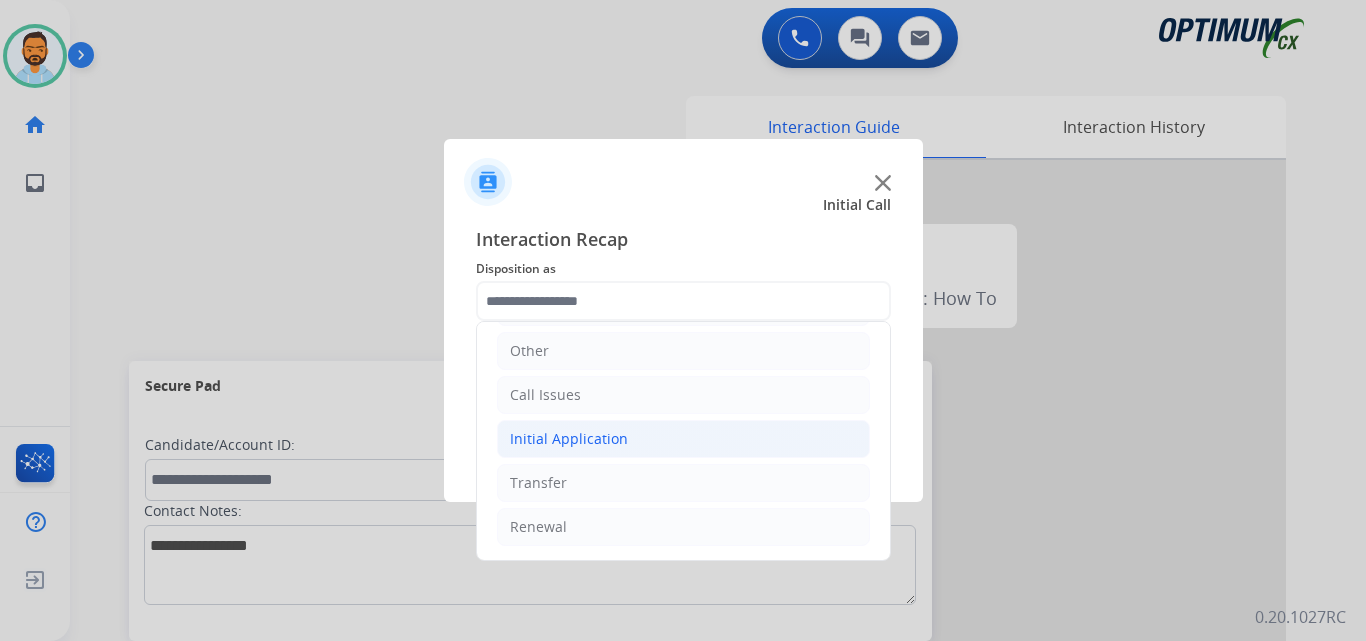 click on "Initial Application" 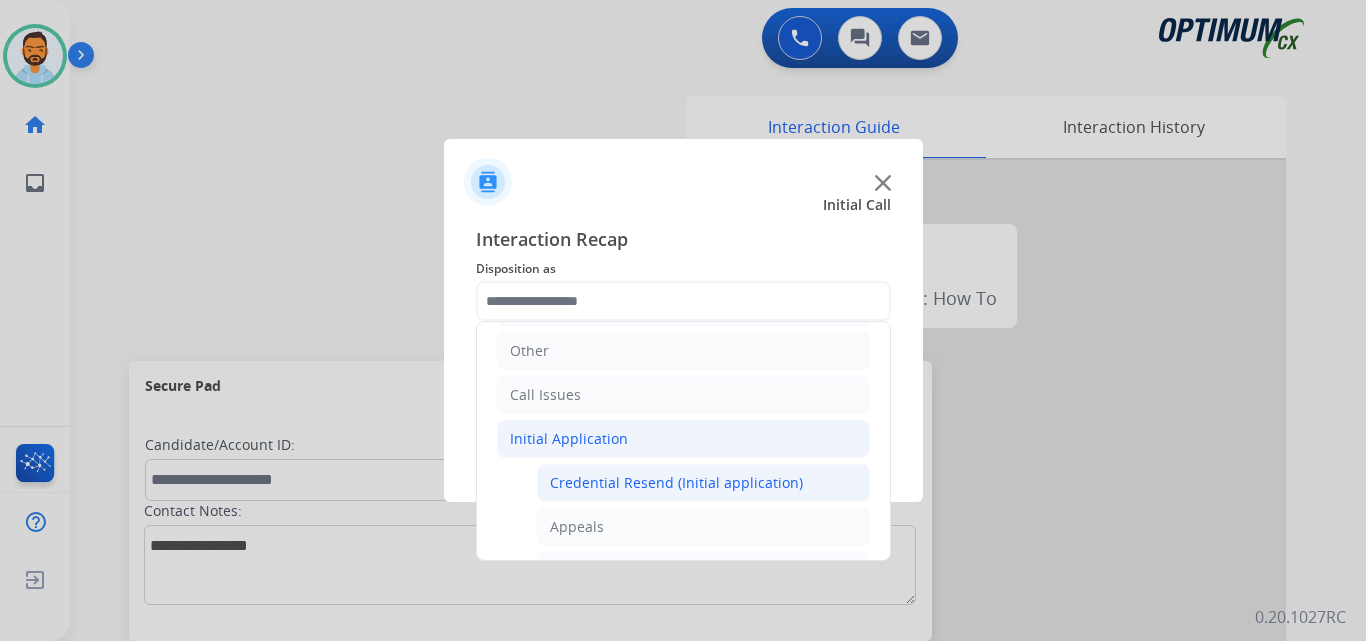 click on "Credential Resend (Initial application)" 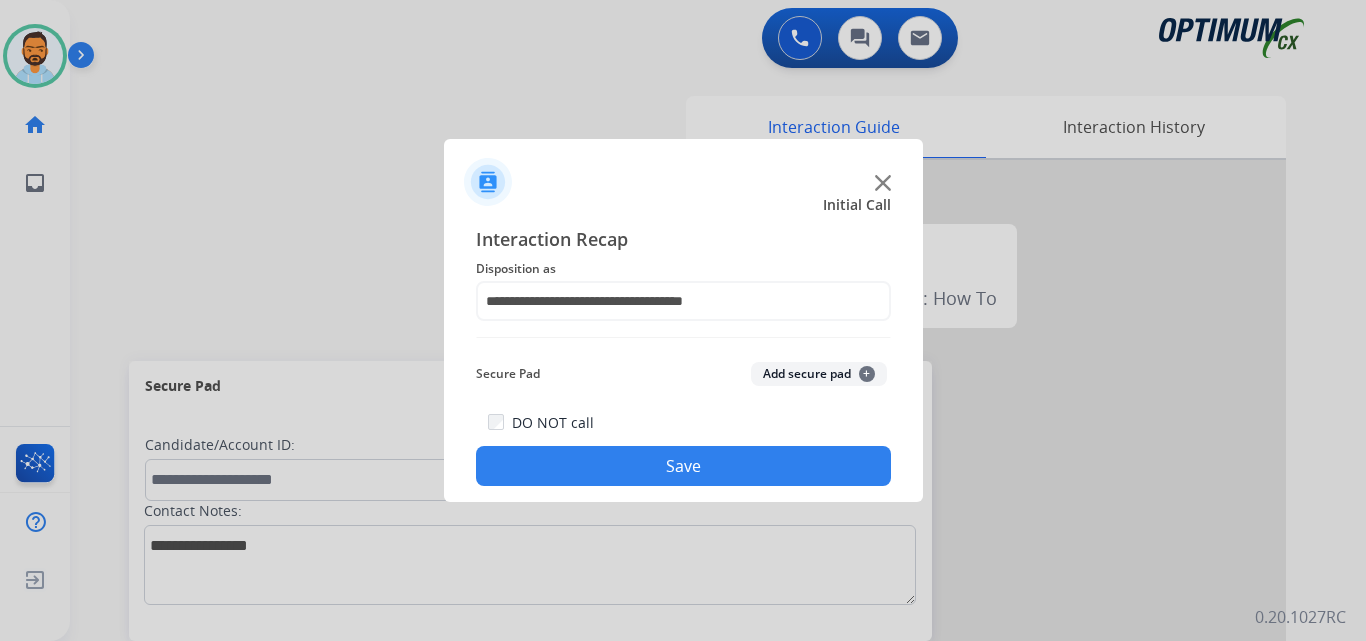 click on "Save" 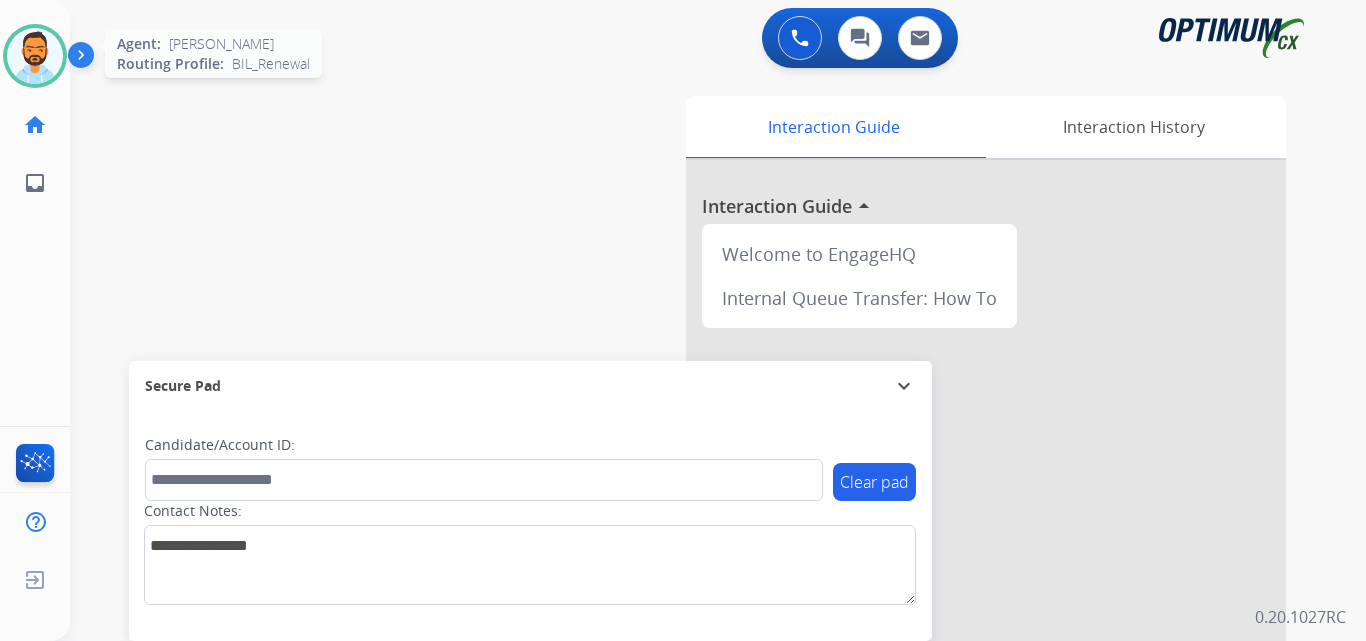 click at bounding box center [35, 56] 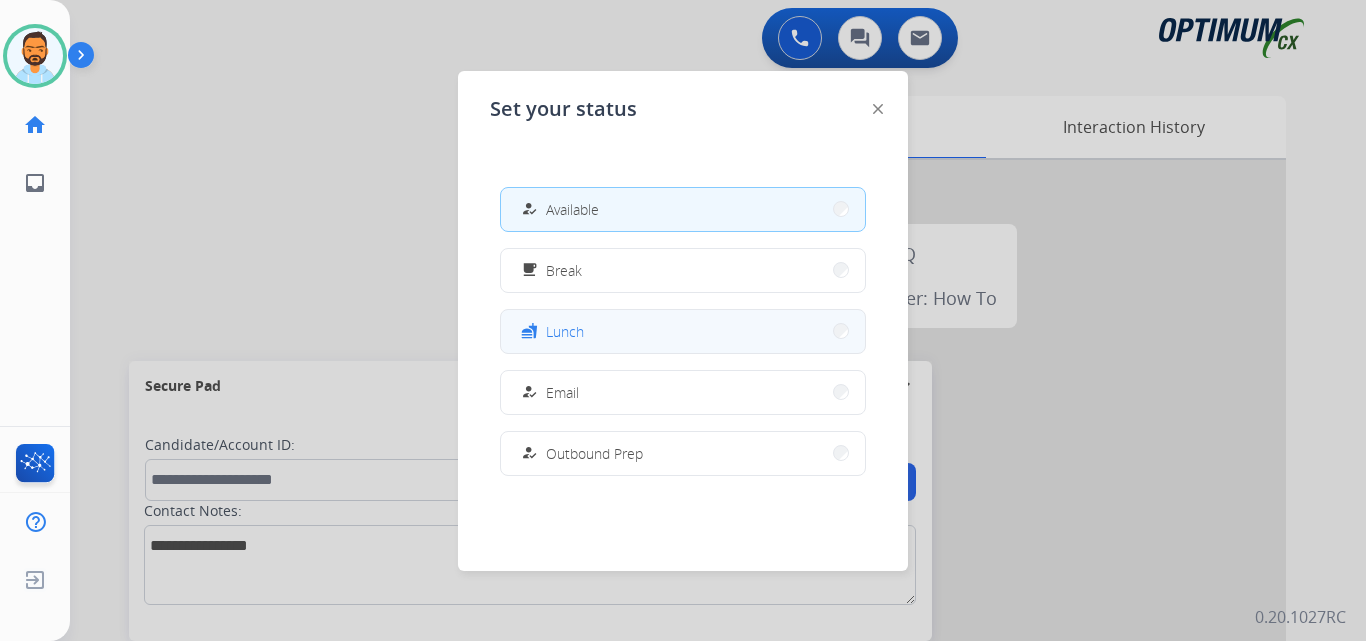 click on "fastfood Lunch" at bounding box center (683, 331) 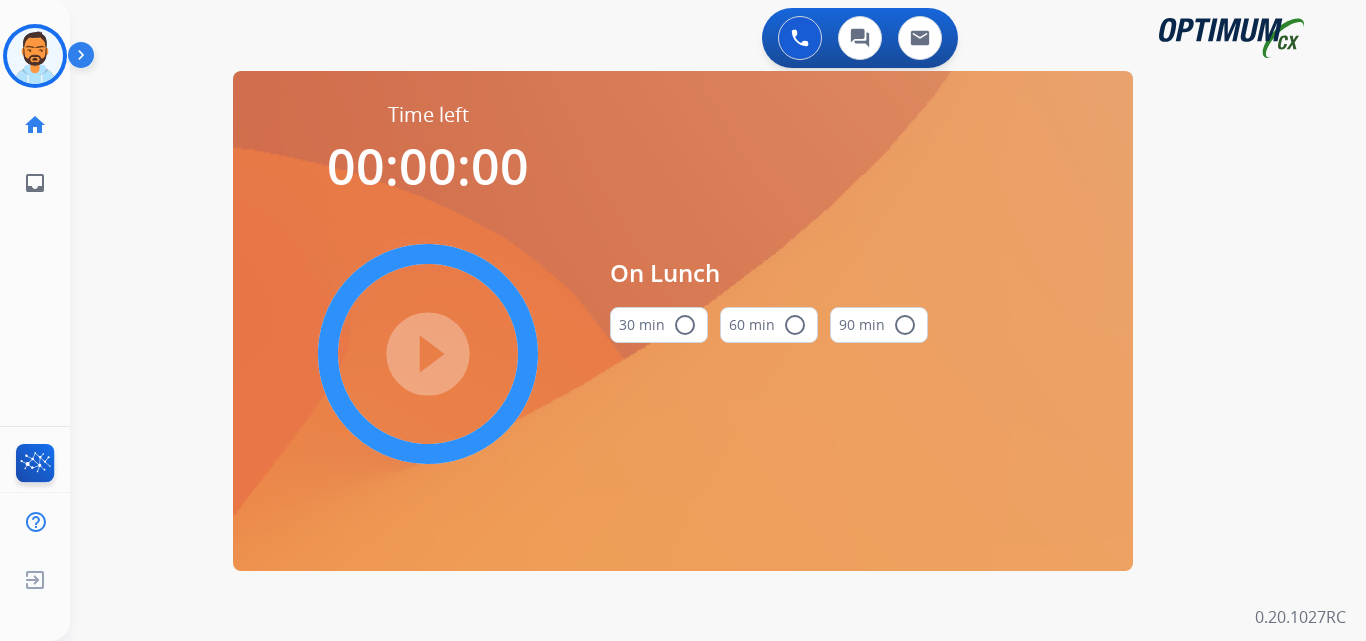 click on "30 min  radio_button_unchecked" at bounding box center (659, 325) 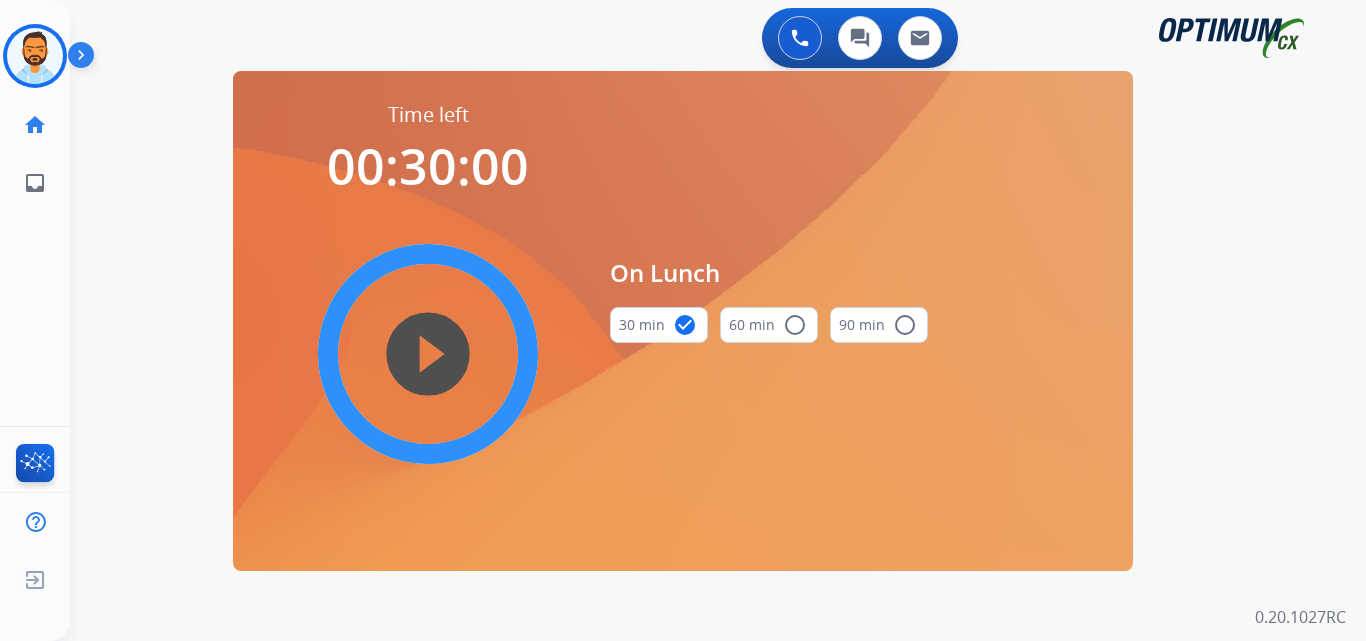 click on "play_circle_filled" at bounding box center [428, 354] 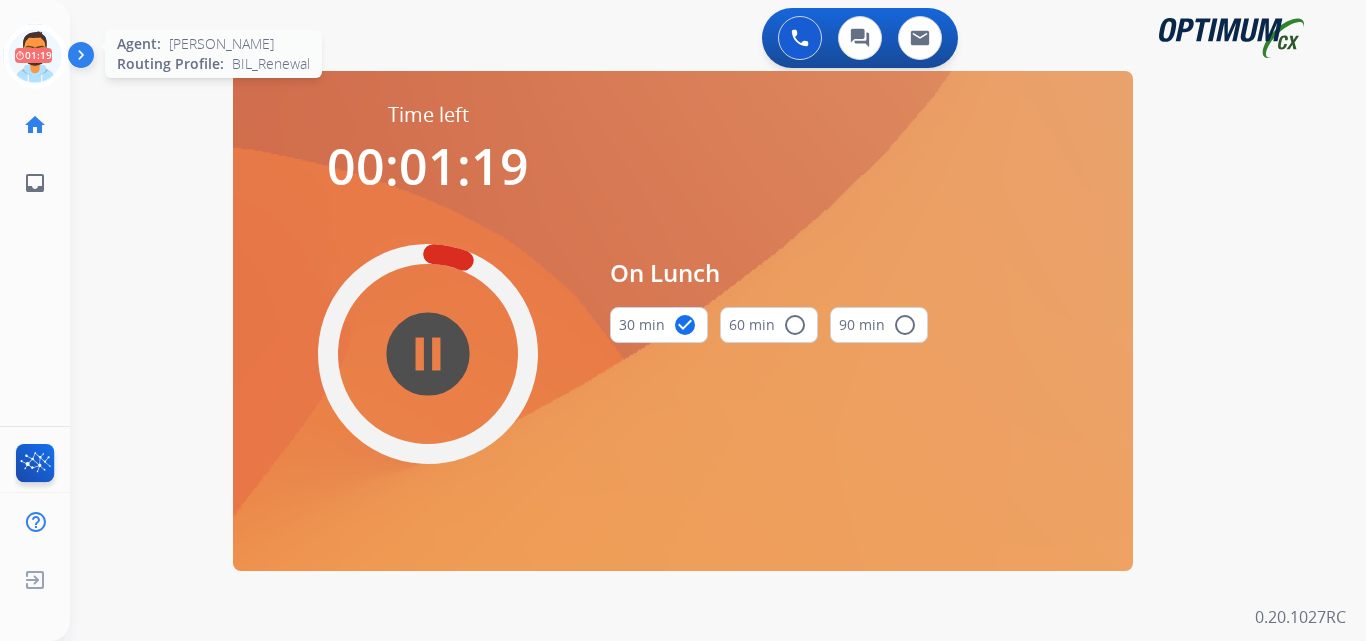 click 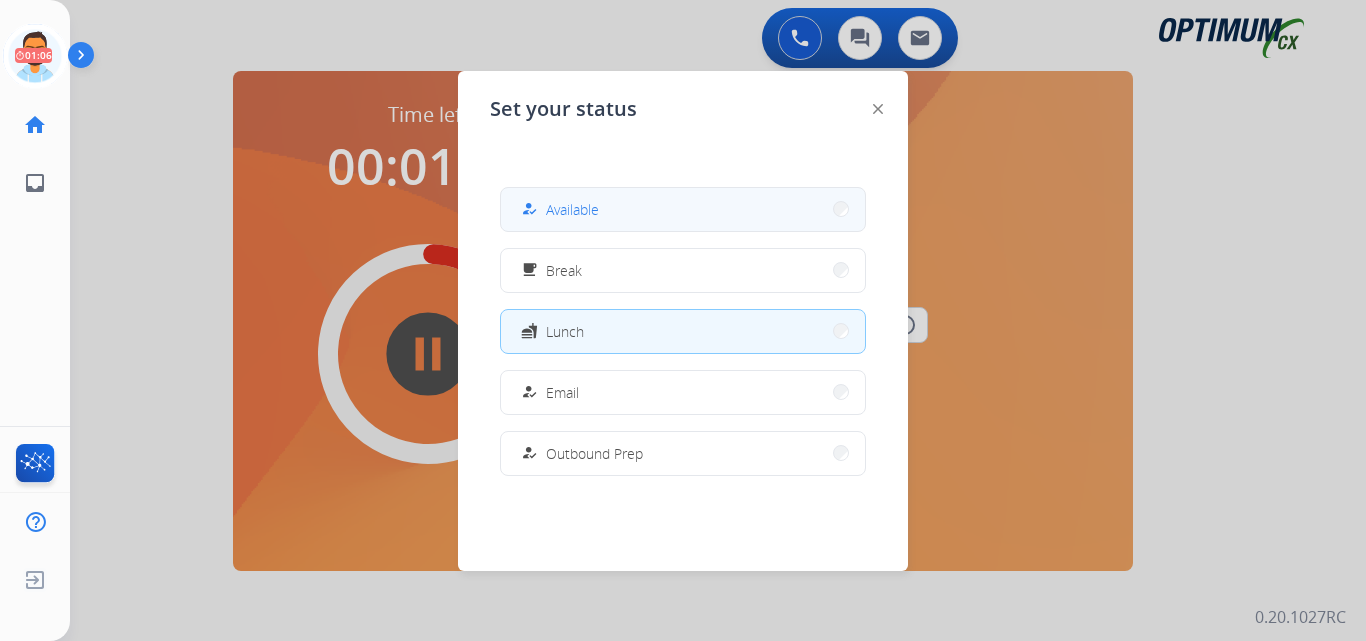click on "Available" at bounding box center [572, 209] 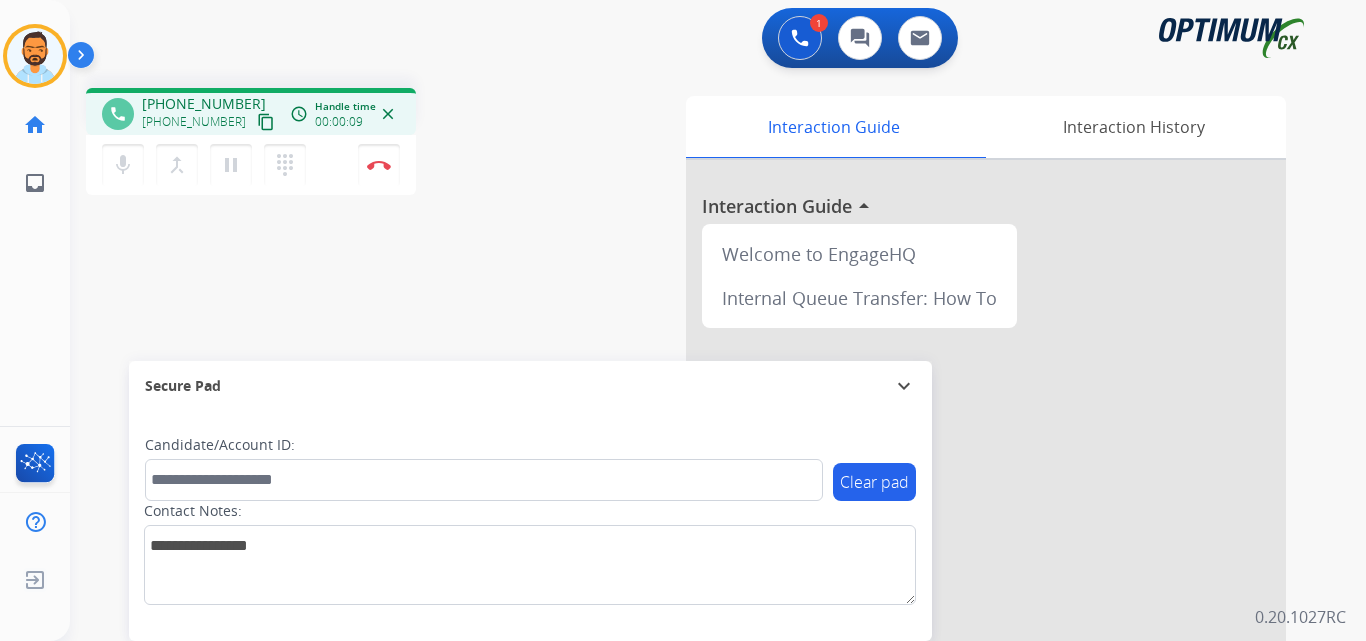 click on "content_copy" at bounding box center [266, 122] 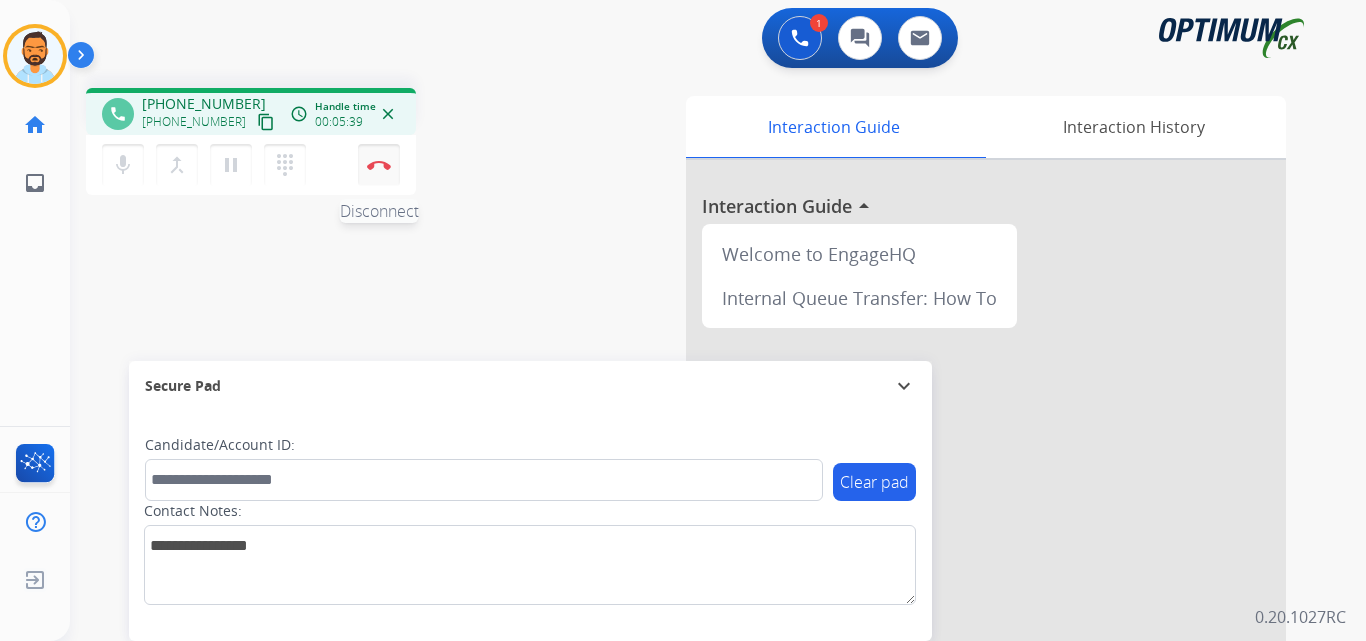 click on "Disconnect" at bounding box center [379, 165] 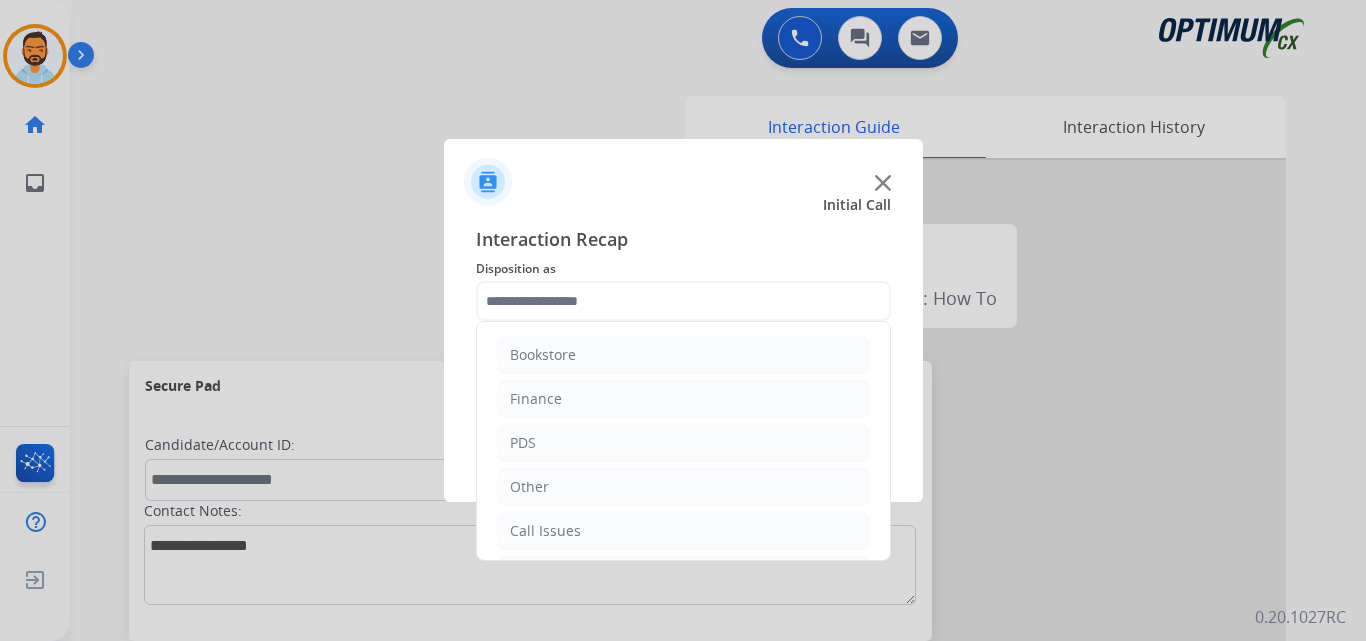 click 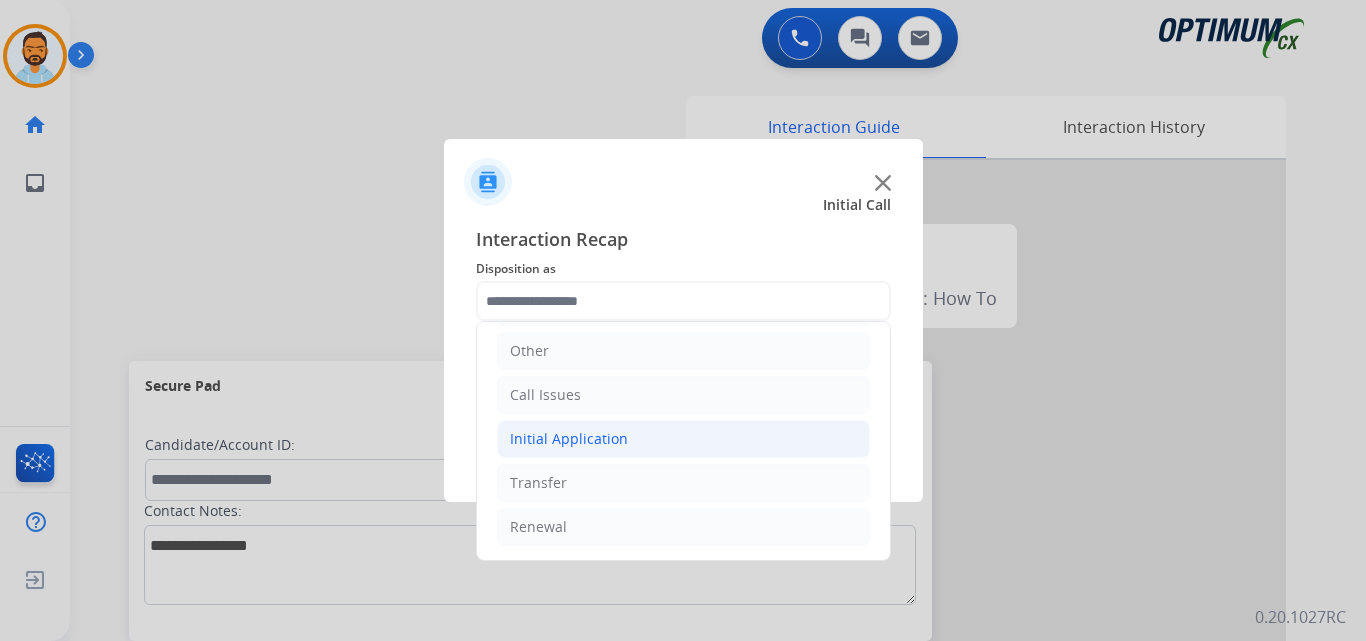 click on "Initial Application" 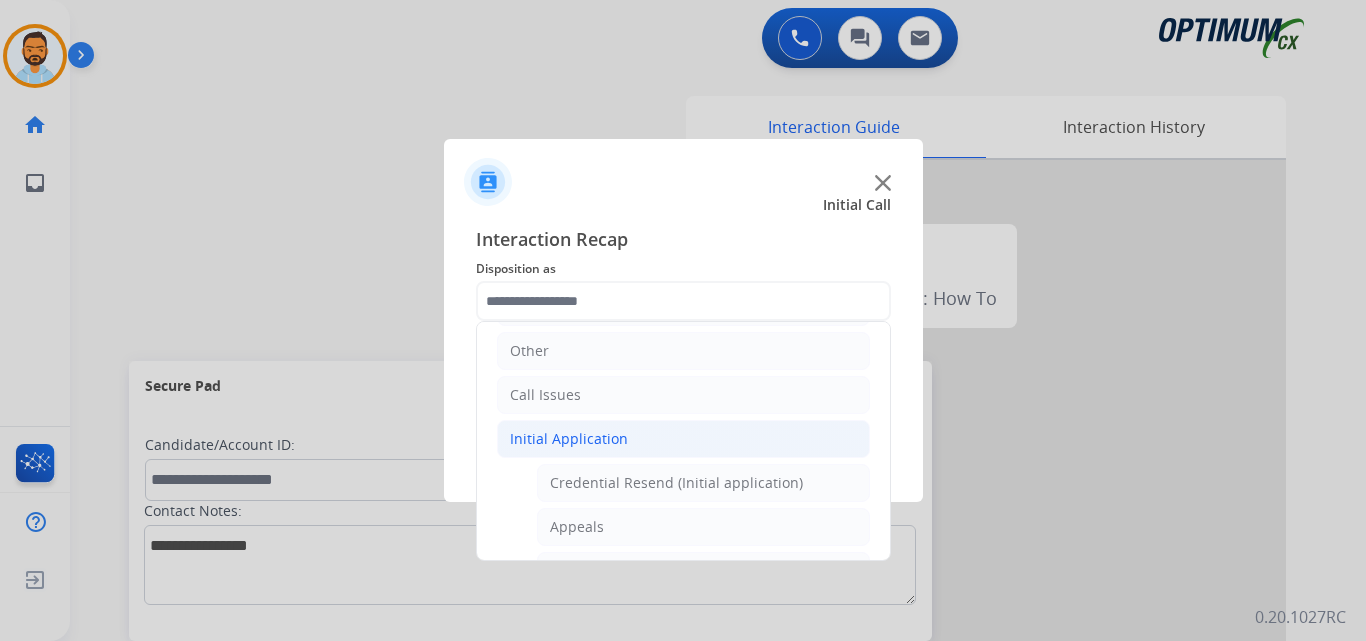 click on "Initial Application" 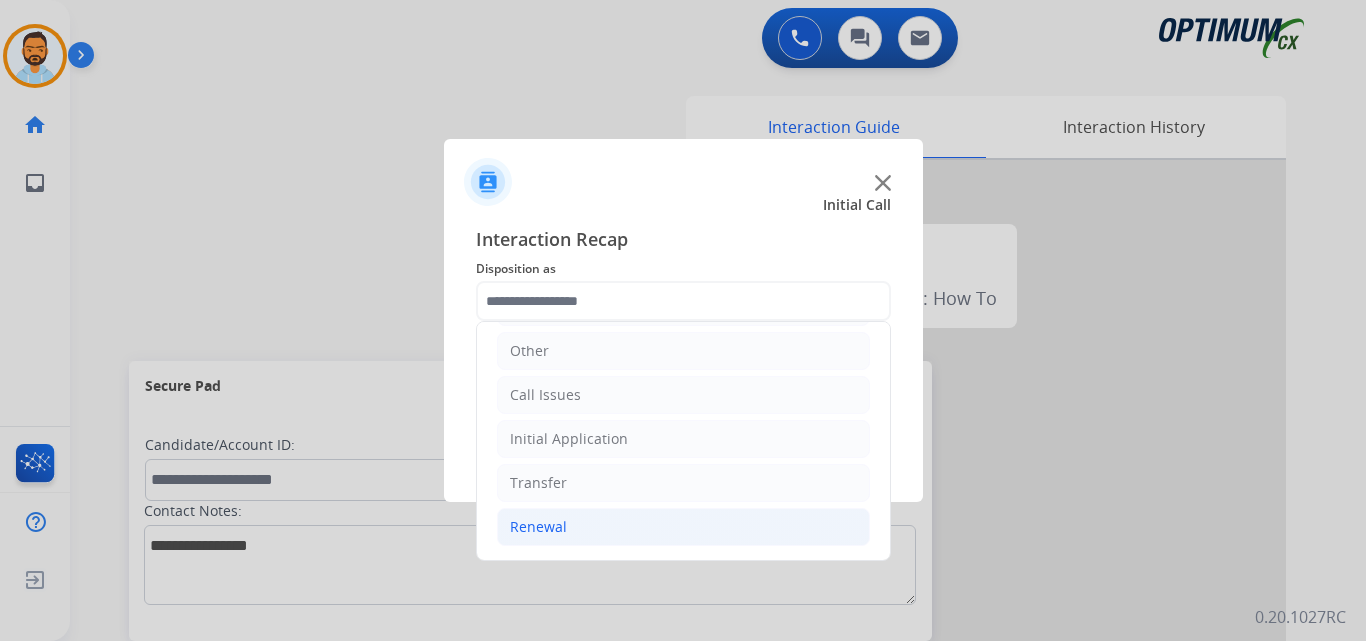click on "Renewal" 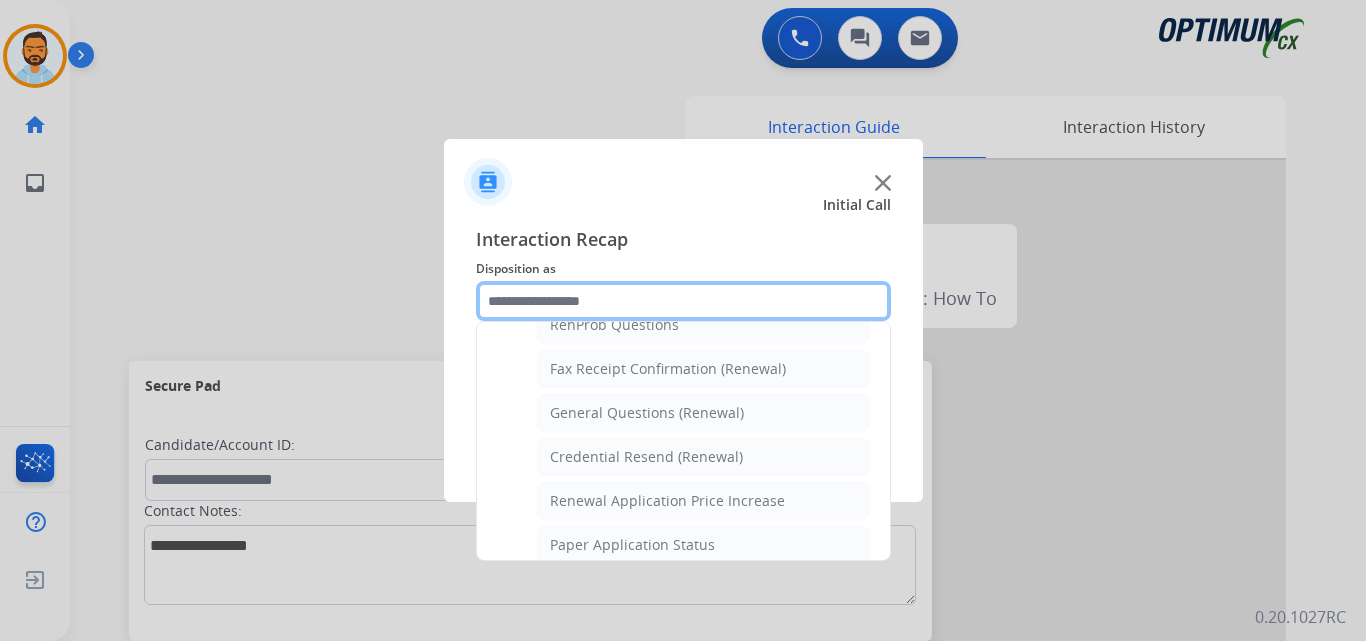 scroll, scrollTop: 538, scrollLeft: 0, axis: vertical 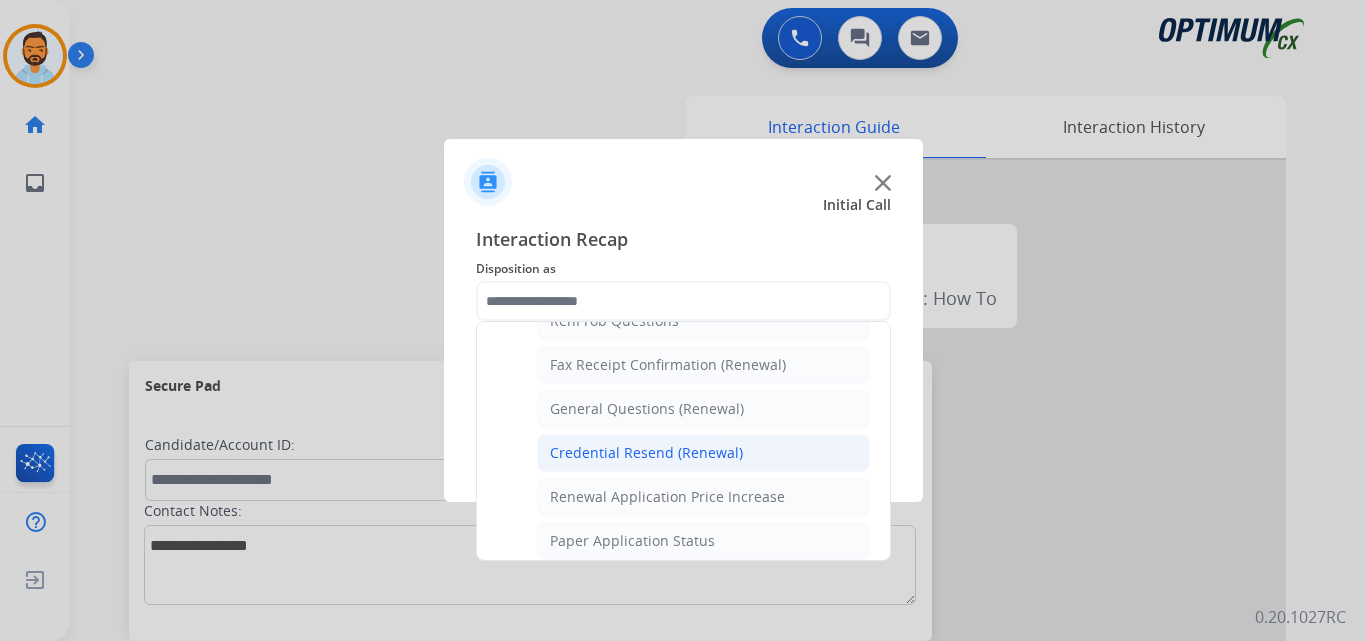 click on "Credential Resend (Renewal)" 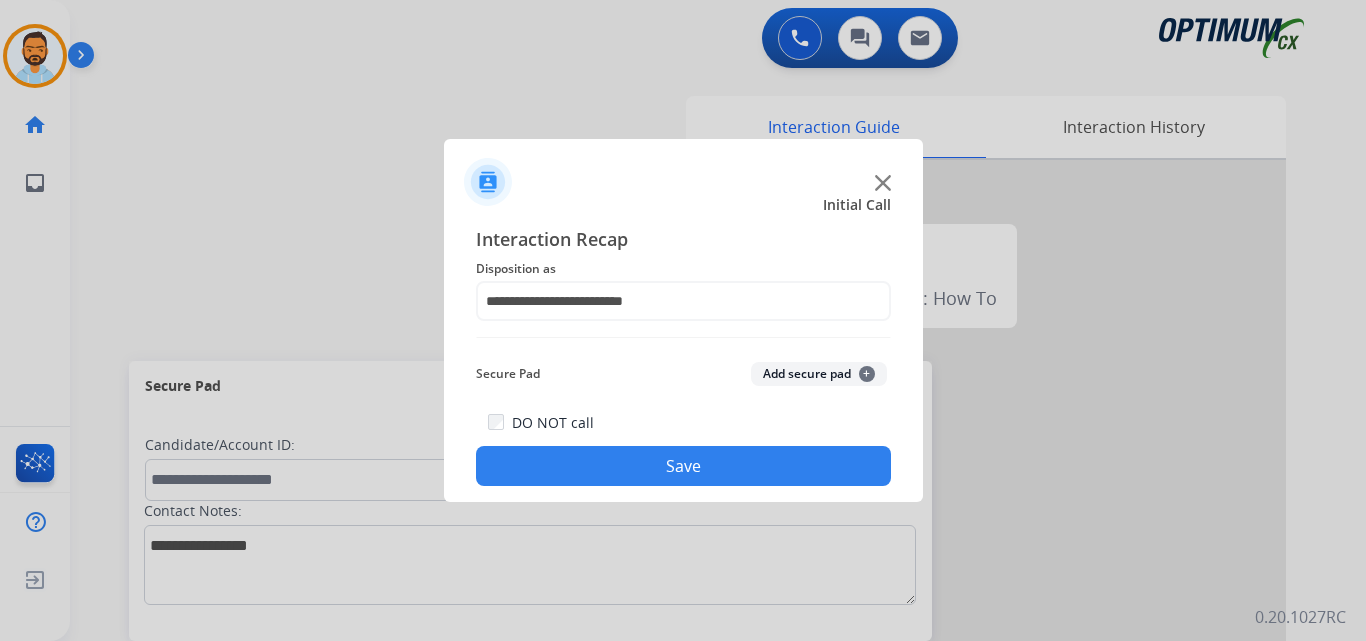 click on "Save" 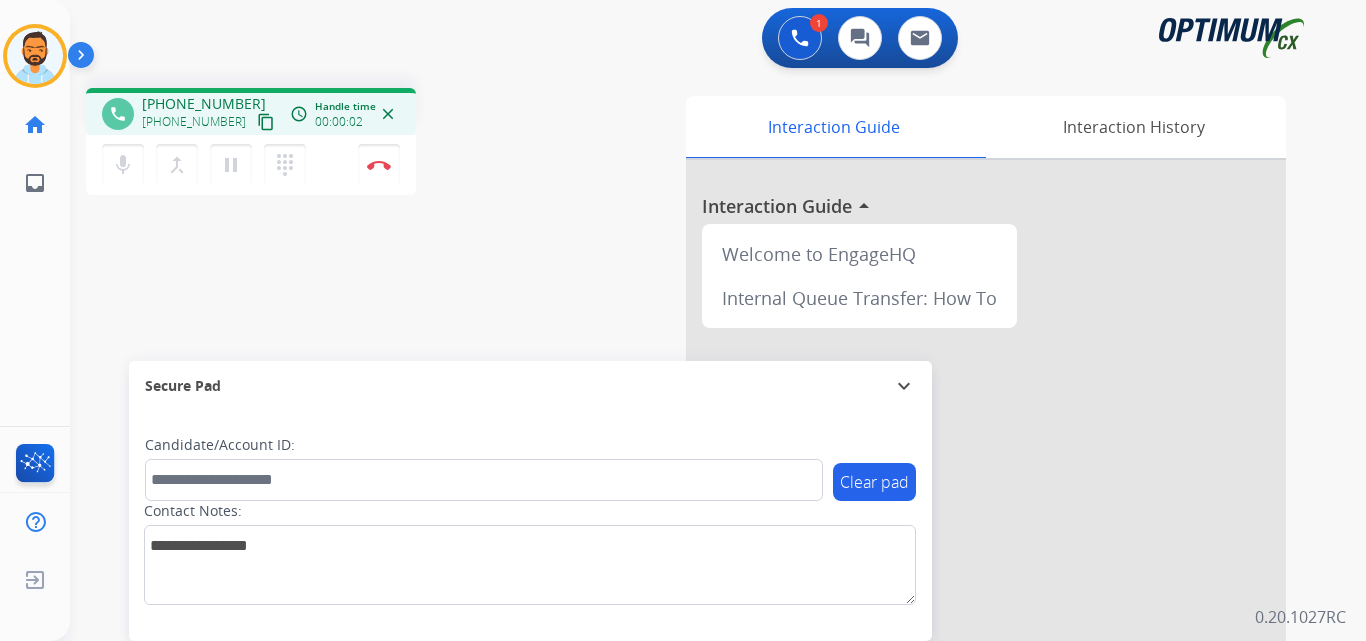 click on "content_copy" at bounding box center (266, 122) 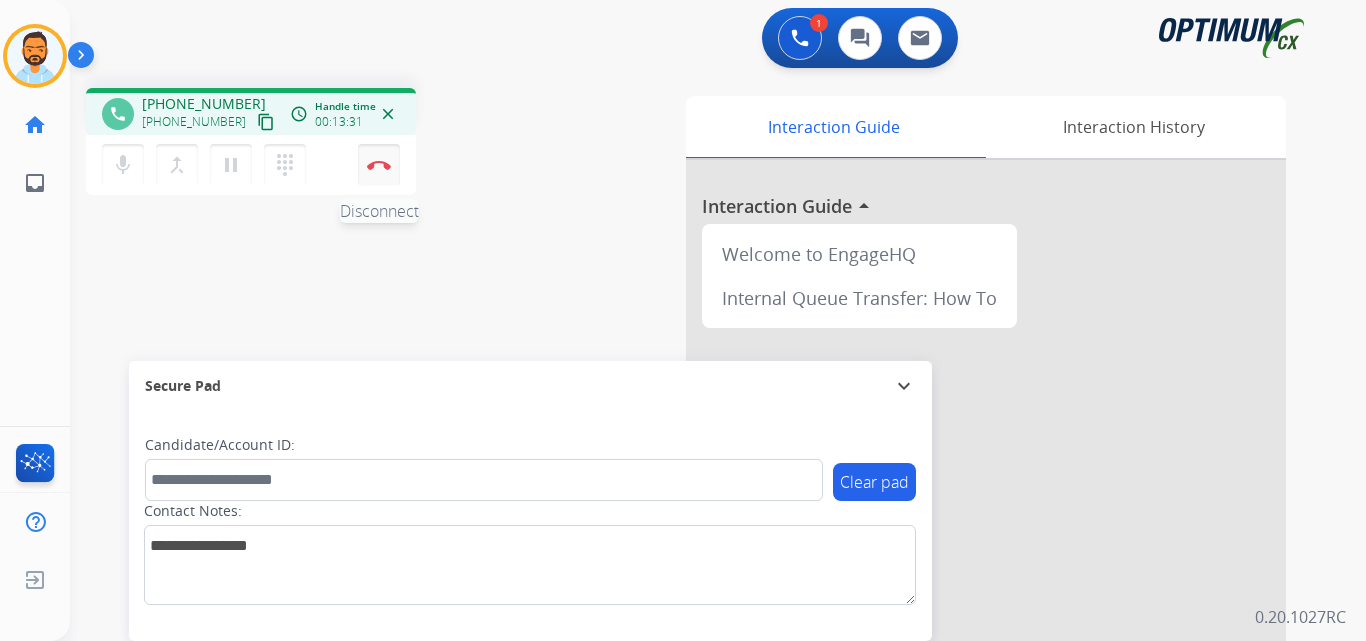 click at bounding box center [379, 165] 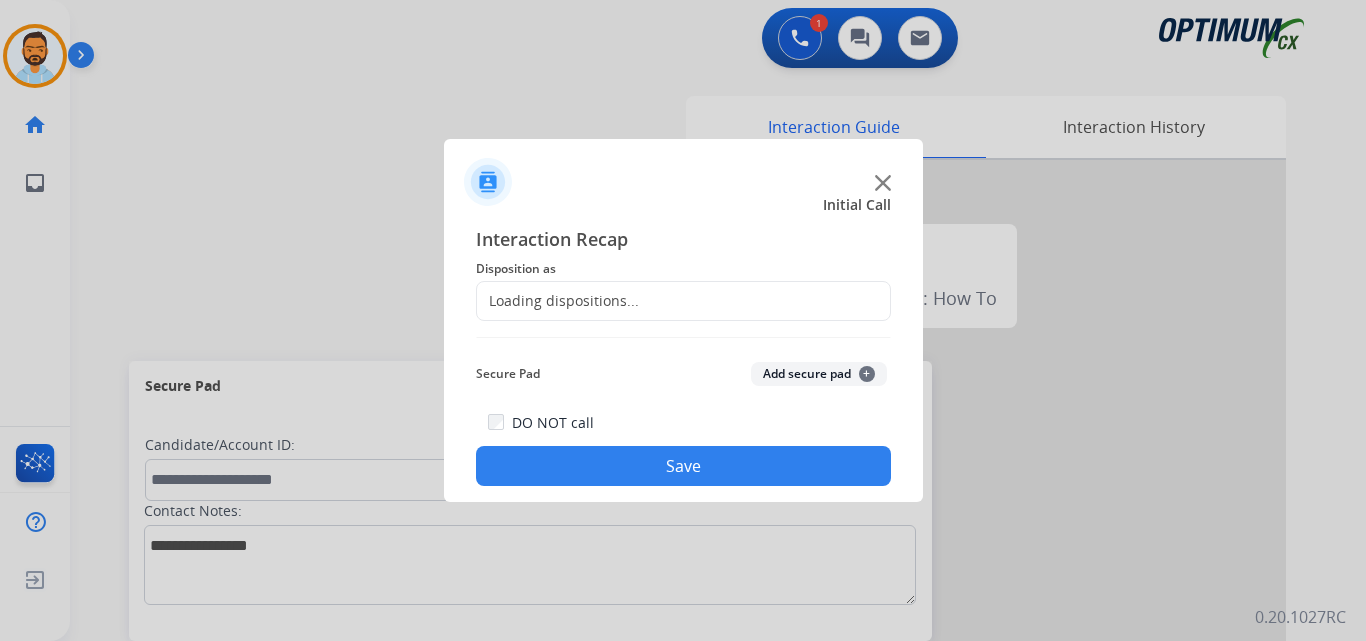 click on "Loading dispositions..." 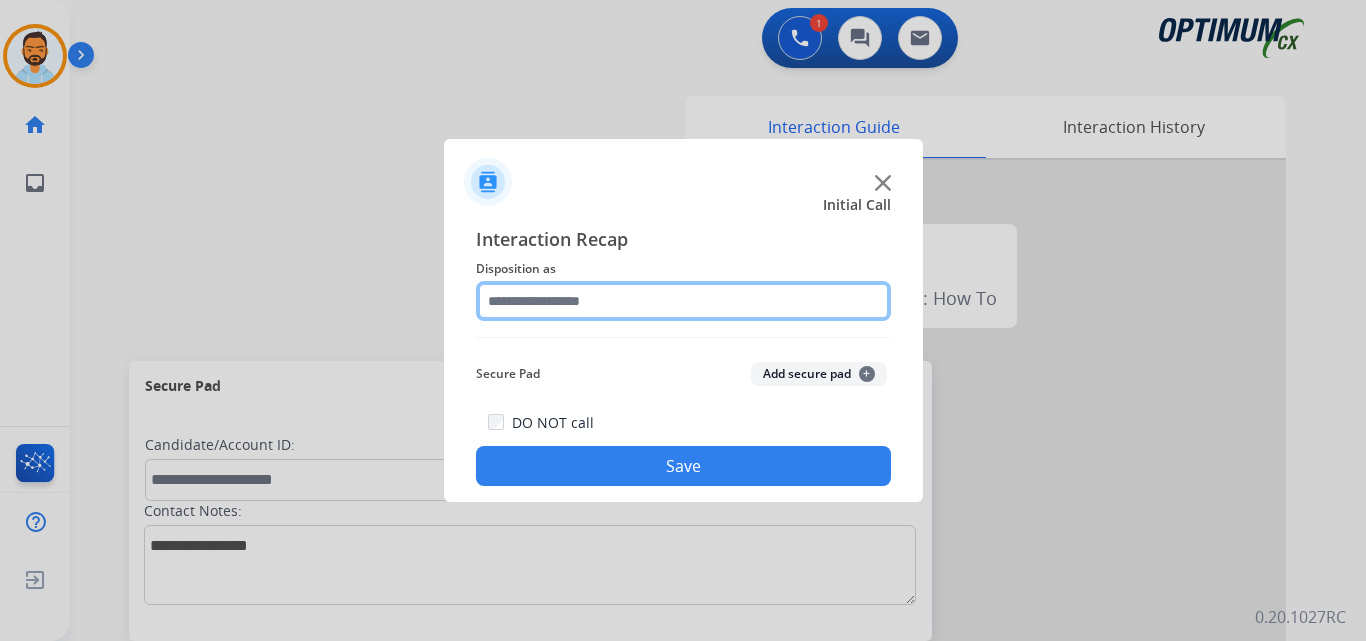 click 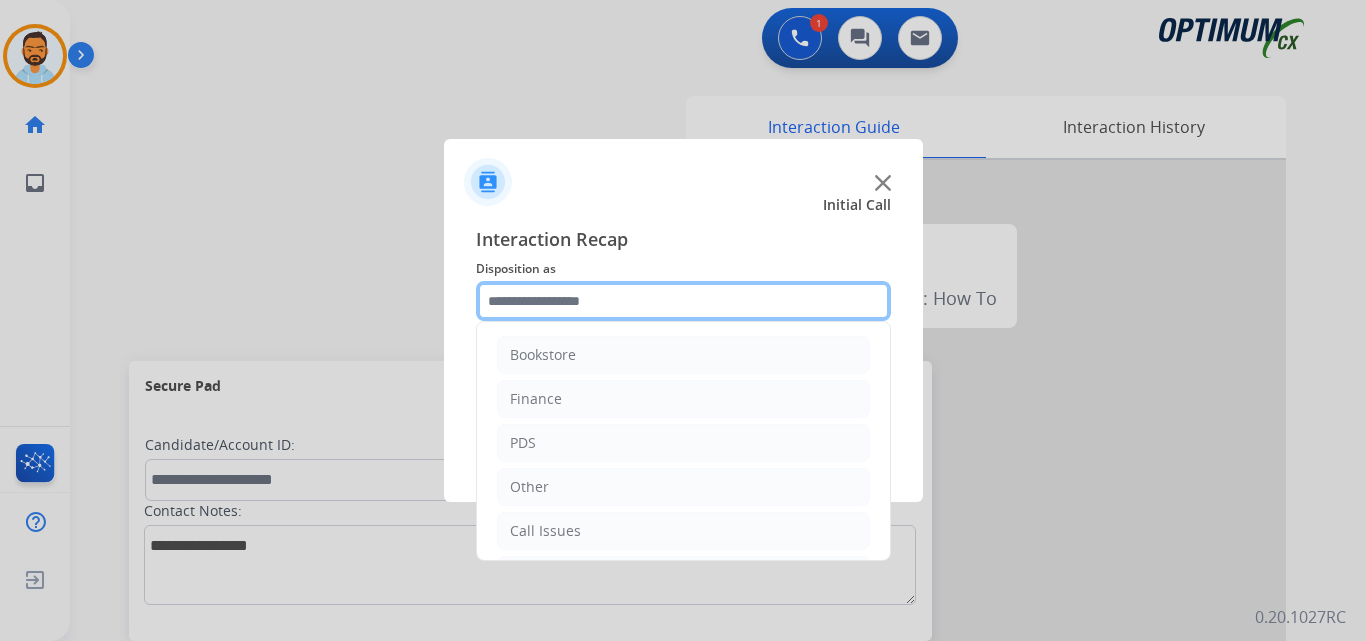 scroll, scrollTop: 136, scrollLeft: 0, axis: vertical 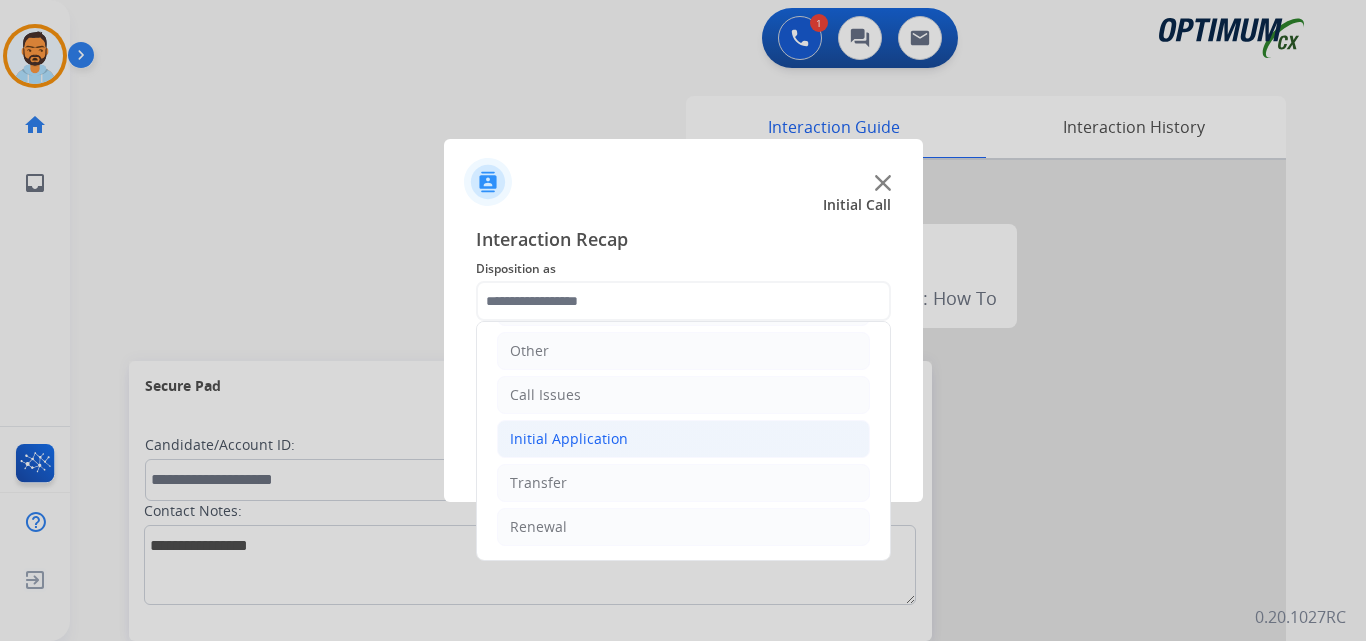 click on "Initial Application" 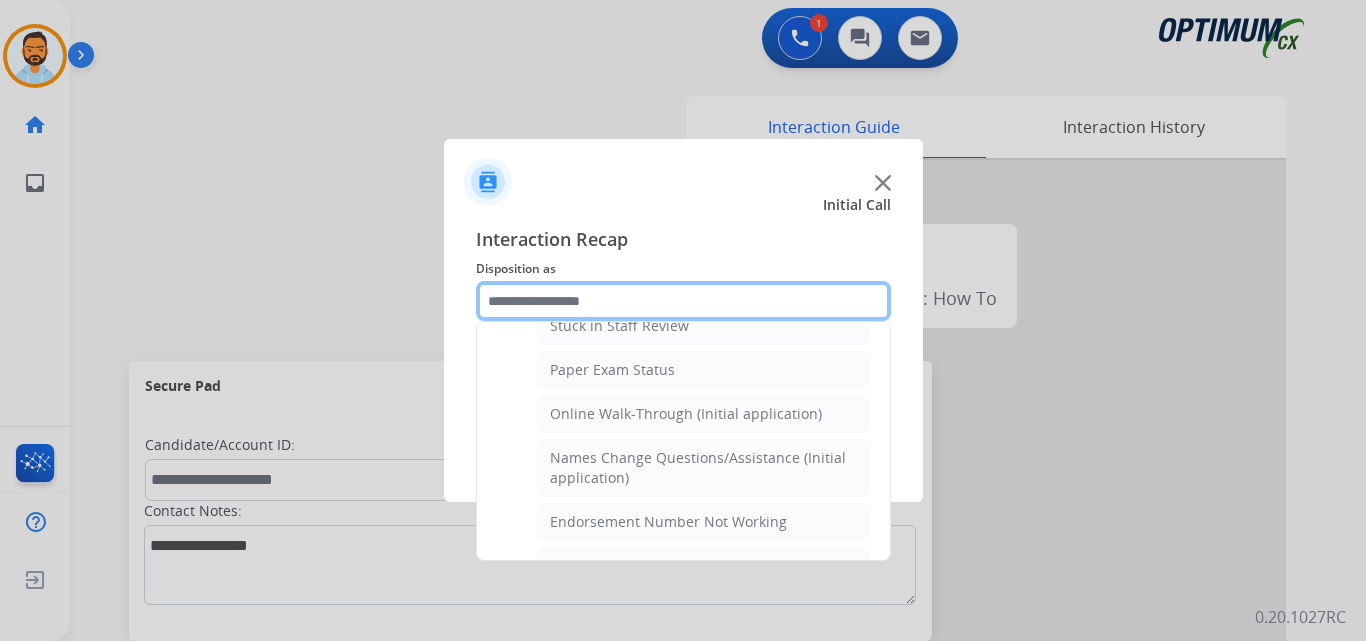 scroll, scrollTop: 382, scrollLeft: 0, axis: vertical 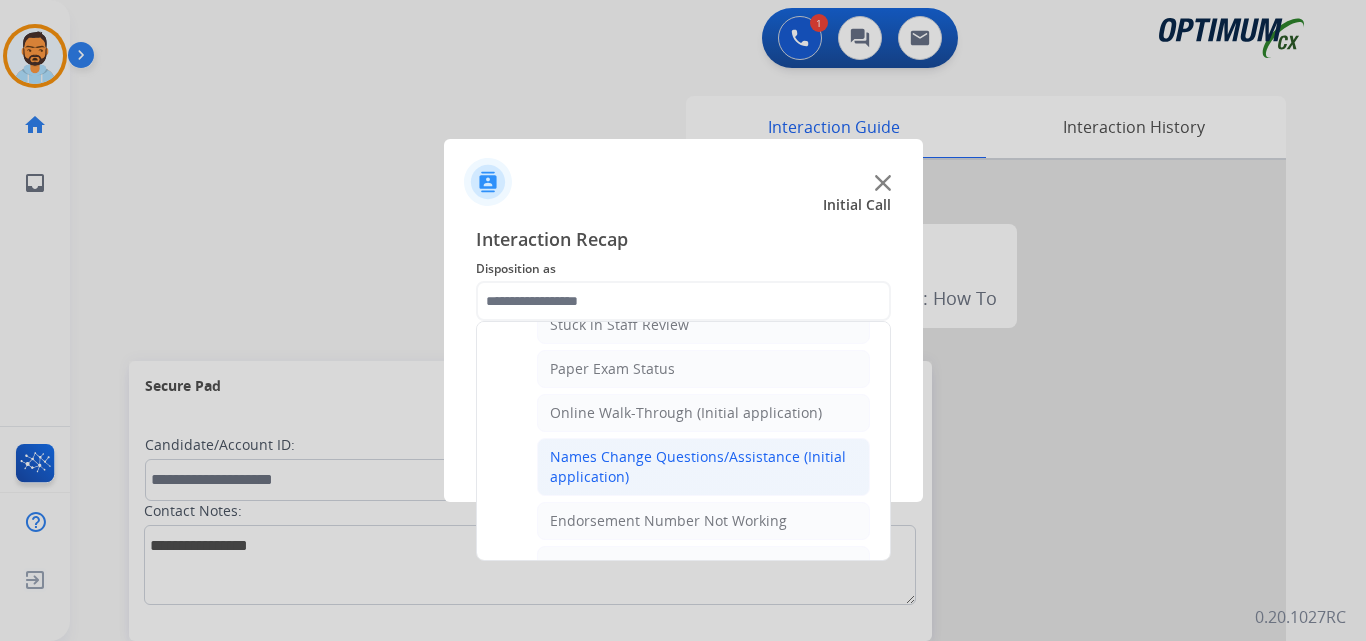 click on "Names Change Questions/Assistance (Initial application)" 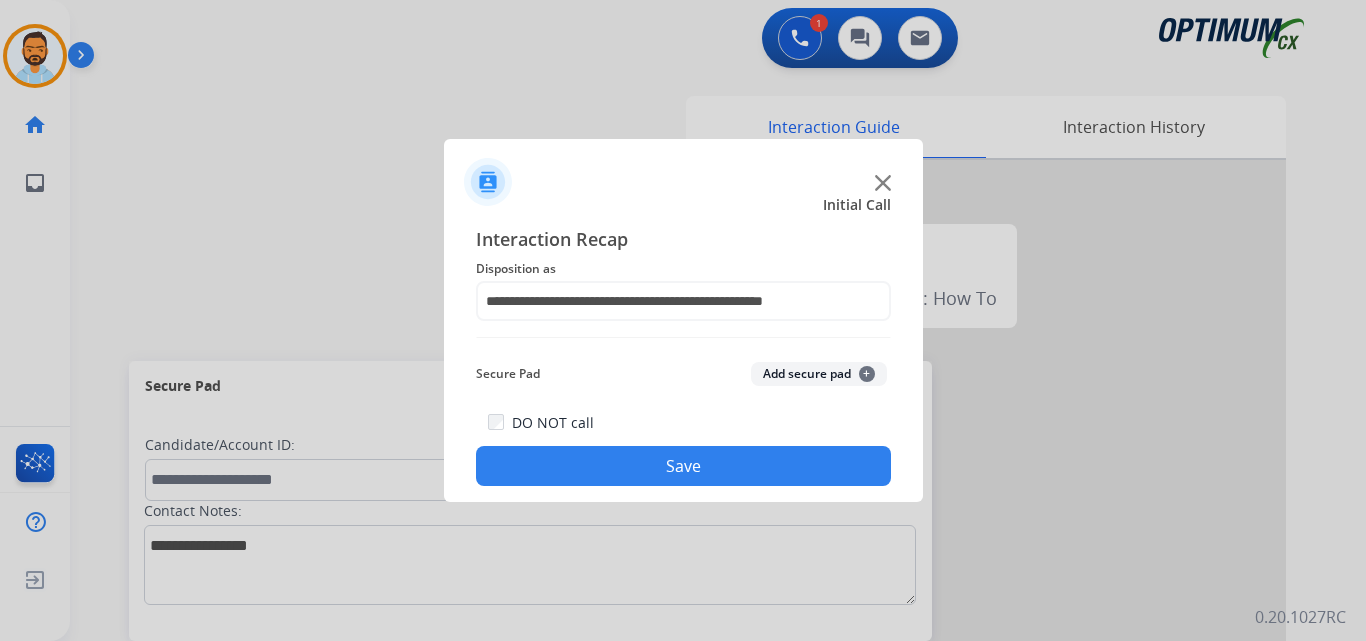 click on "Save" 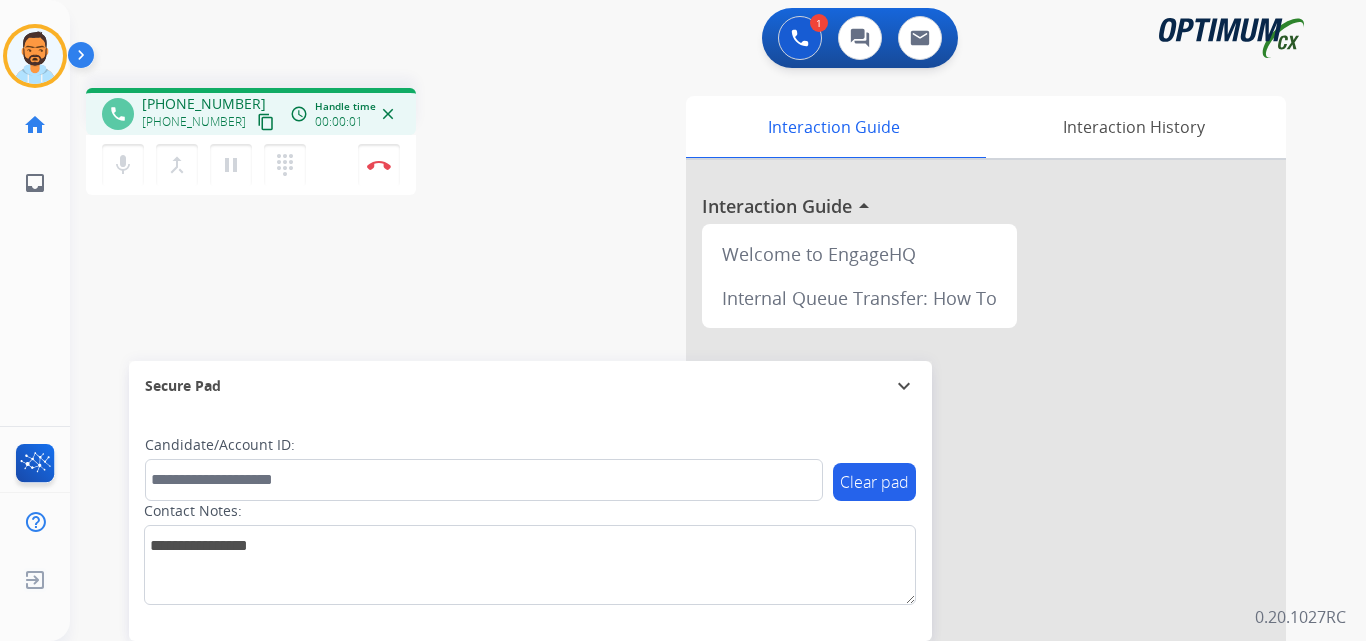 click on "content_copy" at bounding box center (266, 122) 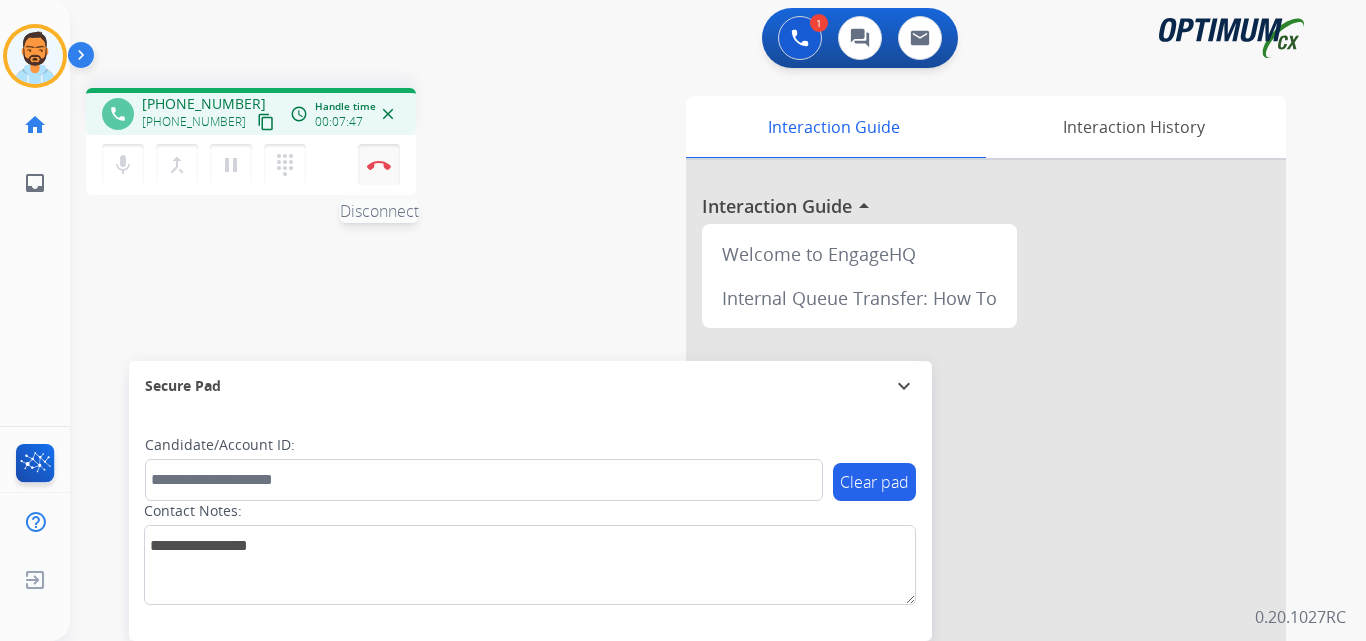 click on "Disconnect" at bounding box center (379, 165) 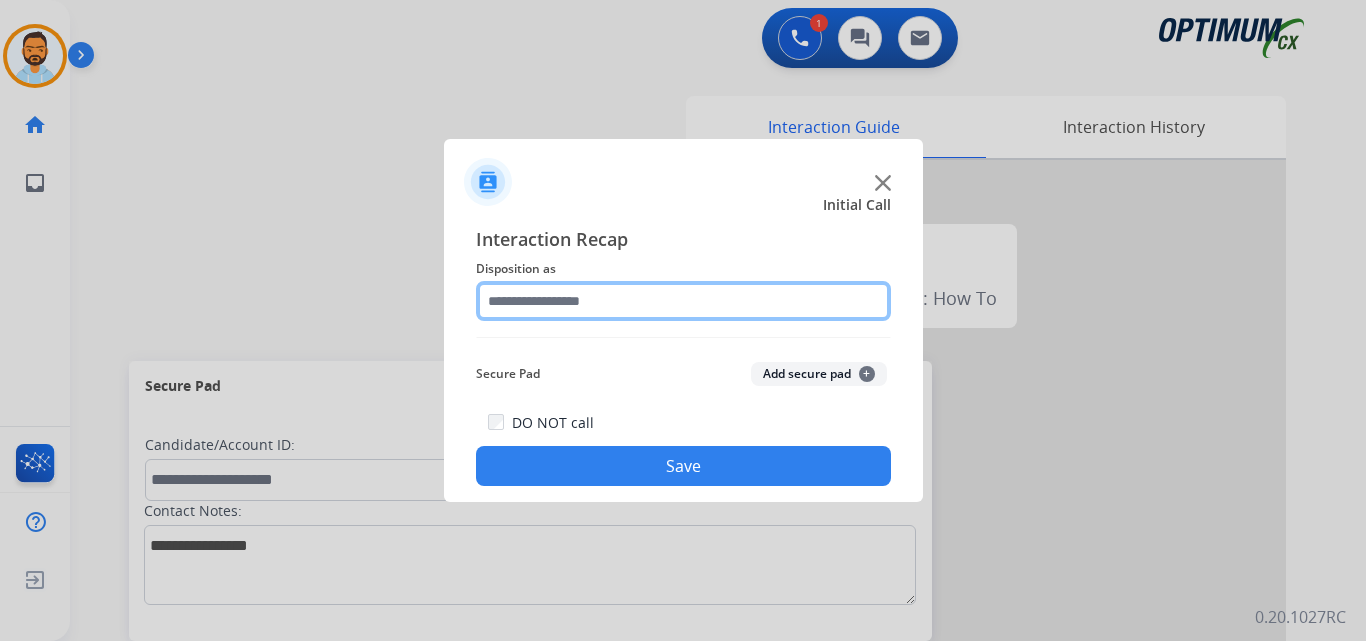 click 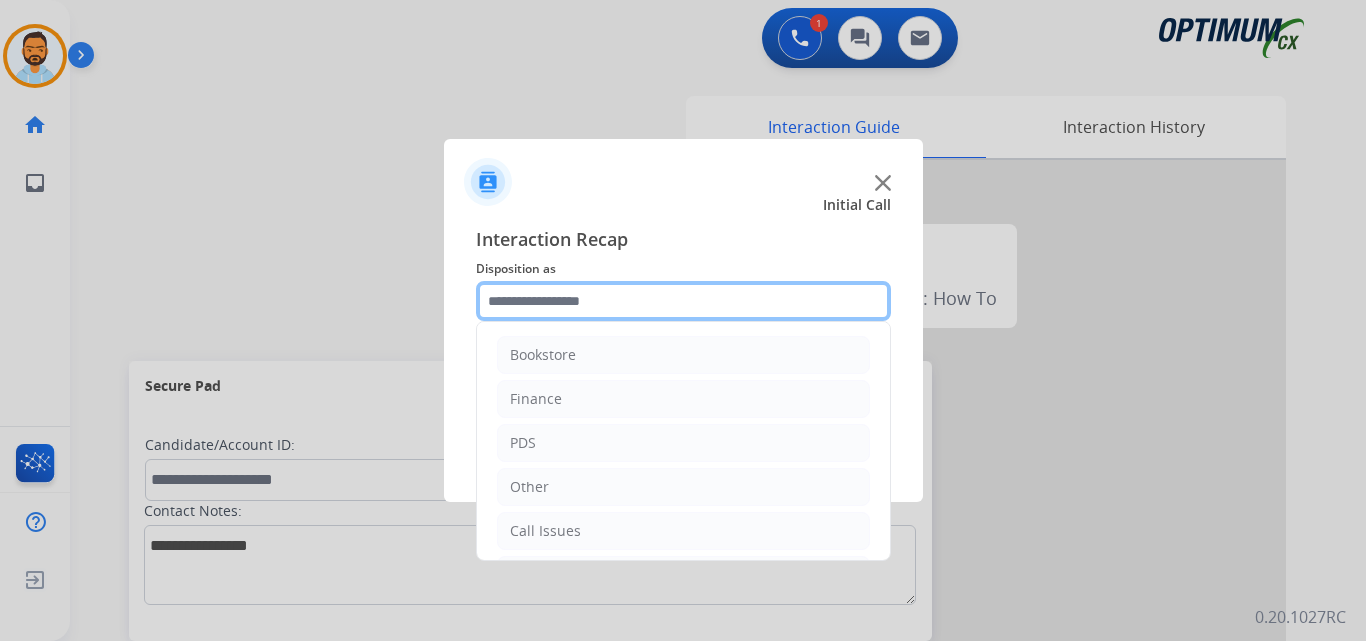 scroll, scrollTop: 136, scrollLeft: 0, axis: vertical 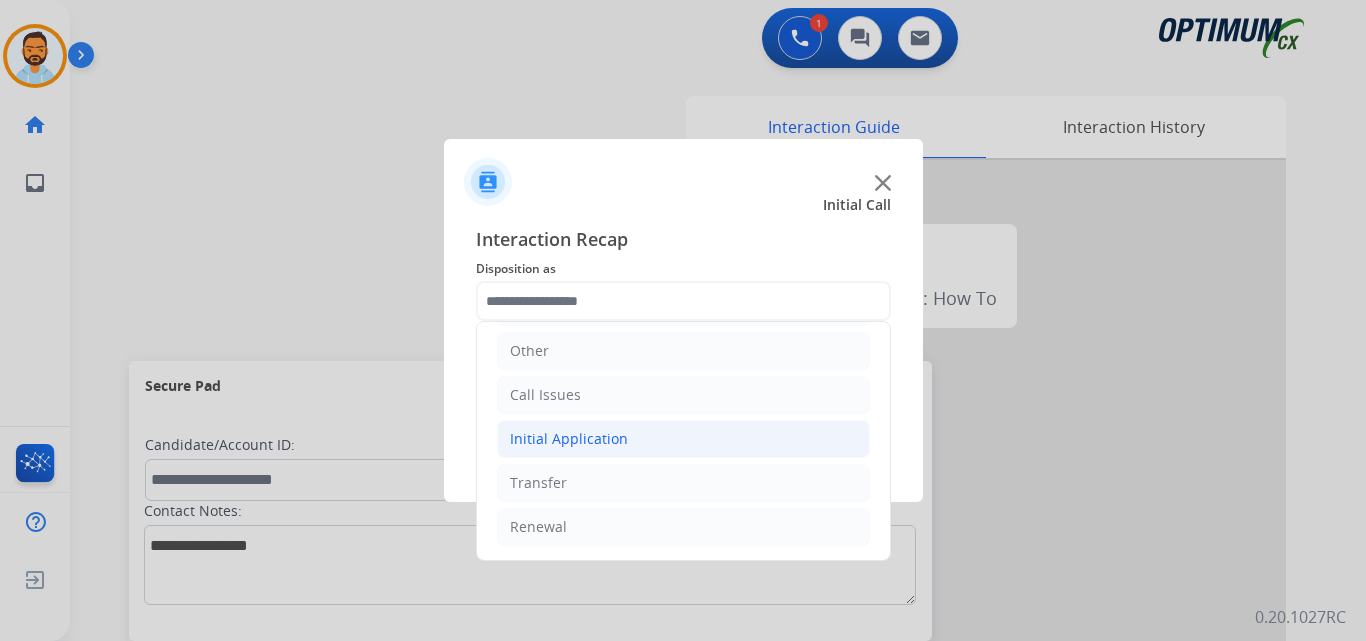 click on "Initial Application" 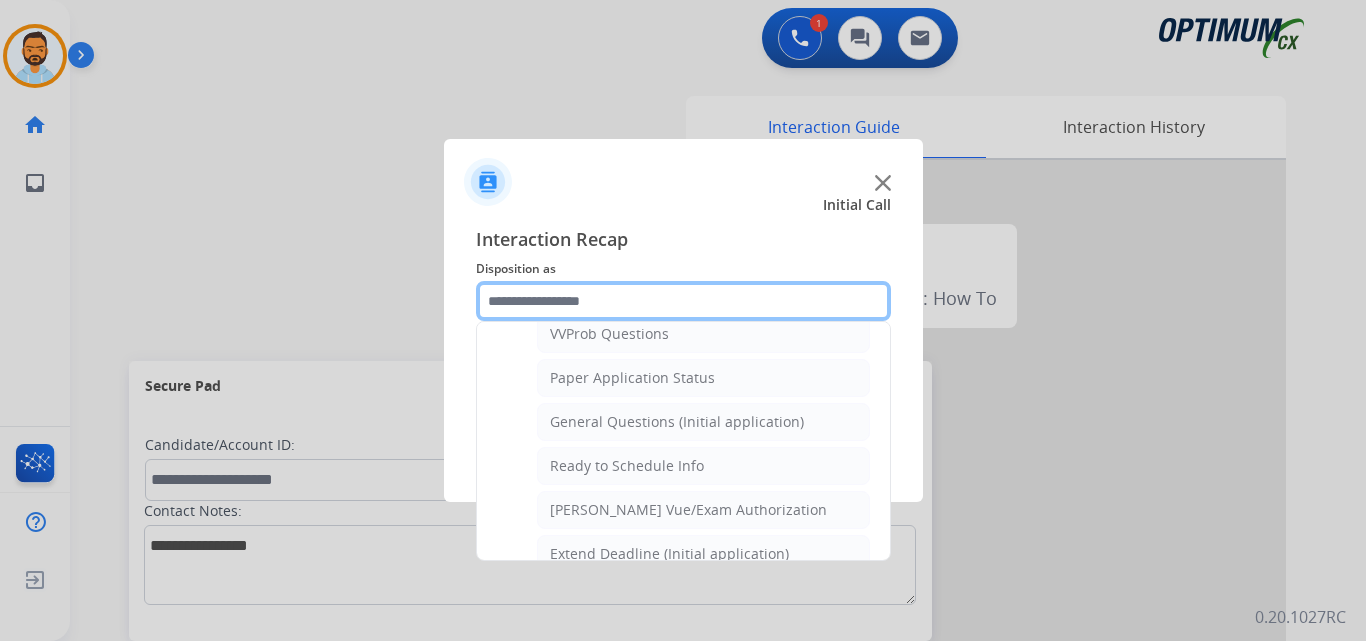 scroll, scrollTop: 1085, scrollLeft: 0, axis: vertical 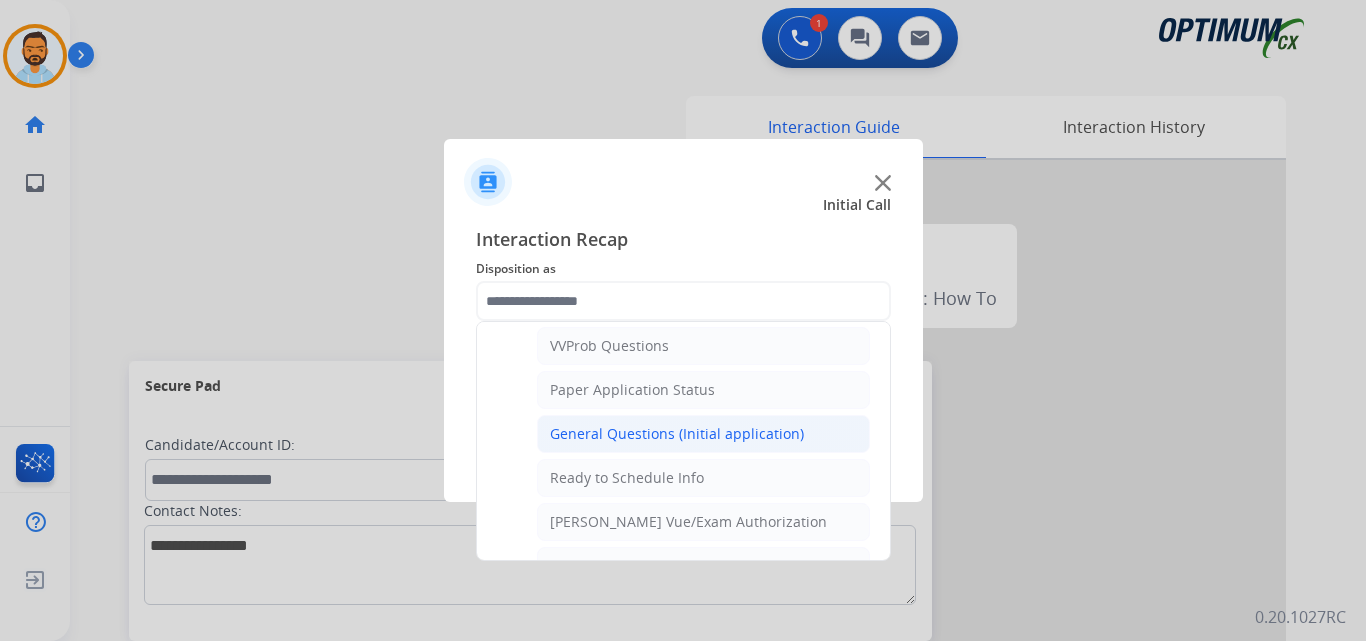 click on "General Questions (Initial application)" 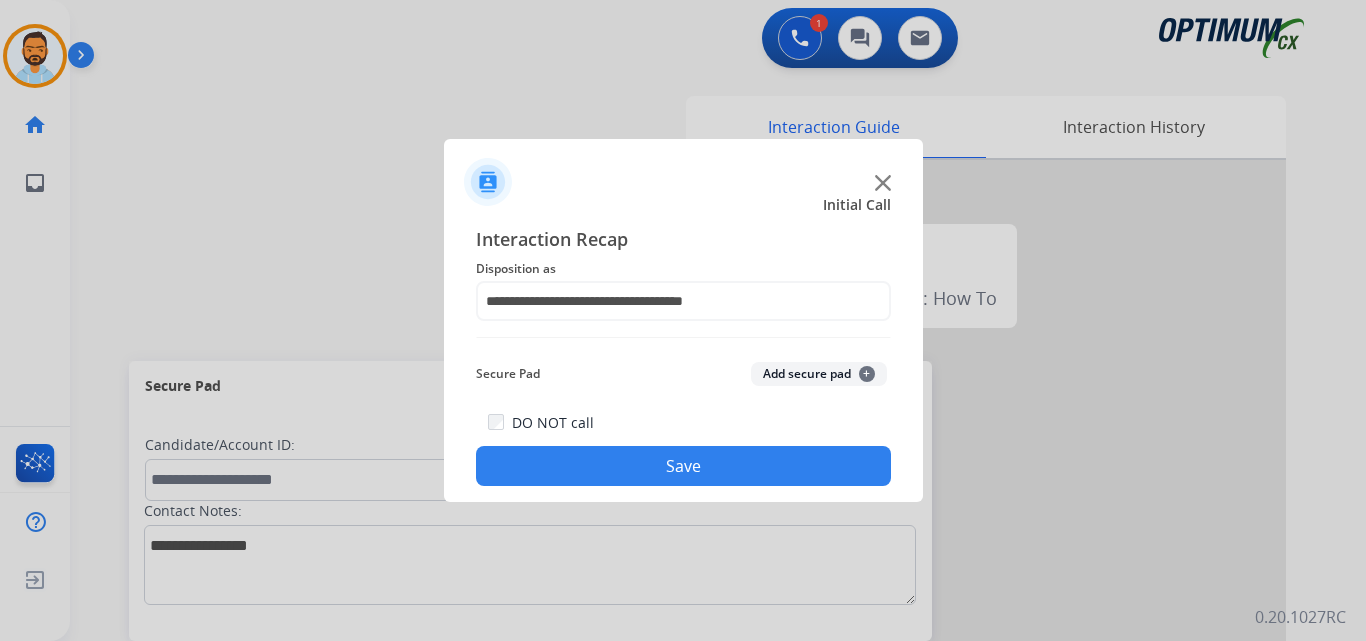 click on "Save" 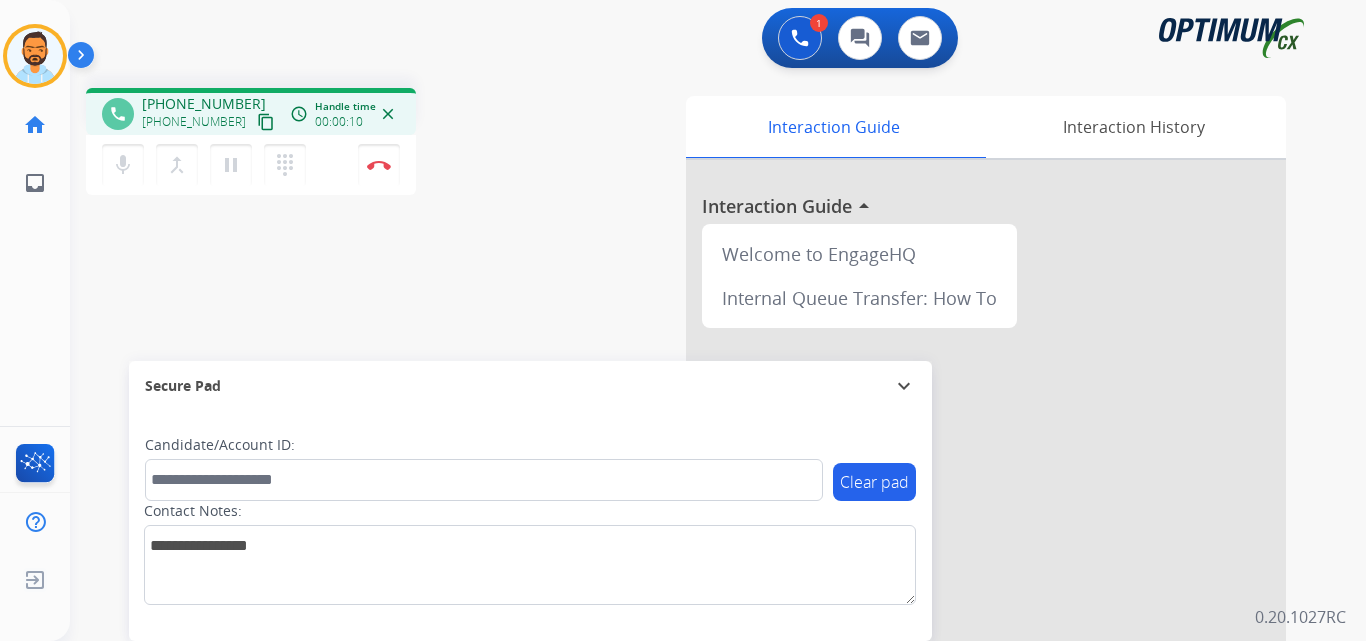 click on "content_copy" at bounding box center [266, 122] 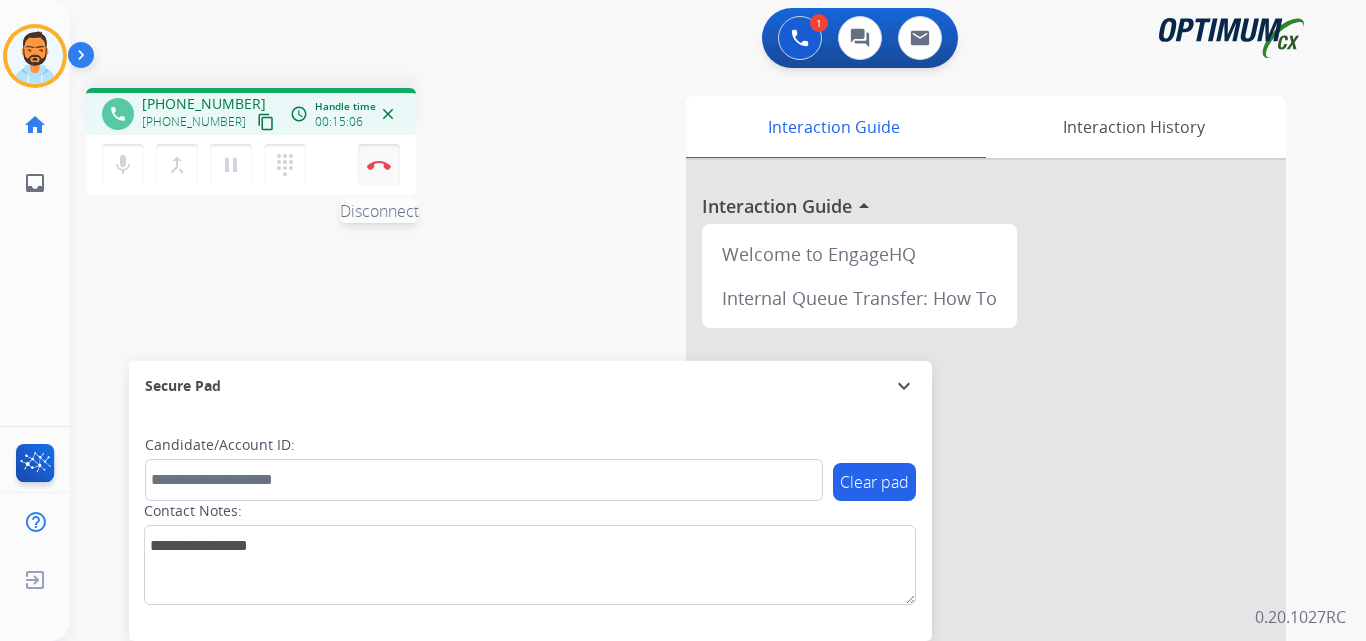 click on "Disconnect" at bounding box center (379, 165) 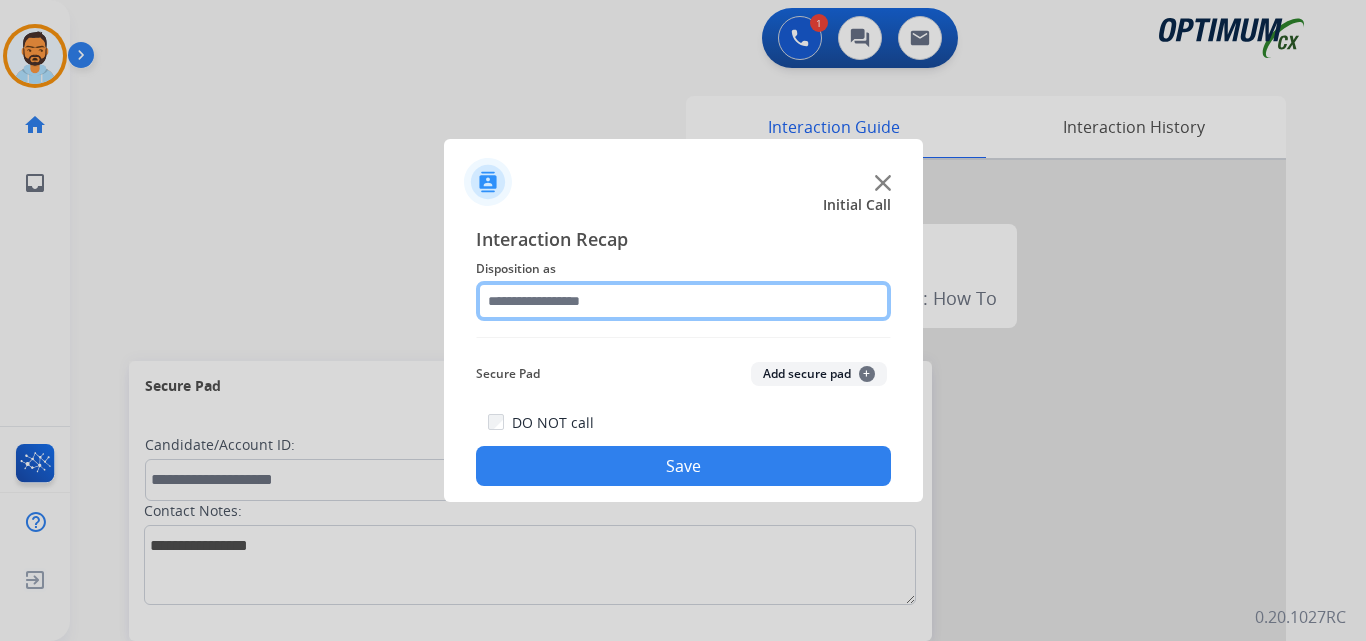 click 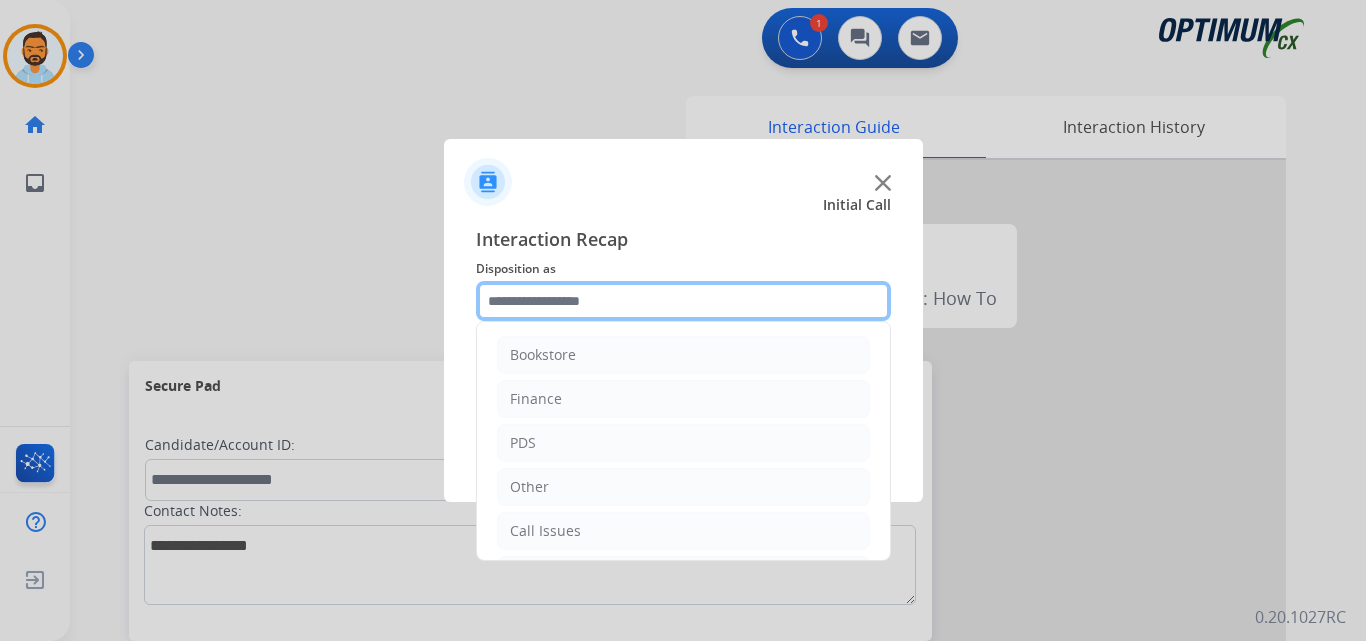 scroll, scrollTop: 136, scrollLeft: 0, axis: vertical 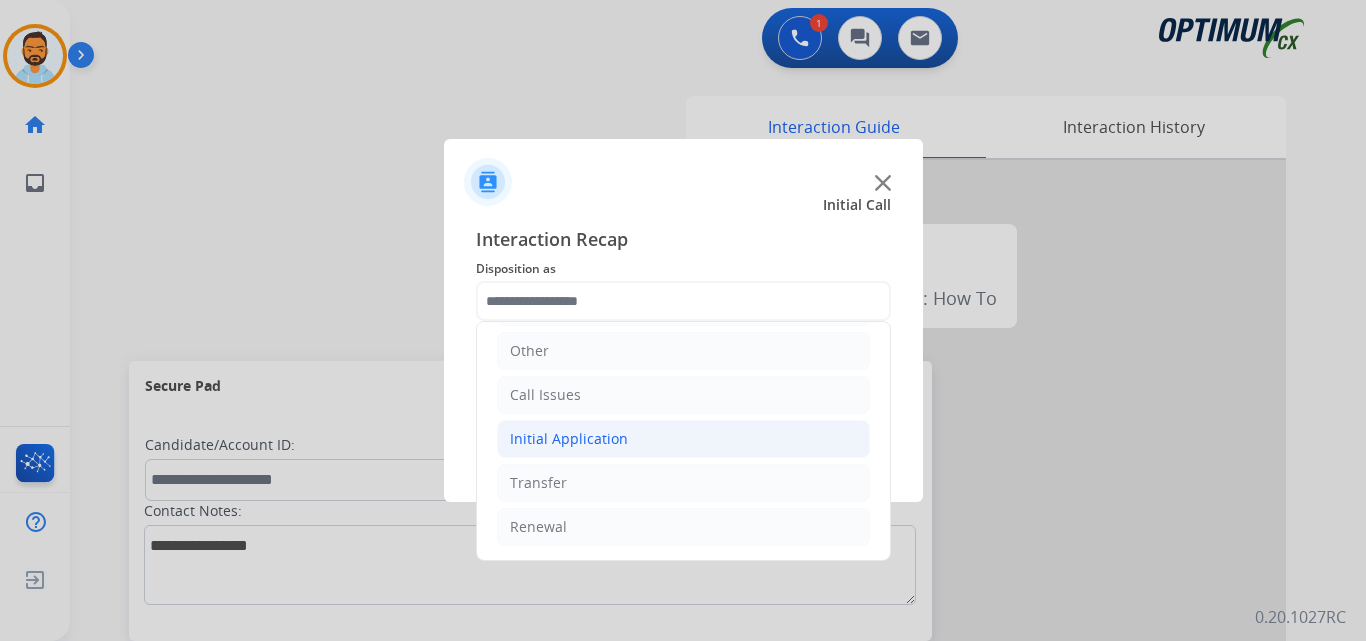 click on "Initial Application" 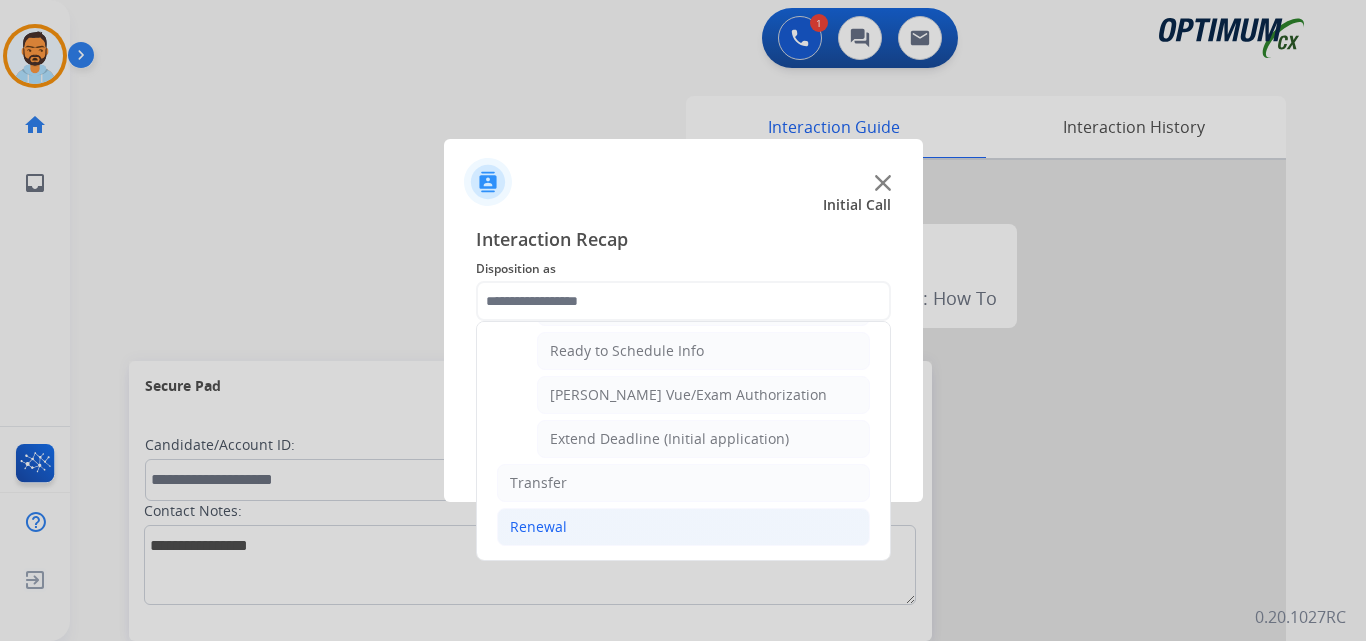 click on "Renewal" 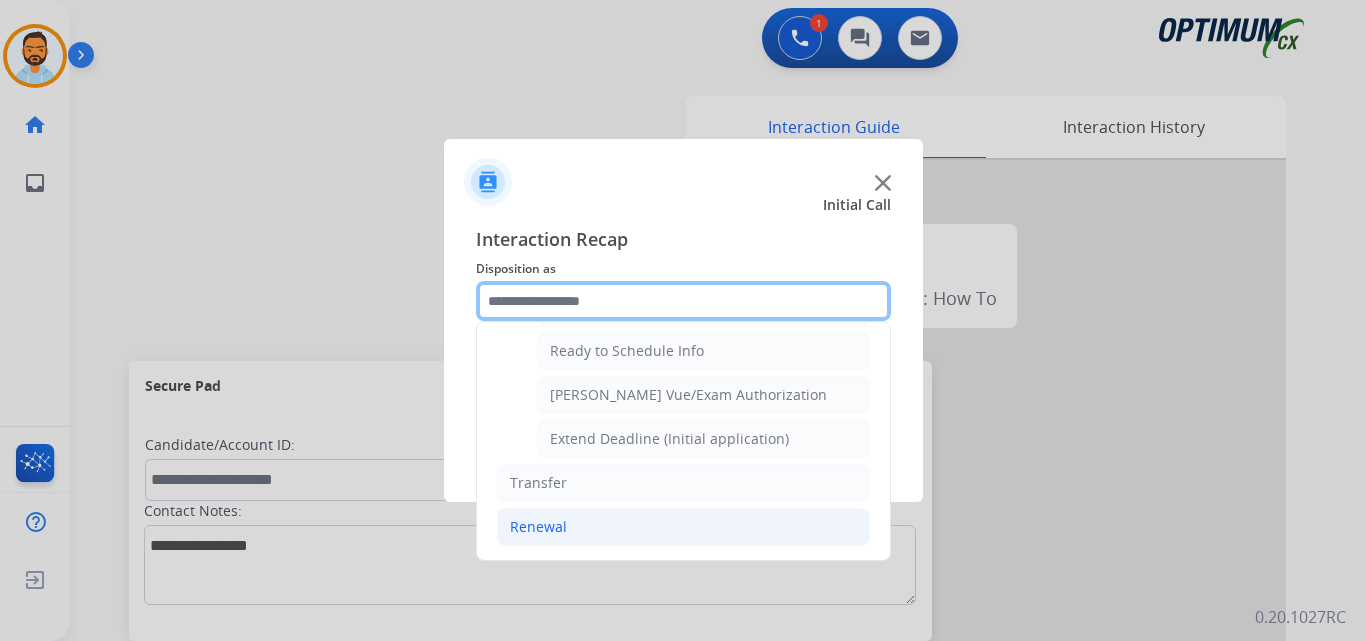 scroll, scrollTop: 772, scrollLeft: 0, axis: vertical 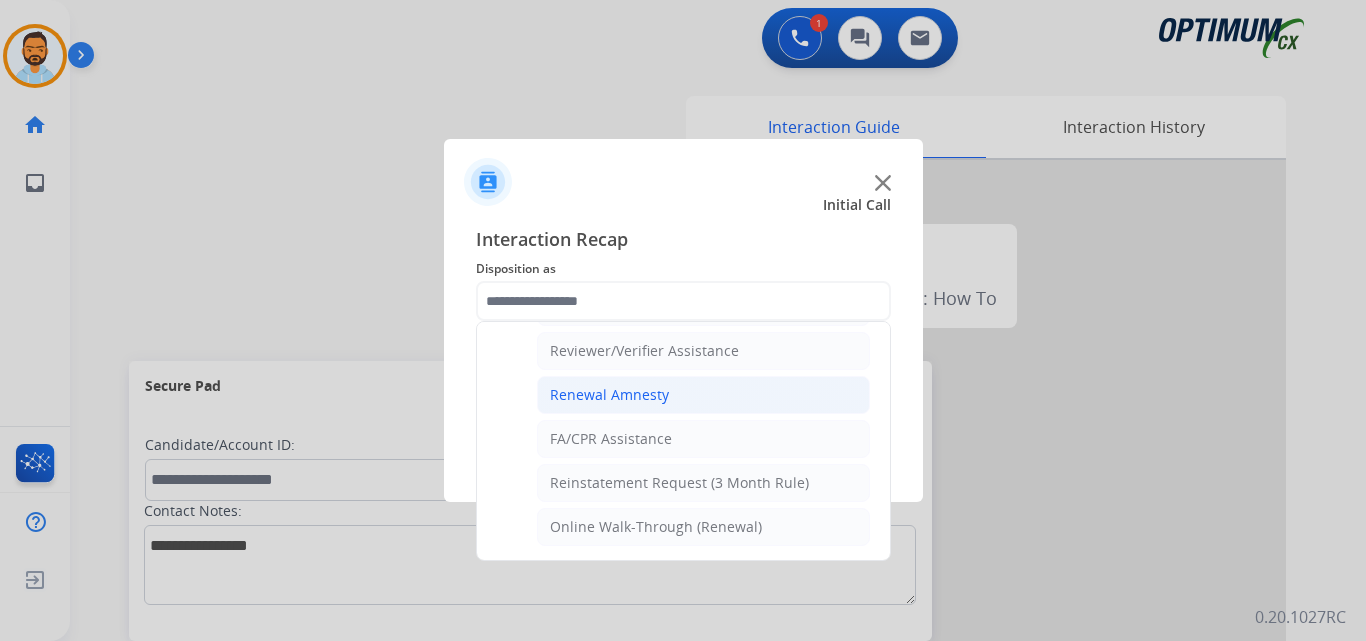 click on "Renewal Amnesty" 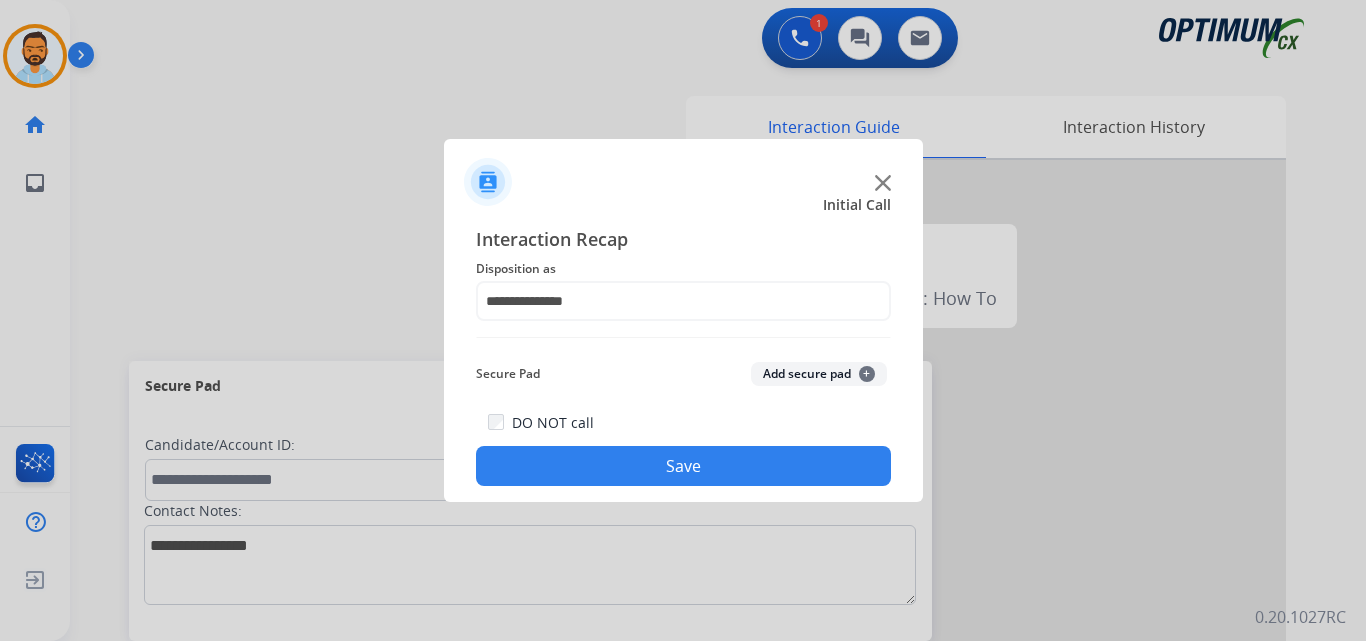 click on "Save" 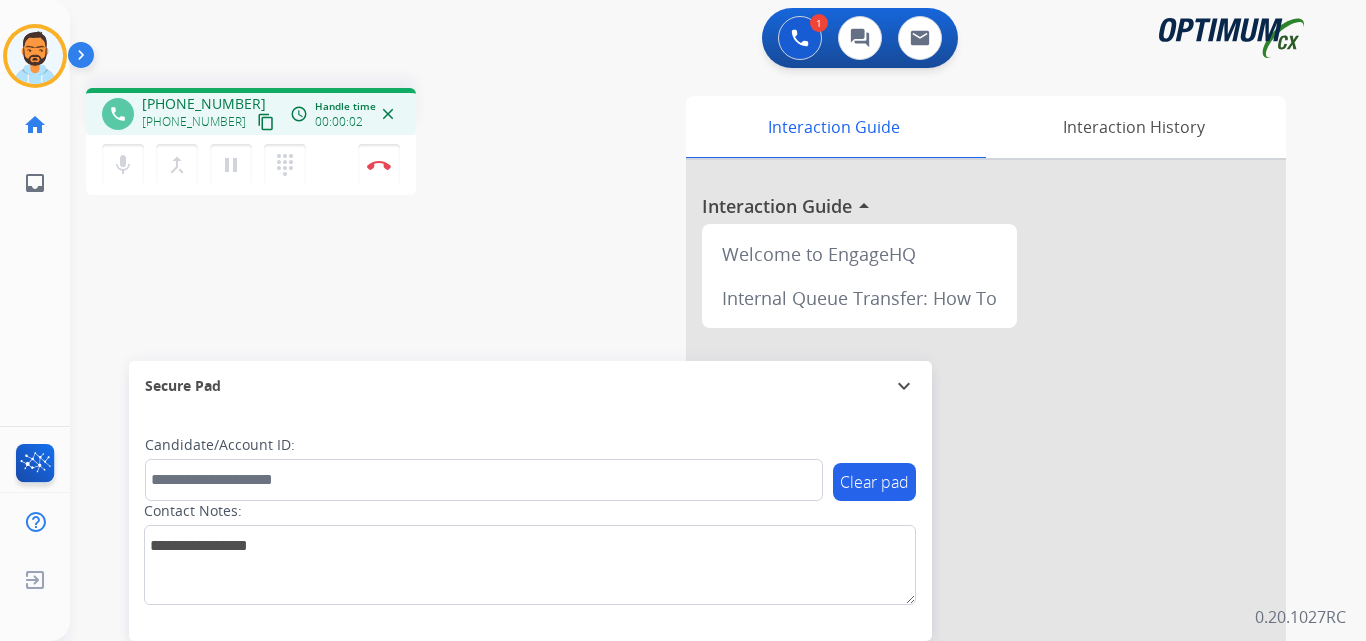 click on "content_copy" at bounding box center [266, 122] 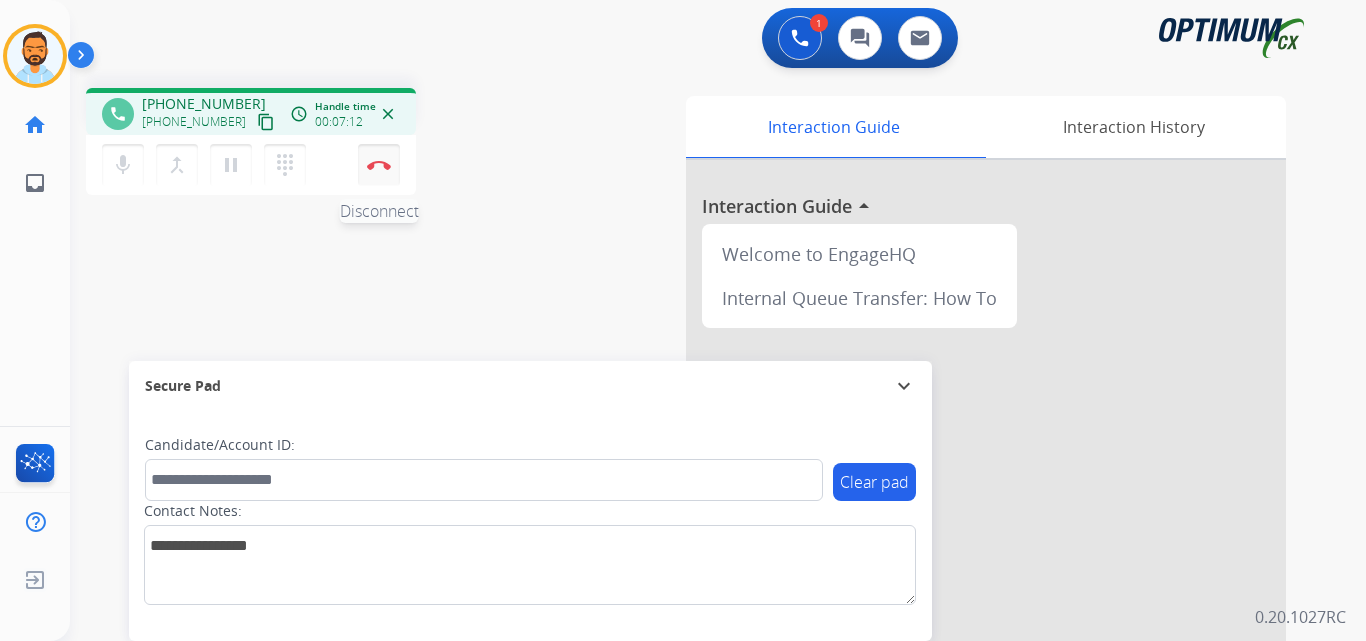 click at bounding box center (379, 165) 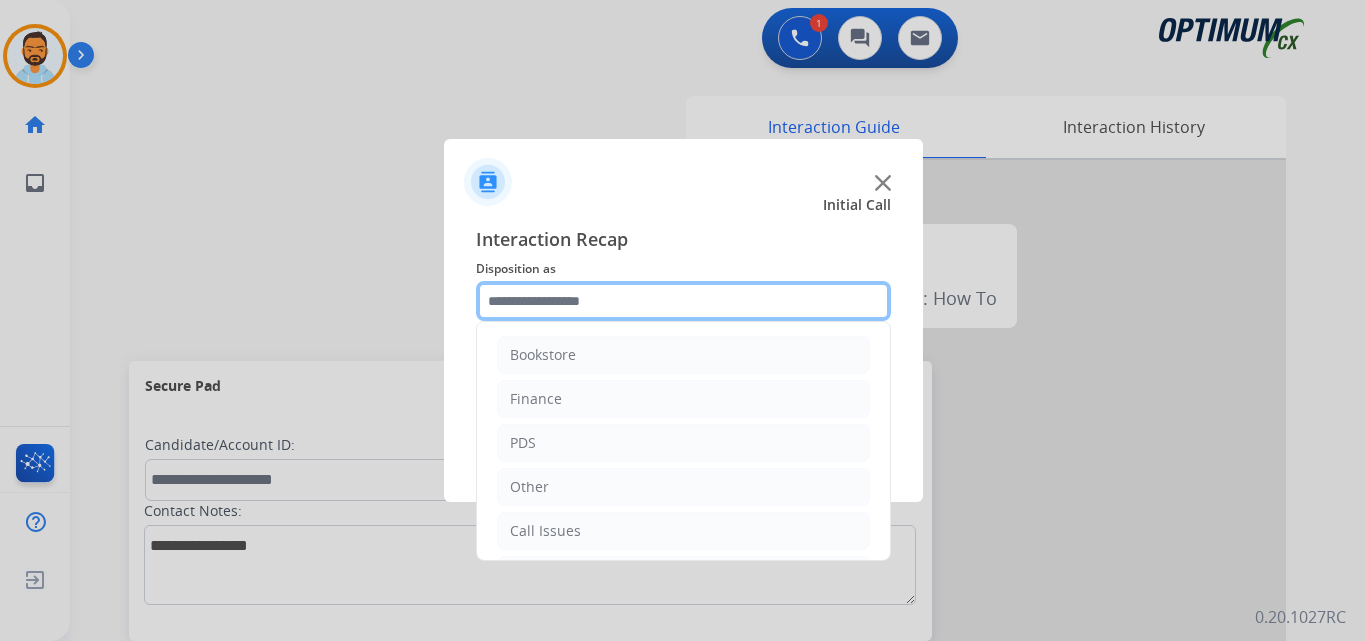 click 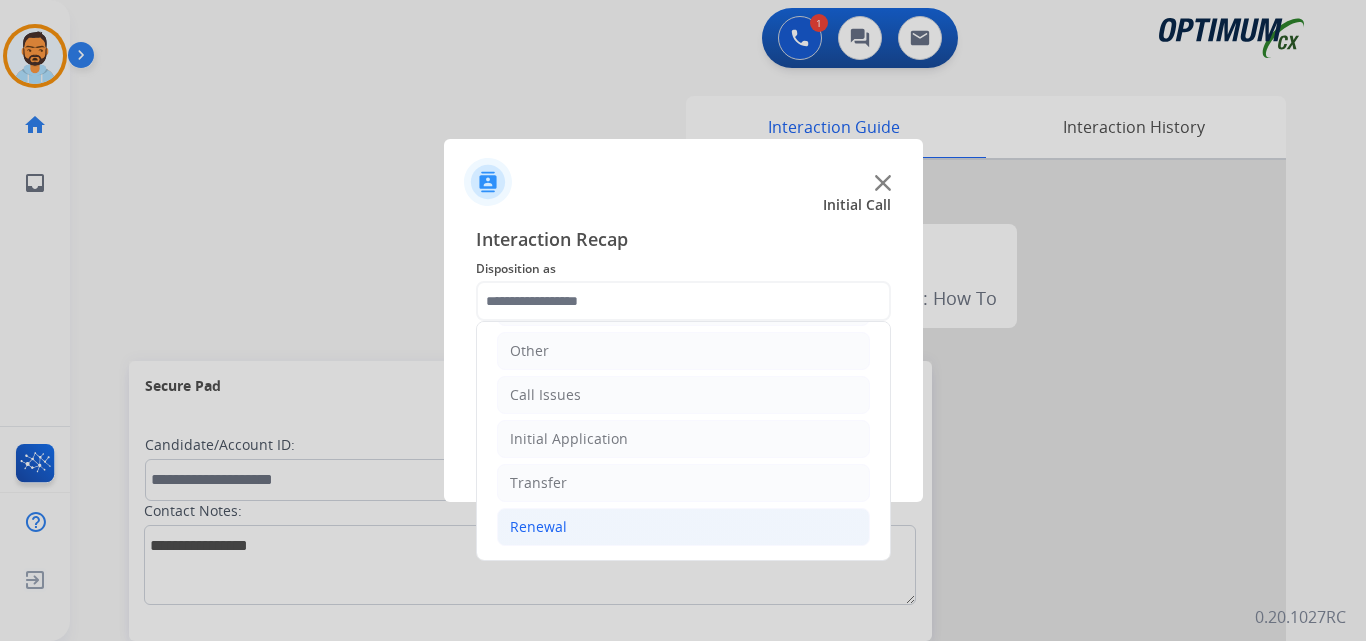 click on "Renewal" 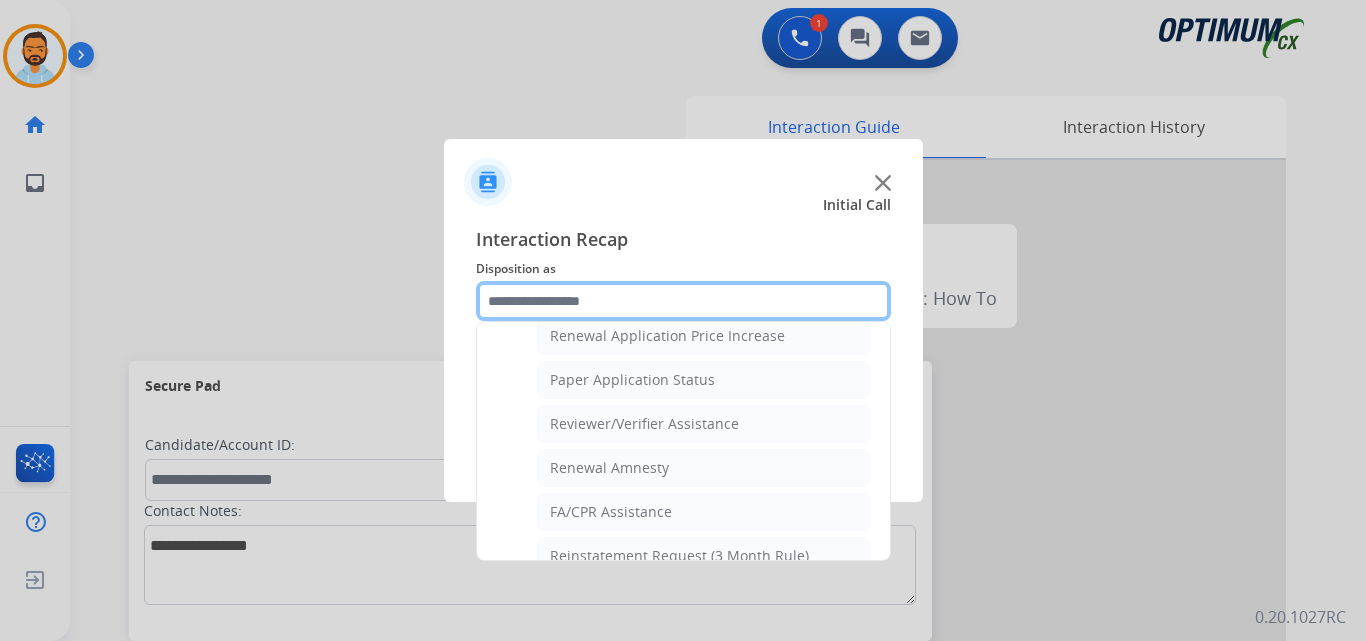 scroll, scrollTop: 720, scrollLeft: 0, axis: vertical 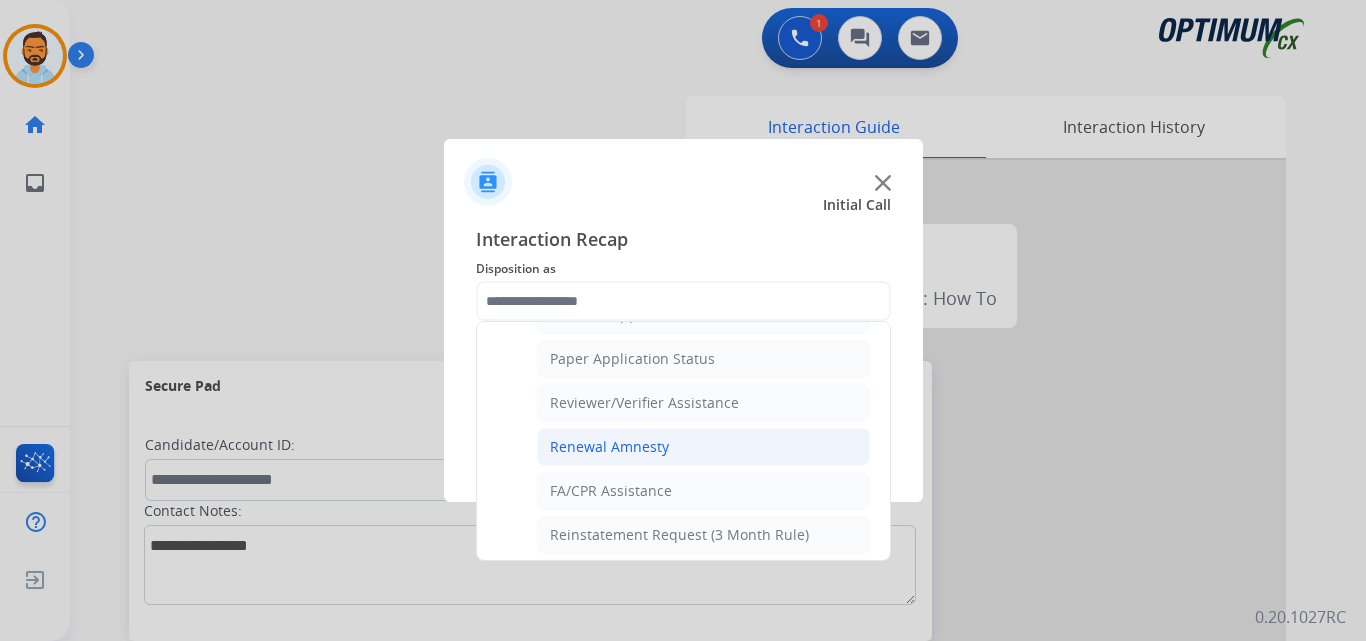 click on "Renewal Amnesty" 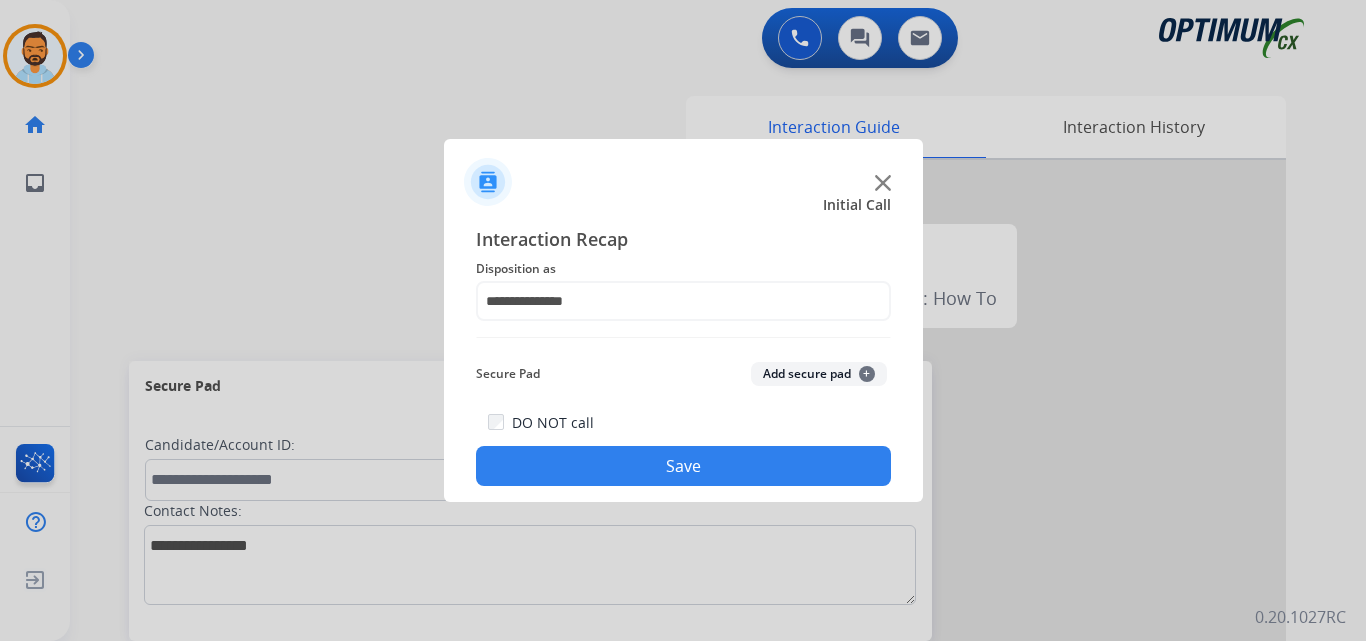 click on "Save" 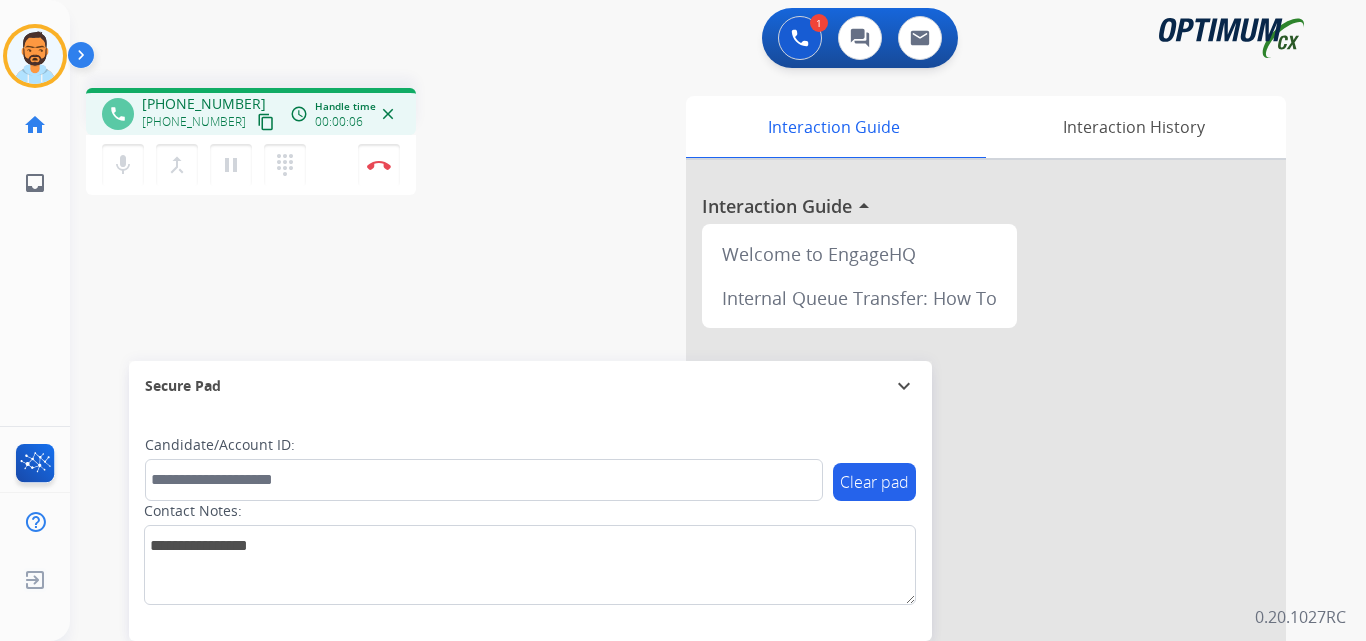 click on "content_copy" at bounding box center (266, 122) 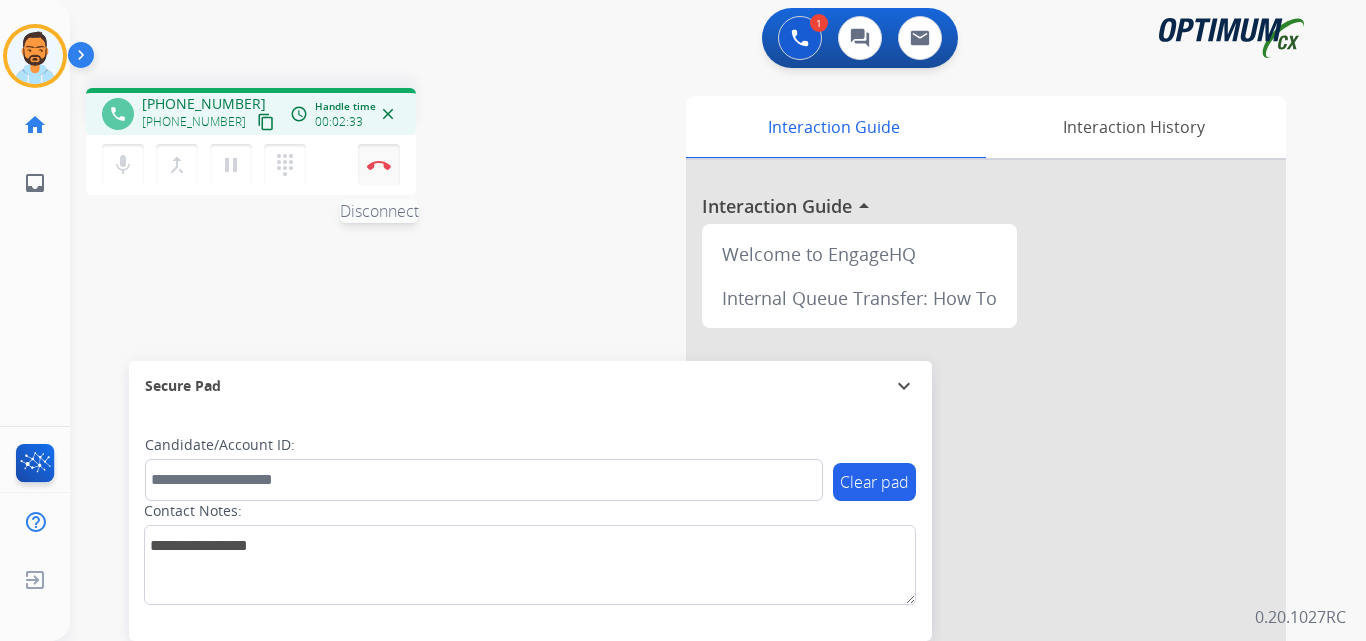 click at bounding box center (379, 165) 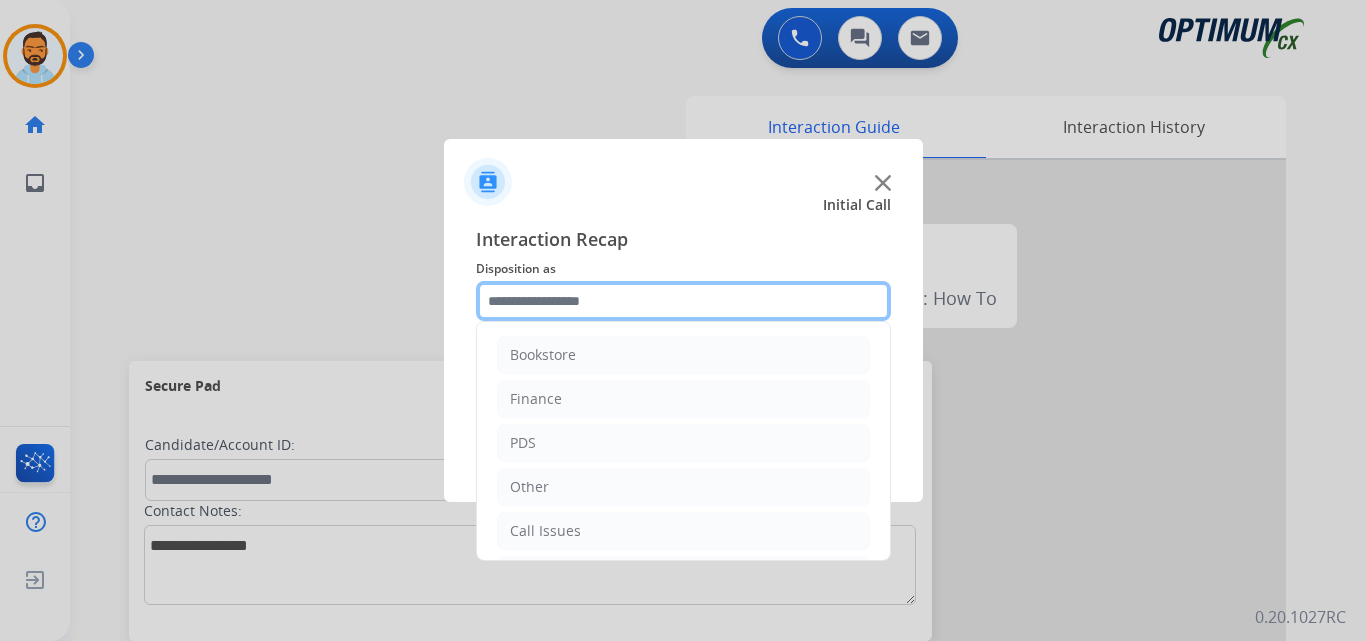 click 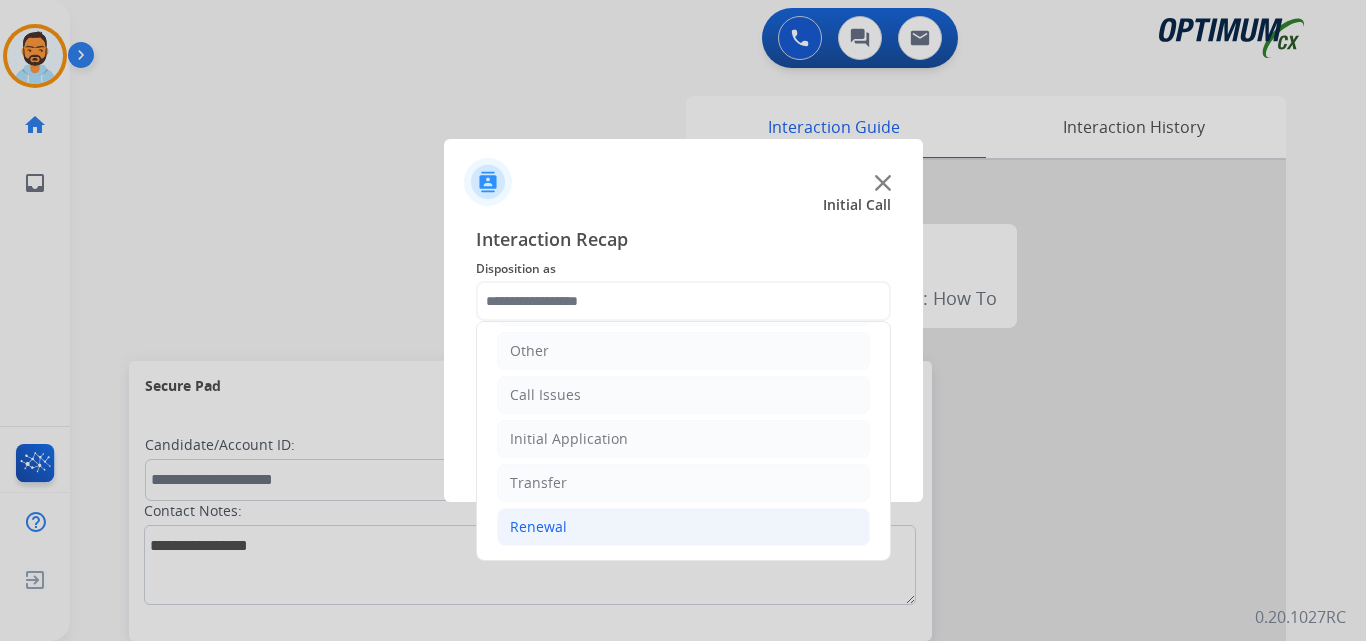 click on "Renewal" 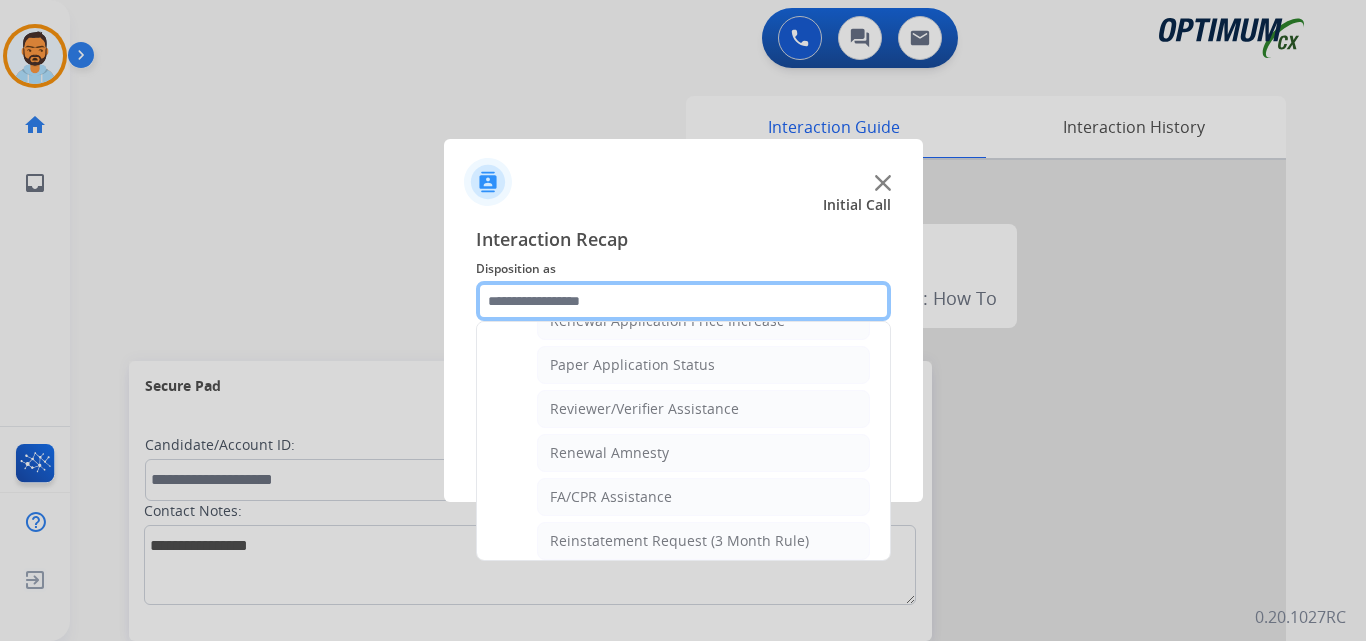 scroll, scrollTop: 712, scrollLeft: 0, axis: vertical 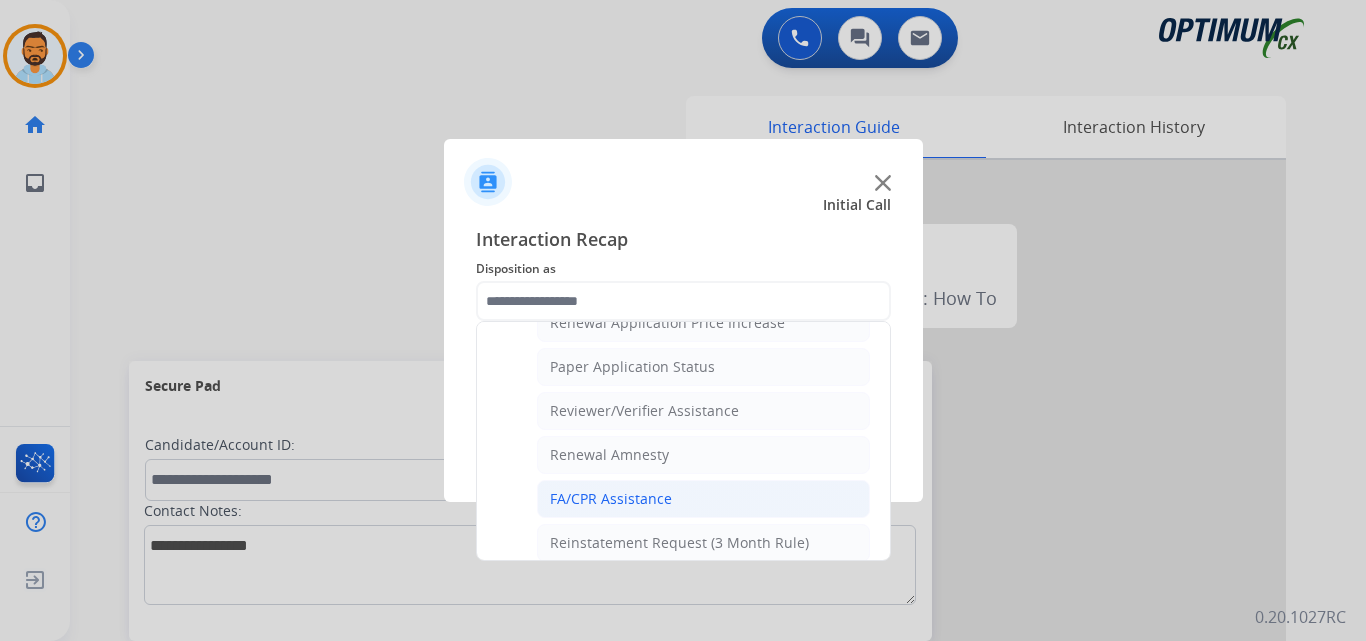 click on "FA/CPR Assistance" 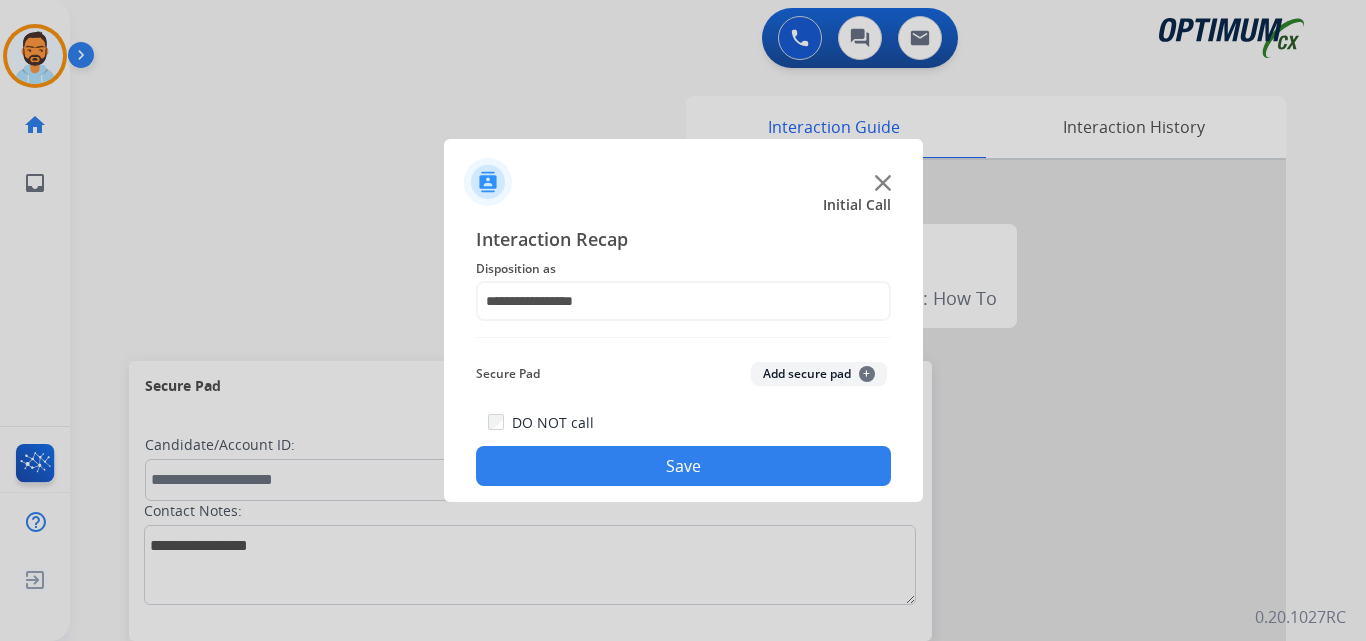 click on "Save" 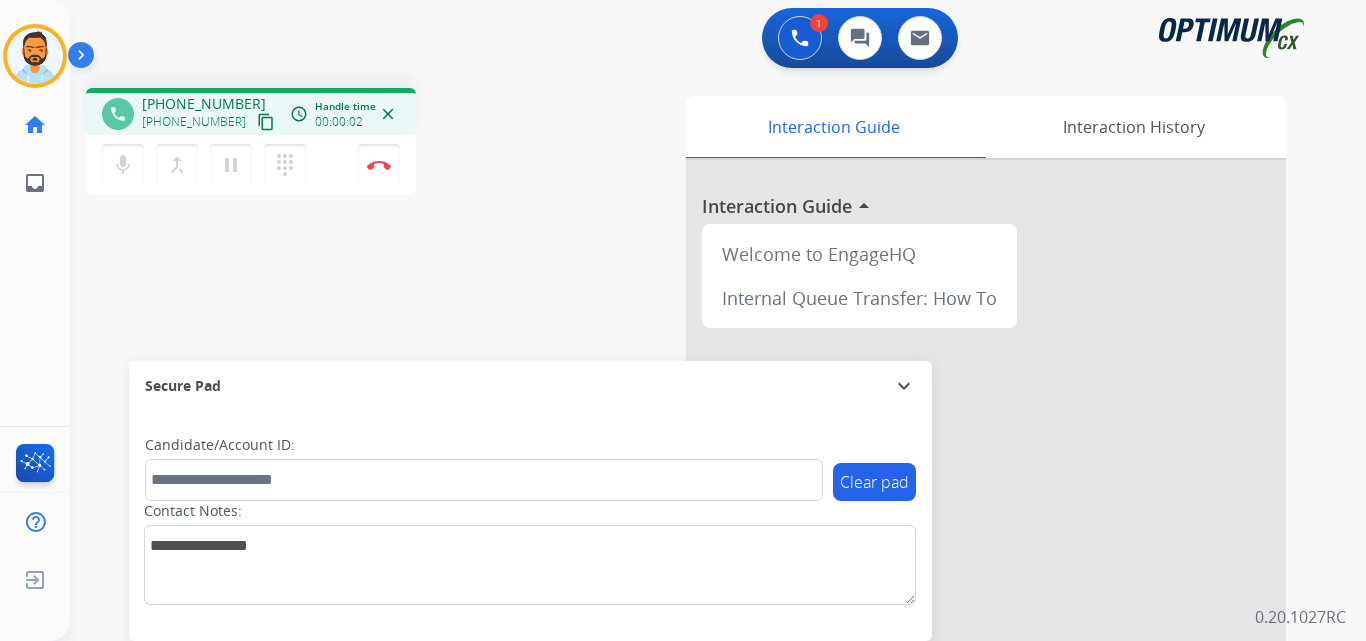 click on "content_copy" at bounding box center (266, 122) 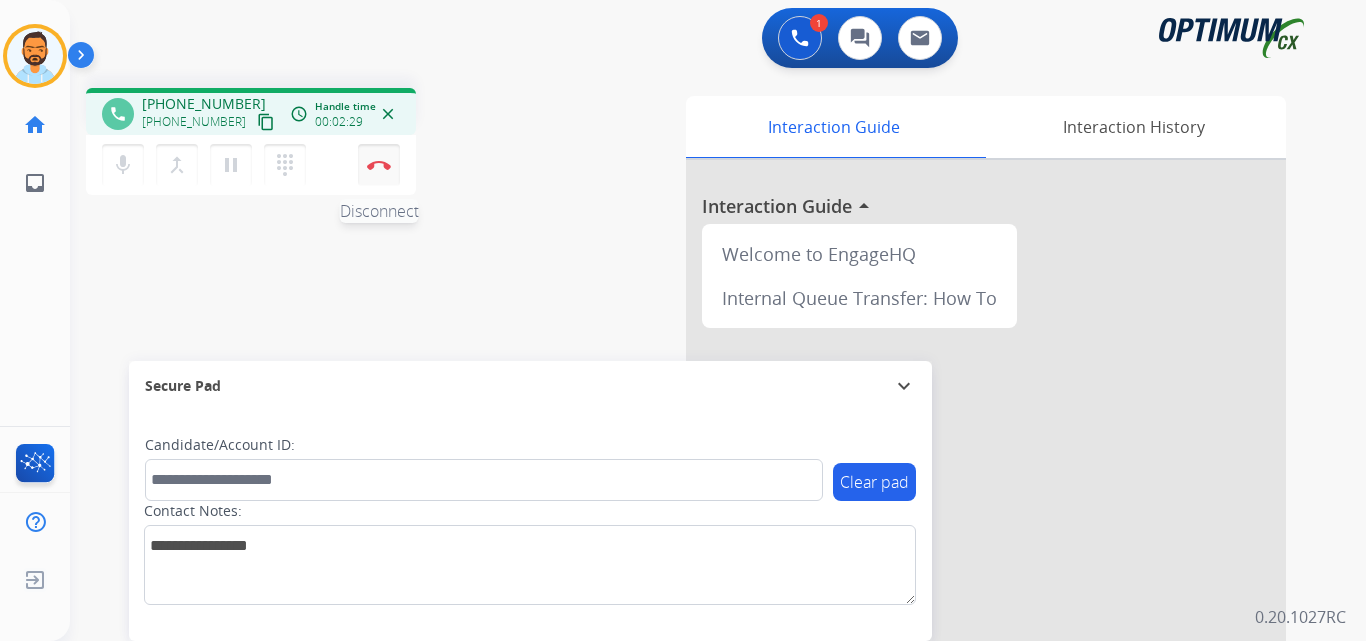 click at bounding box center (379, 165) 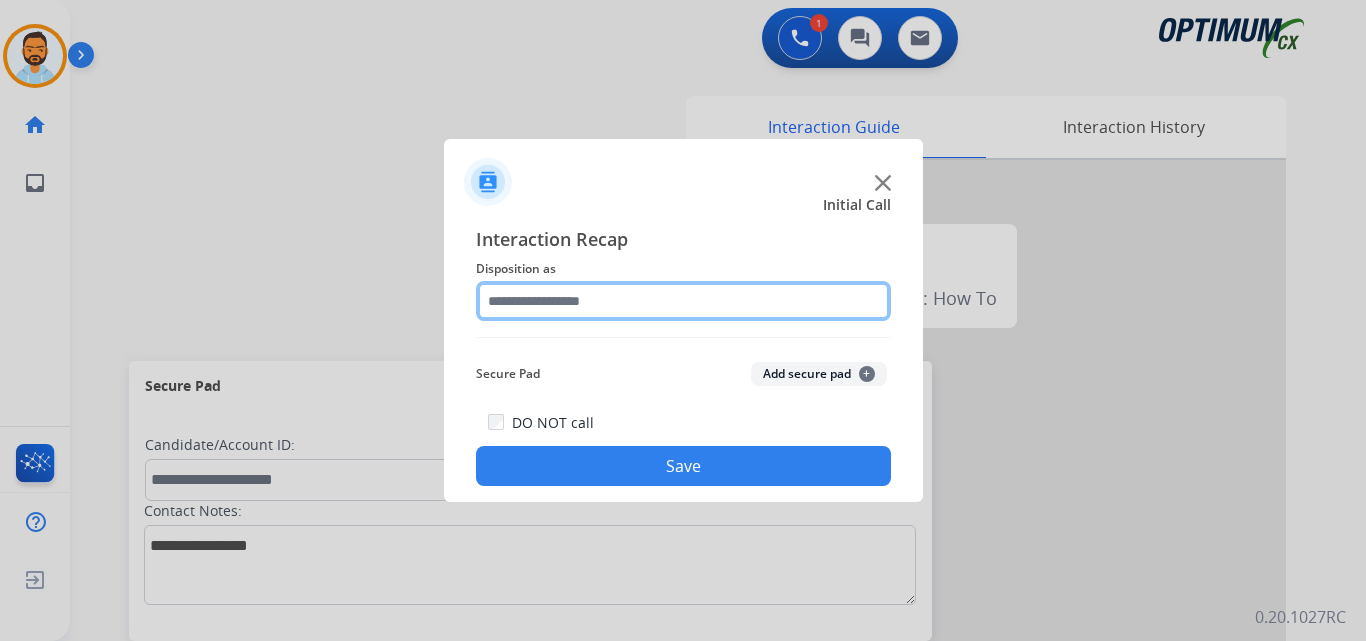 click 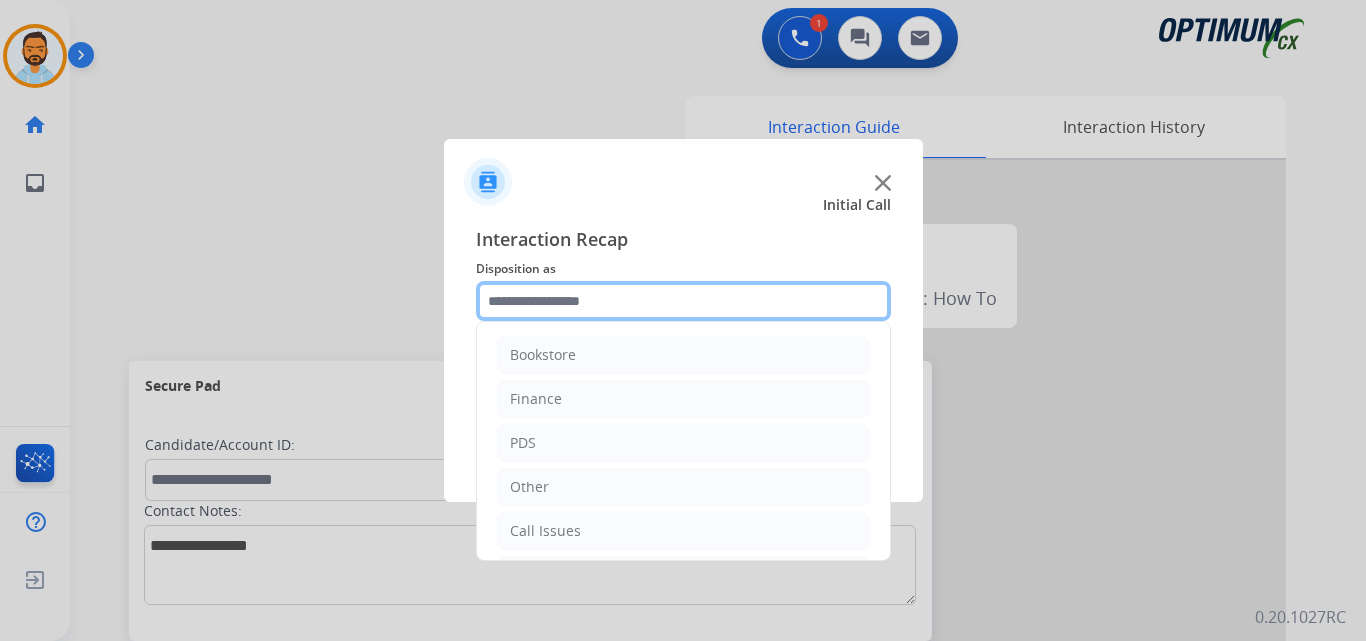 scroll, scrollTop: 136, scrollLeft: 0, axis: vertical 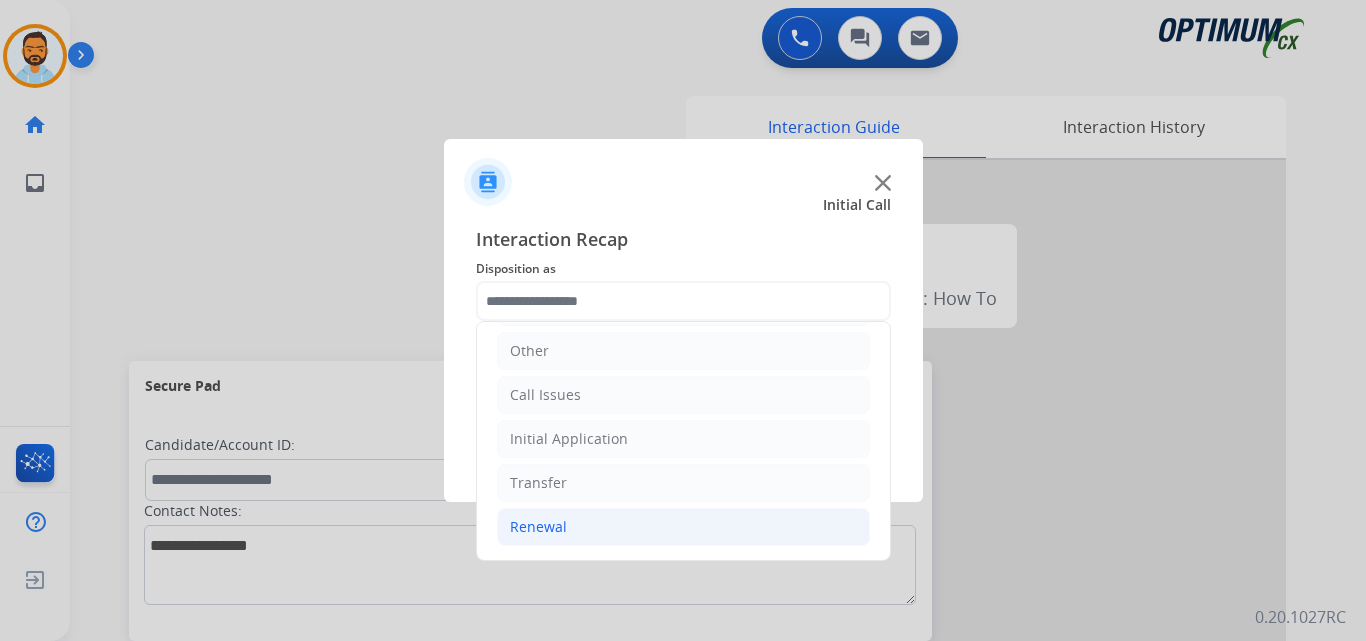 click on "Renewal" 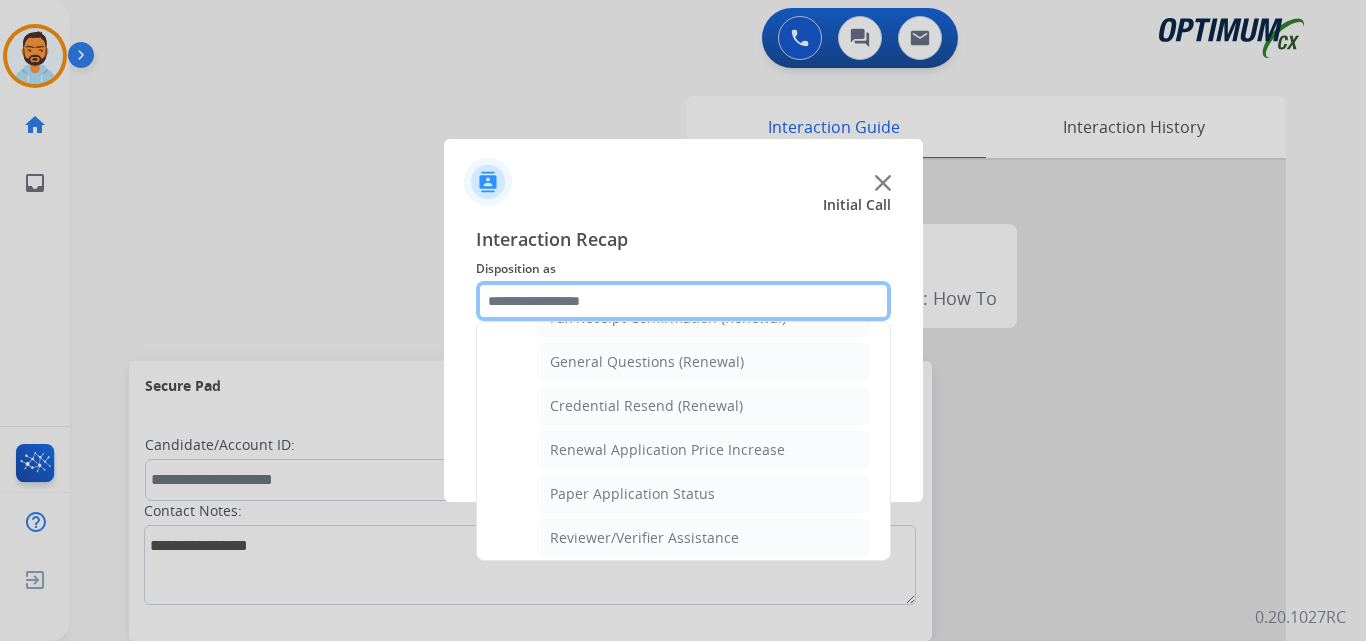 scroll, scrollTop: 574, scrollLeft: 0, axis: vertical 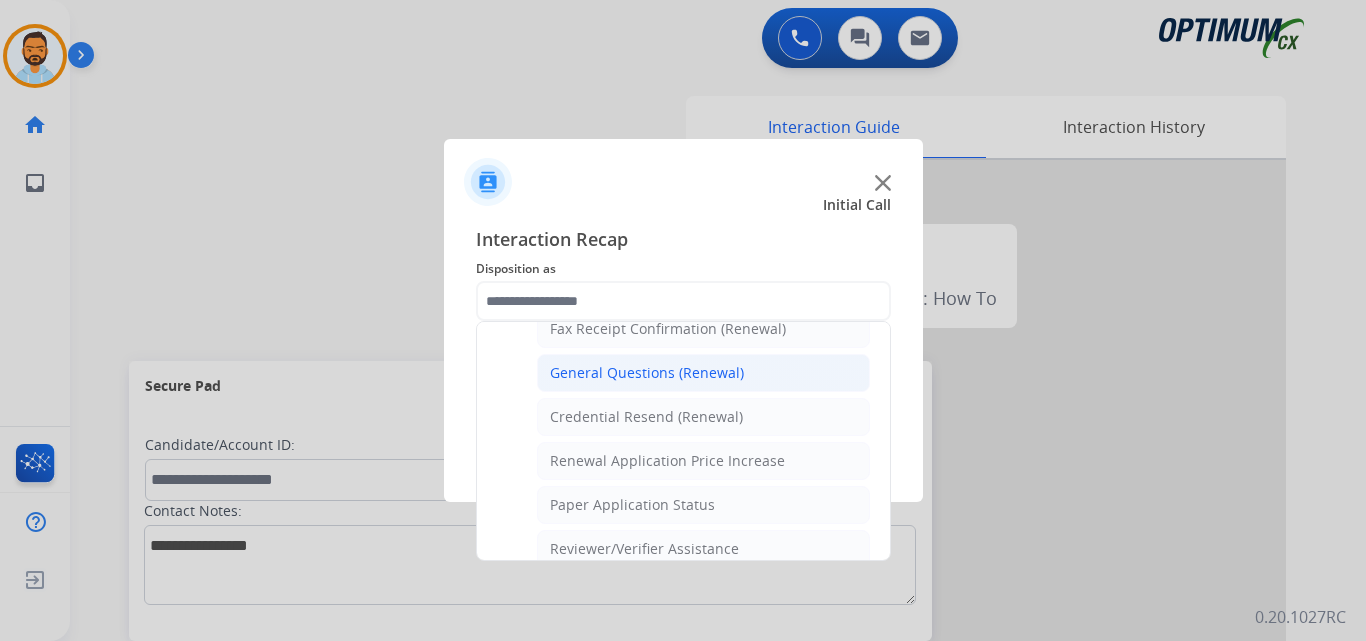 click on "General Questions (Renewal)" 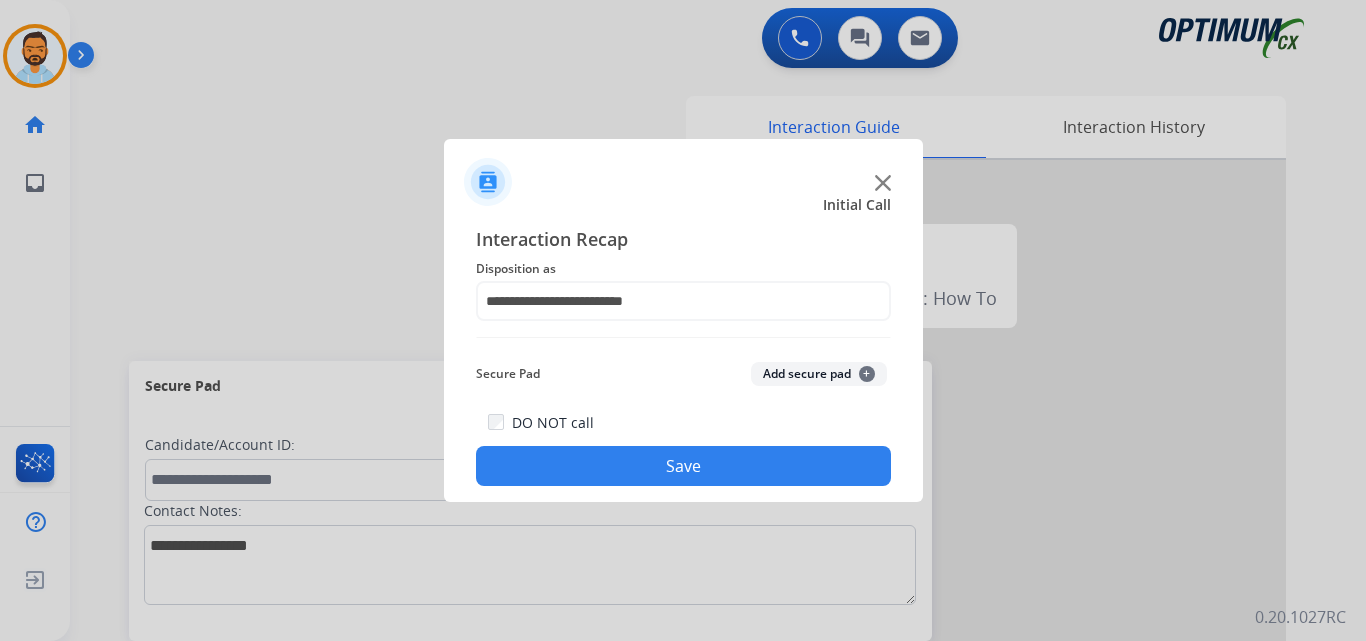 click on "Save" 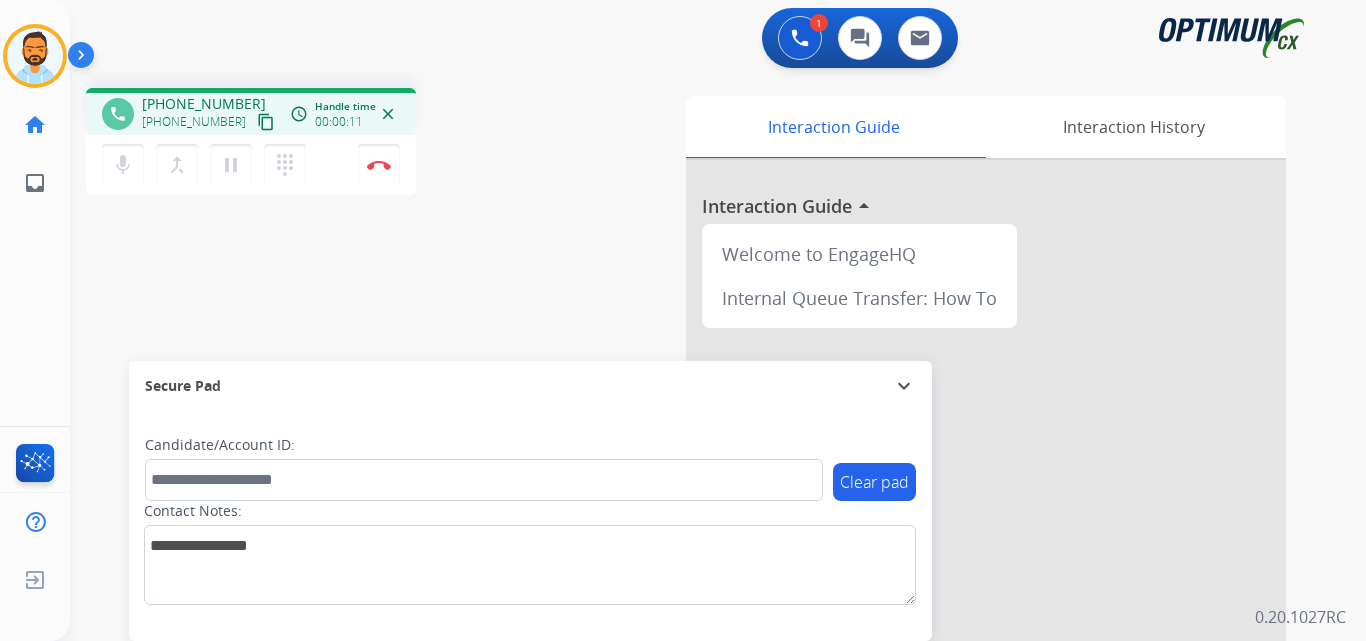click on "content_copy" at bounding box center [266, 122] 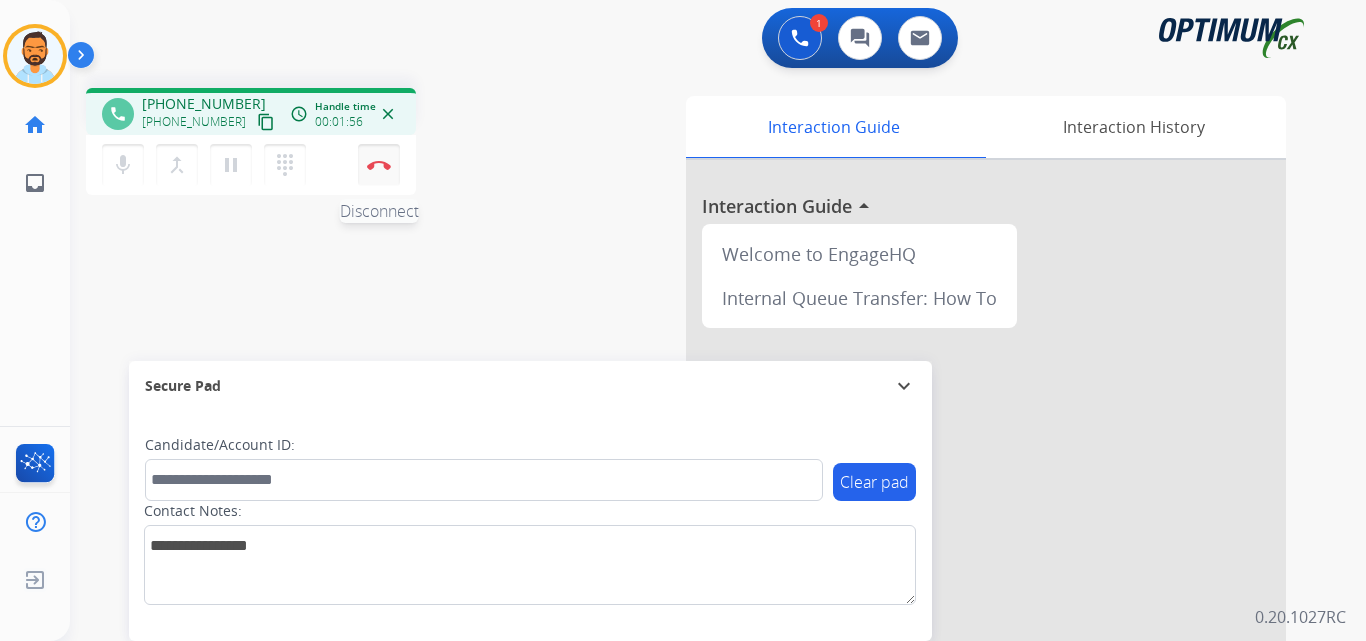 click on "Disconnect" at bounding box center (379, 165) 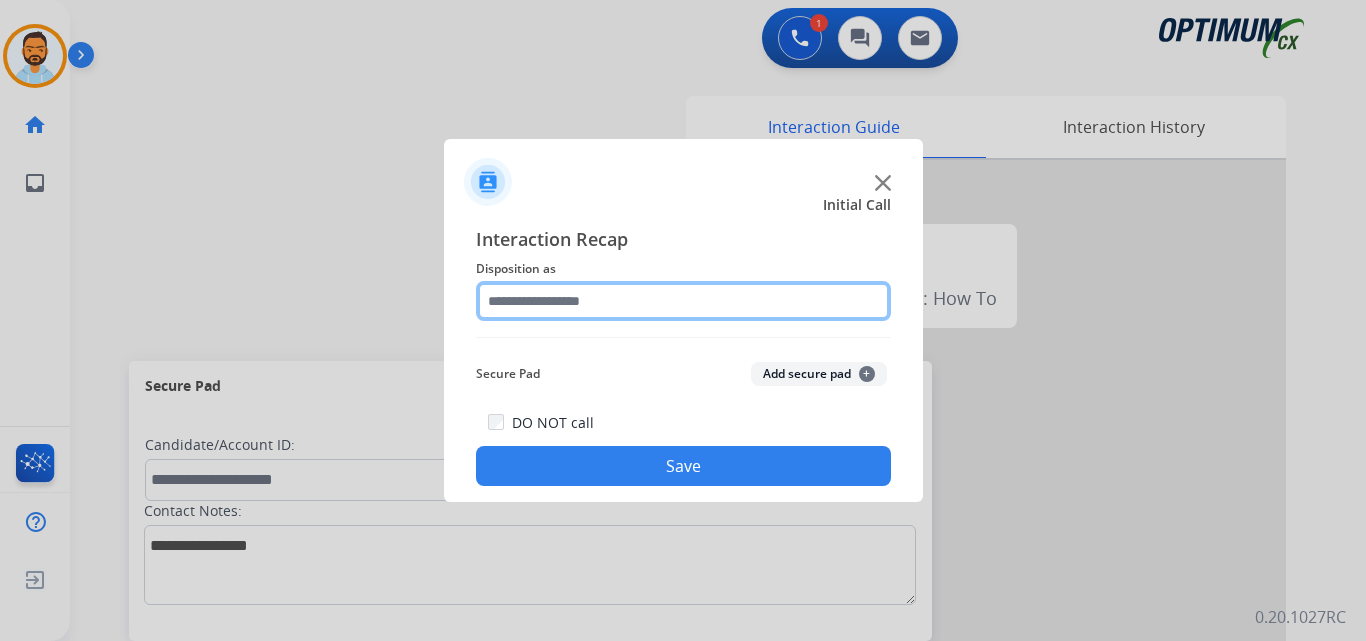 click 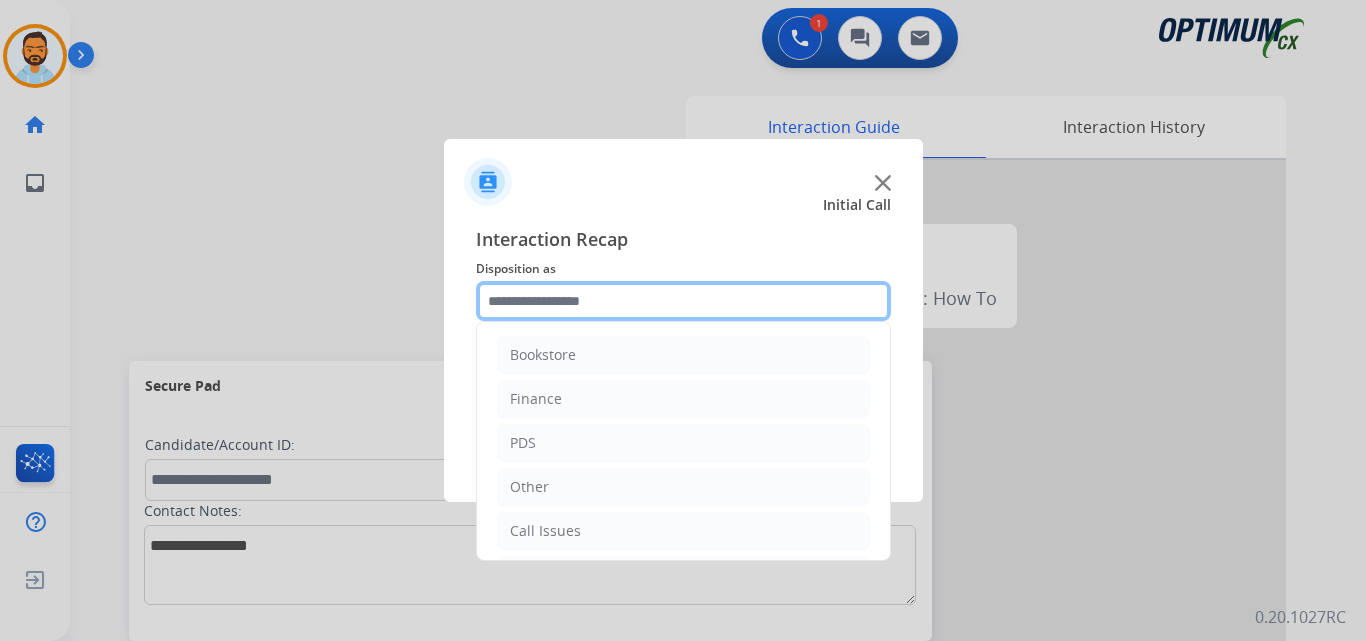 scroll, scrollTop: 136, scrollLeft: 0, axis: vertical 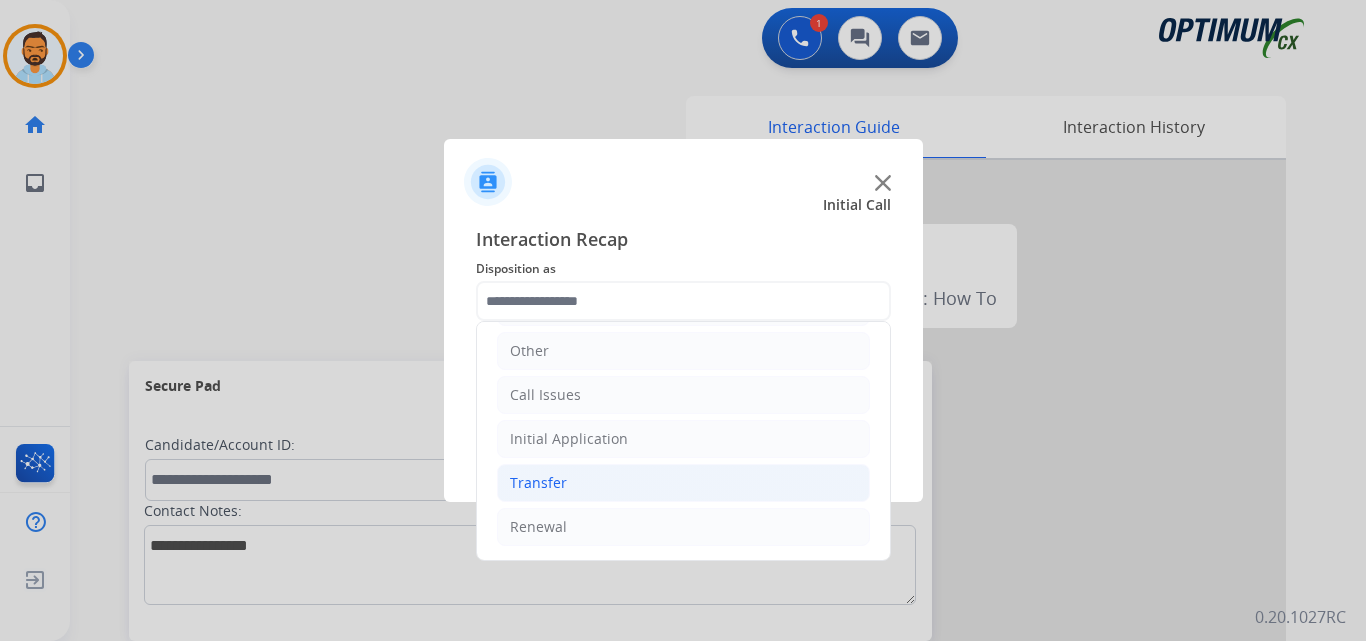 click on "Transfer" 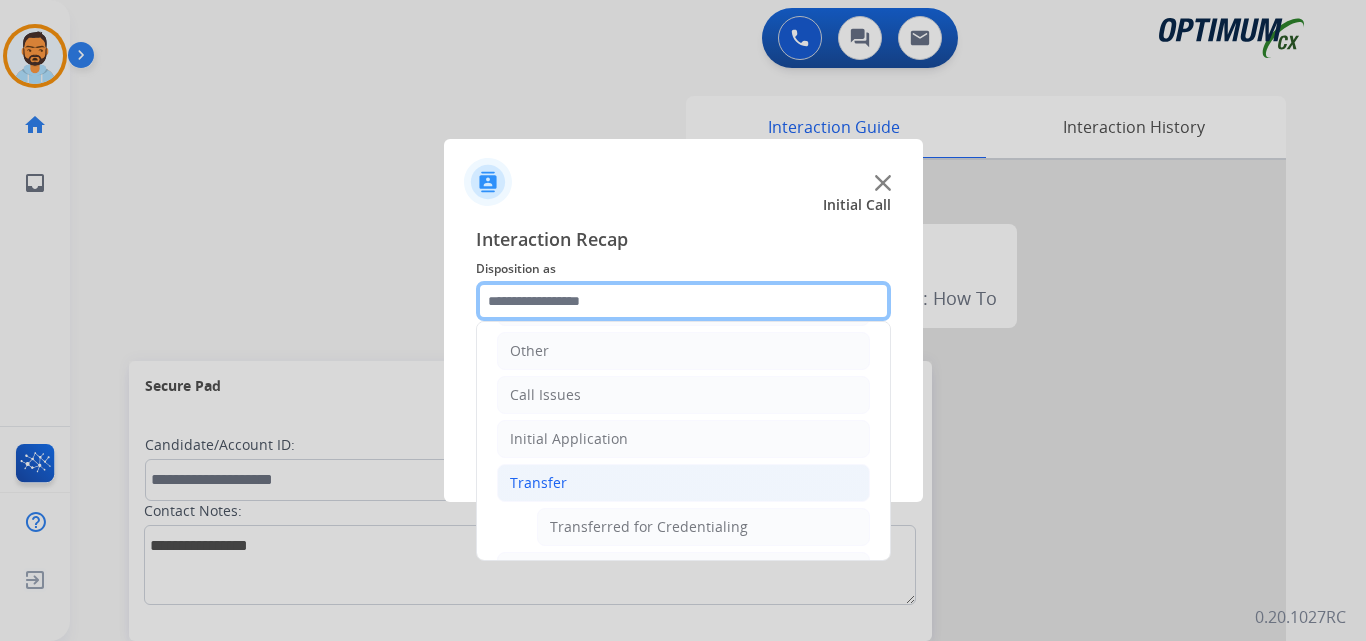 scroll, scrollTop: 180, scrollLeft: 0, axis: vertical 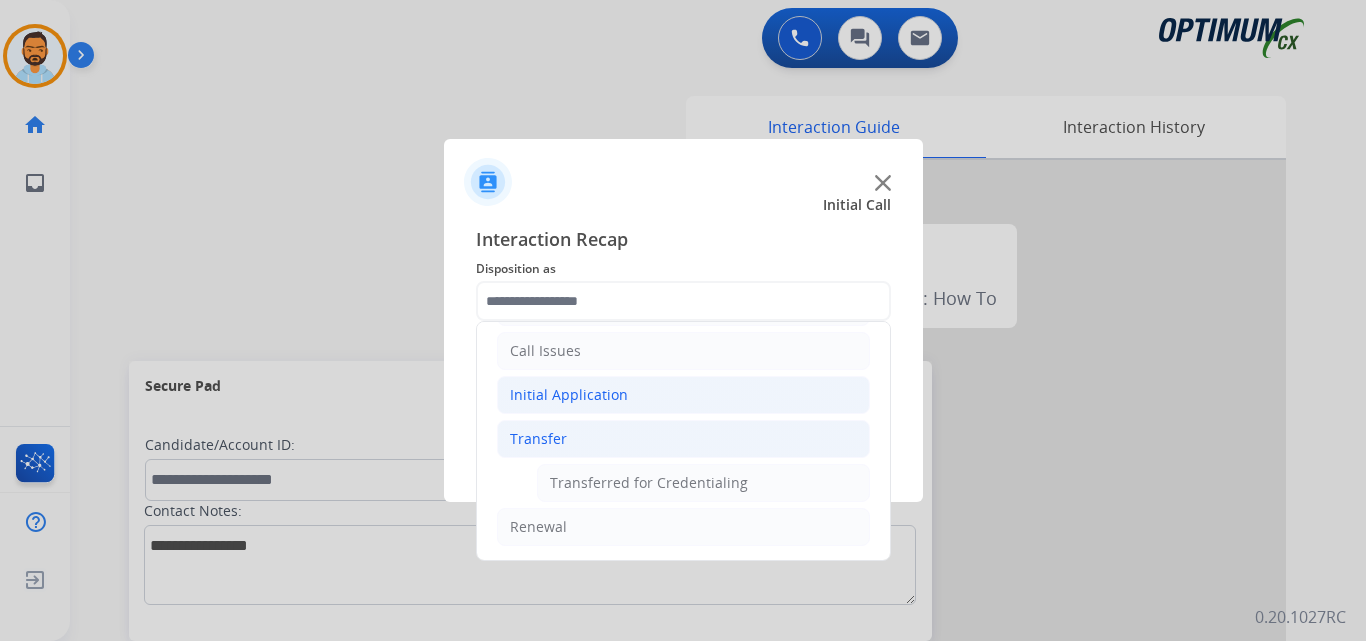 click on "Initial Application" 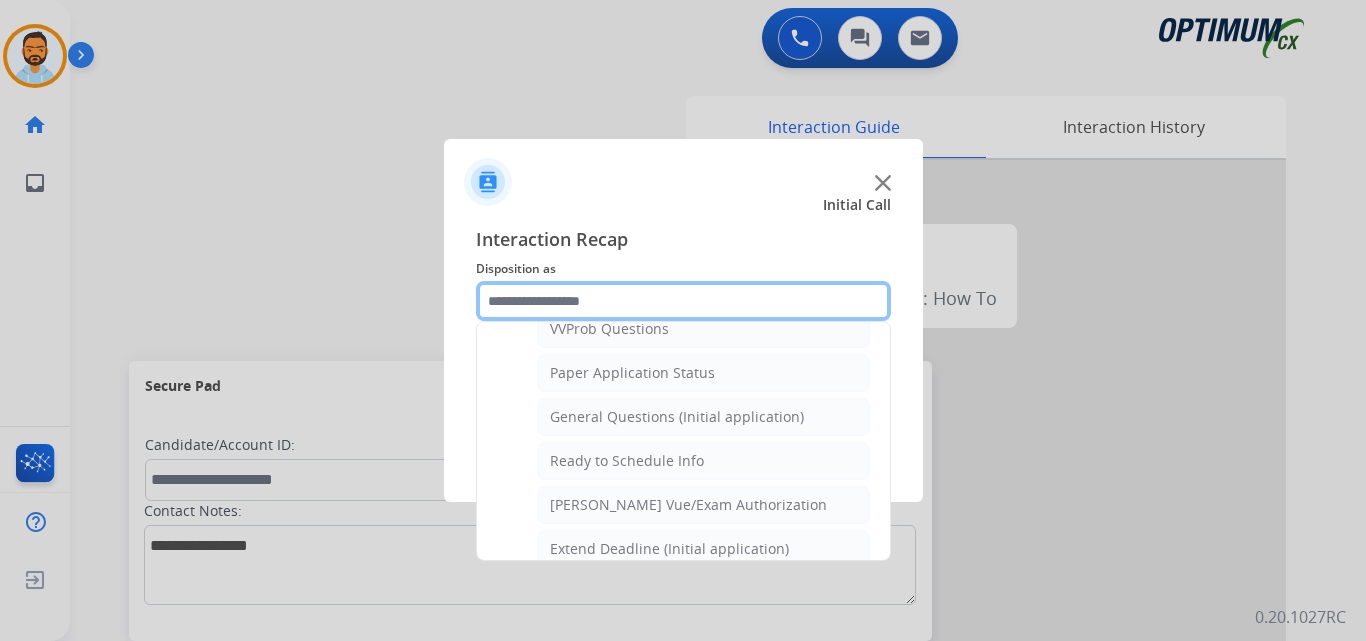 scroll, scrollTop: 1100, scrollLeft: 0, axis: vertical 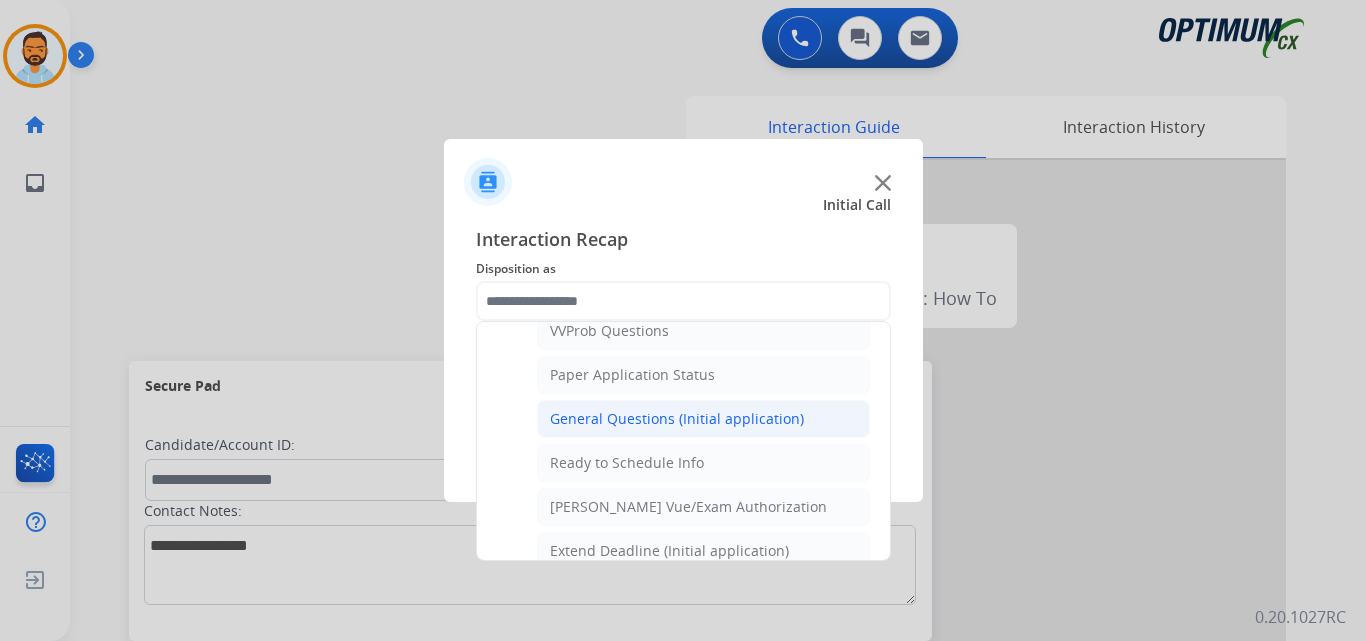 click on "General Questions (Initial application)" 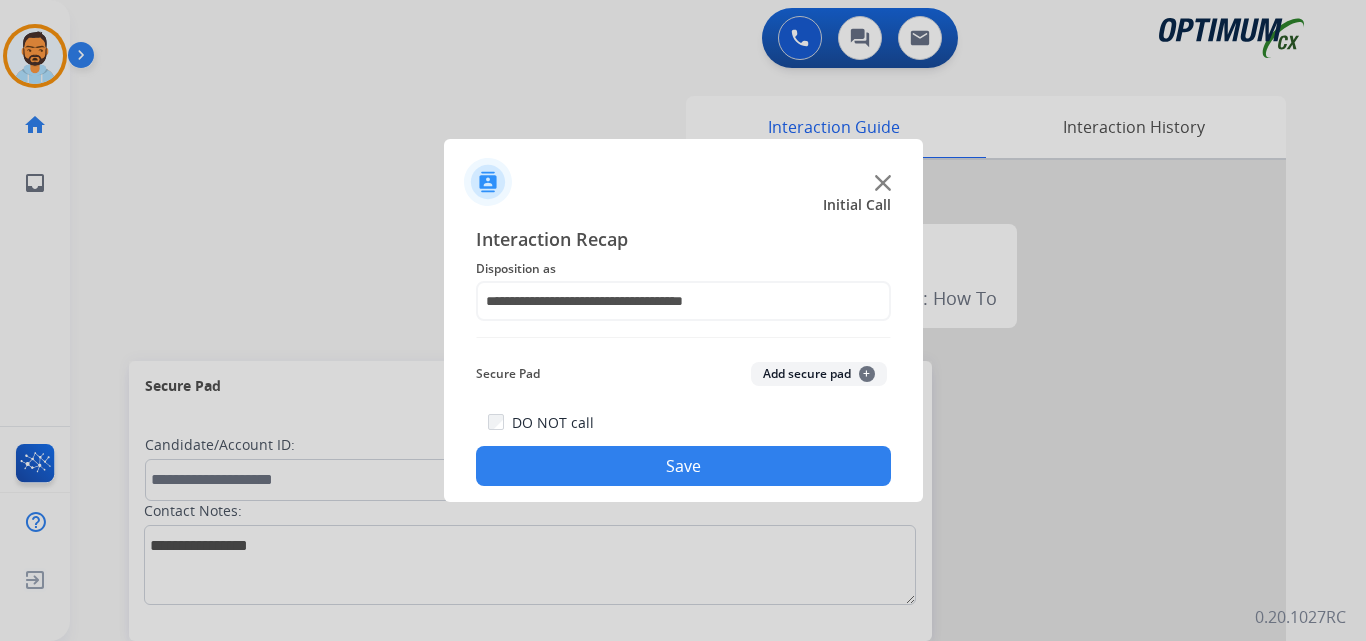 click on "Save" 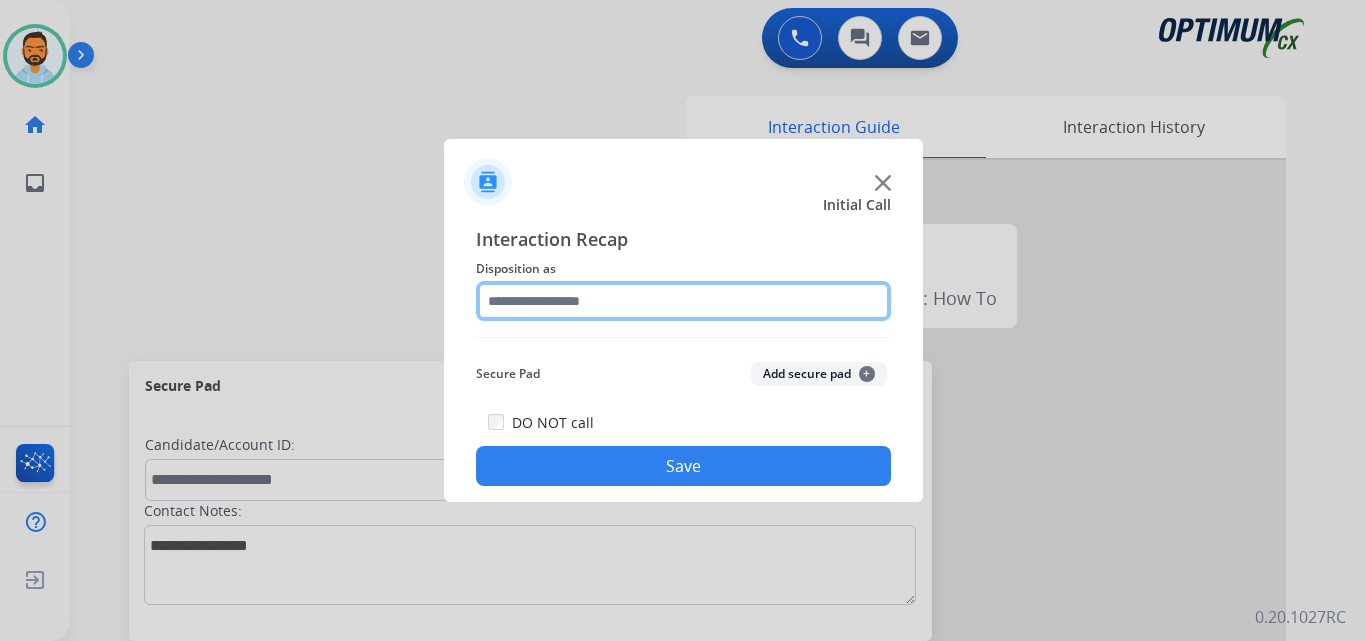 click 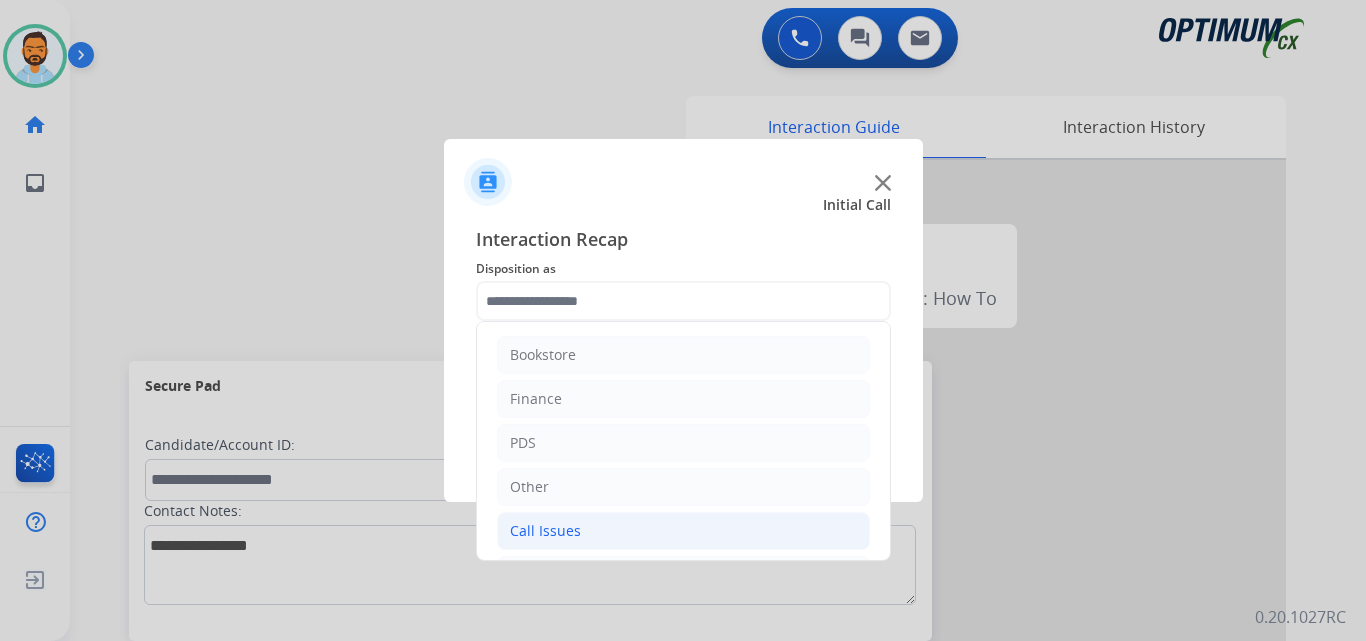 click on "Call Issues" 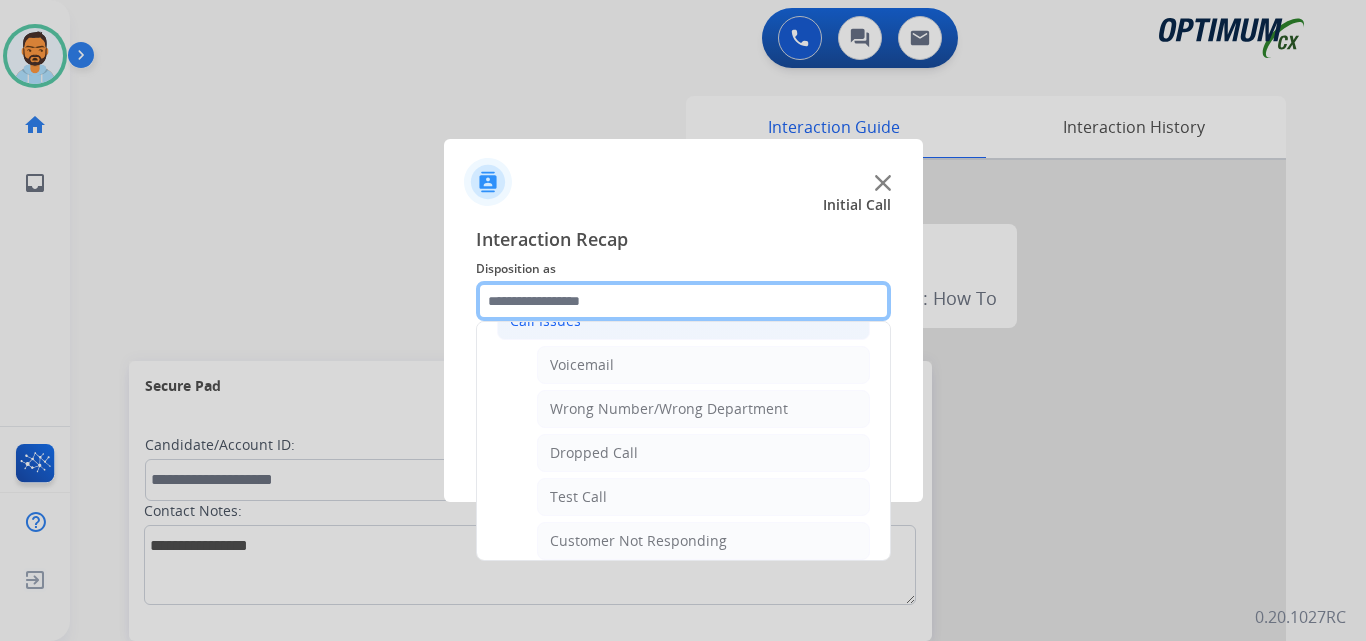 scroll, scrollTop: 226, scrollLeft: 0, axis: vertical 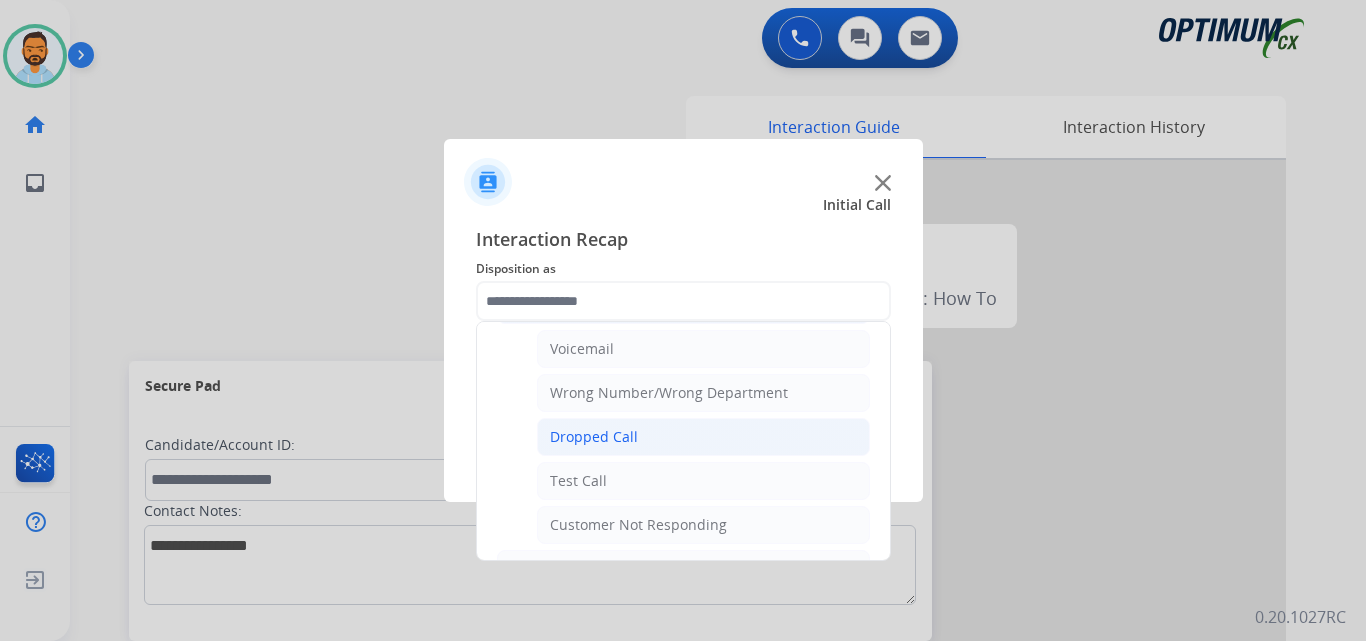 click on "Dropped Call" 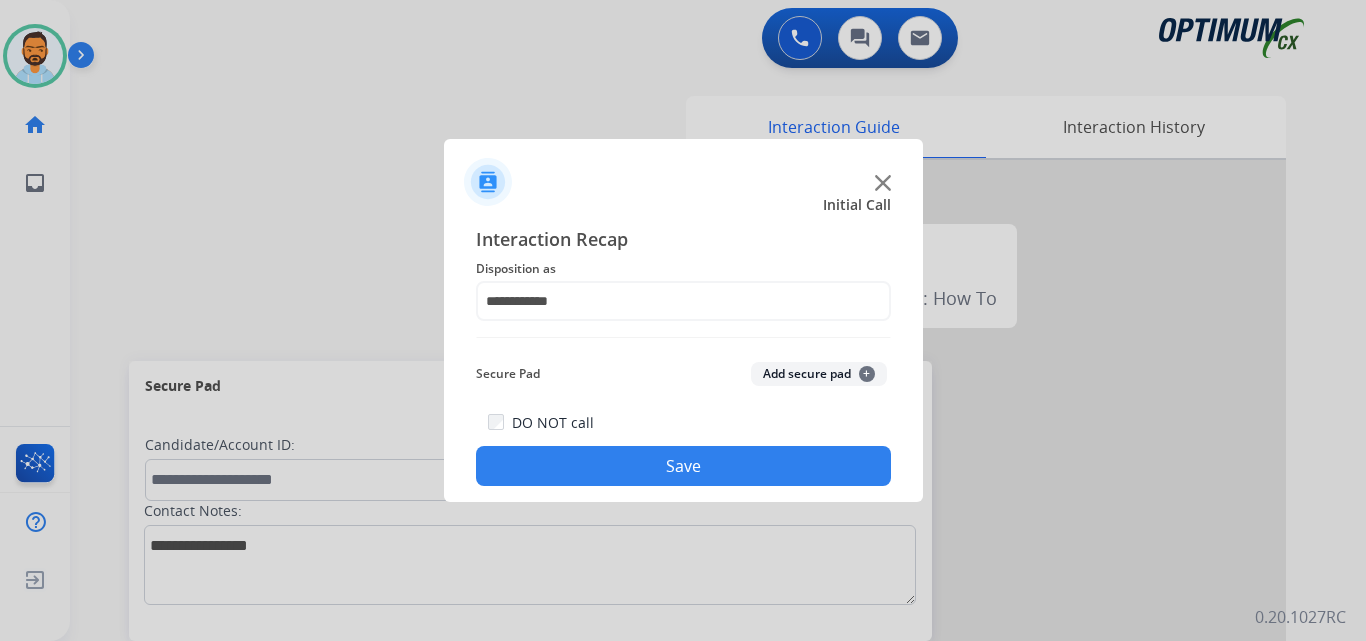 click on "Save" 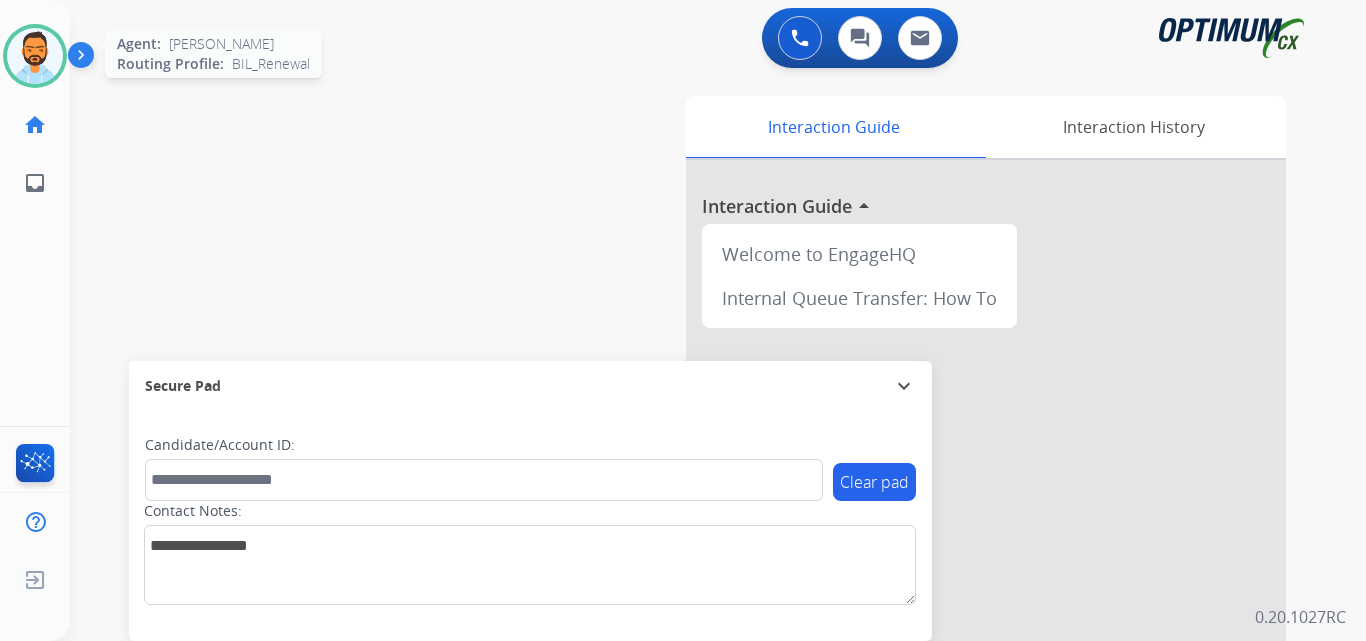 click at bounding box center [35, 56] 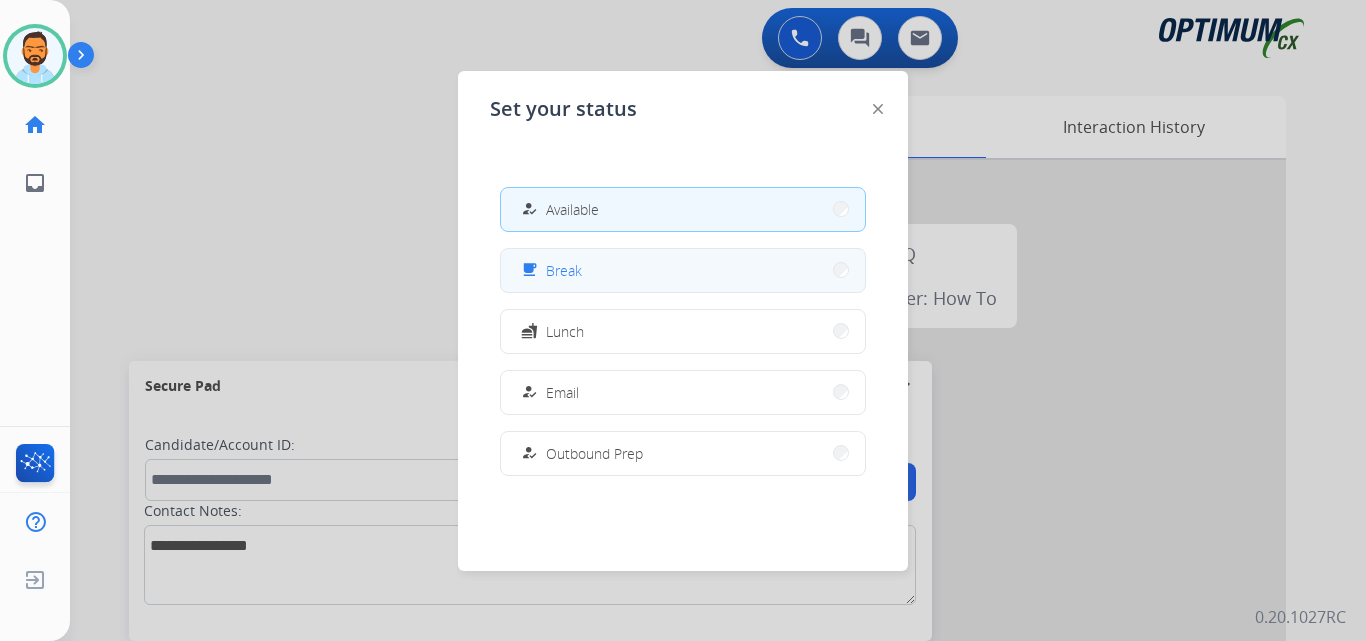 click on "Break" at bounding box center (564, 270) 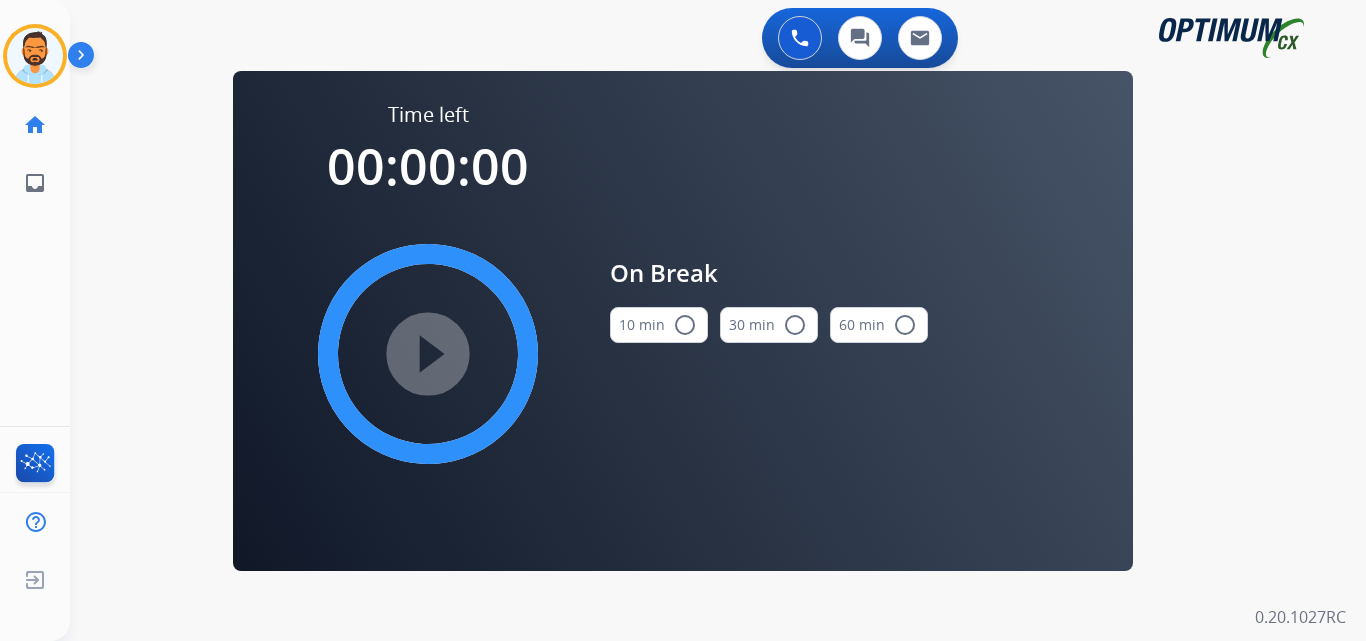click on "10 min  radio_button_unchecked" at bounding box center [659, 325] 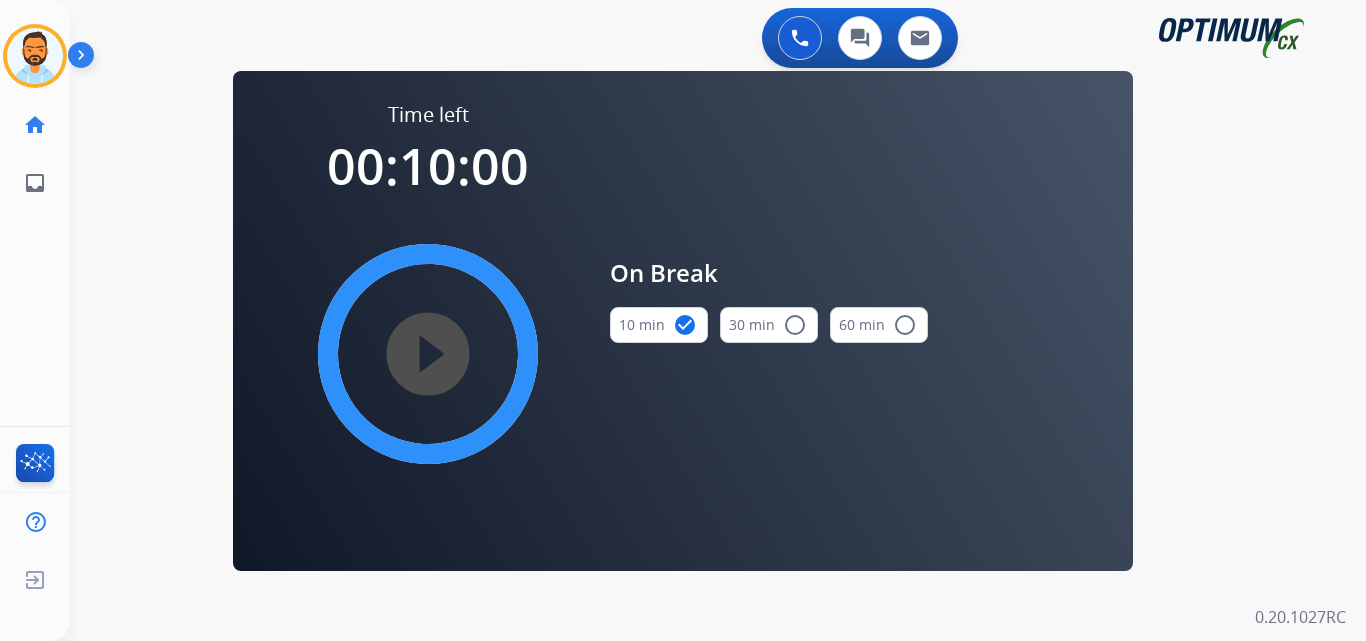 click on "play_circle_filled" at bounding box center (428, 354) 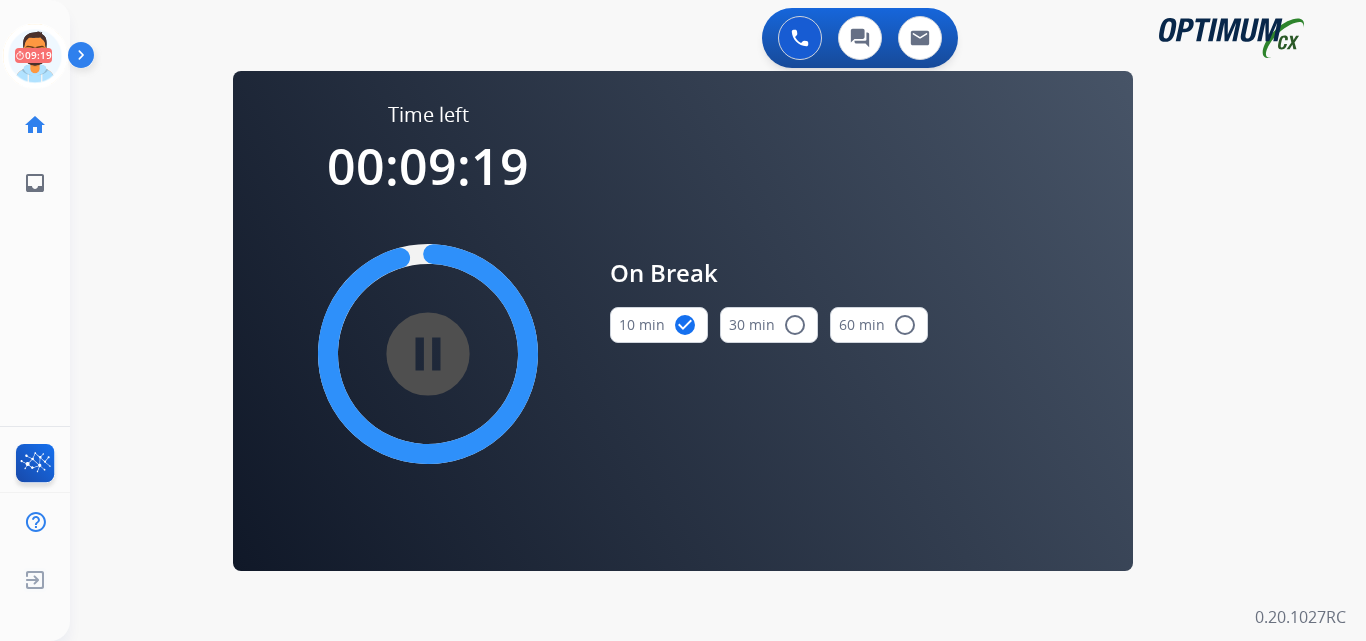click on "swap_horiz Break voice bridge close_fullscreen Connect 3-Way Call merge_type Separate 3-Way Call Time left 00:09:19 pause_circle_filled On Break  10 min  check_circle  30 min  radio_button_unchecked  60 min  radio_button_unchecked  Interaction Guide   Interaction History  Interaction Guide arrow_drop_up  Welcome to EngageHQ   Internal Queue Transfer: How To  Secure Pad expand_more Clear pad Candidate/Account ID: Contact Notes:" at bounding box center (694, 120) 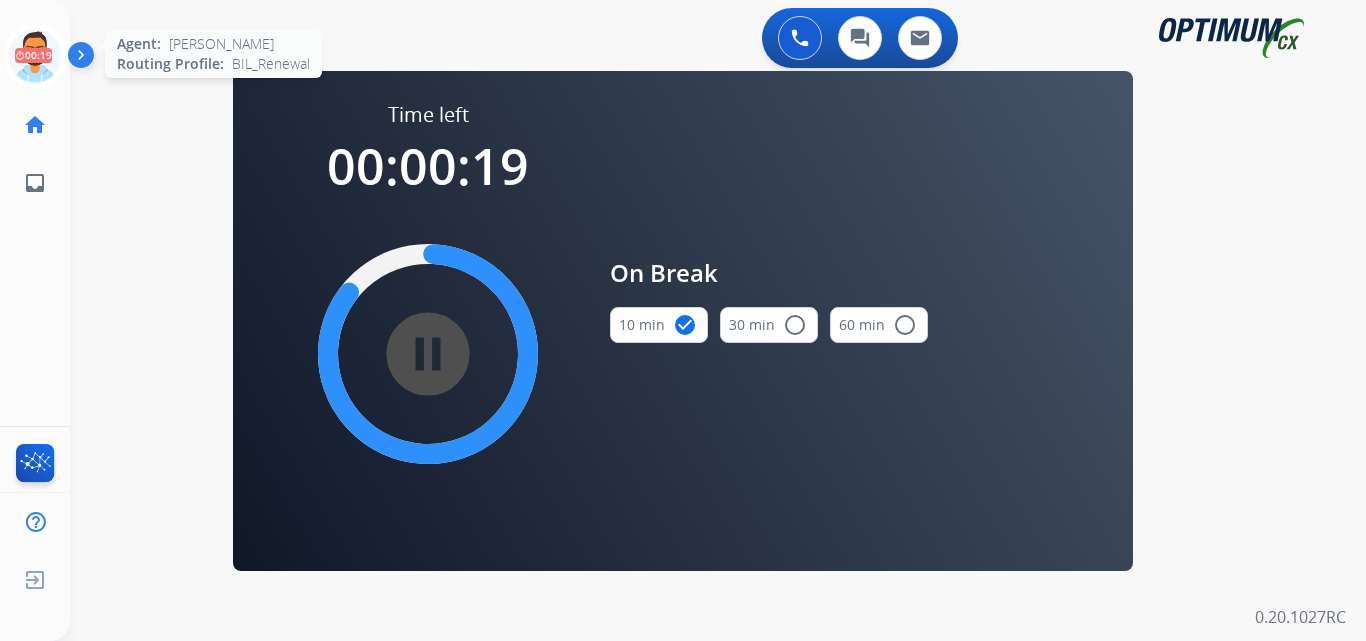 click 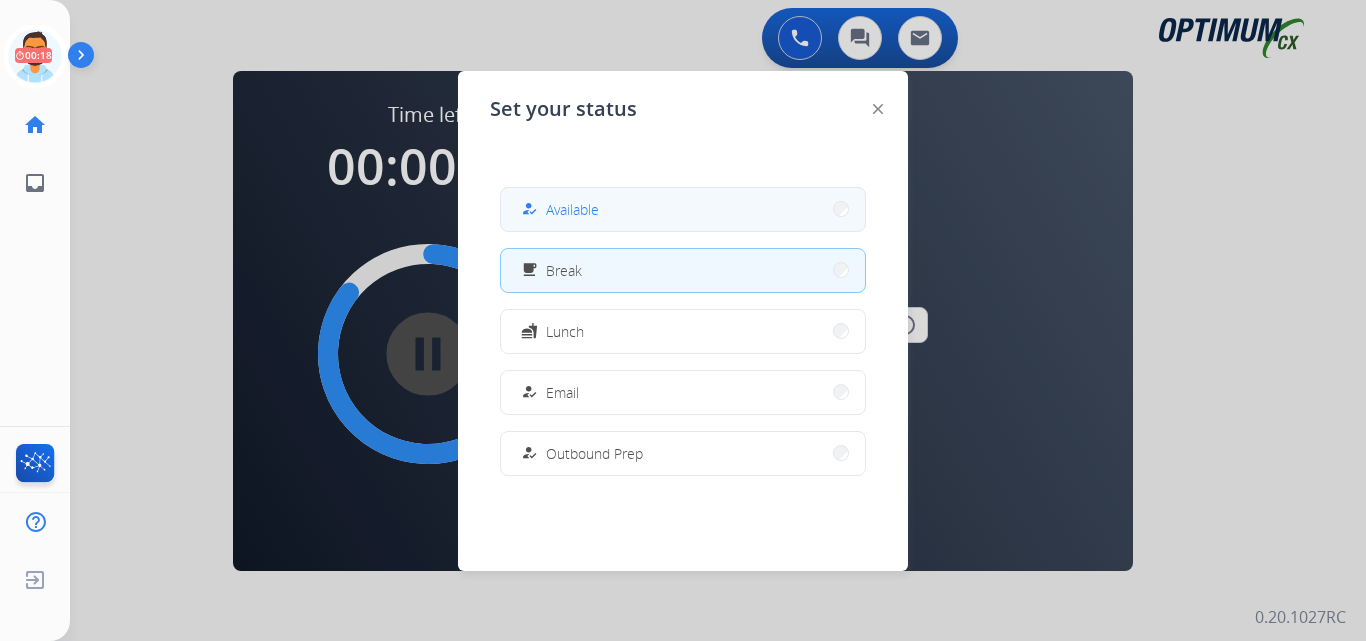 click on "Available" at bounding box center [572, 209] 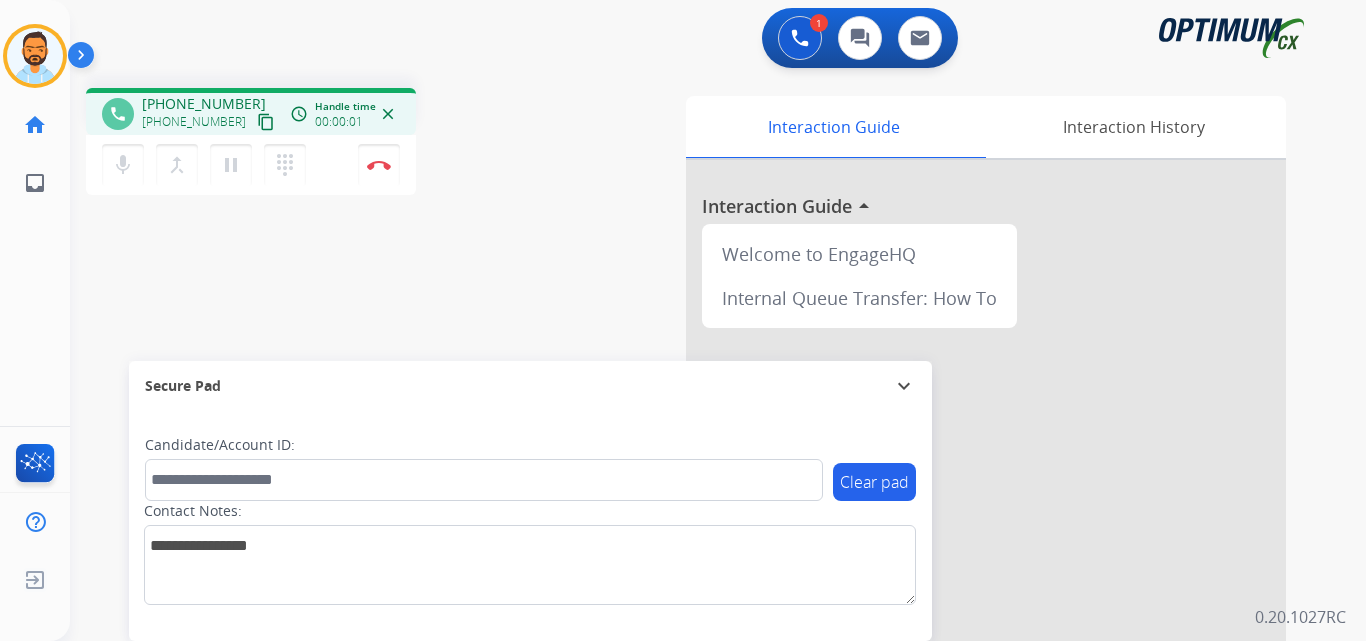 click on "content_copy" at bounding box center (266, 122) 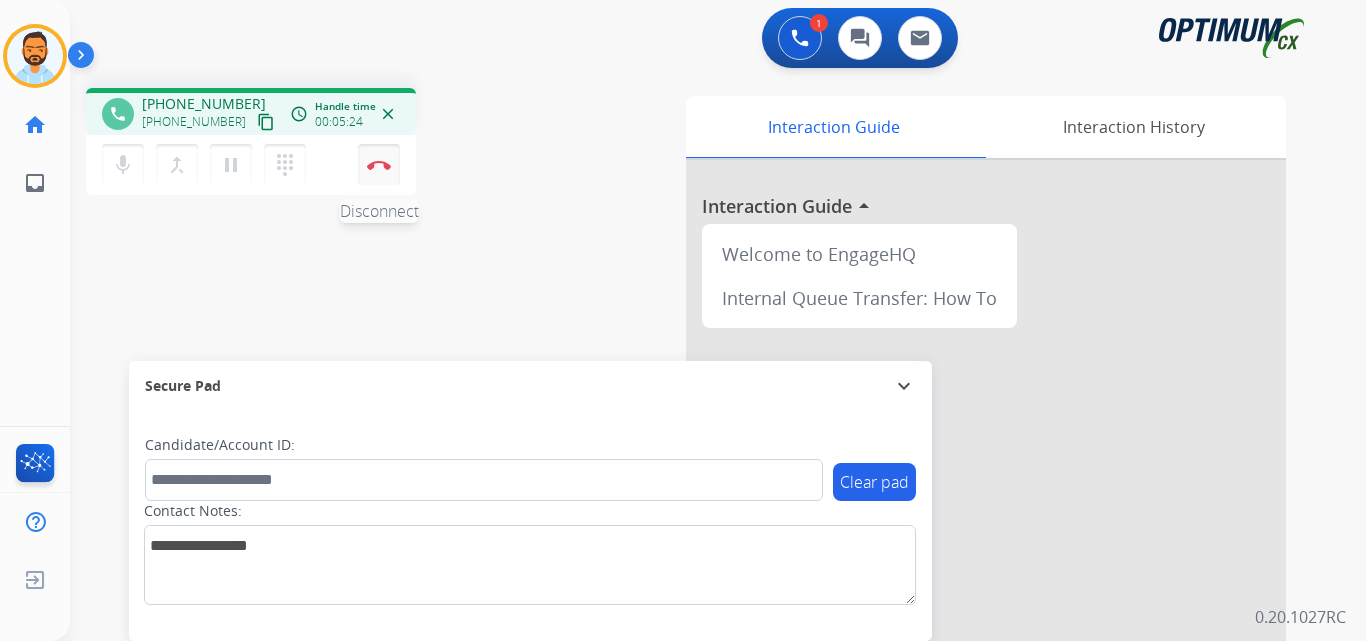 click on "Disconnect" at bounding box center [379, 165] 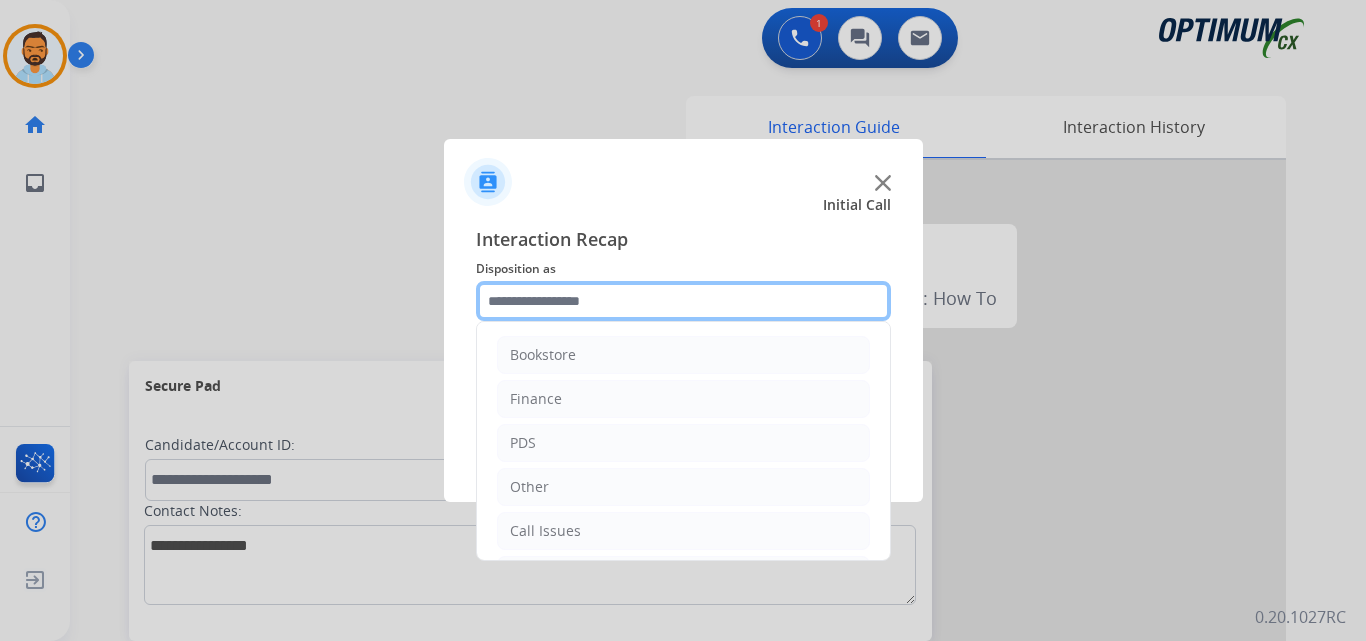 click 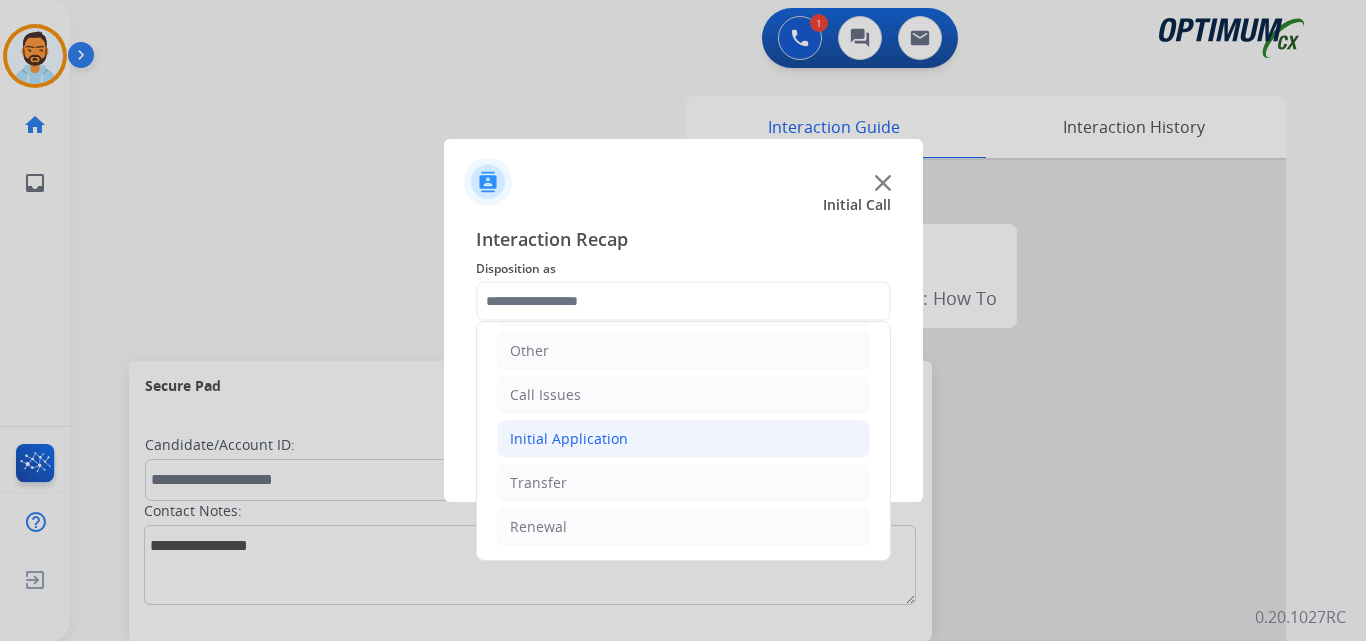 click on "Initial Application" 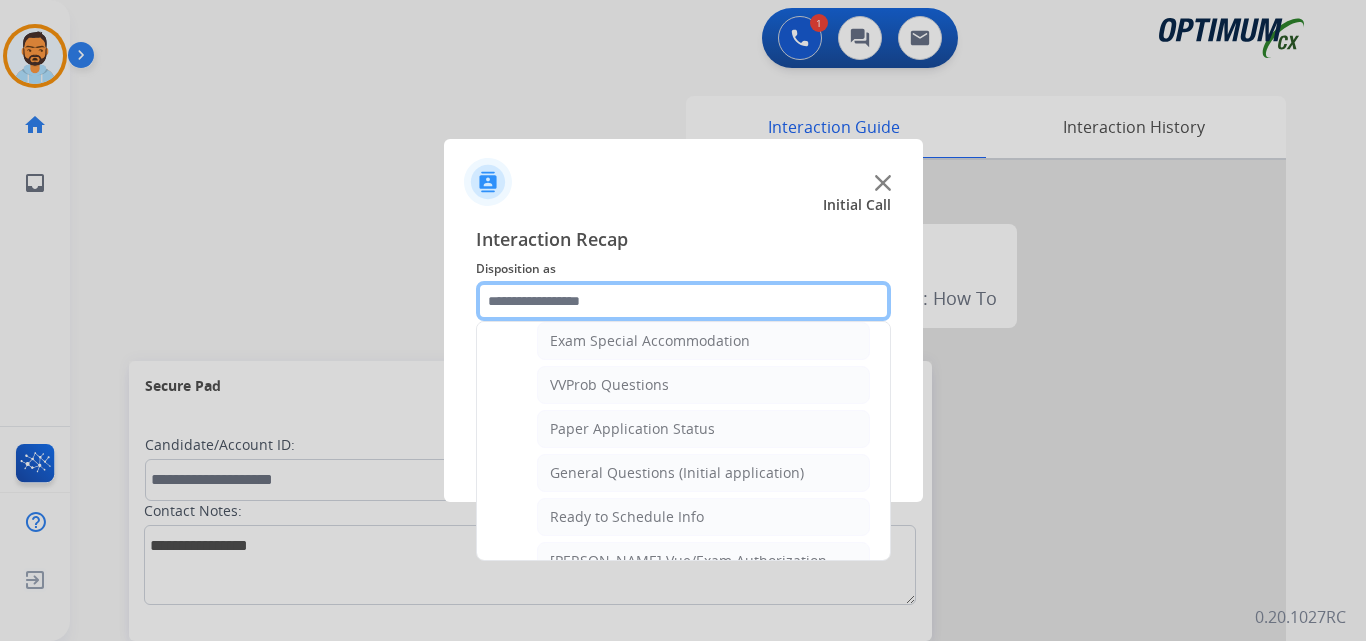 scroll, scrollTop: 1212, scrollLeft: 0, axis: vertical 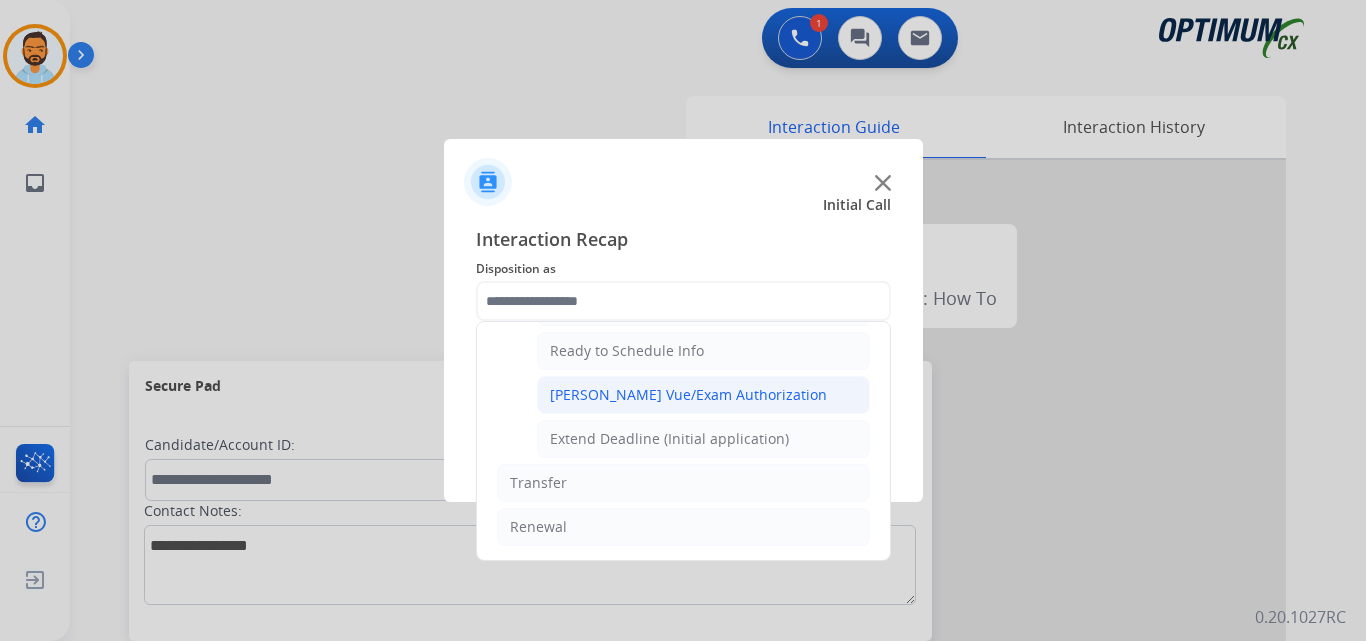 click on "Pearson Vue/Exam Authorization" 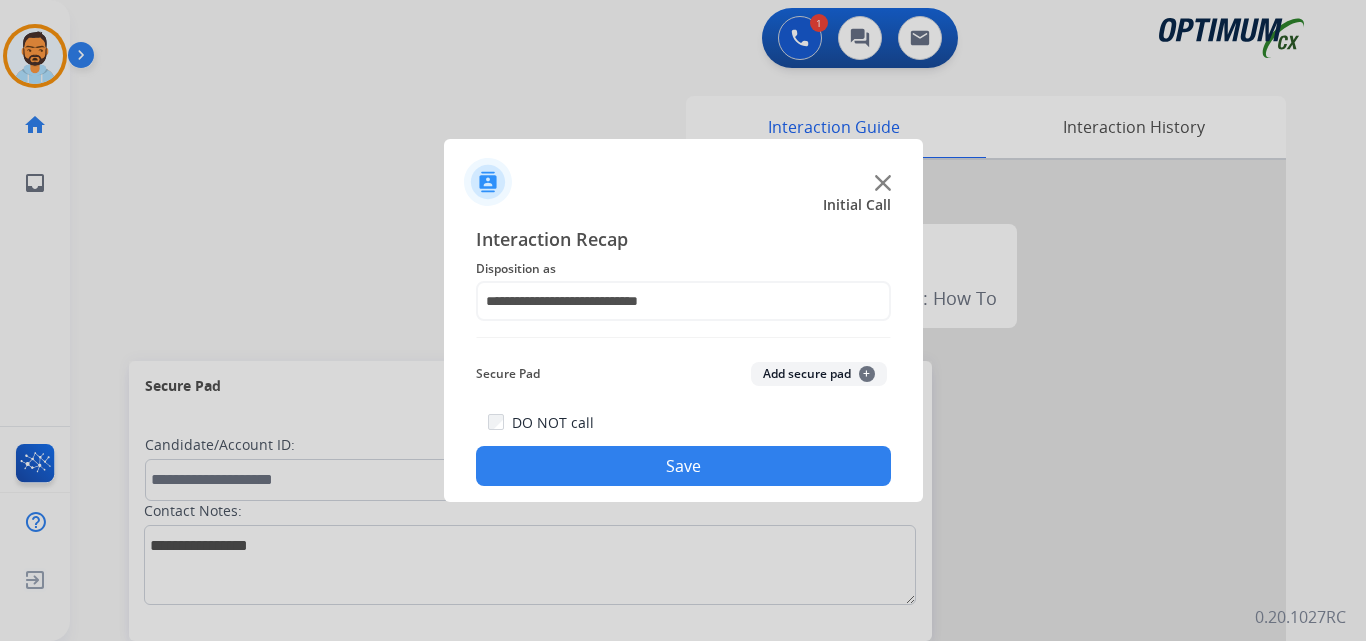 click on "Save" 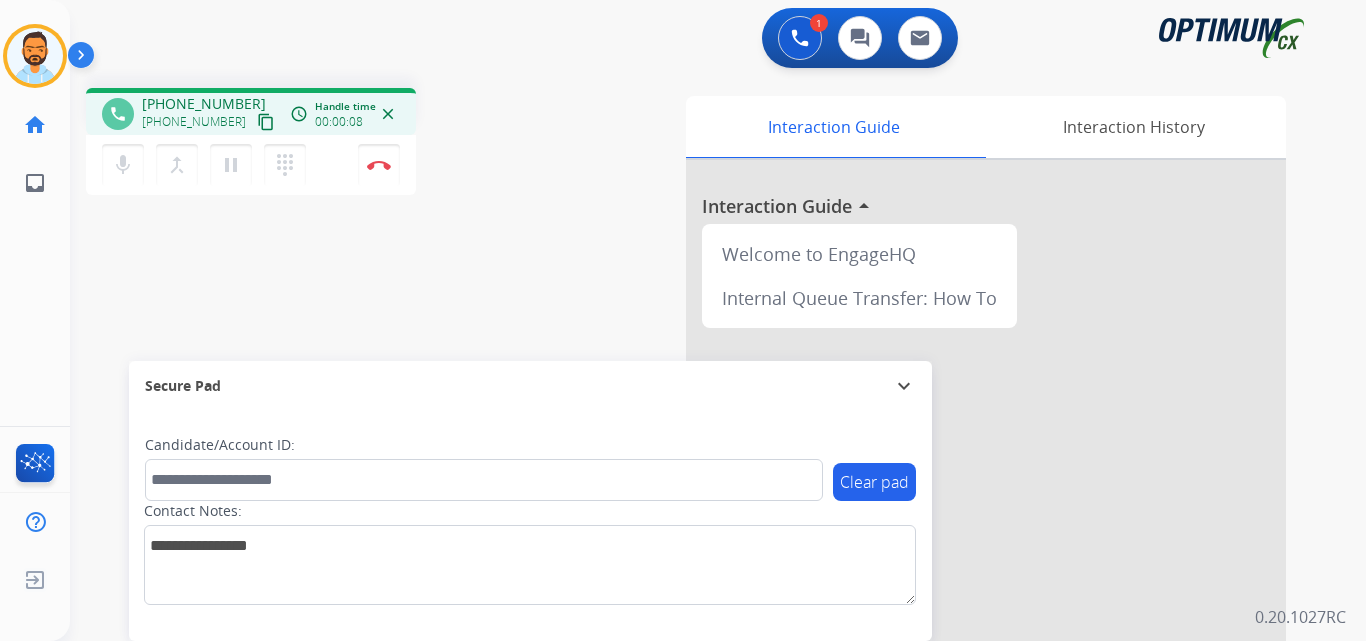 click on "content_copy" at bounding box center (266, 122) 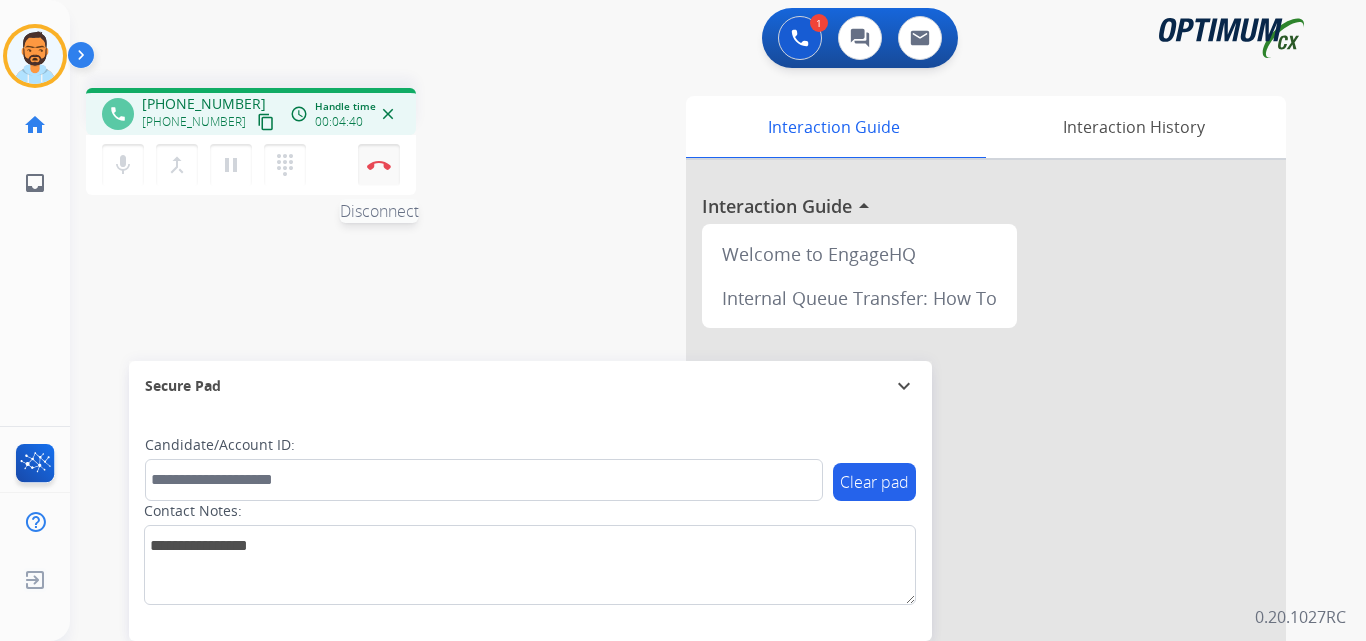 click at bounding box center (379, 165) 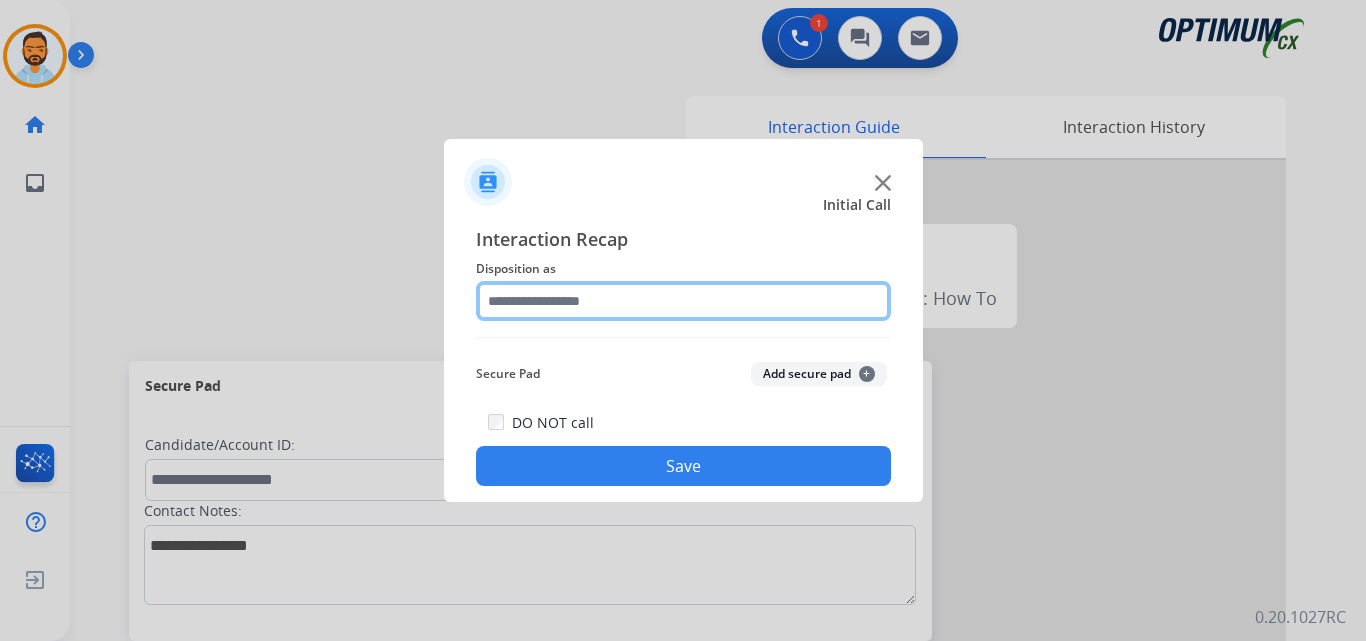 click 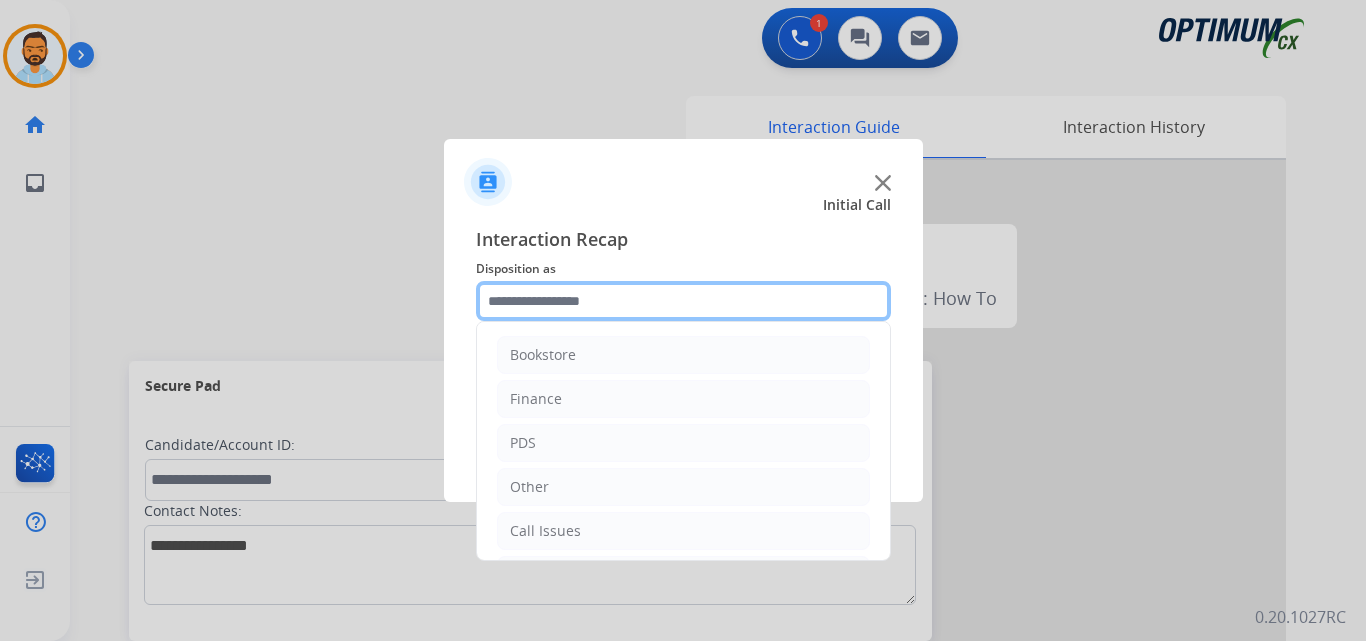 scroll, scrollTop: 136, scrollLeft: 0, axis: vertical 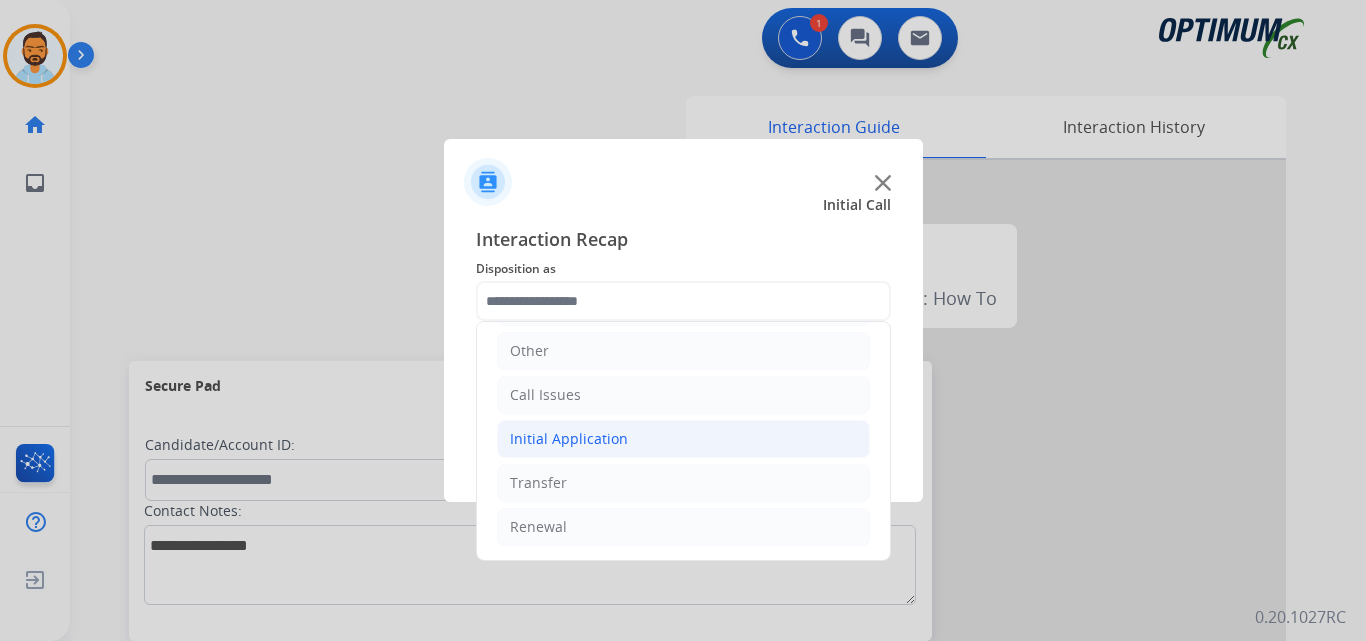 click on "Initial Application" 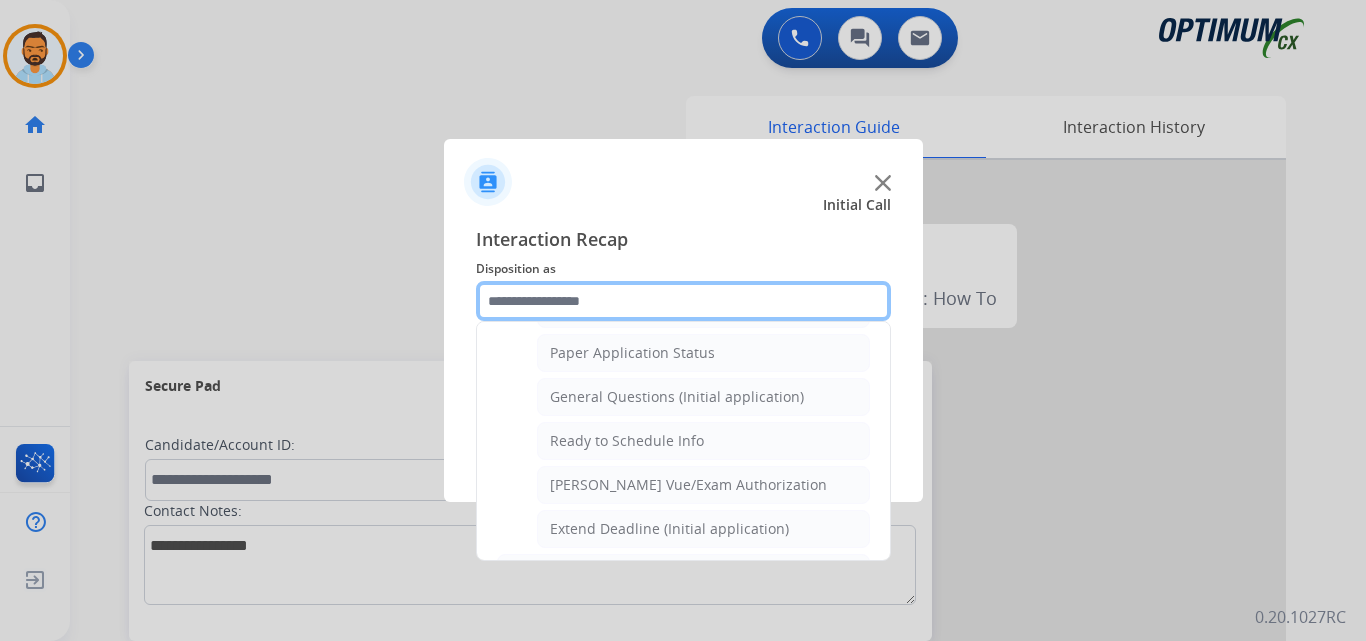 scroll, scrollTop: 1119, scrollLeft: 0, axis: vertical 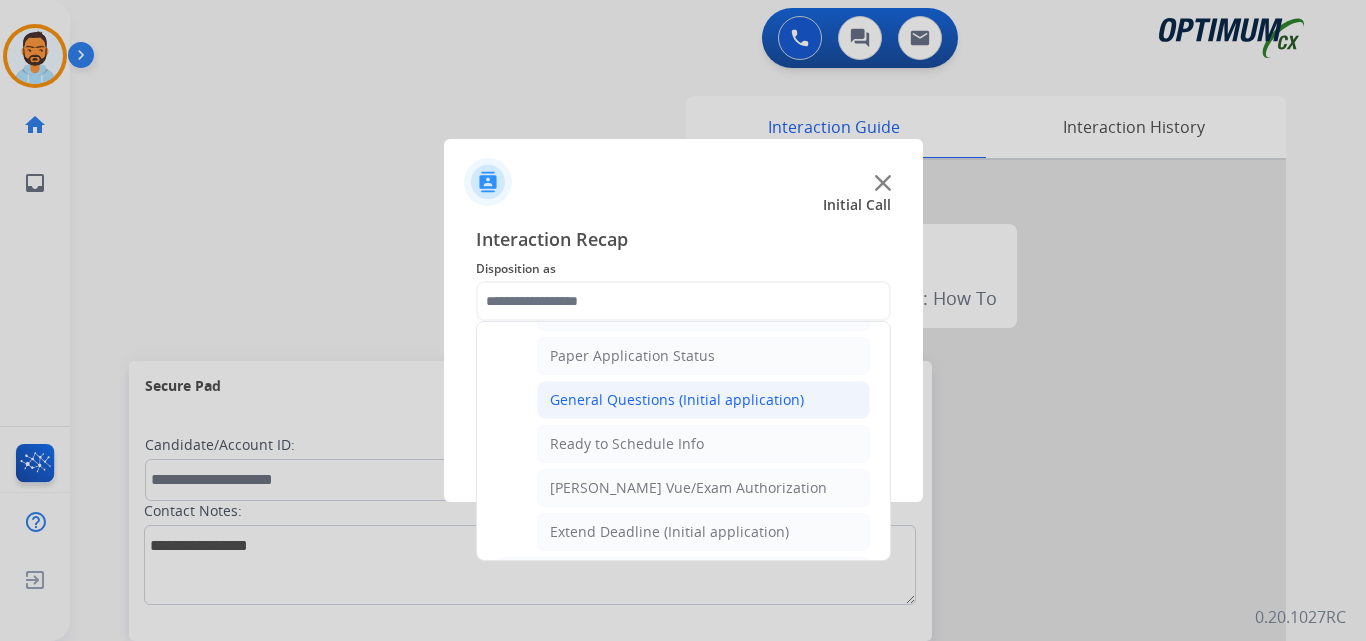 click on "General Questions (Initial application)" 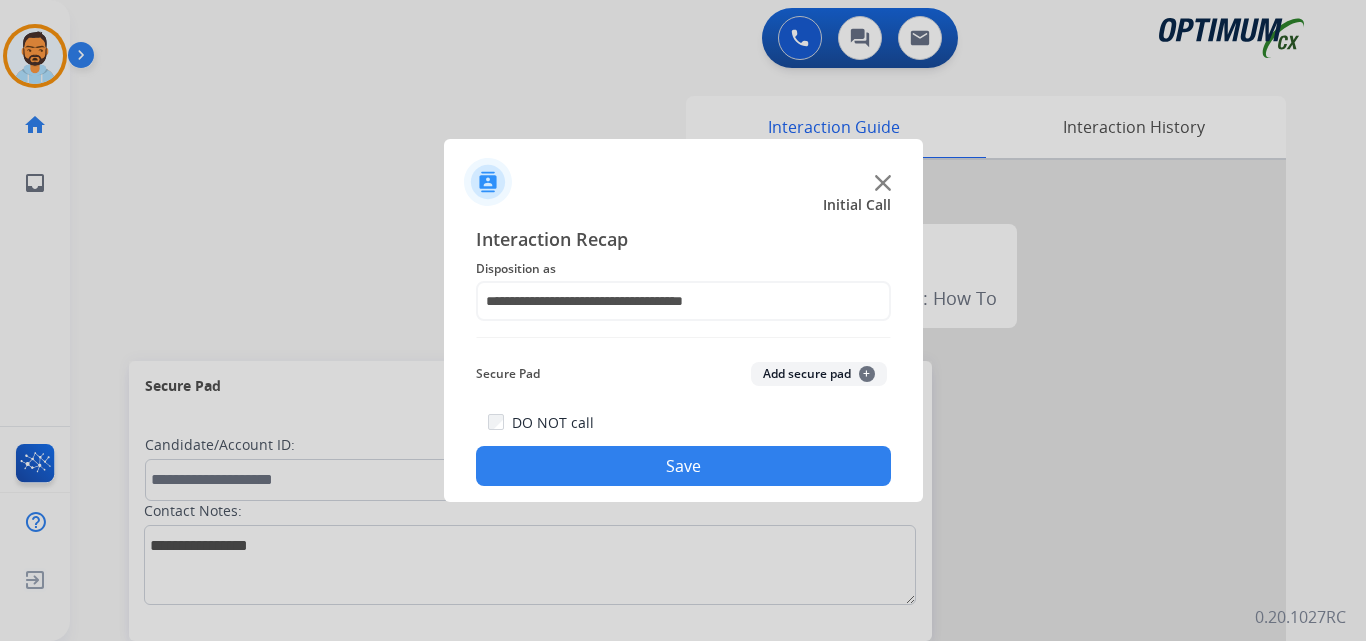 click on "Save" 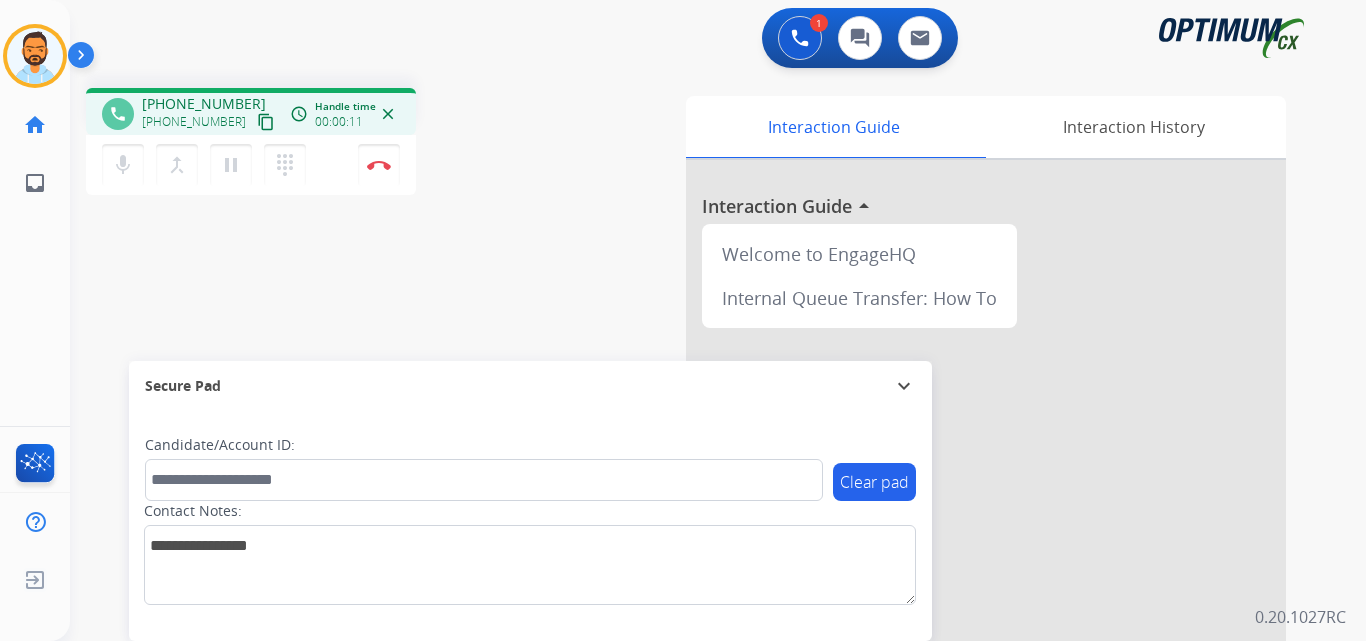 click on "content_copy" at bounding box center (266, 122) 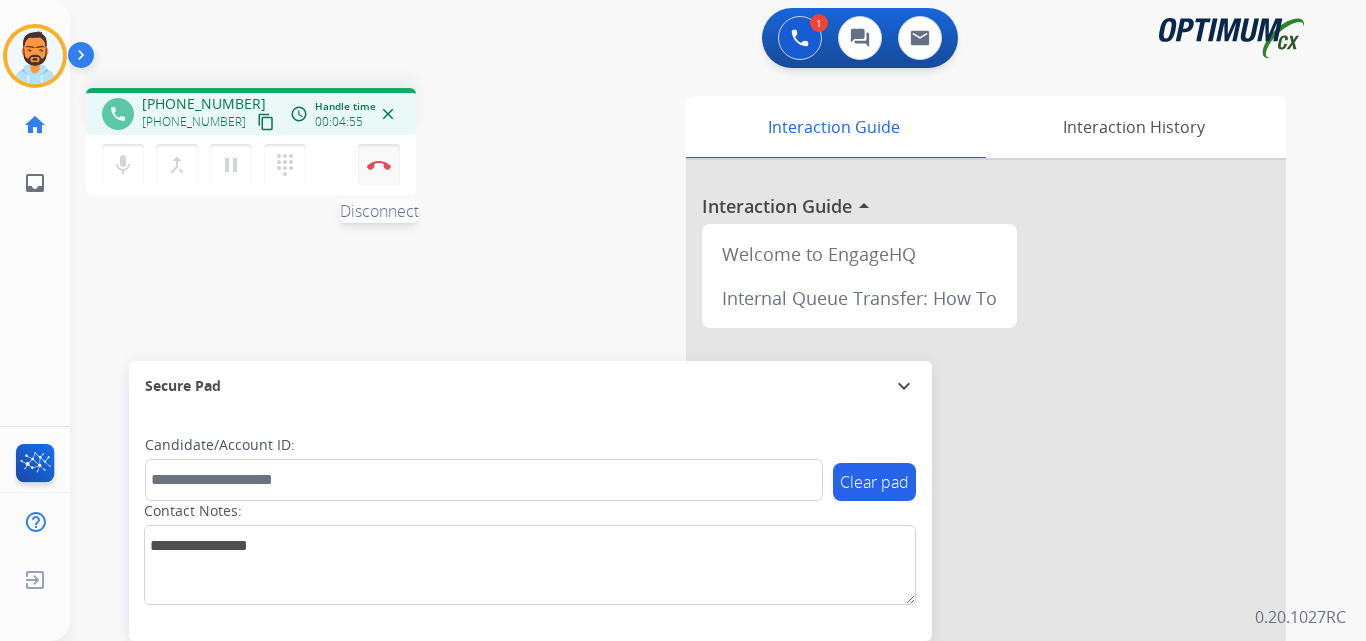 click at bounding box center (379, 165) 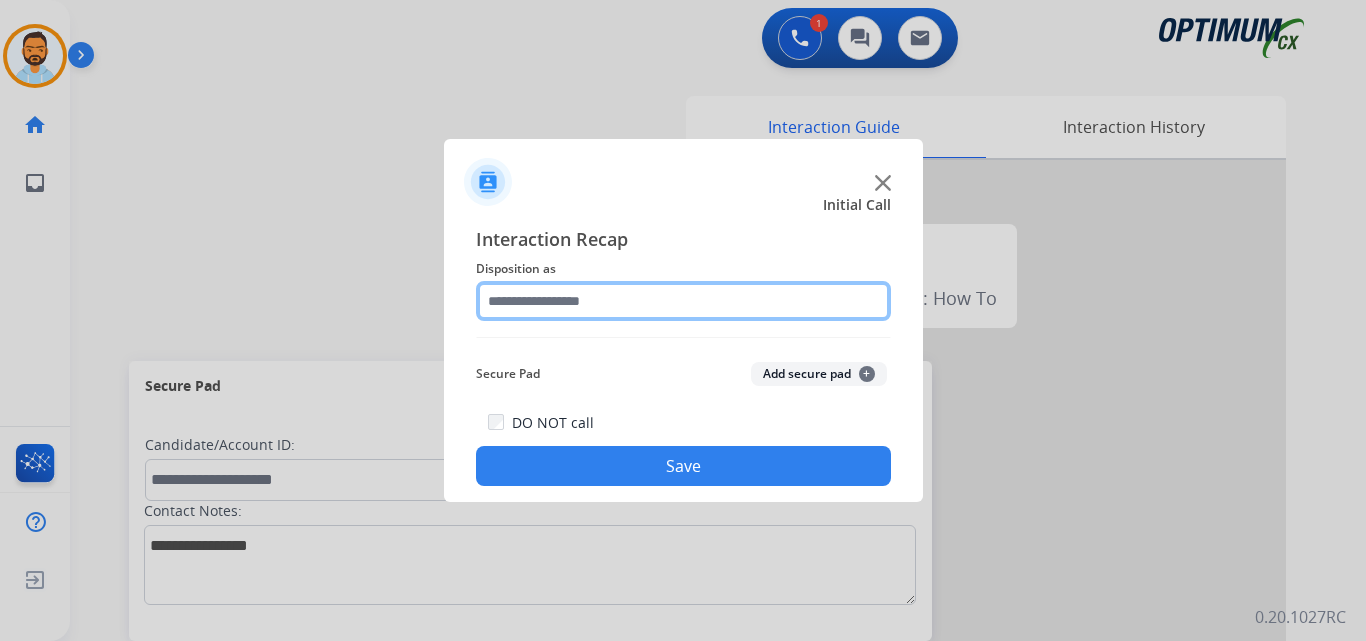 click 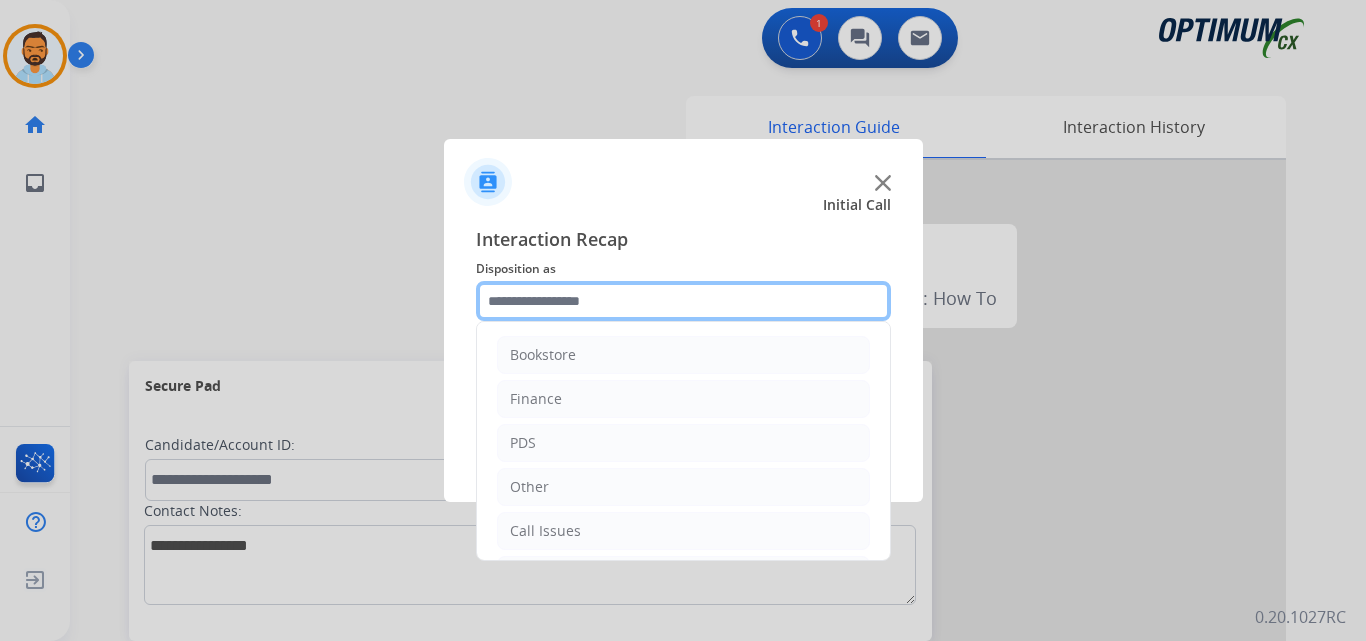 scroll, scrollTop: 136, scrollLeft: 0, axis: vertical 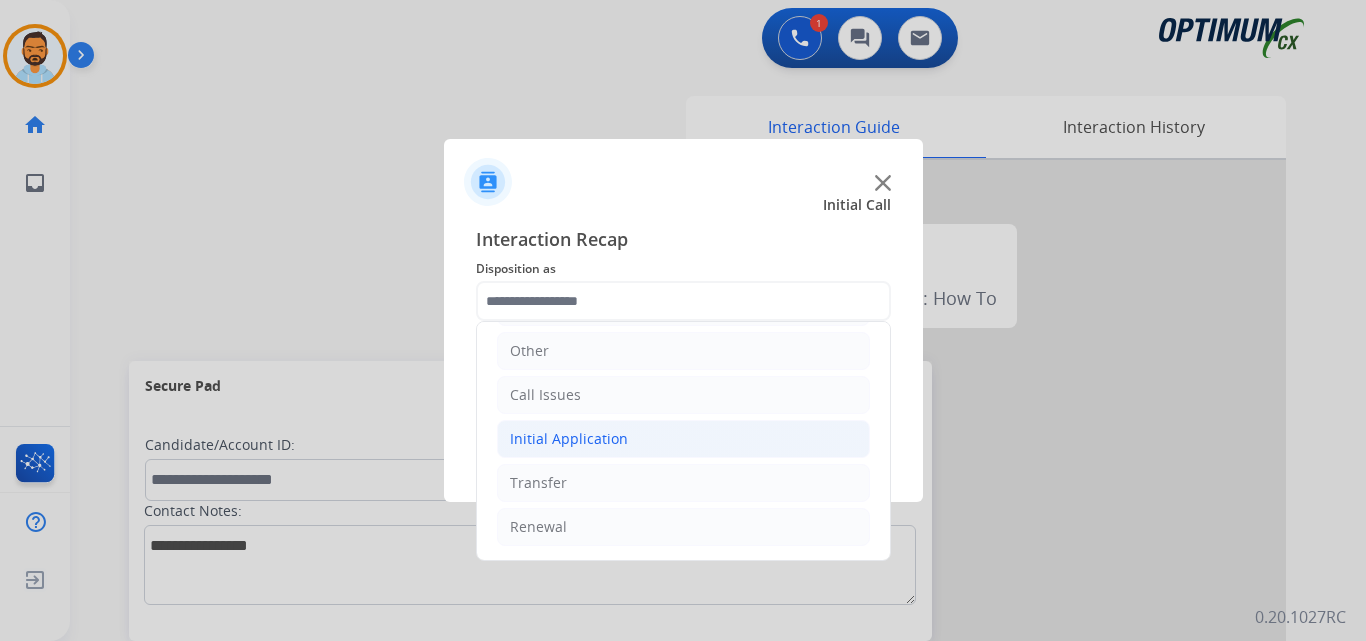 click on "Initial Application" 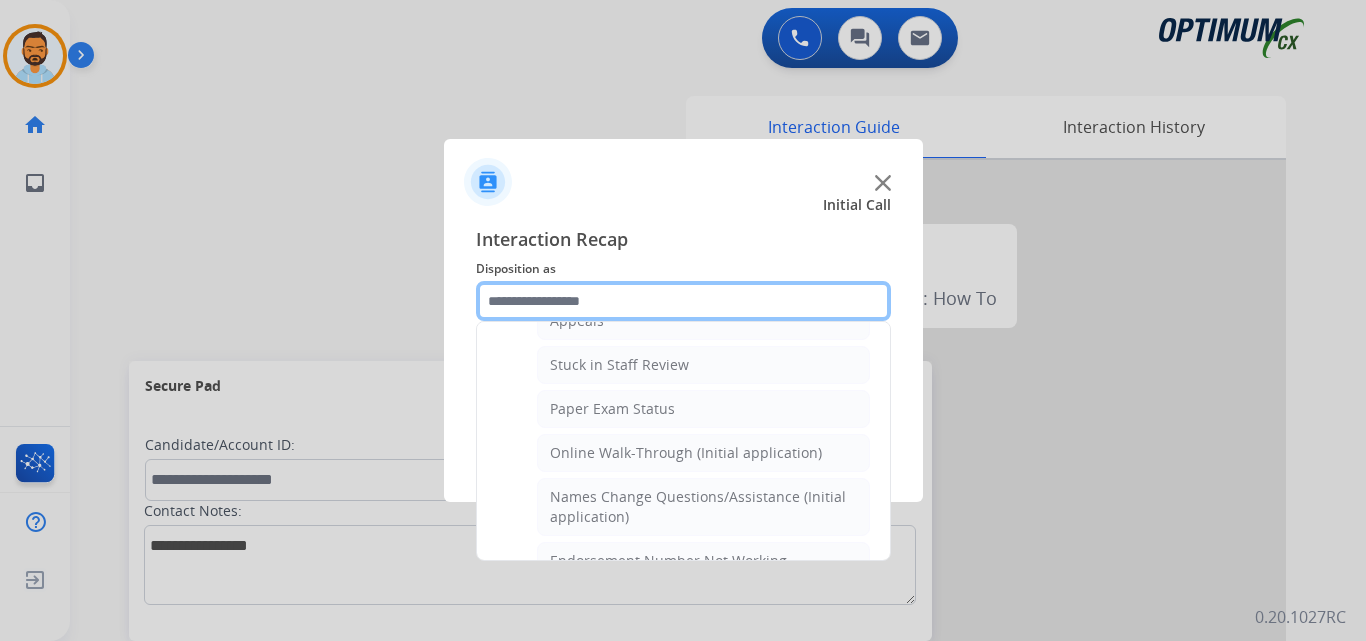 scroll, scrollTop: 345, scrollLeft: 0, axis: vertical 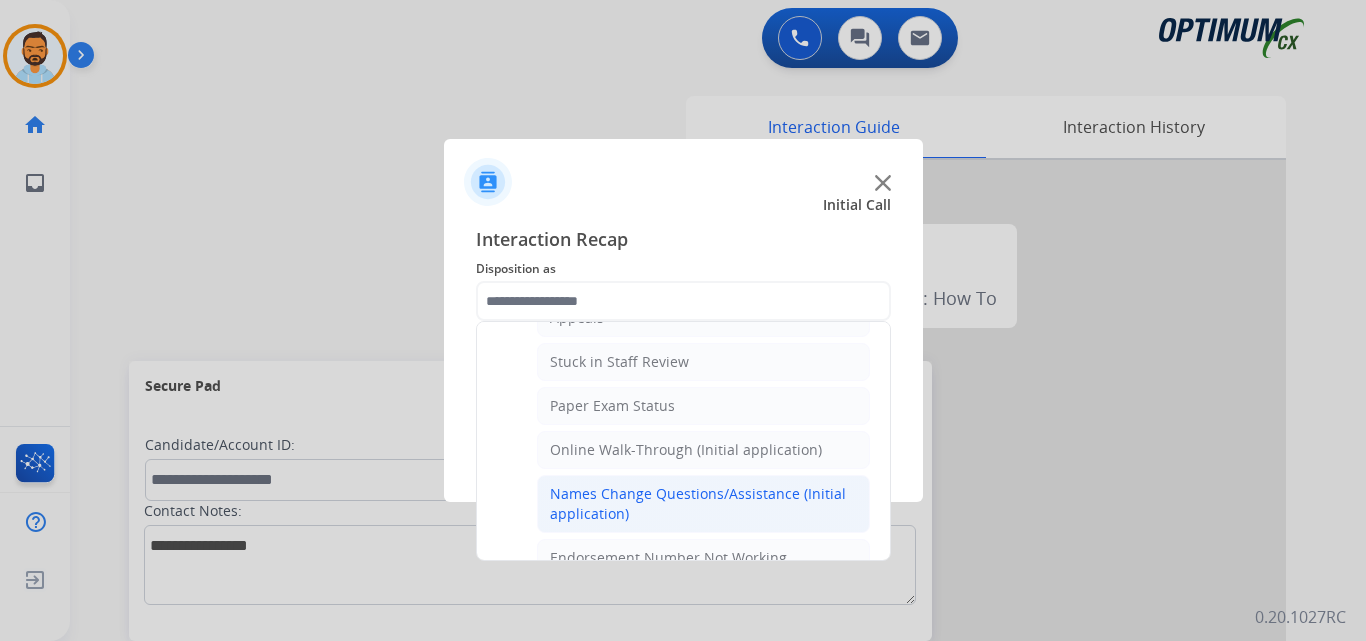 click on "Names Change Questions/Assistance (Initial application)" 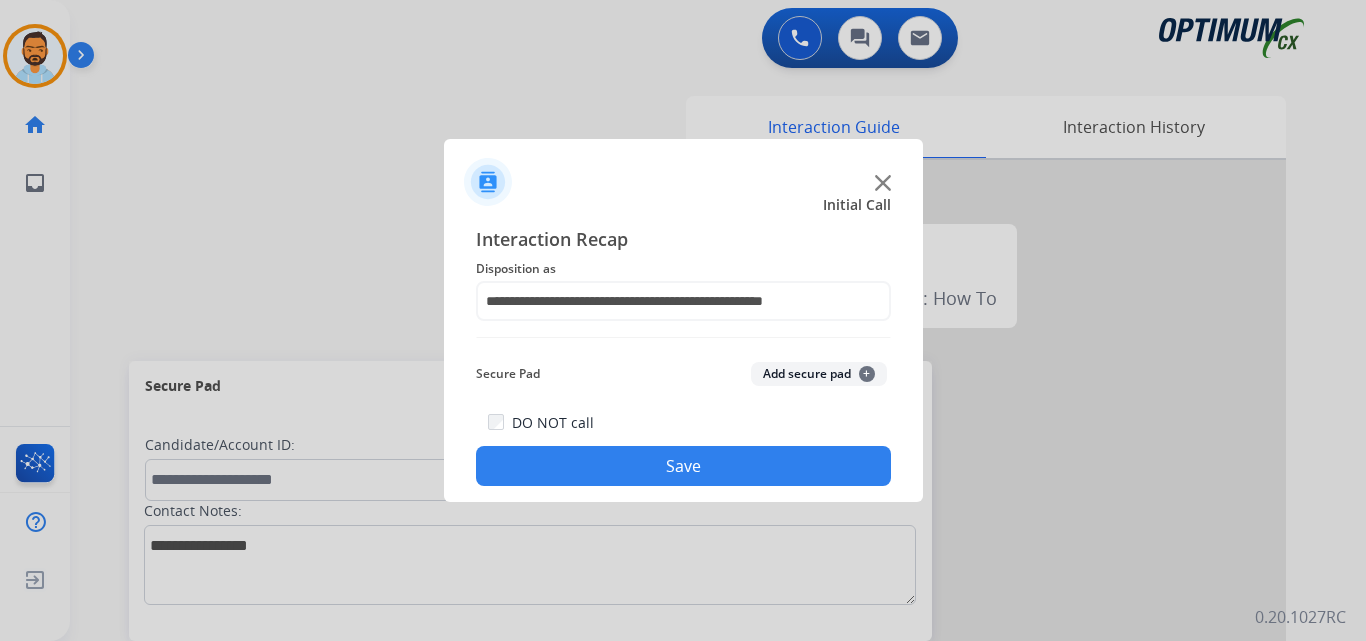 click on "Save" 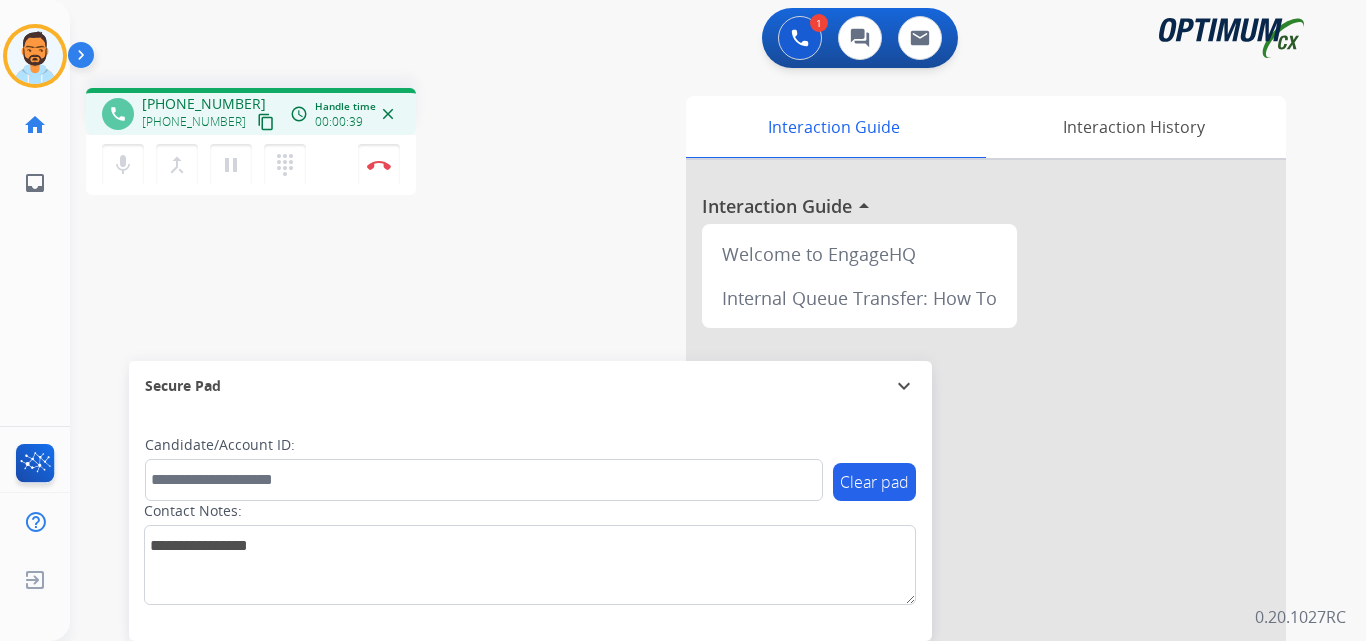 click on "content_copy" at bounding box center (266, 122) 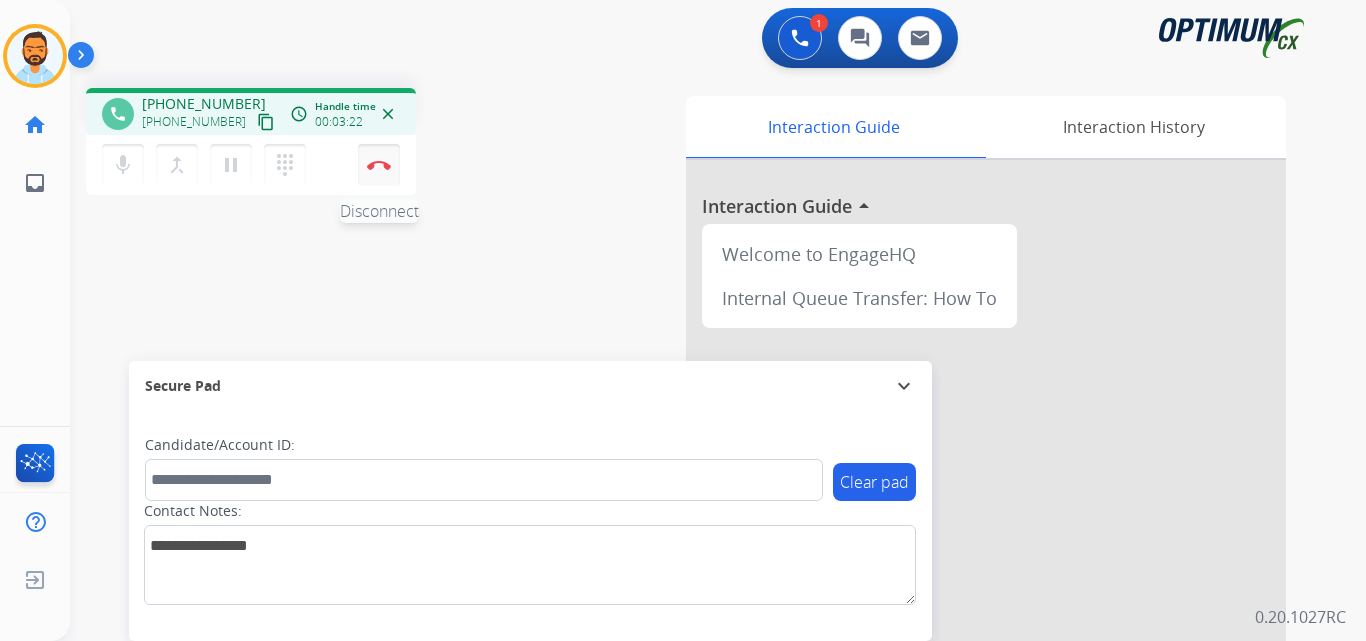 click on "Disconnect" at bounding box center (379, 165) 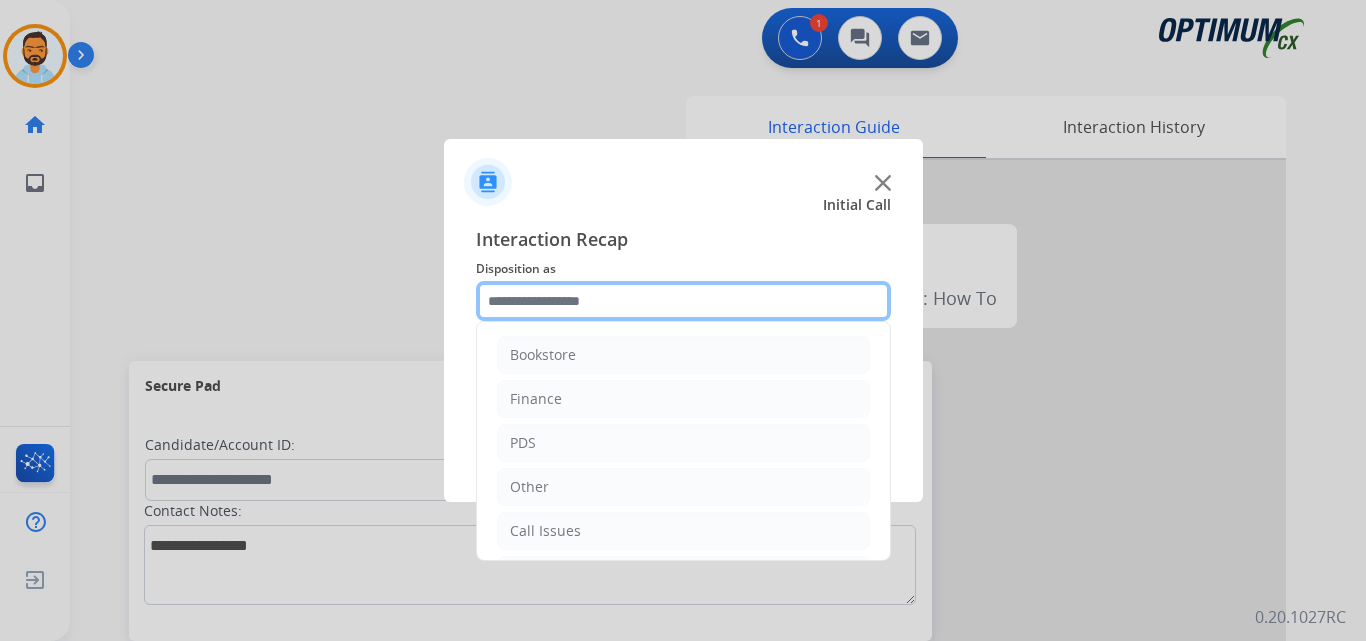 click 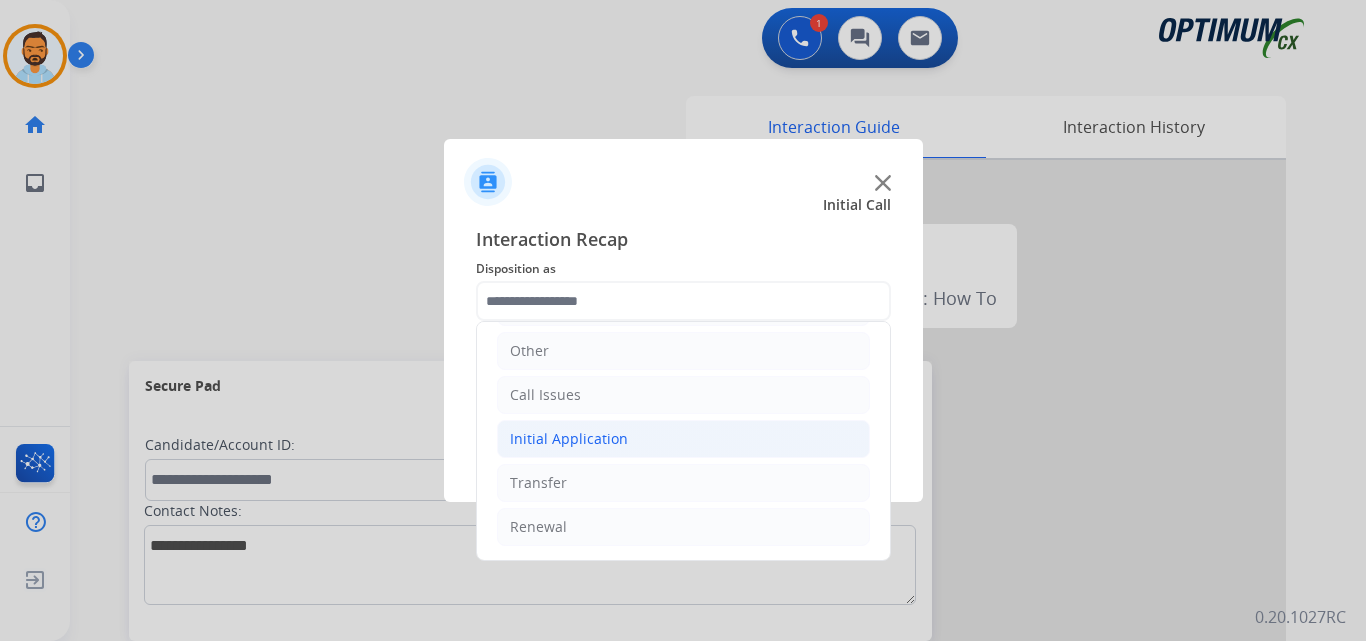 click on "Initial Application" 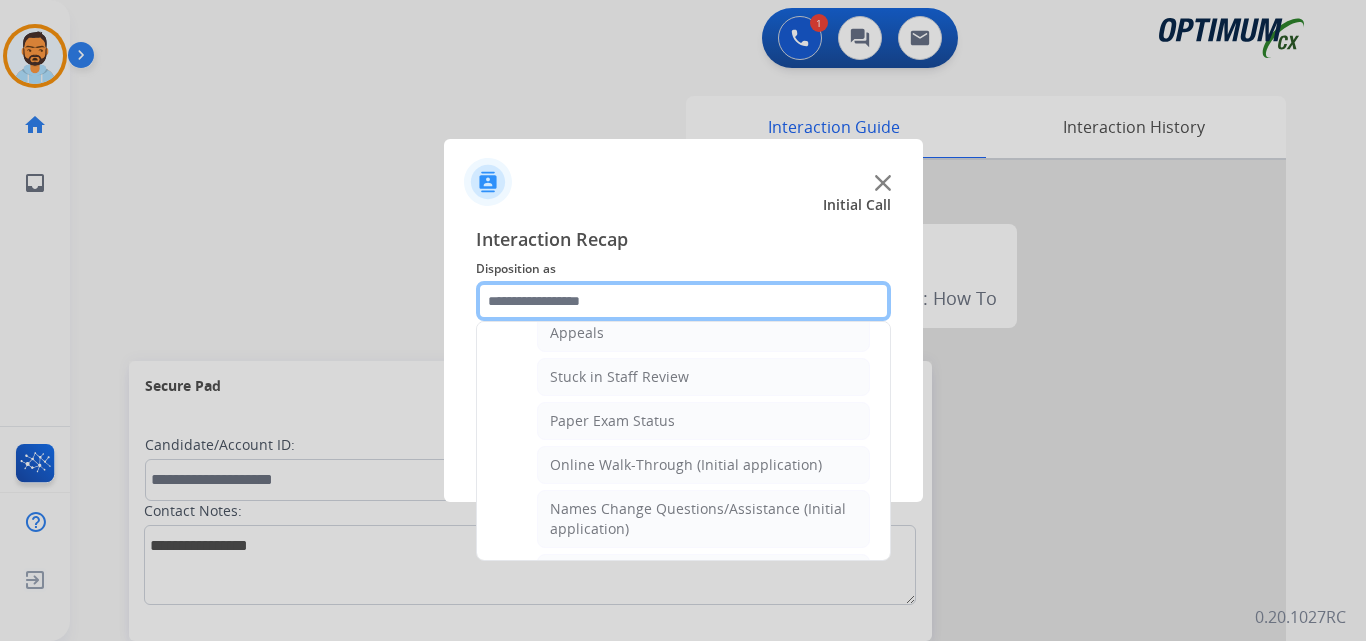 scroll, scrollTop: 368, scrollLeft: 0, axis: vertical 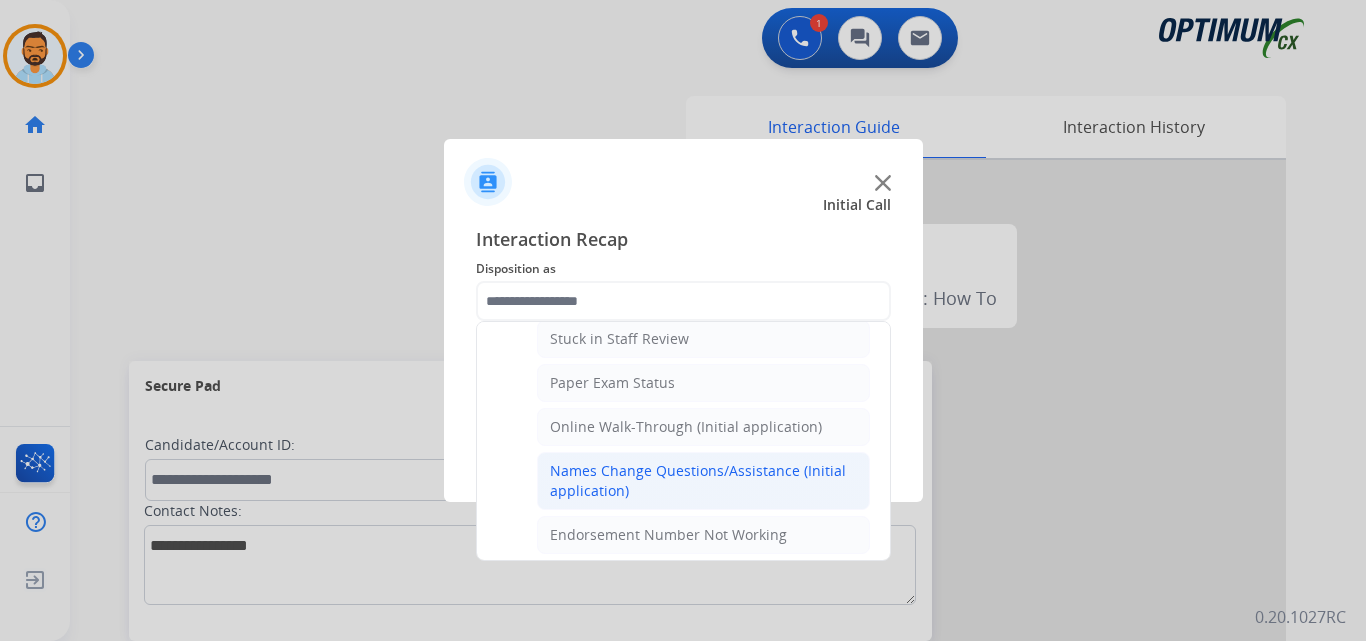 click on "Names Change Questions/Assistance (Initial application)" 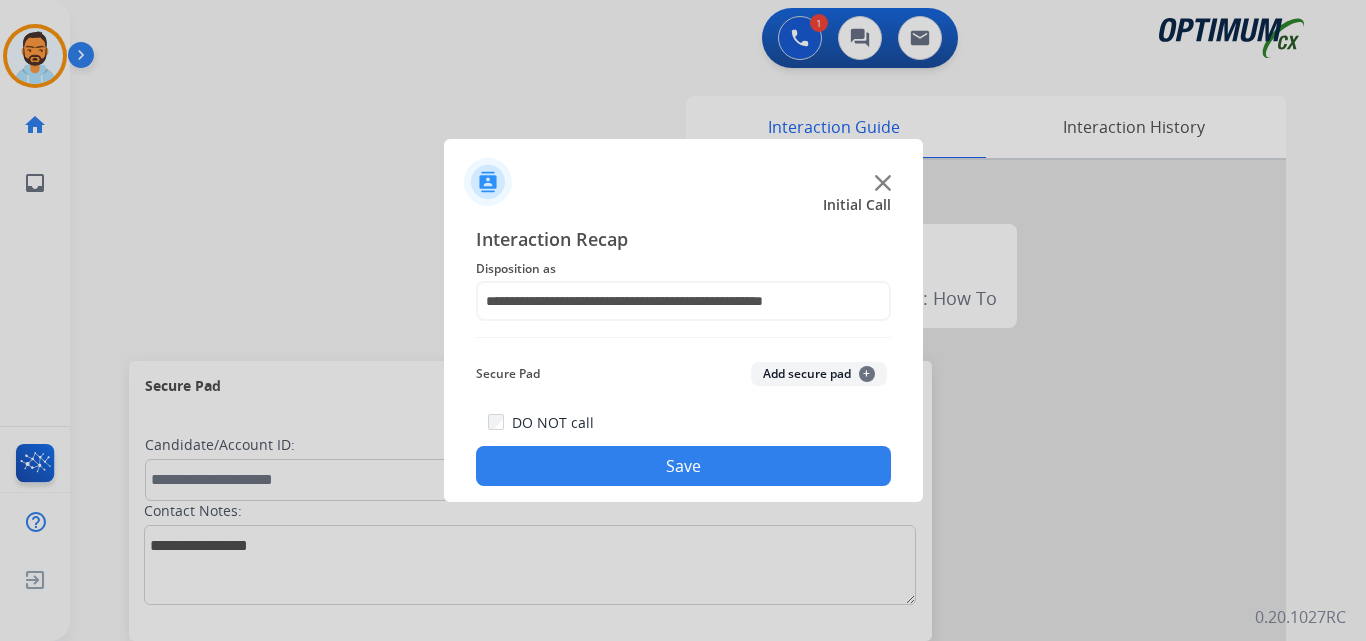click on "Save" 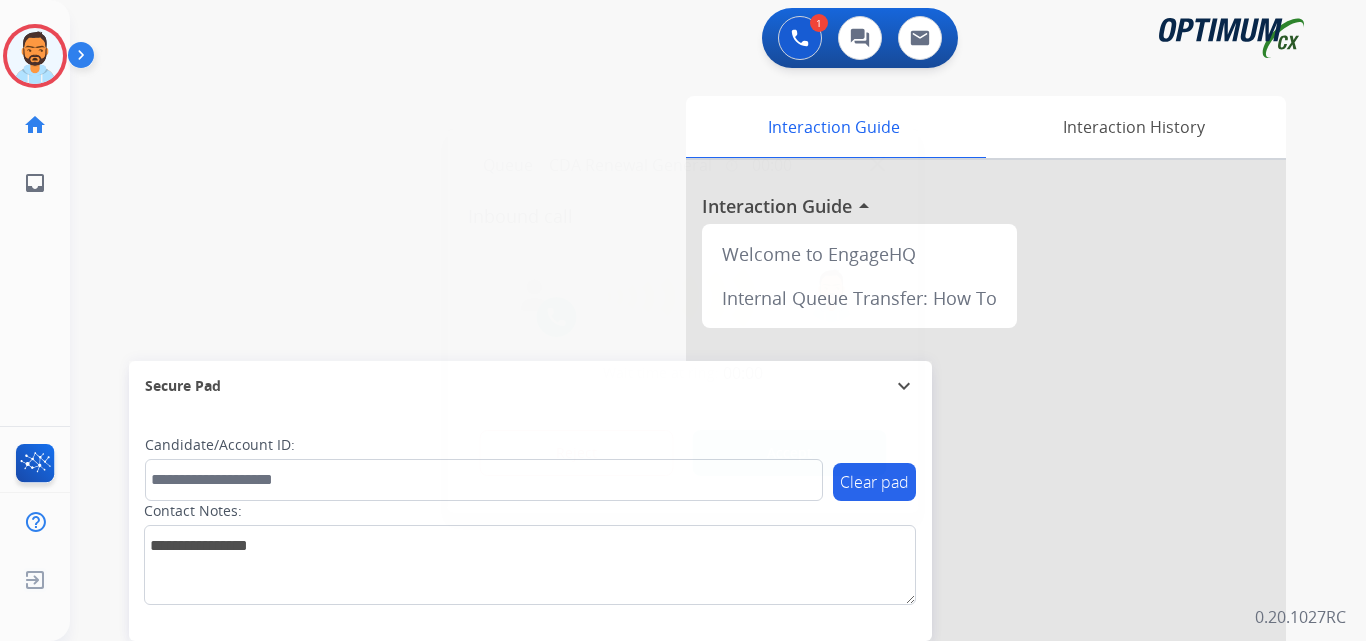 click on "Accept" at bounding box center (790, 453) 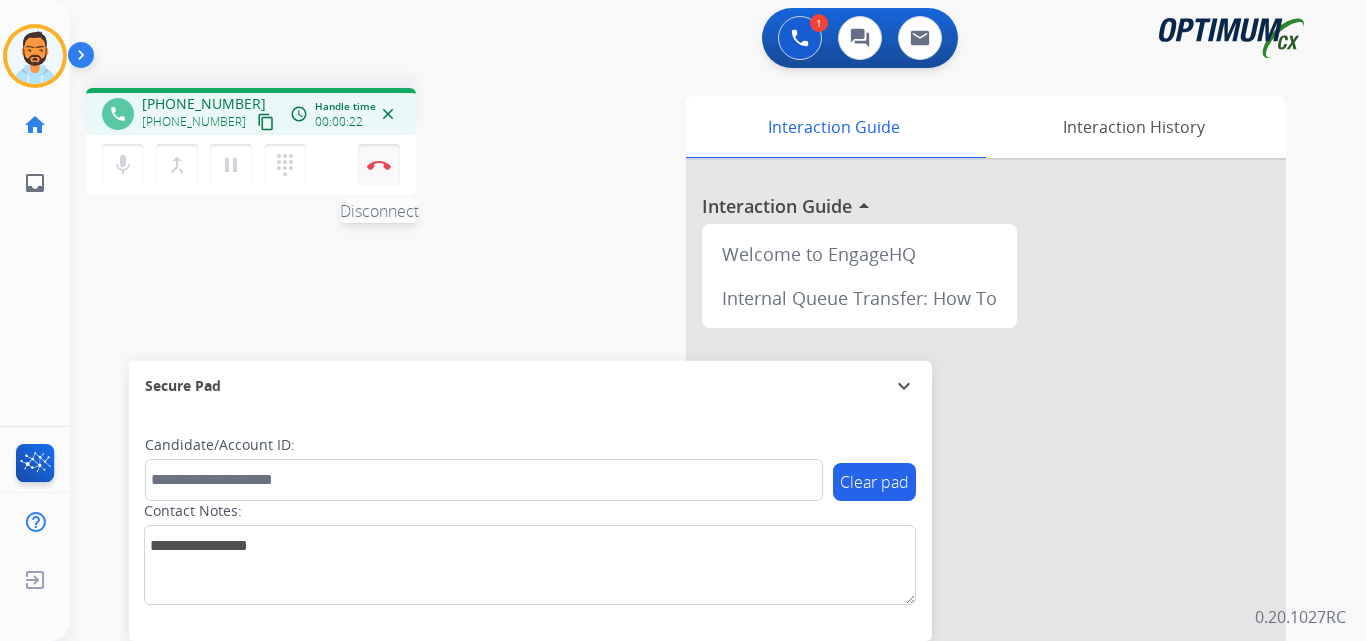 click at bounding box center (379, 165) 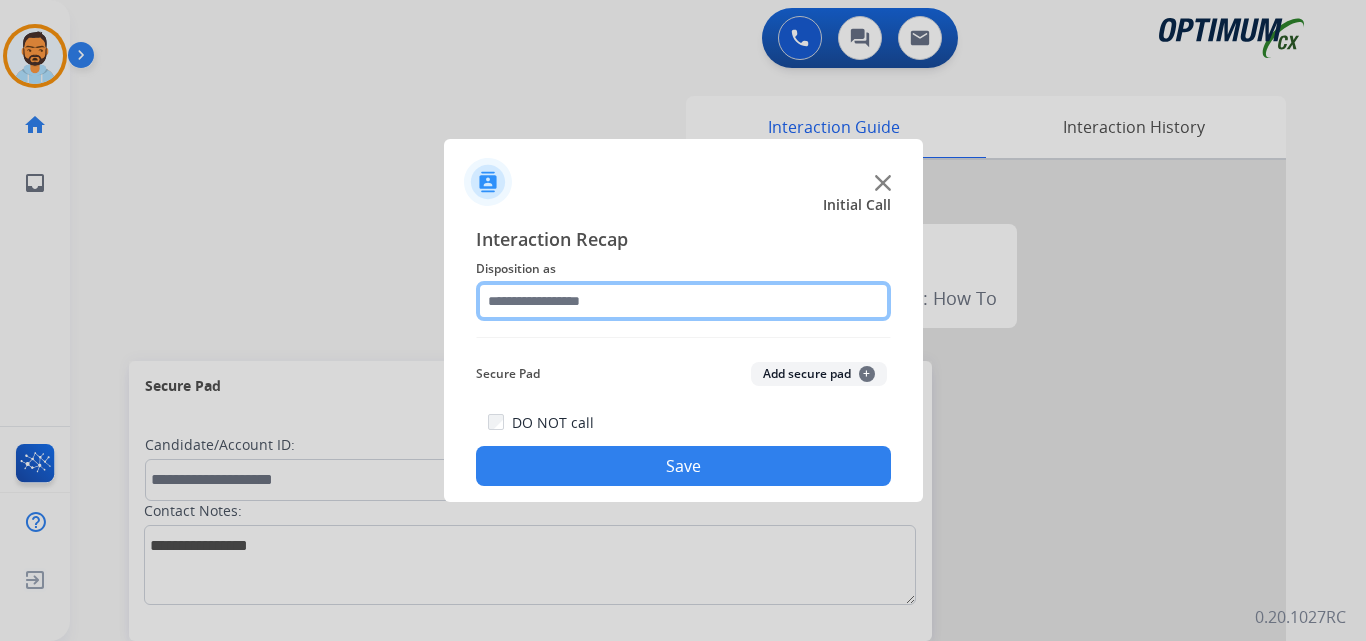 click 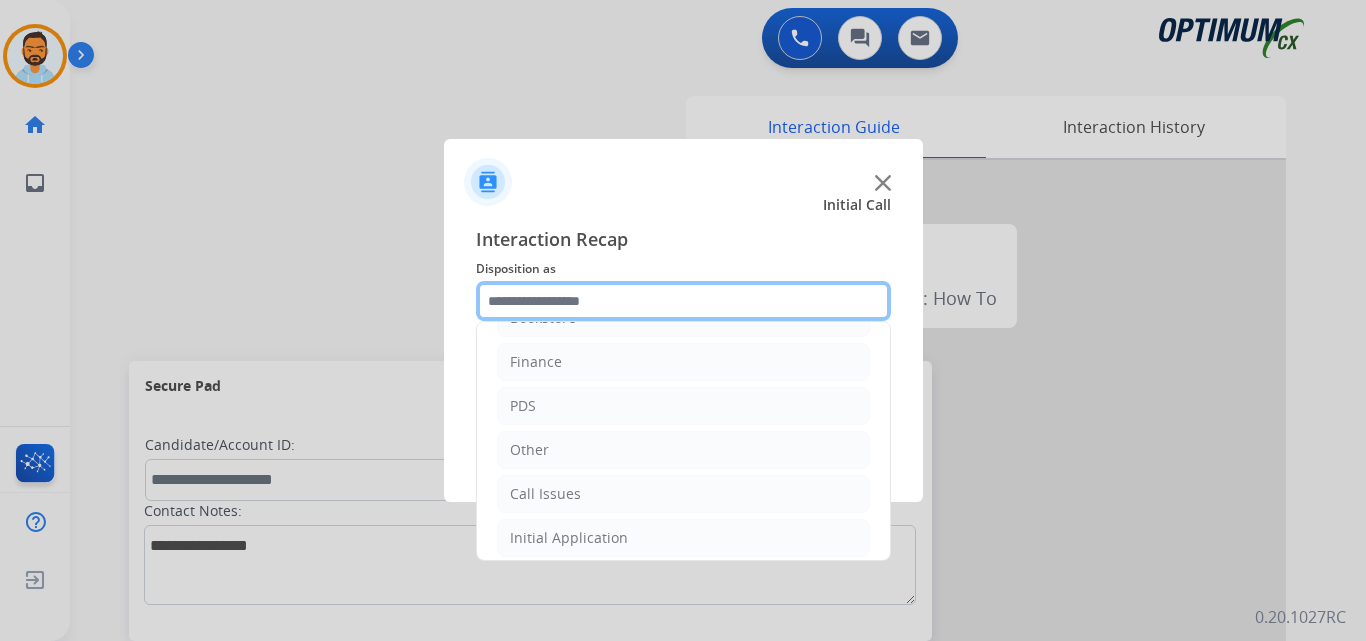scroll, scrollTop: 0, scrollLeft: 0, axis: both 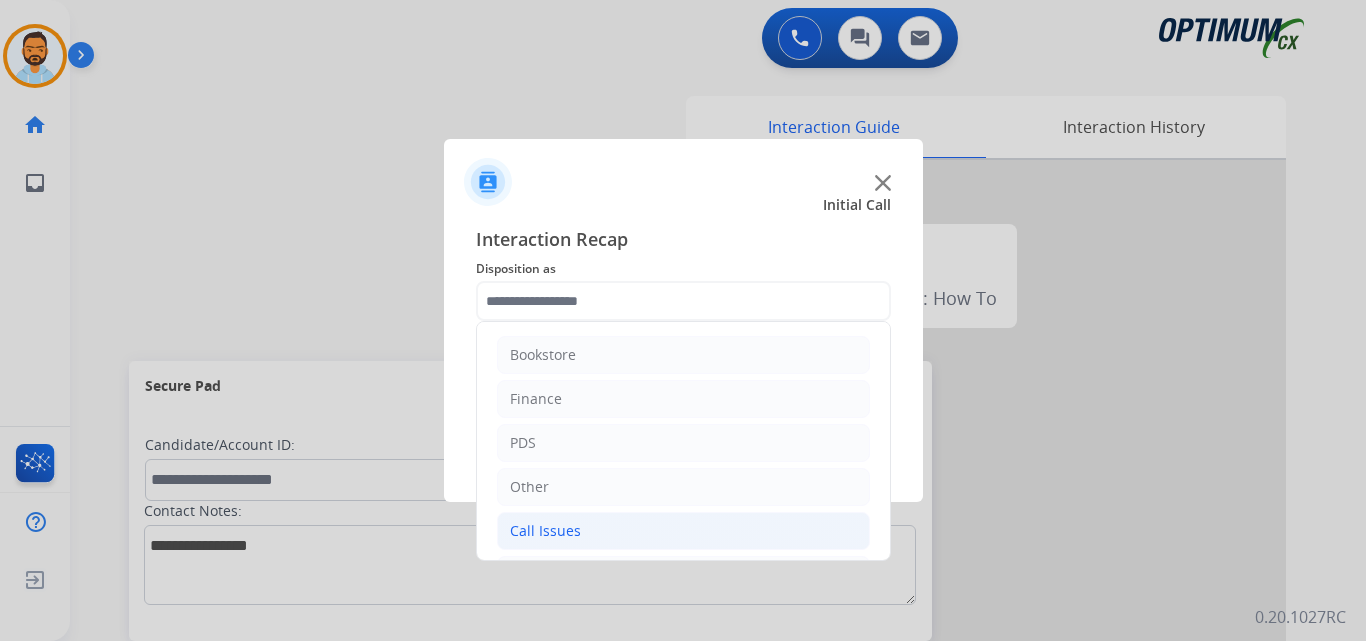 click on "Call Issues" 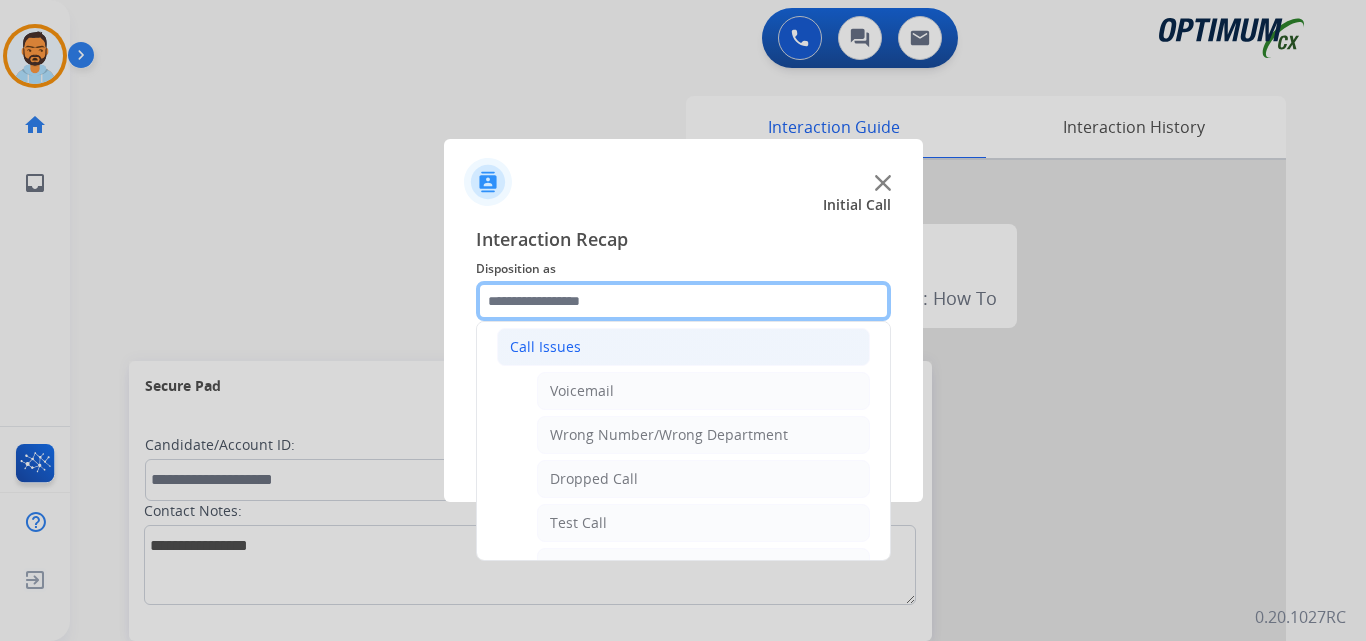 scroll, scrollTop: 190, scrollLeft: 0, axis: vertical 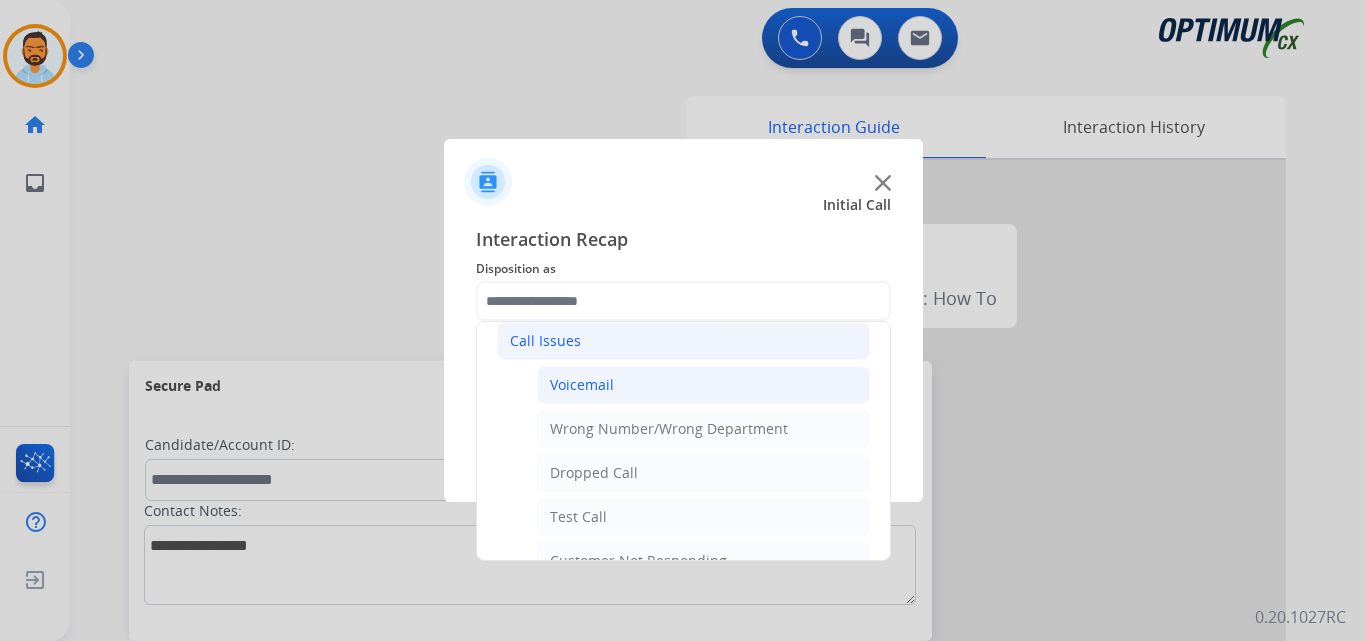 click on "Voicemail" 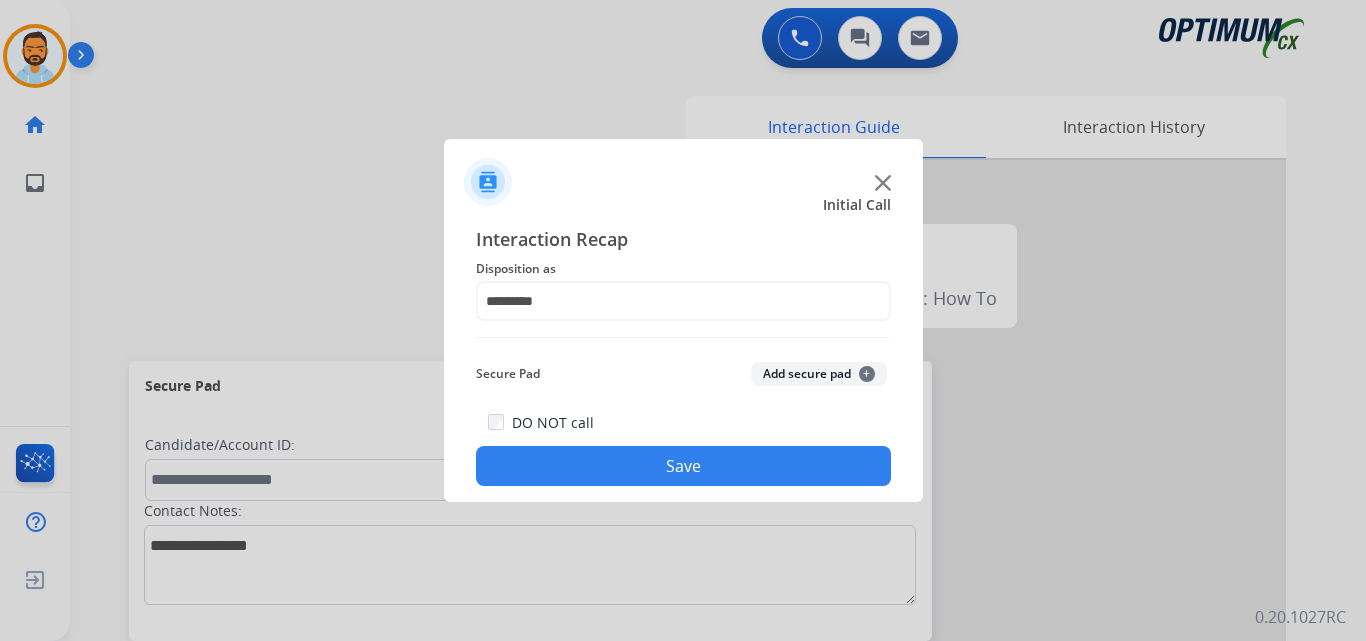 click on "Save" 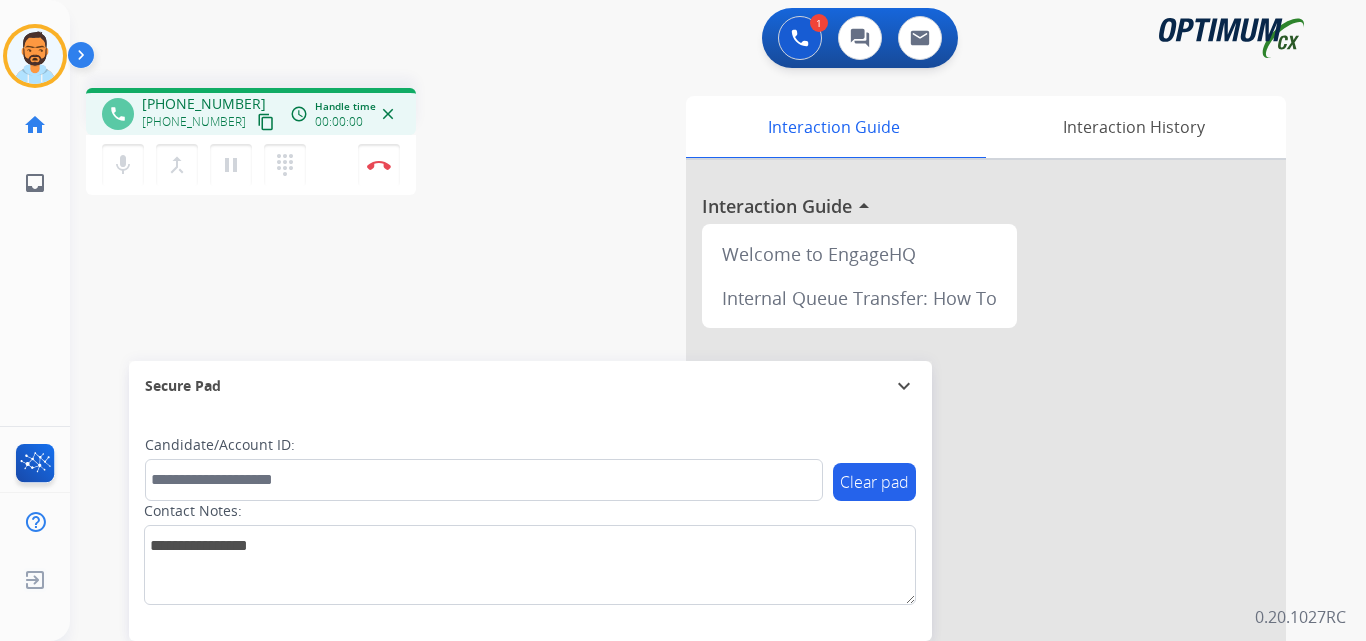 click on "content_copy" at bounding box center (266, 122) 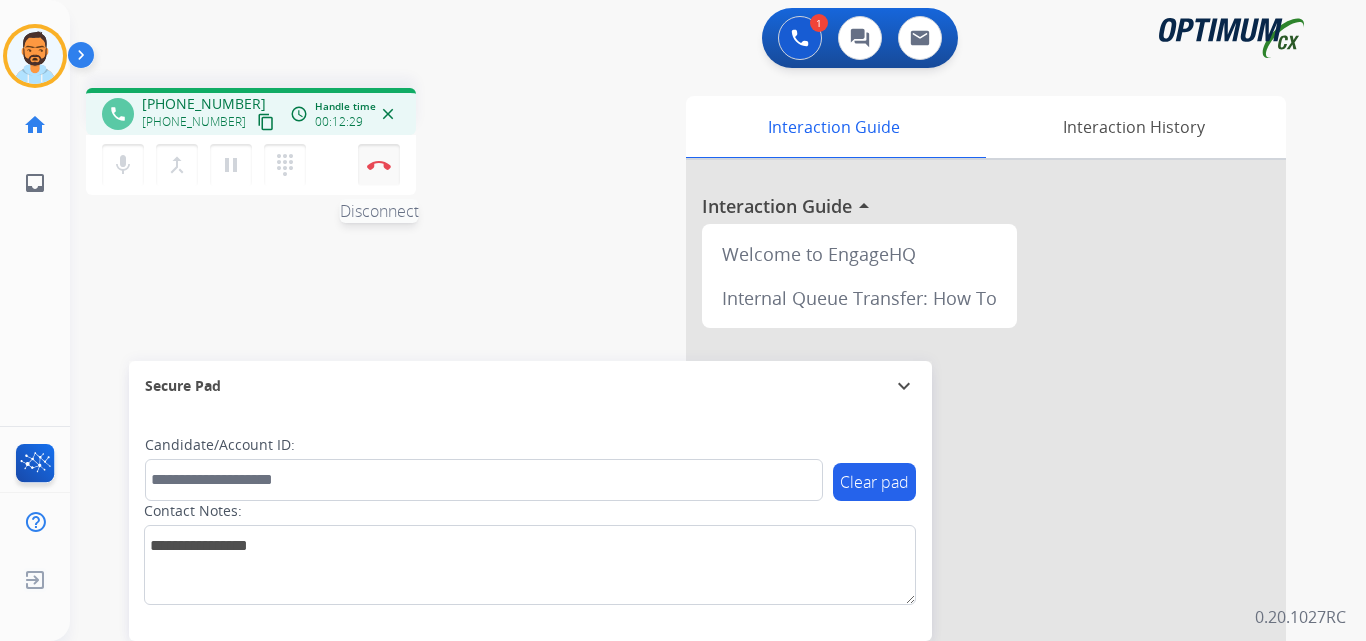 click at bounding box center (379, 165) 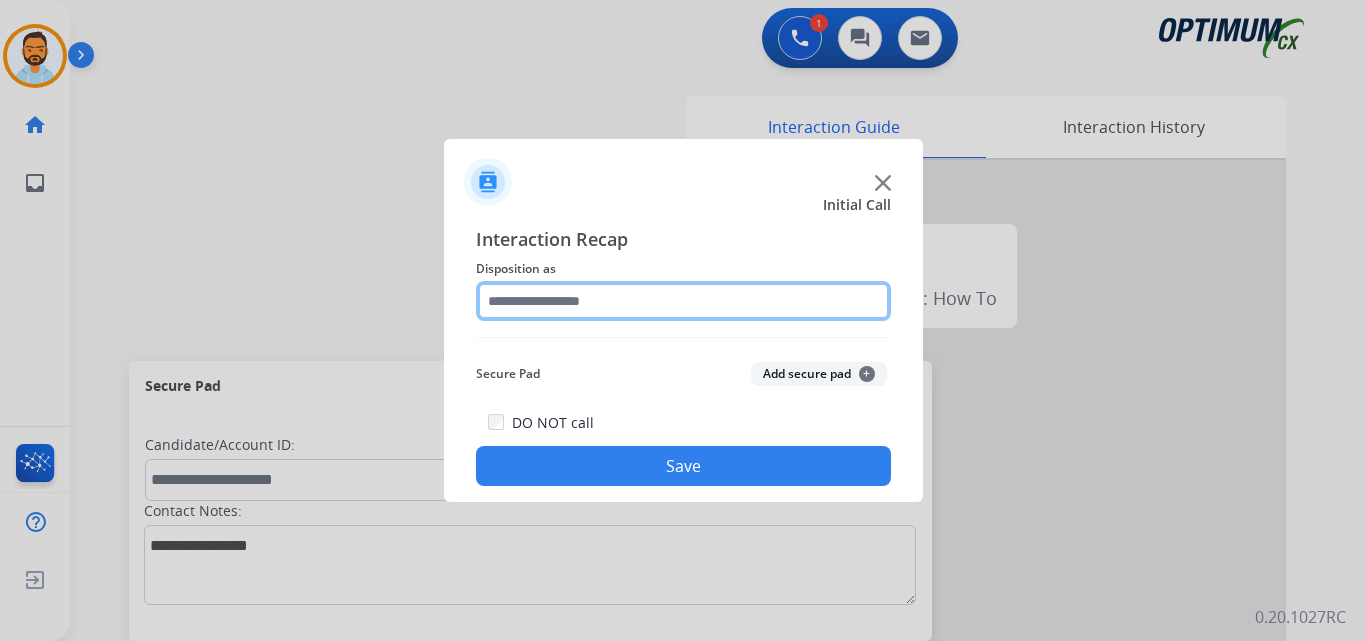 click 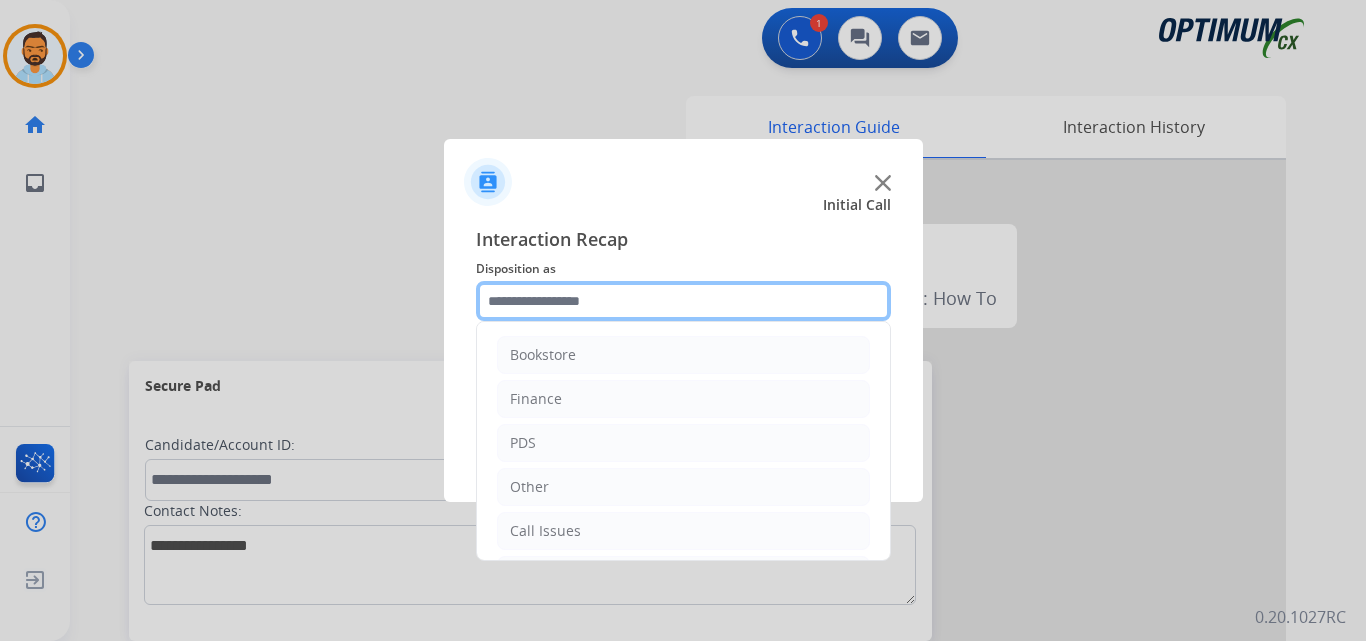 scroll, scrollTop: 136, scrollLeft: 0, axis: vertical 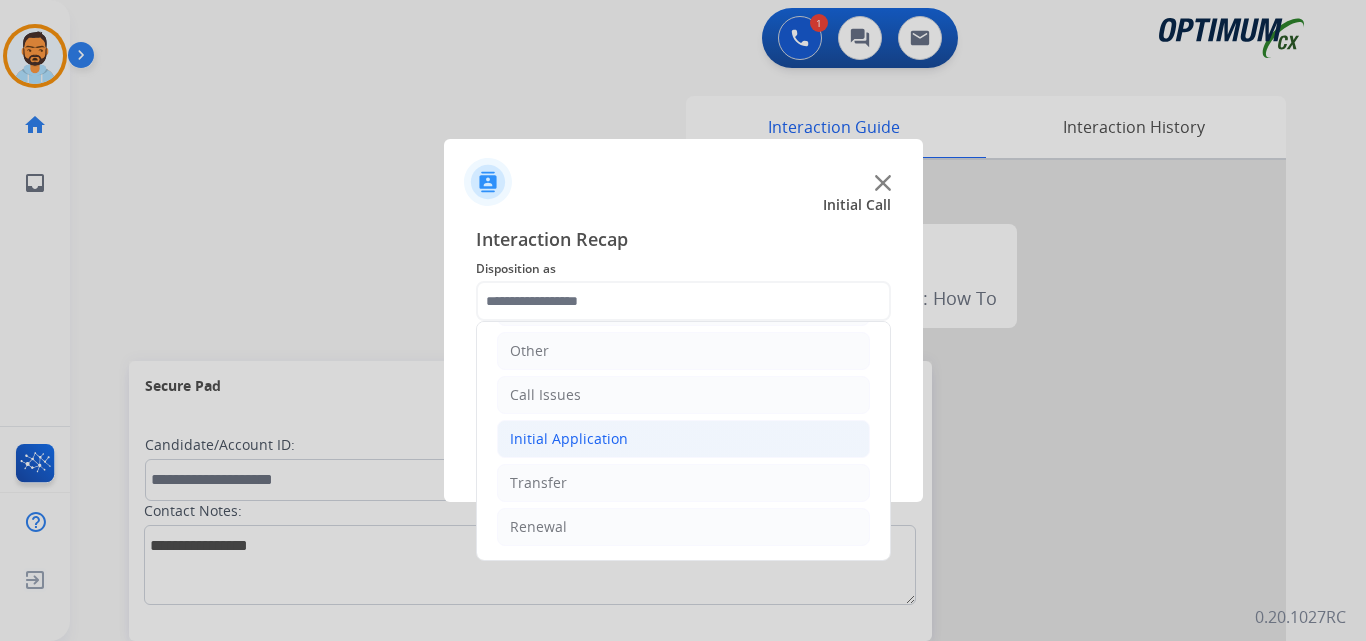 click on "Initial Application" 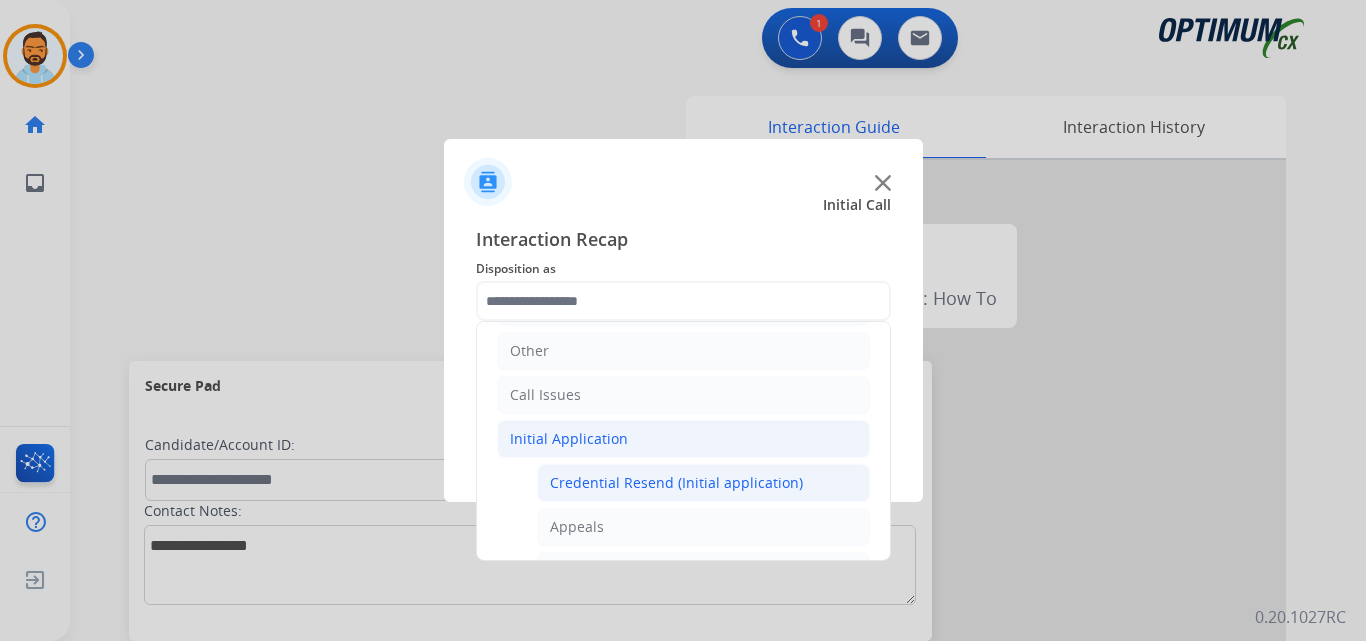 click on "Credential Resend (Initial application)" 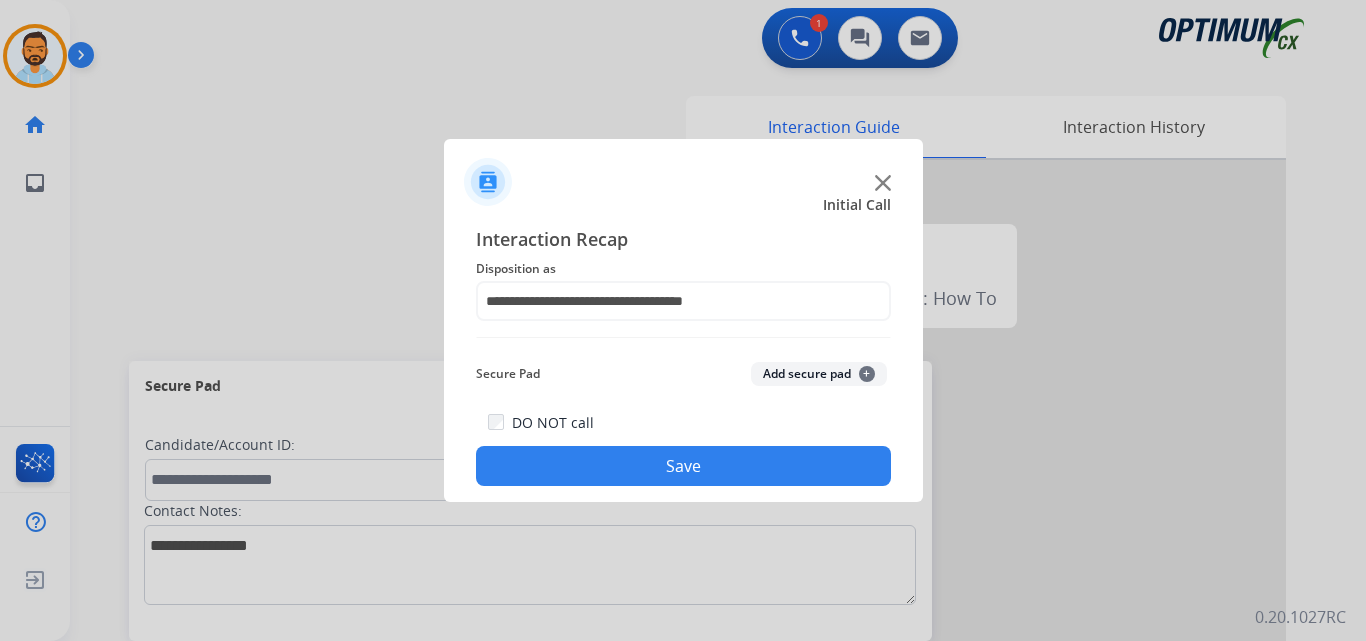 click on "Save" 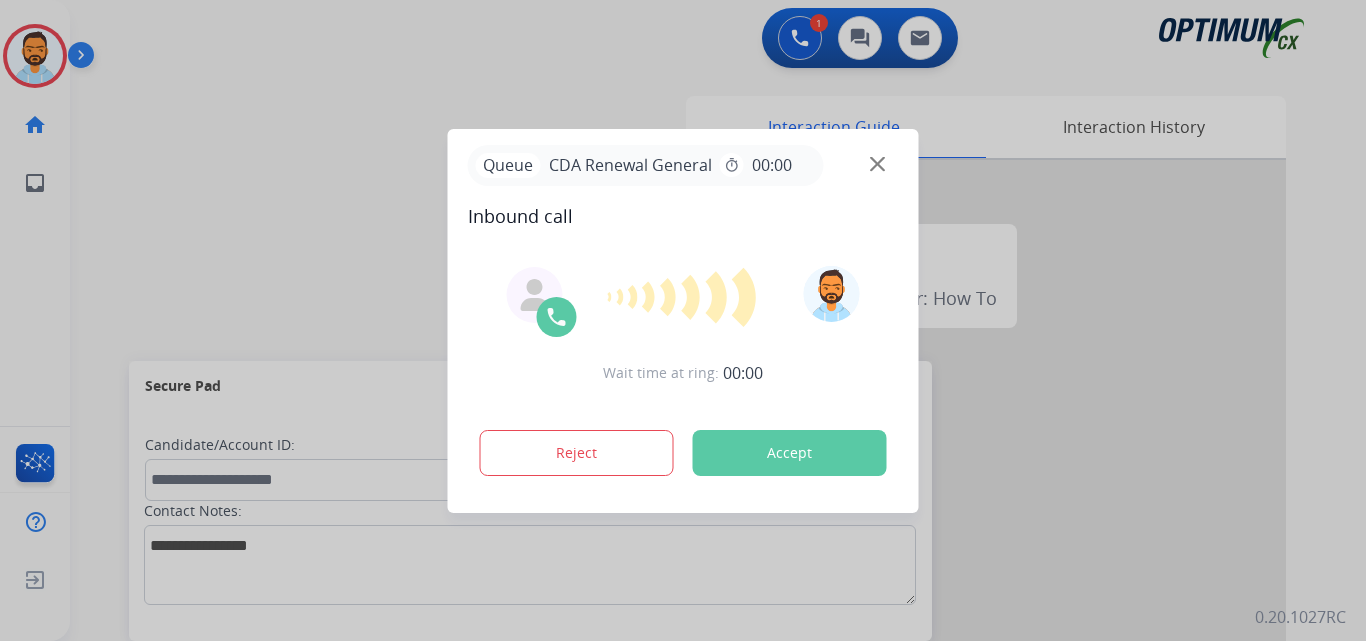 click on "Accept" at bounding box center (790, 453) 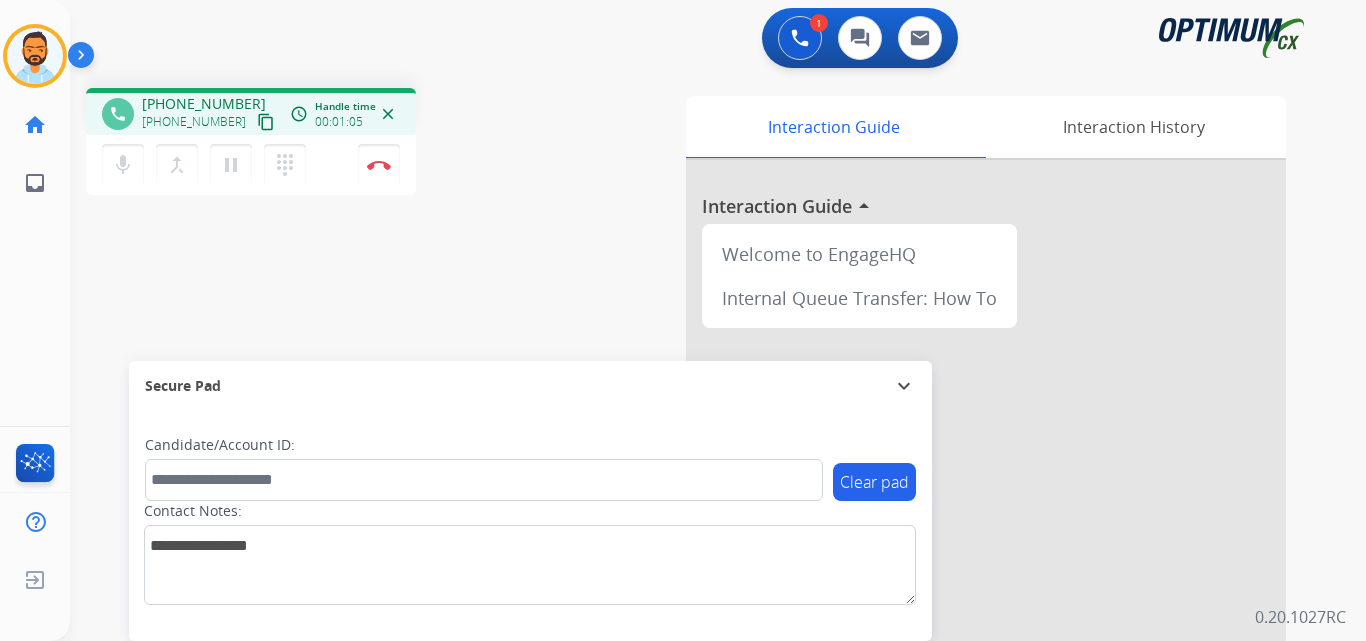 click on "content_copy" at bounding box center (266, 122) 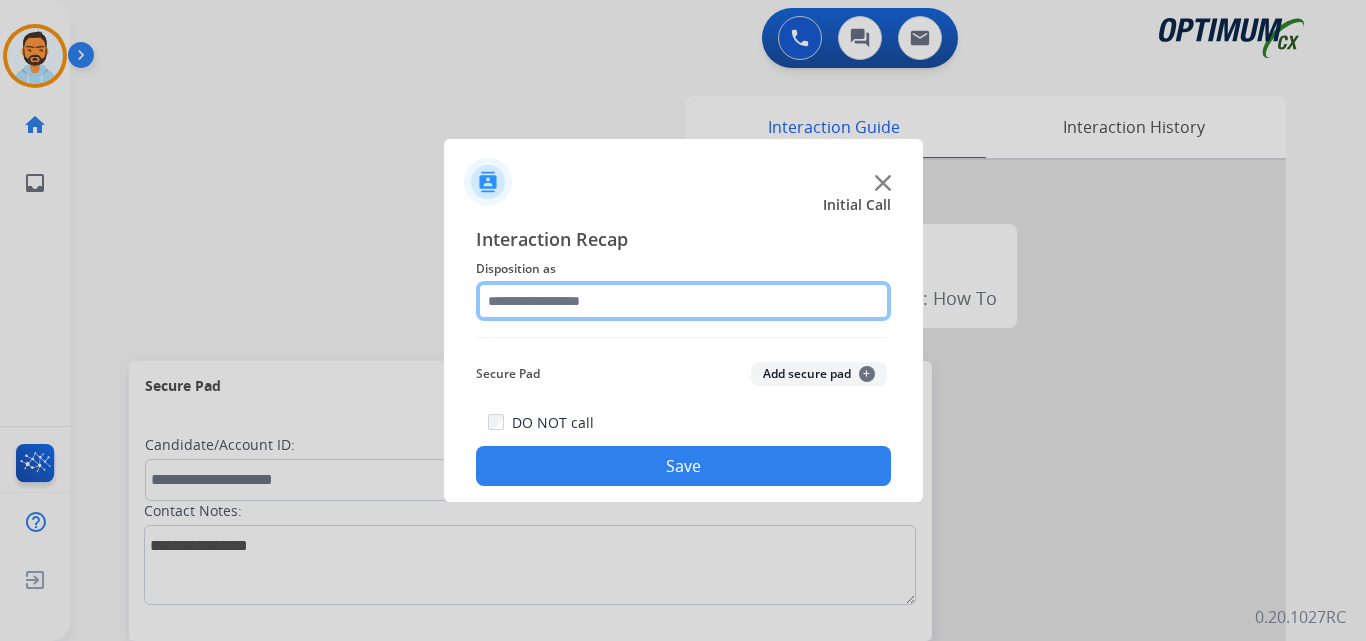 click 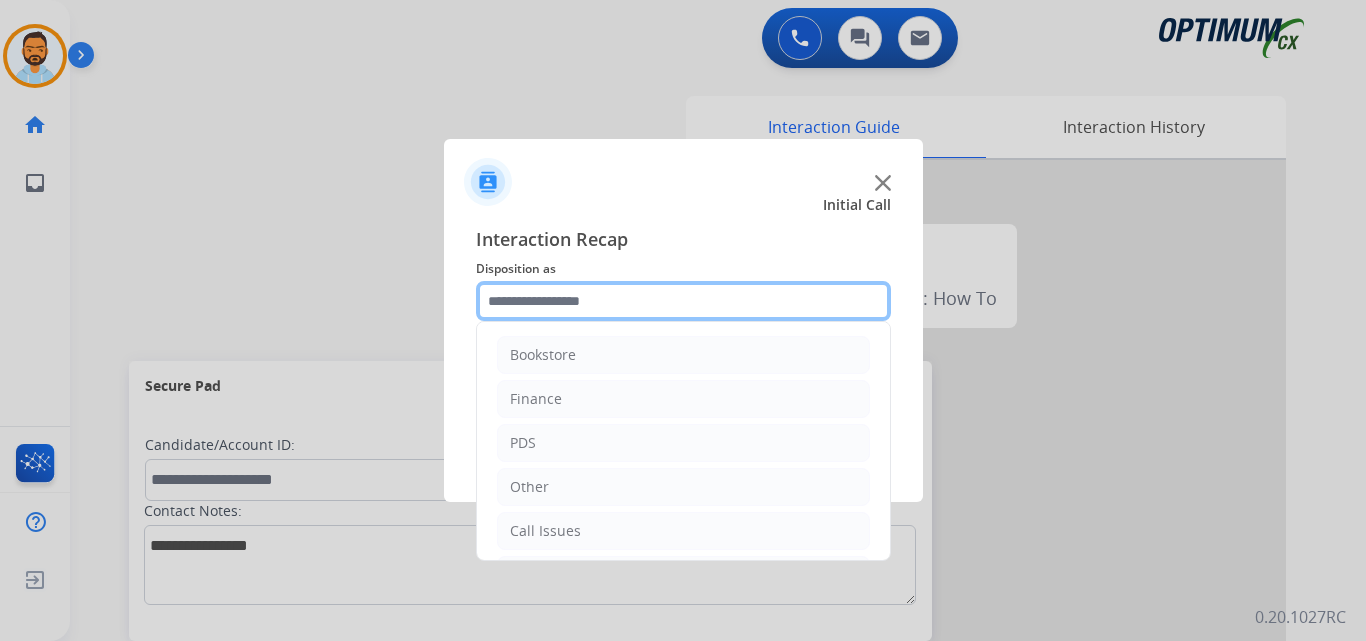 scroll, scrollTop: 136, scrollLeft: 0, axis: vertical 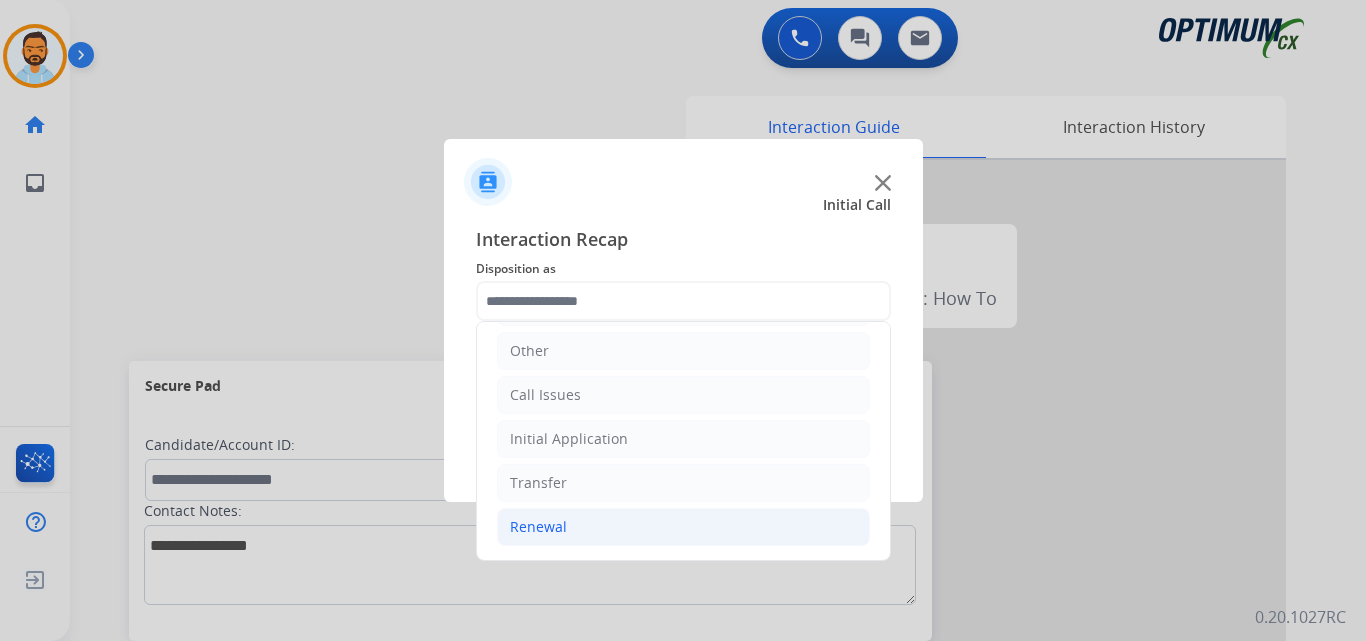 click on "Renewal" 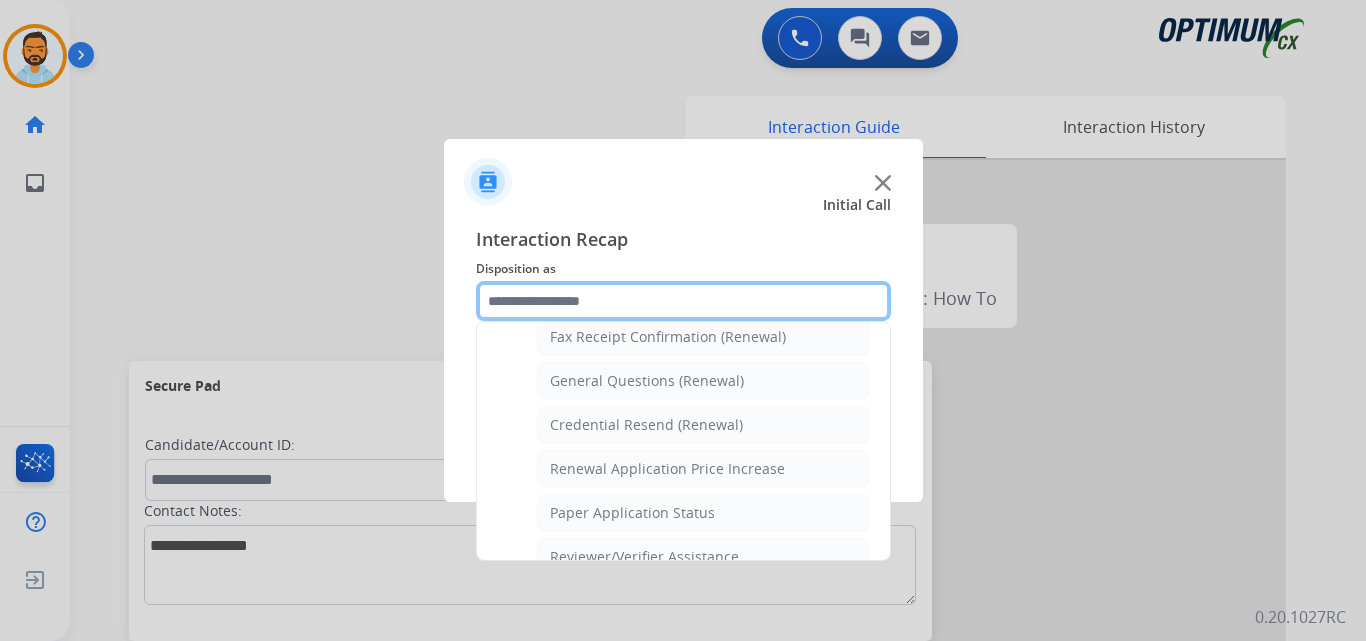 scroll, scrollTop: 549, scrollLeft: 0, axis: vertical 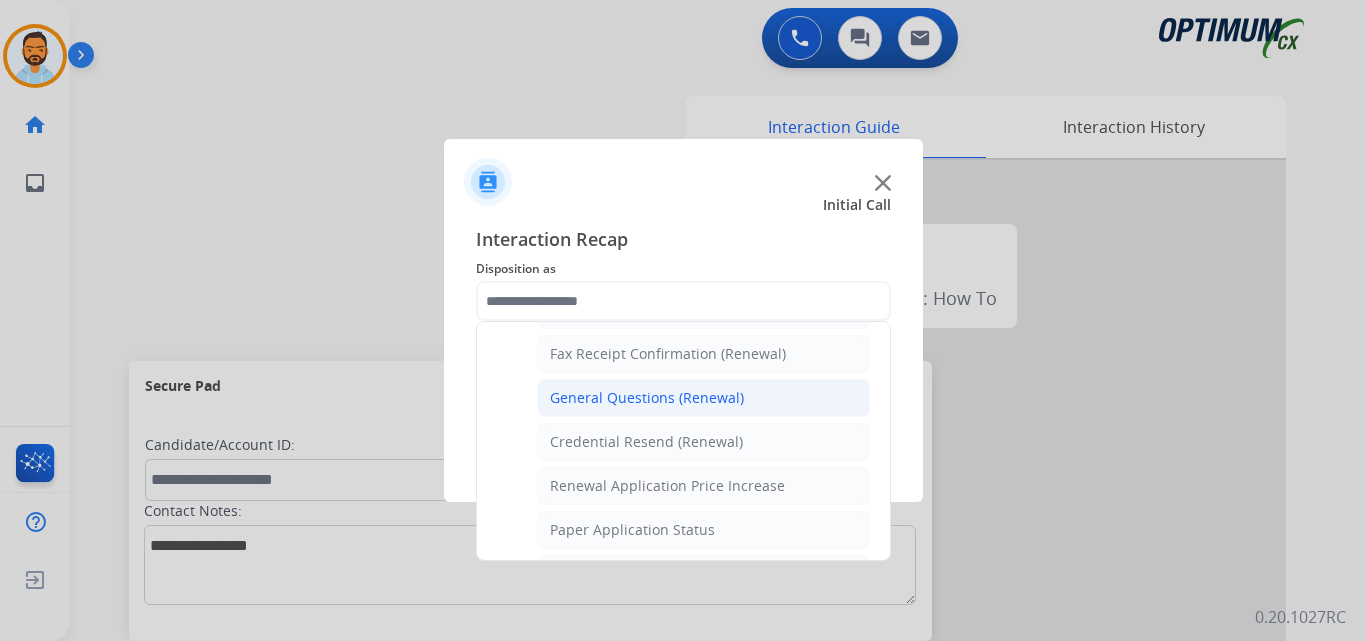 click on "General Questions (Renewal)" 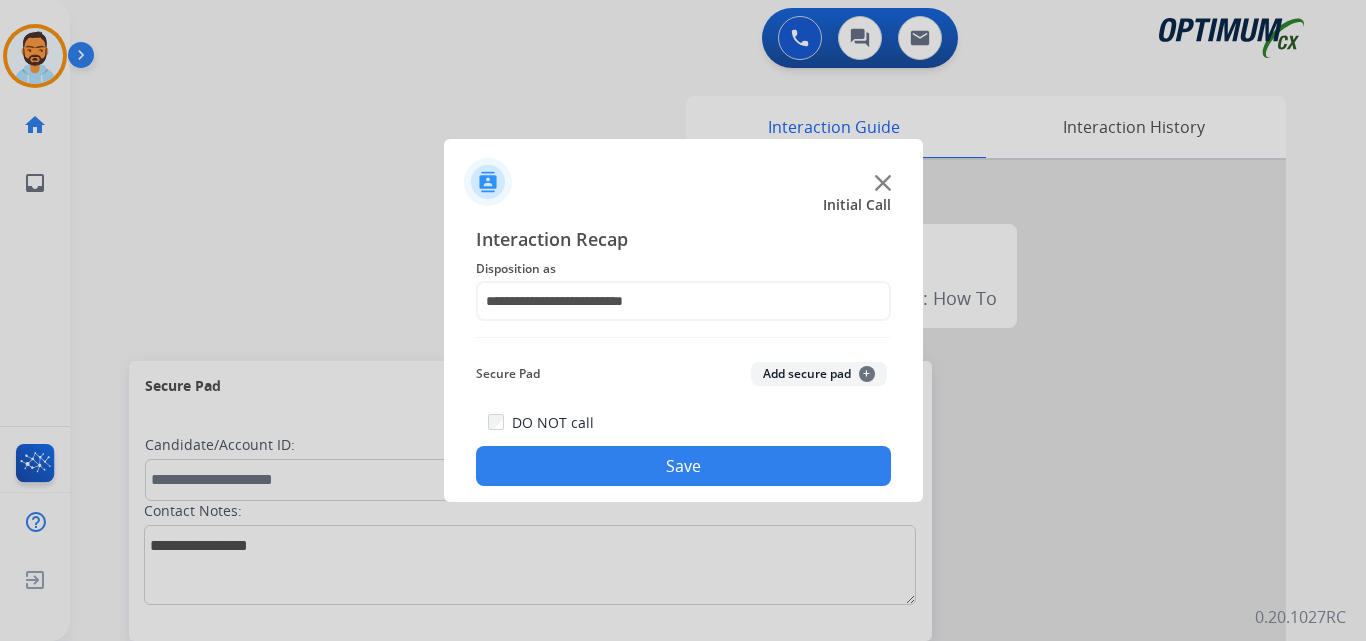 click on "Save" 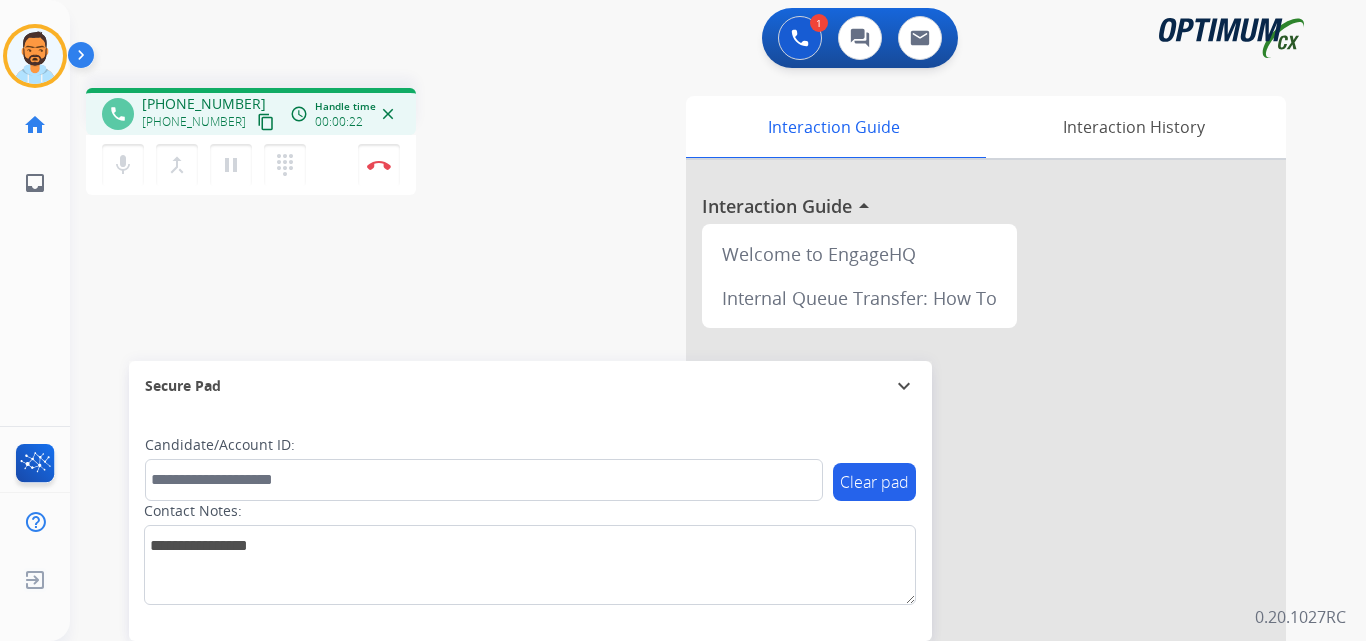 click on "content_copy" at bounding box center (266, 122) 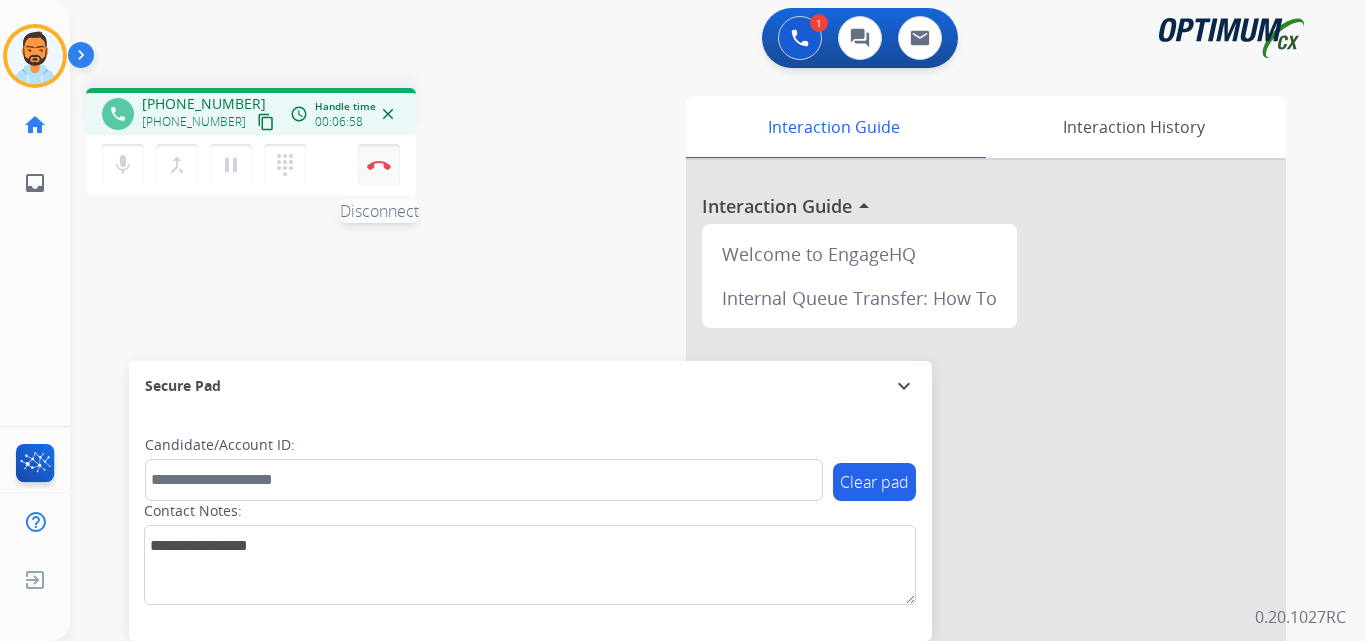 click at bounding box center (379, 165) 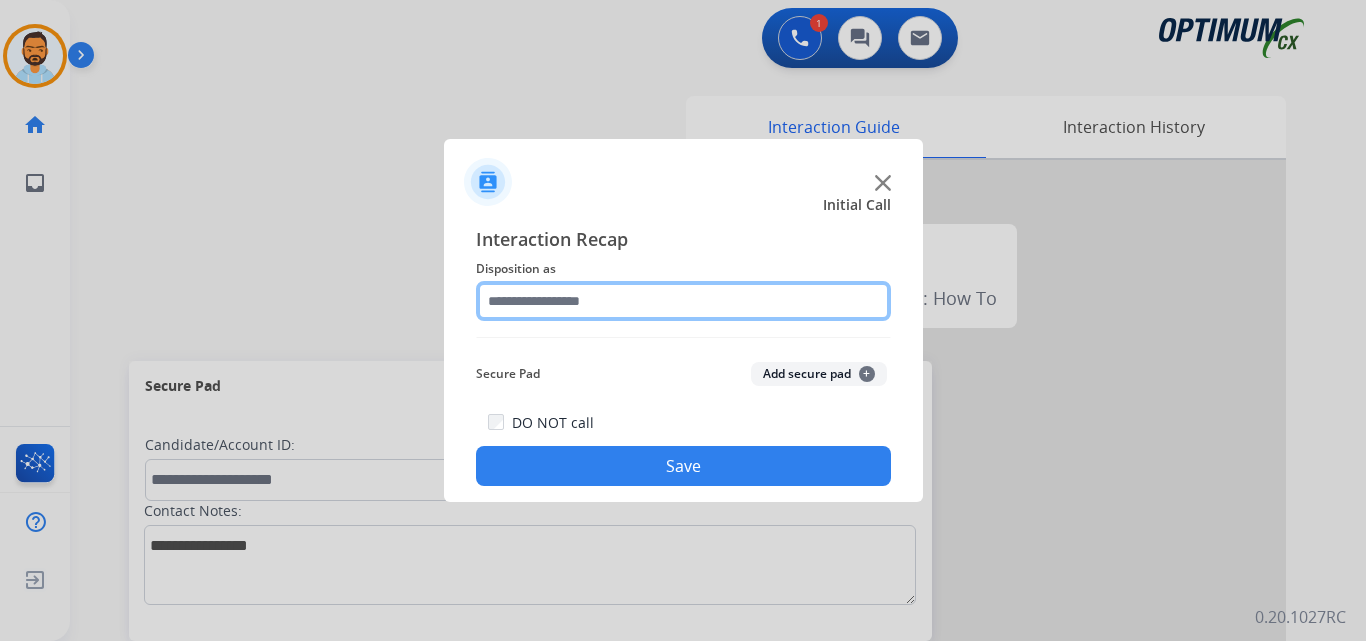 click 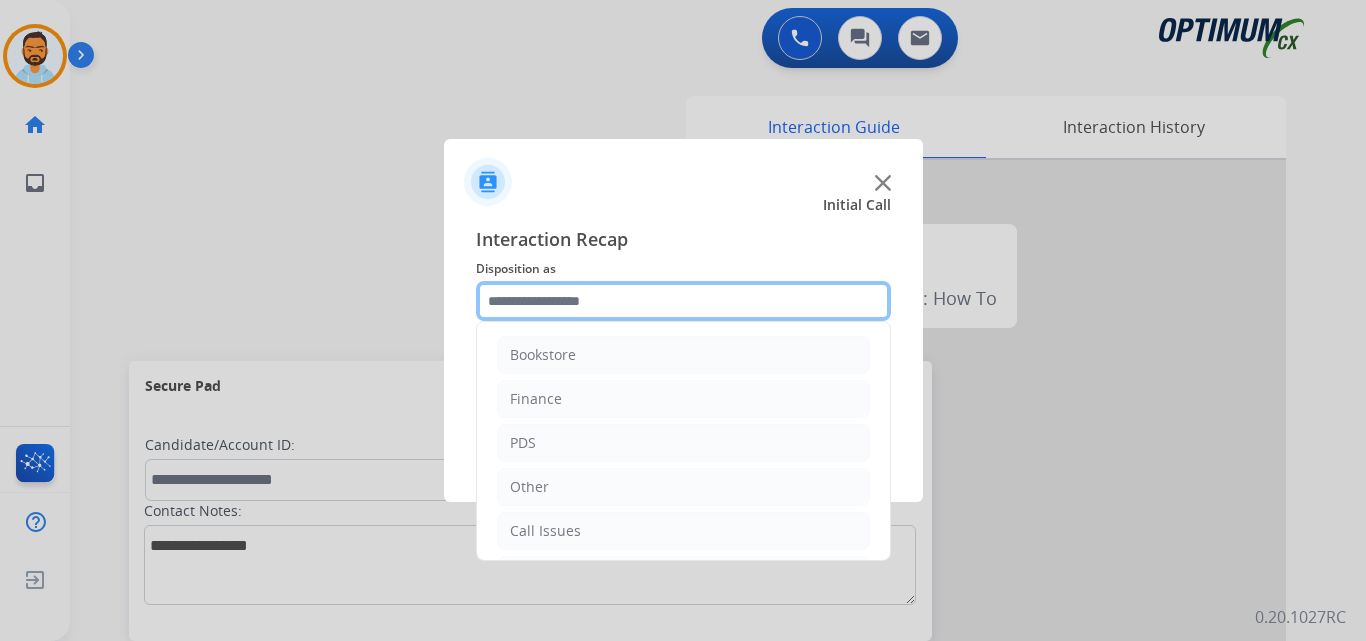 scroll, scrollTop: 136, scrollLeft: 0, axis: vertical 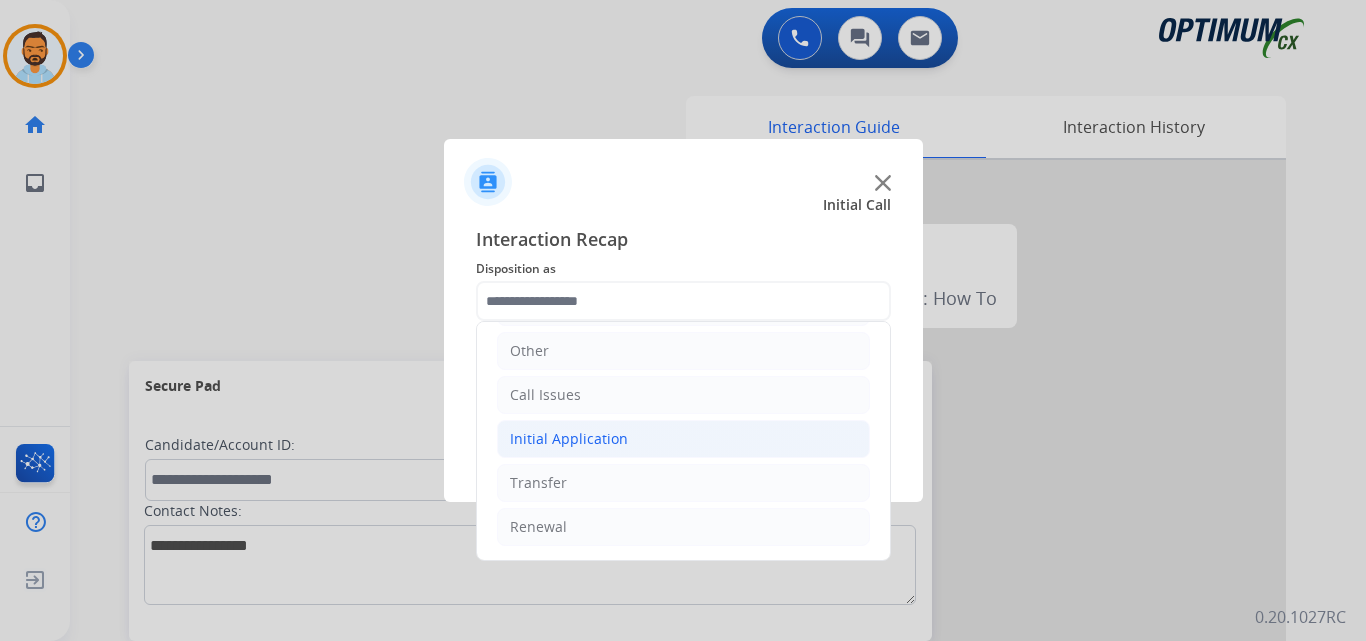 click on "Initial Application" 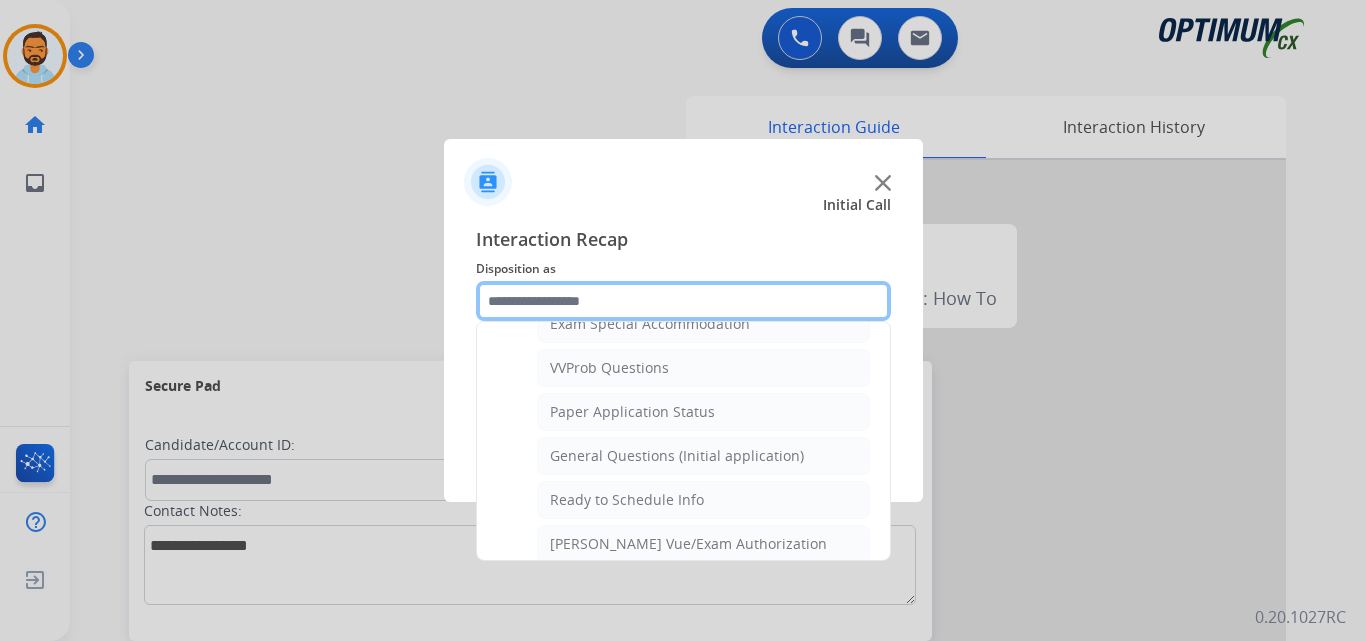 scroll, scrollTop: 1068, scrollLeft: 0, axis: vertical 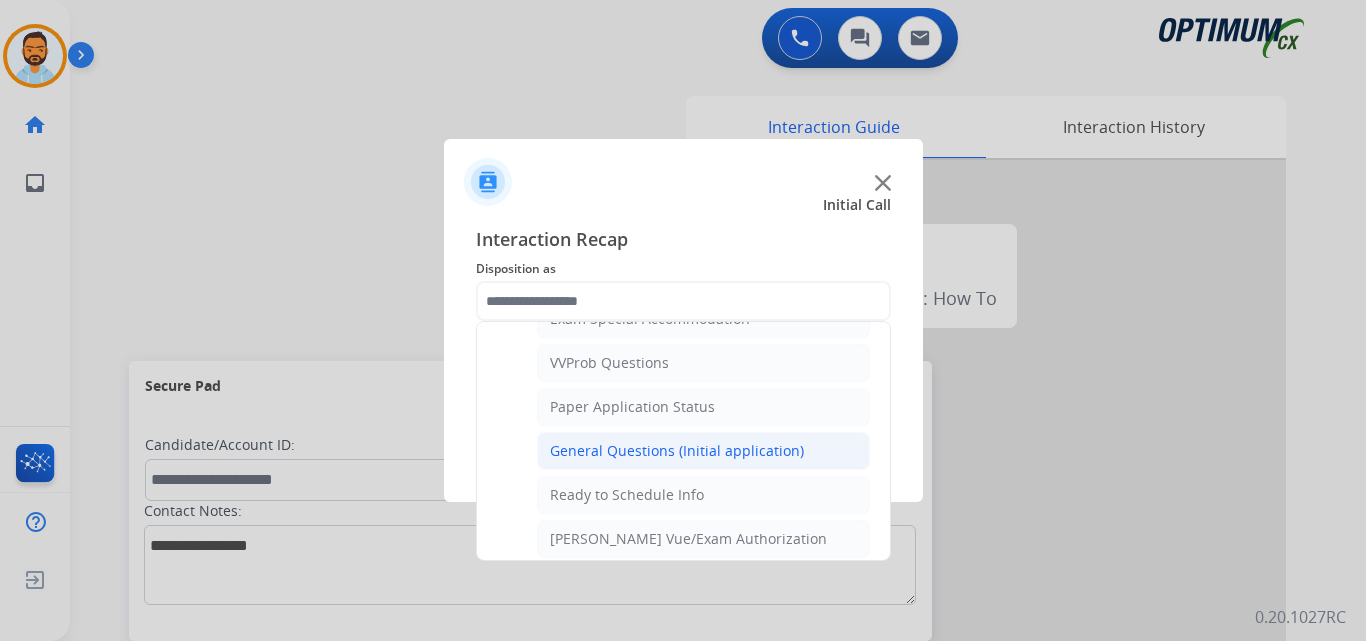 click on "General Questions (Initial application)" 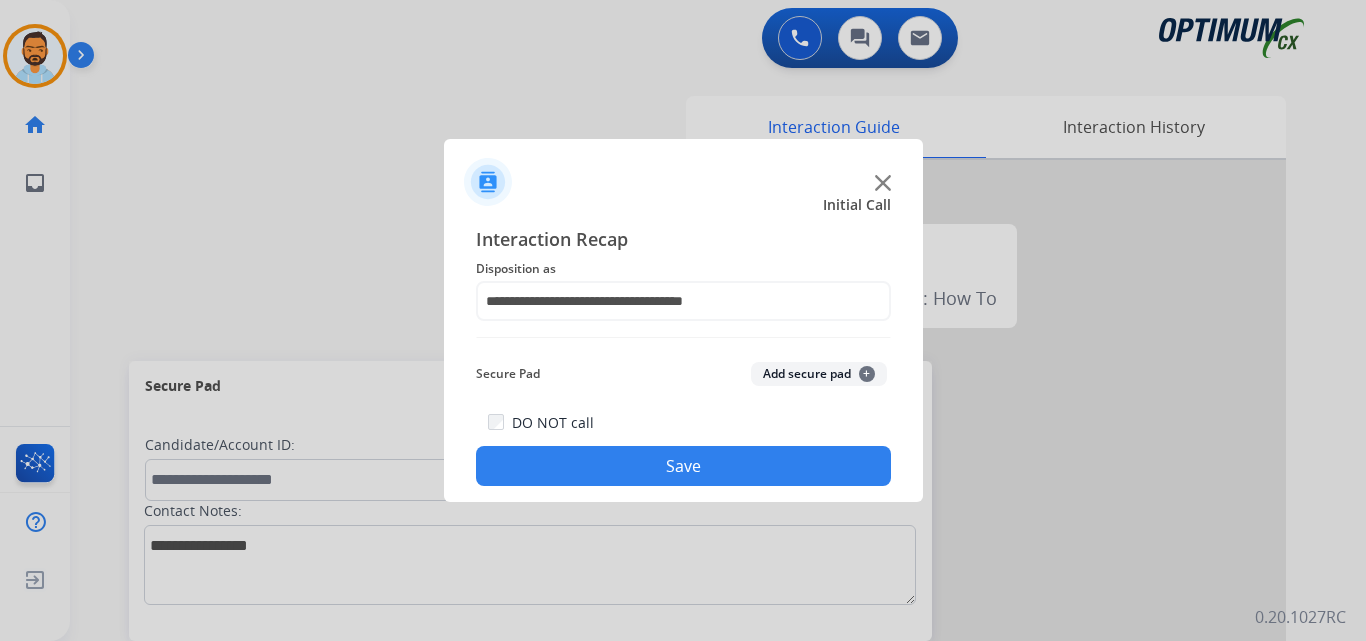 click on "Save" 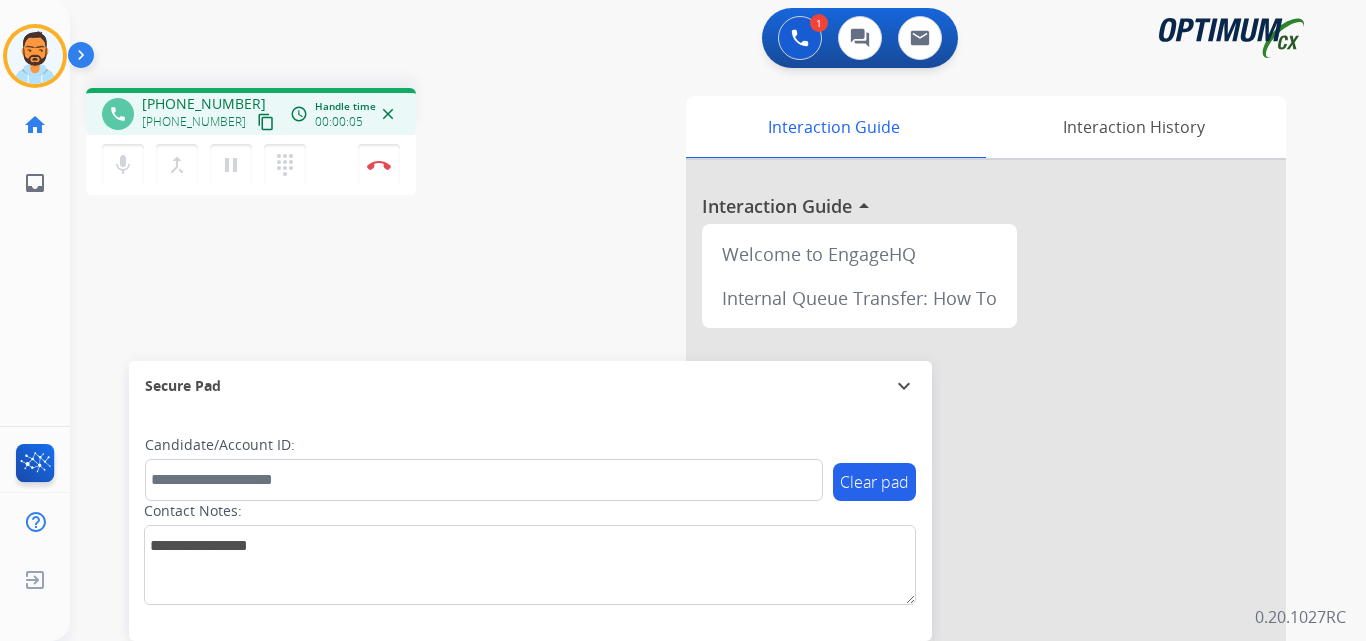 click on "content_copy" at bounding box center [266, 122] 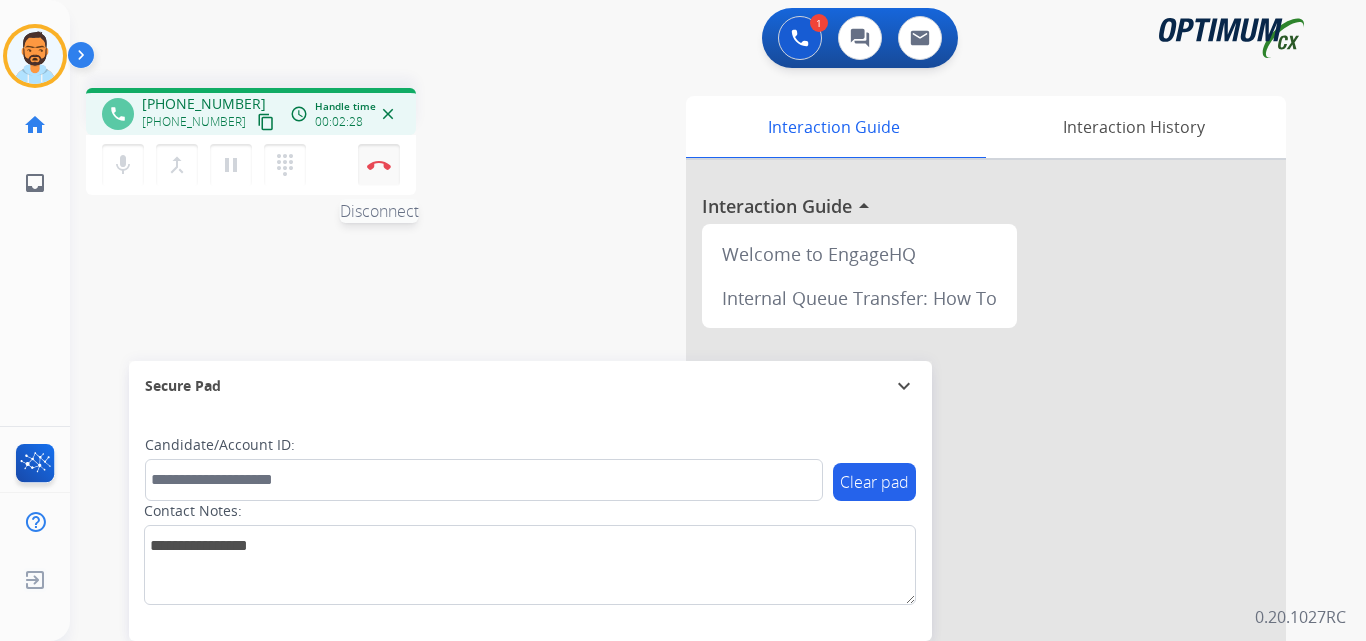 click at bounding box center [379, 165] 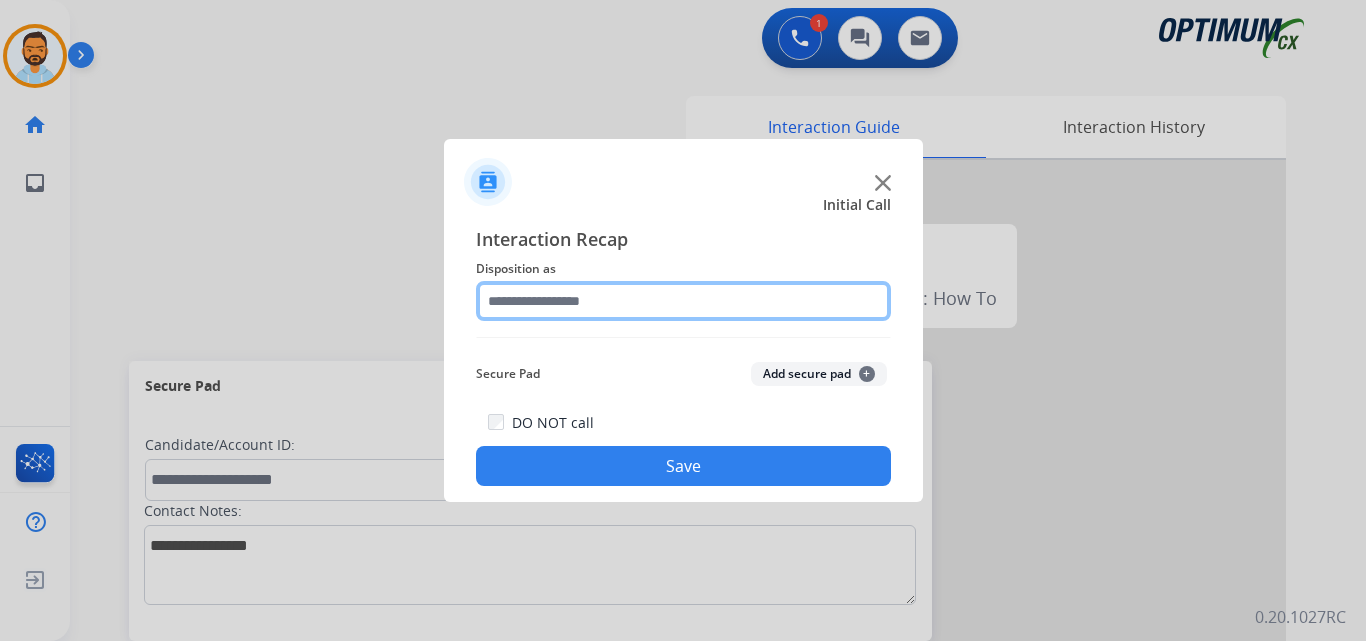 click 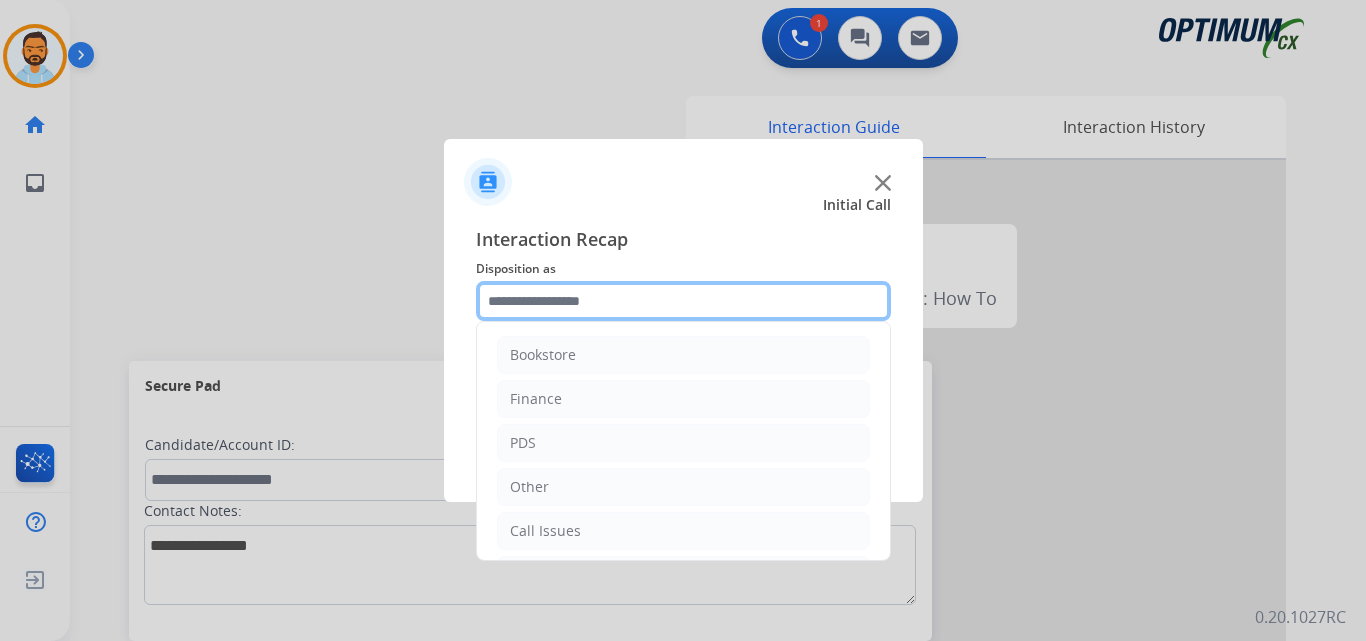 scroll, scrollTop: 136, scrollLeft: 0, axis: vertical 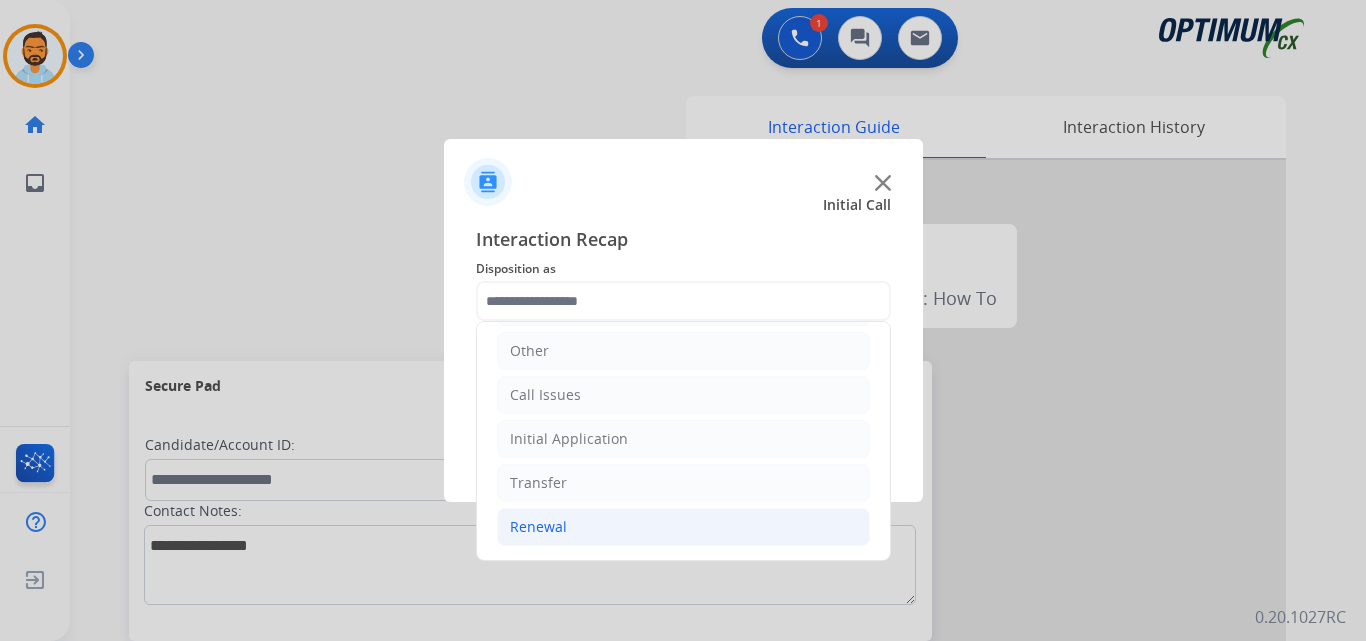 click on "Renewal" 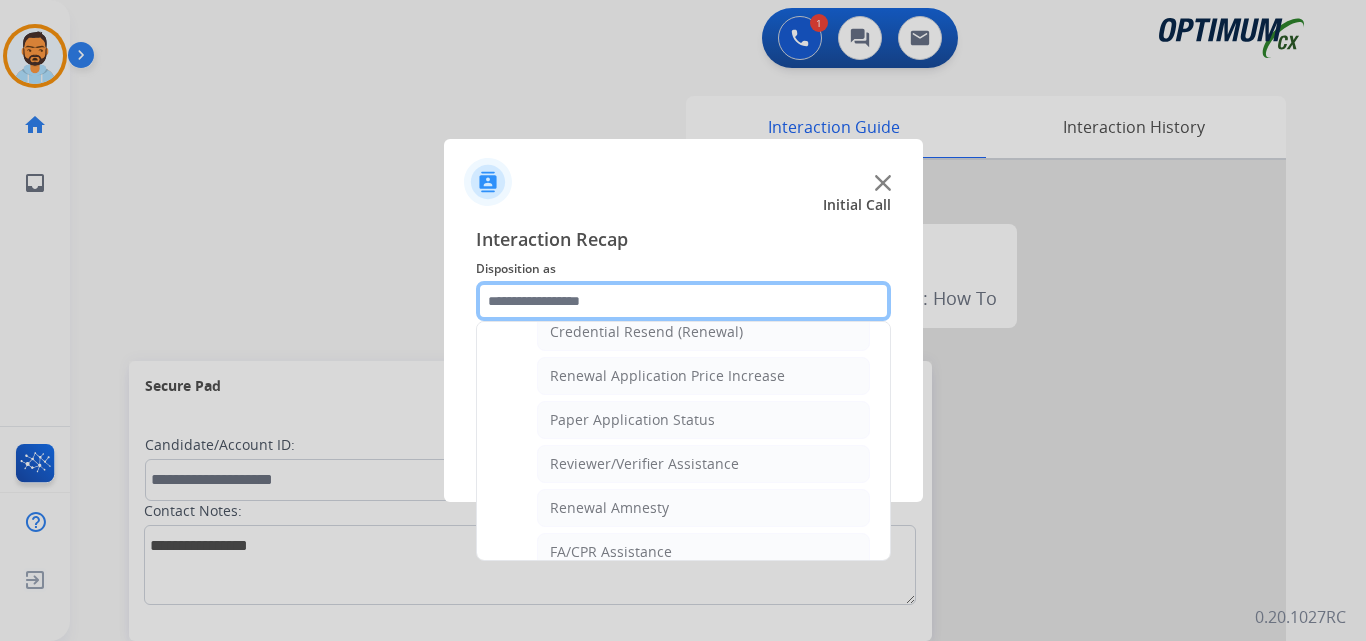 scroll, scrollTop: 772, scrollLeft: 0, axis: vertical 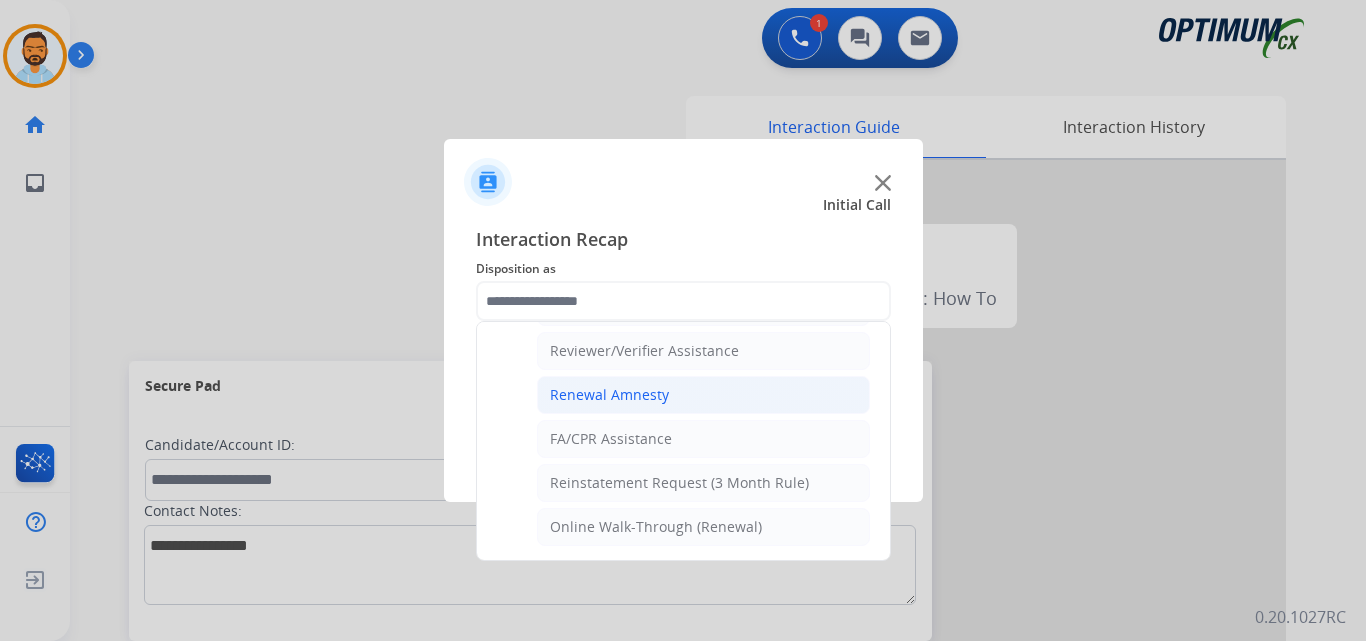 click on "Renewal Amnesty" 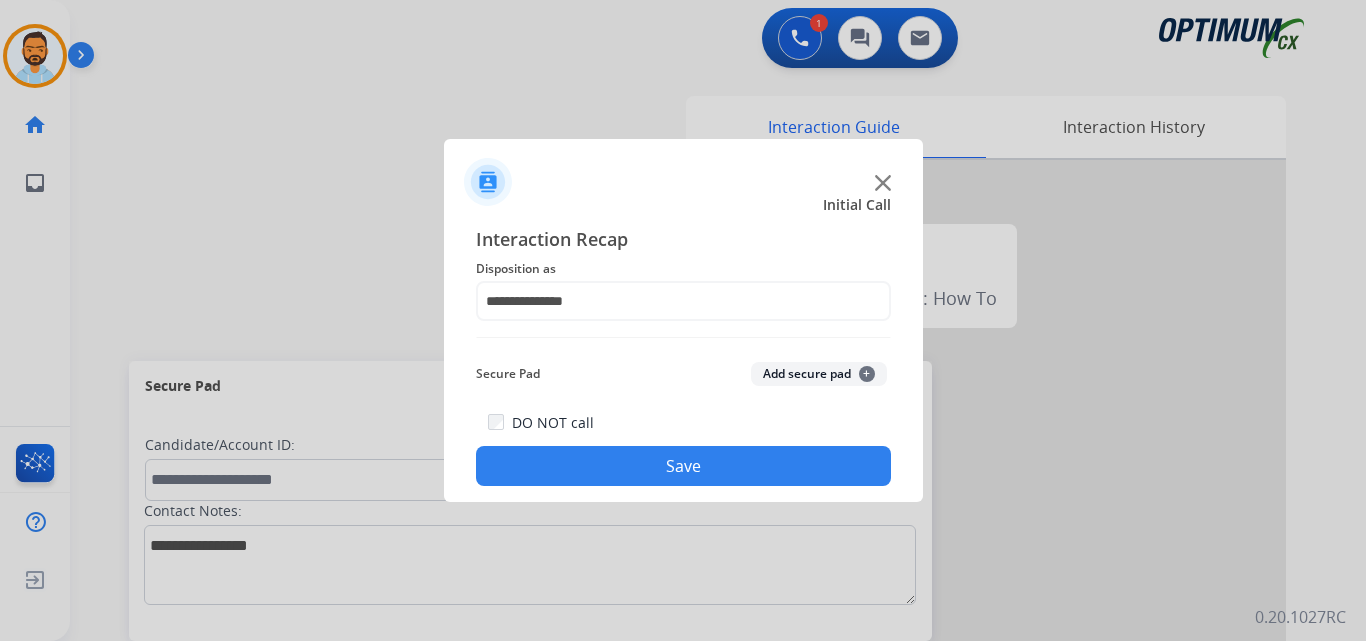click on "Save" 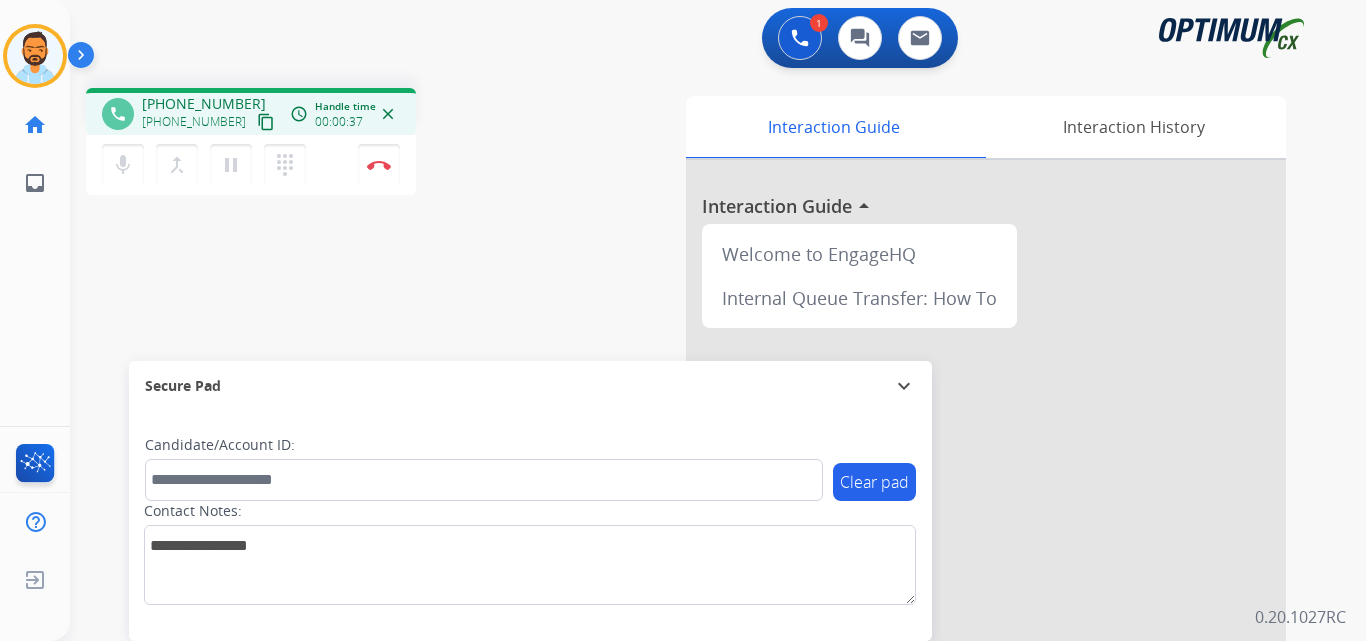 click on "content_copy" at bounding box center [266, 122] 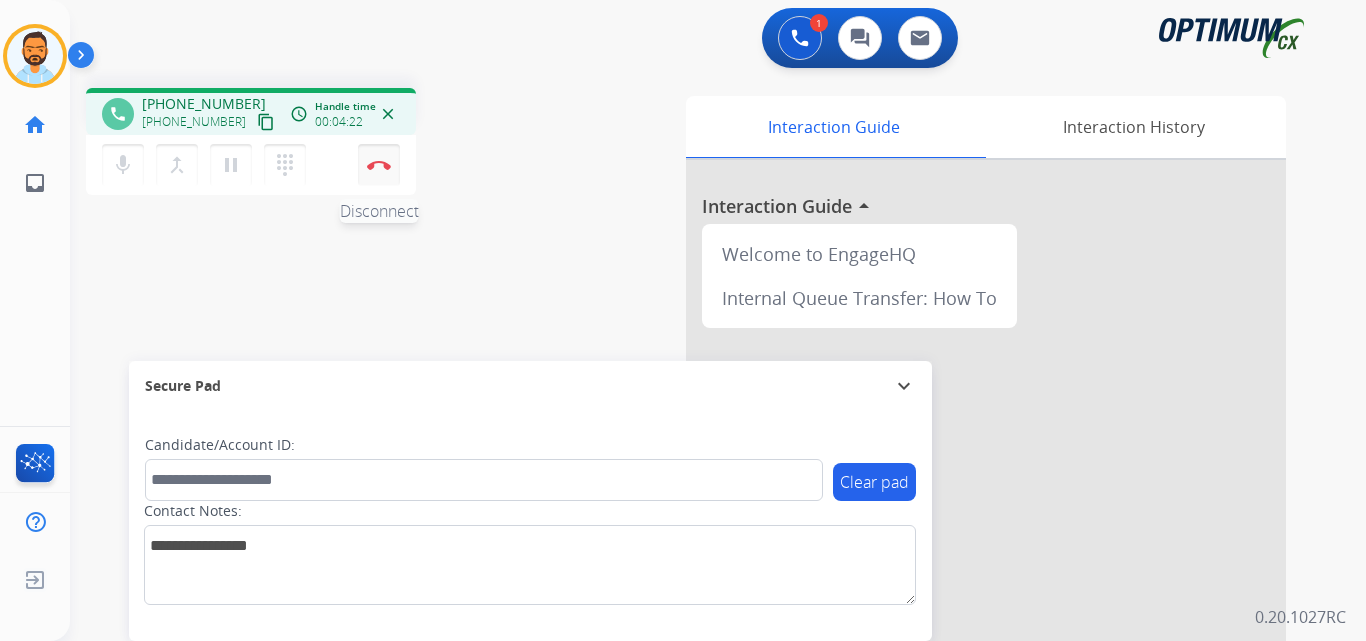 click at bounding box center (379, 165) 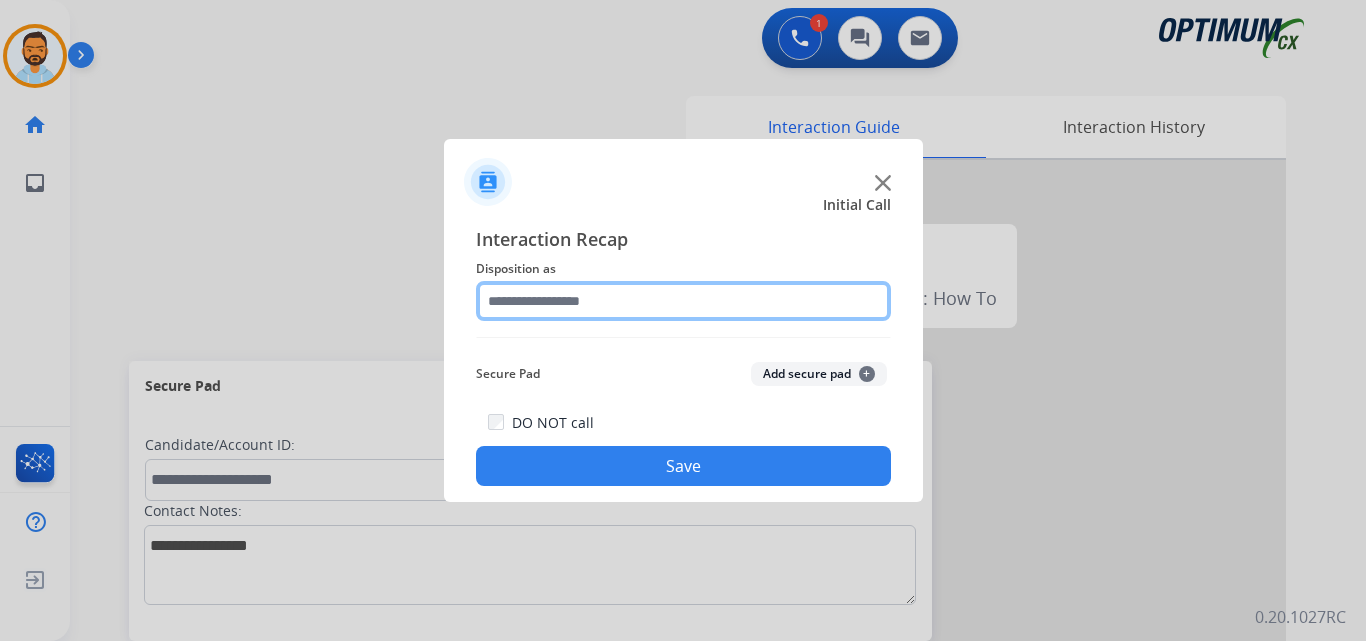 click 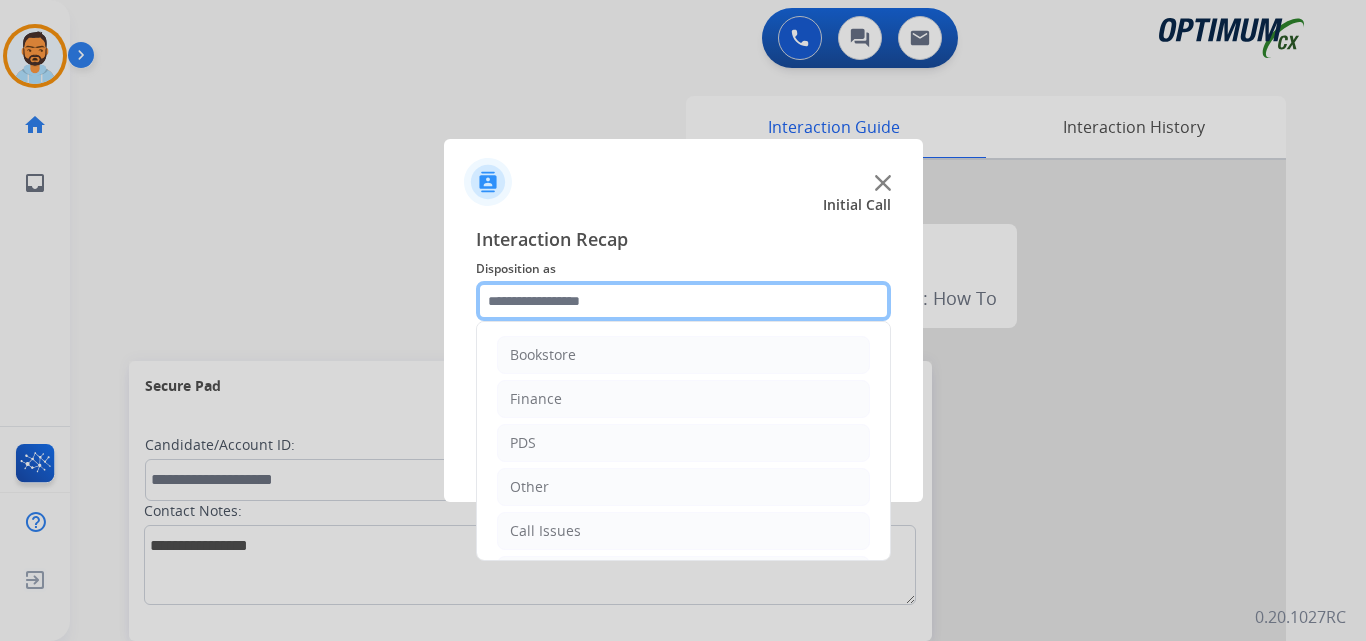 scroll, scrollTop: 136, scrollLeft: 0, axis: vertical 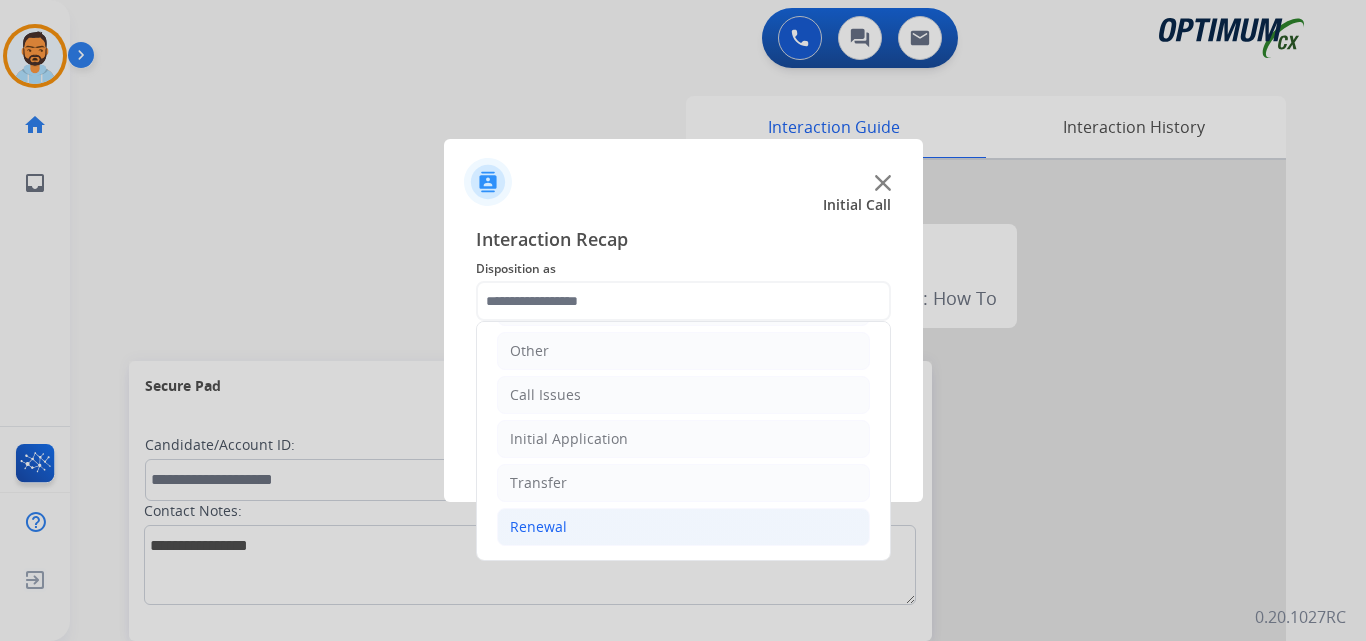 click on "Renewal" 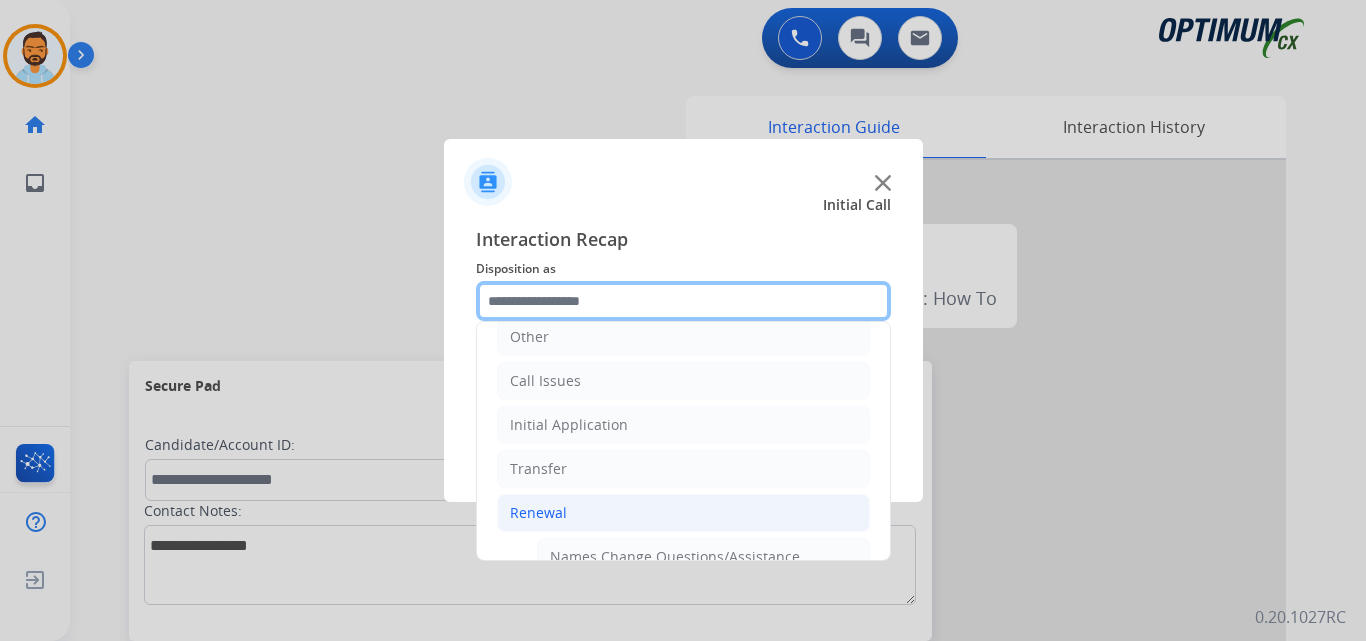 scroll, scrollTop: 155, scrollLeft: 0, axis: vertical 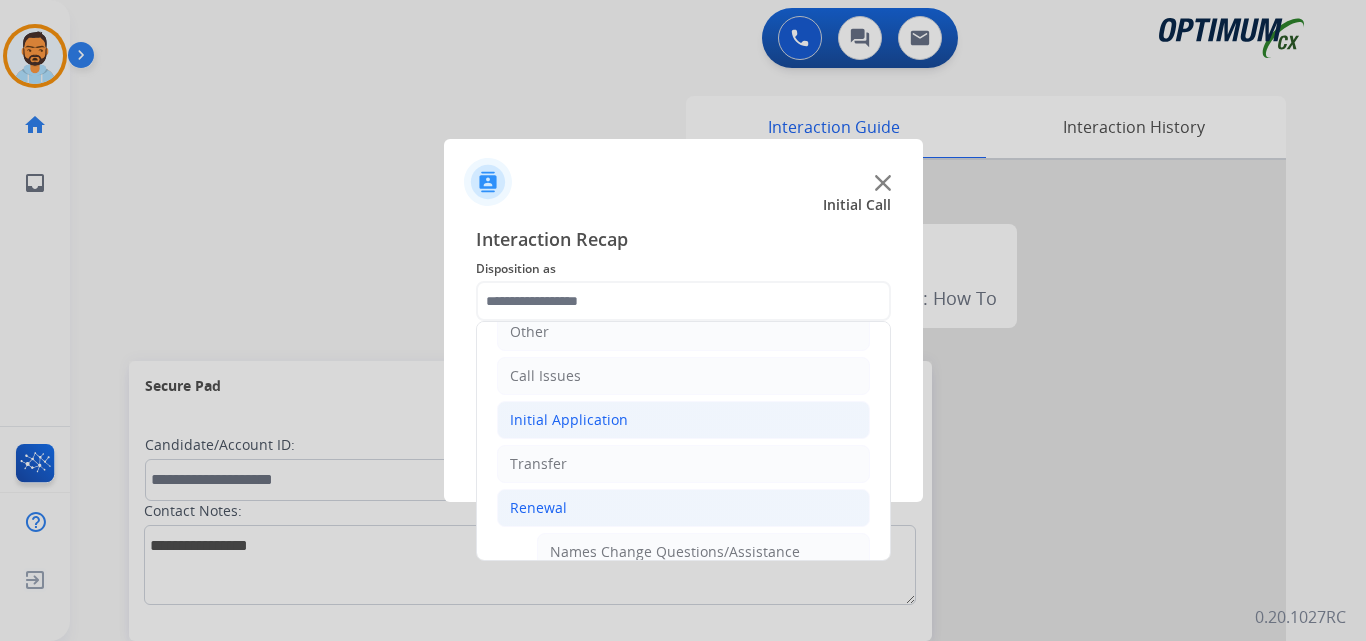 click on "Initial Application" 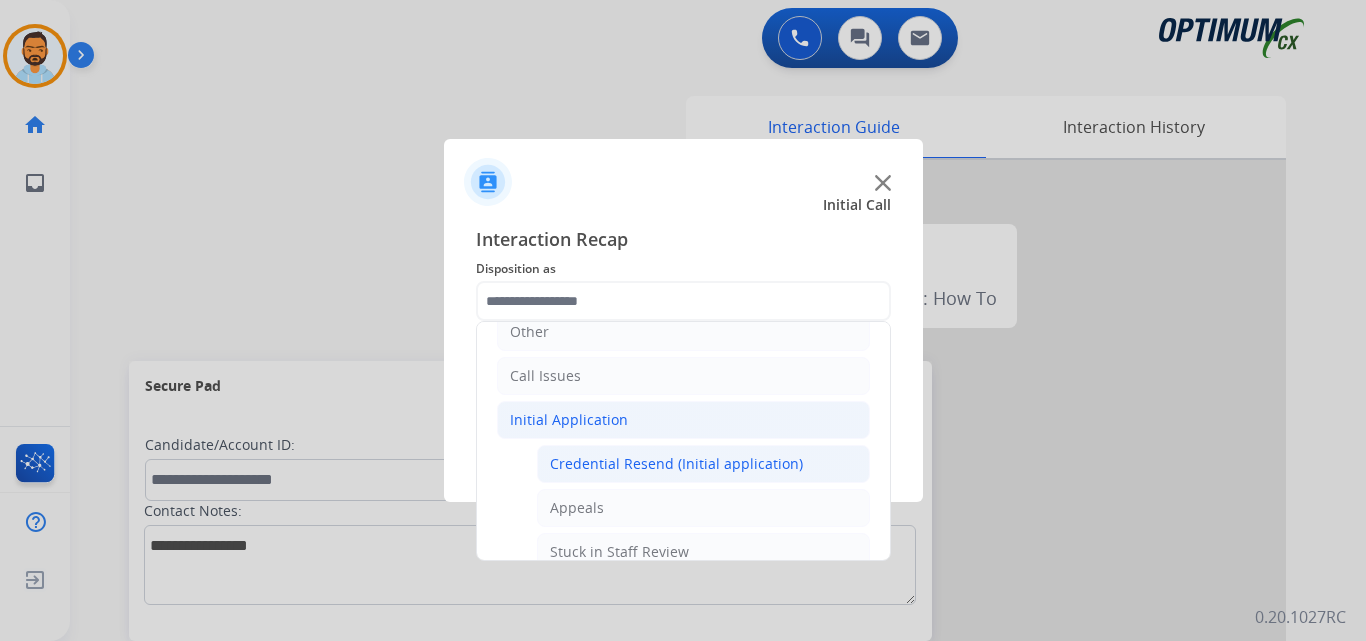 click on "Credential Resend (Initial application)" 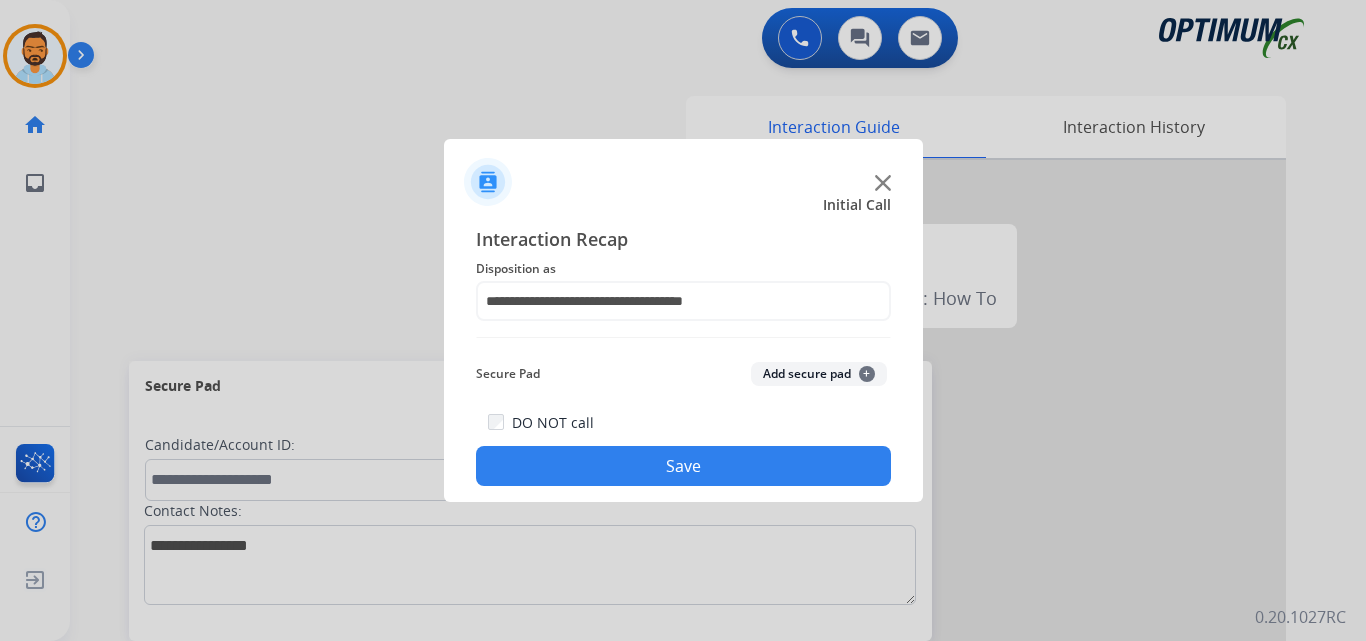 click on "Save" 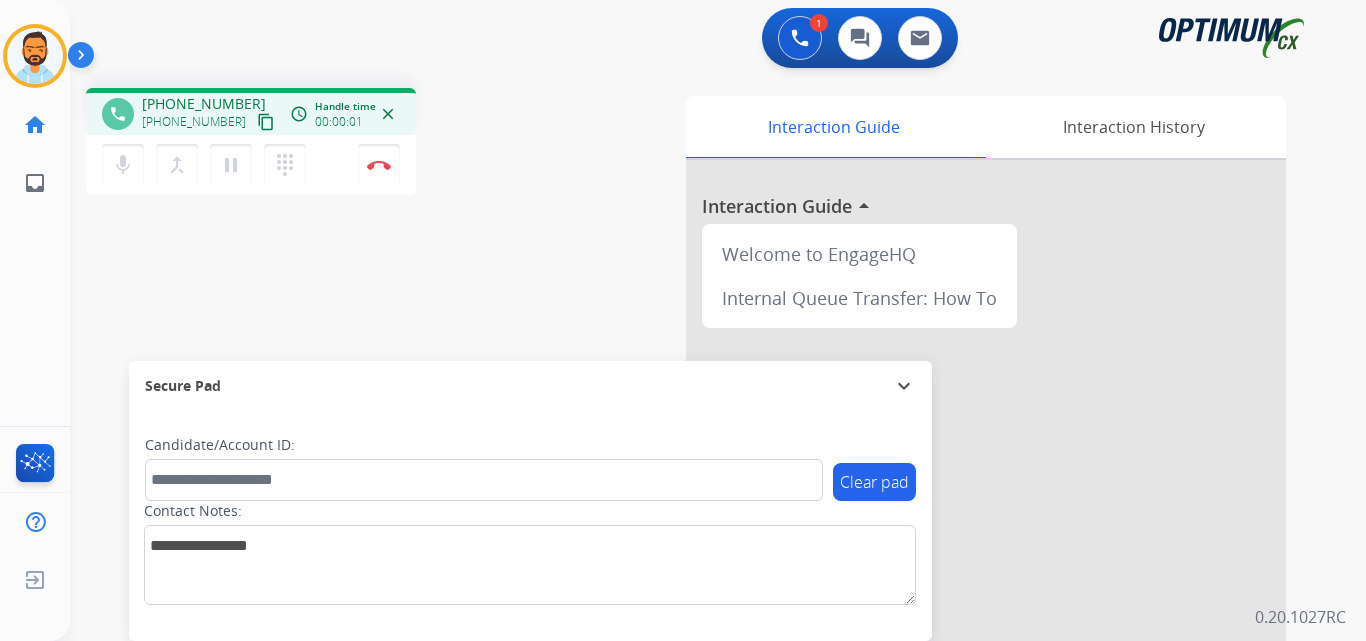 click on "content_copy" at bounding box center [266, 122] 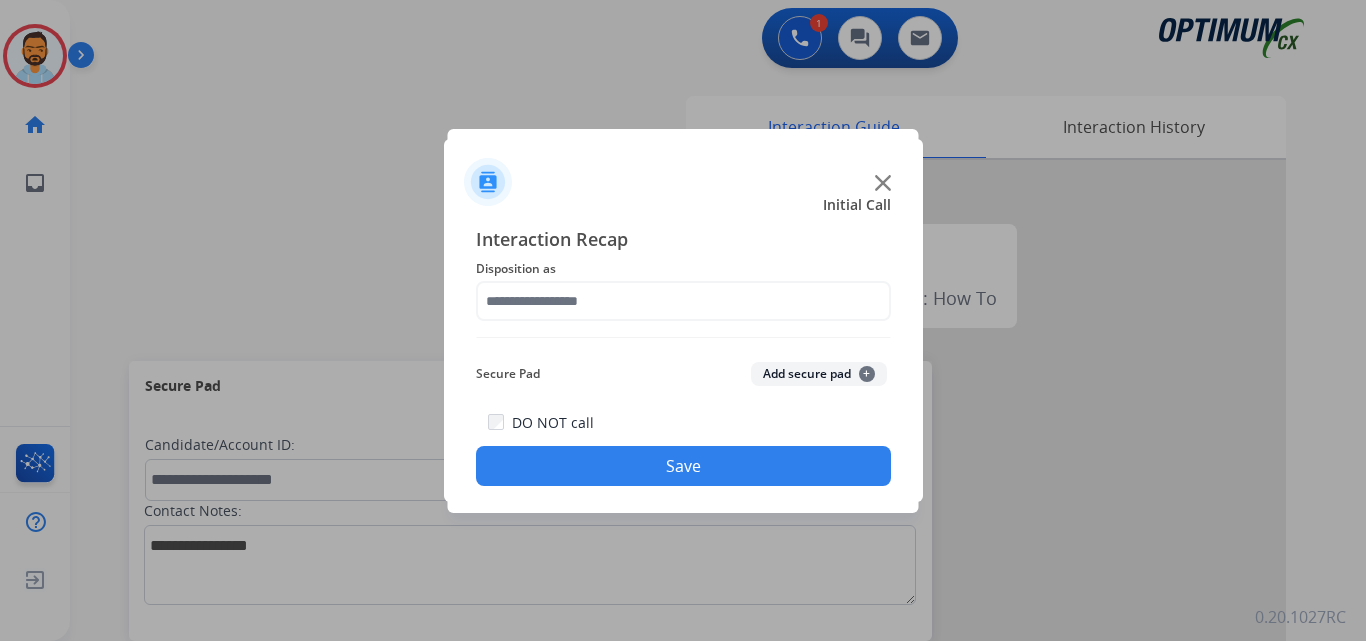 click on "Interaction Recap Disposition as    Secure Pad  Add secure pad  +  DO NOT call  Save" 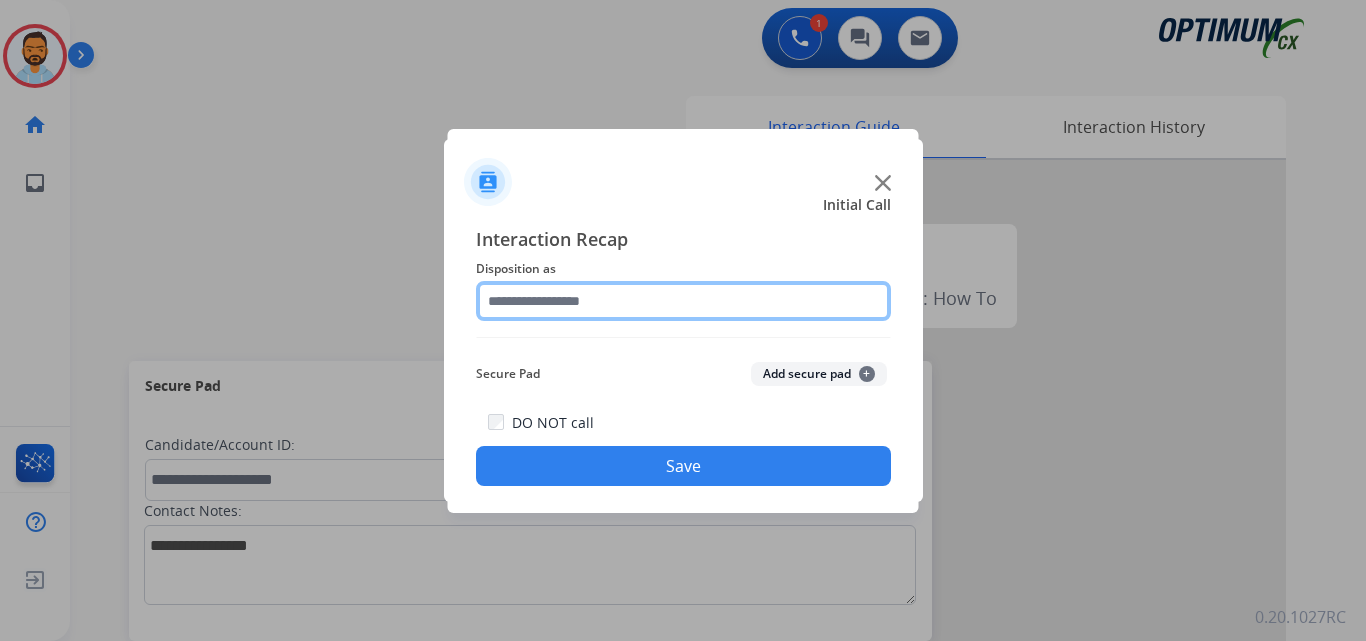 click 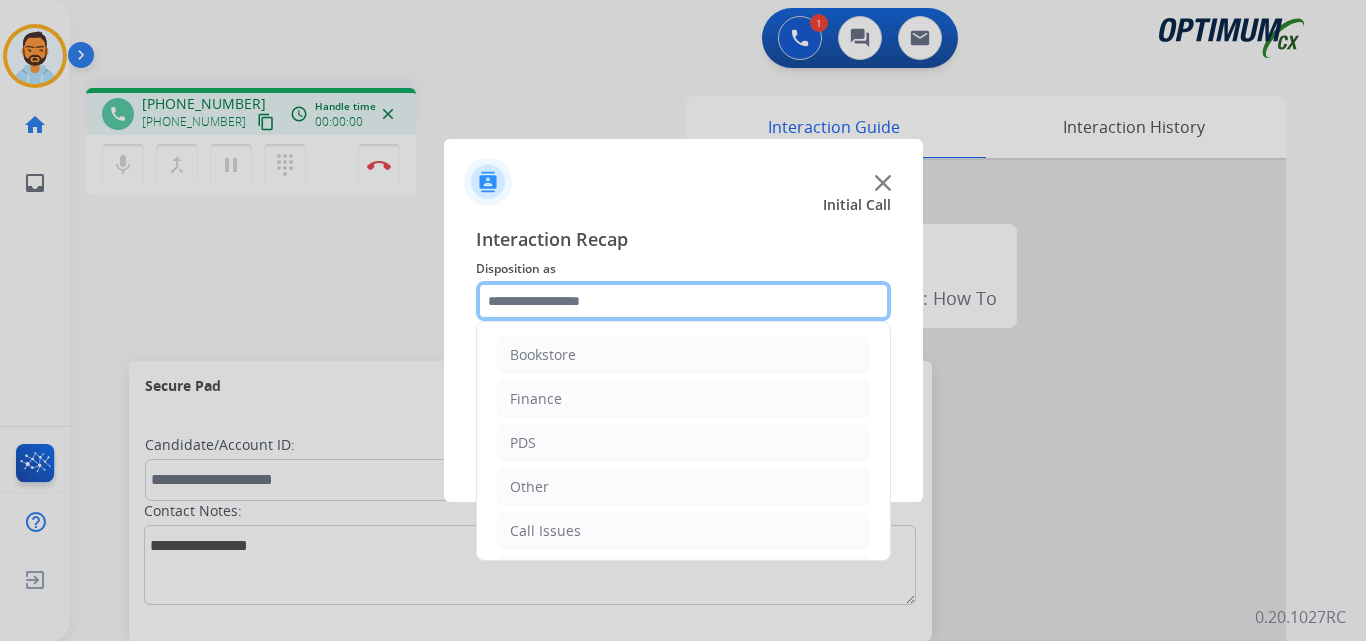 scroll, scrollTop: 136, scrollLeft: 0, axis: vertical 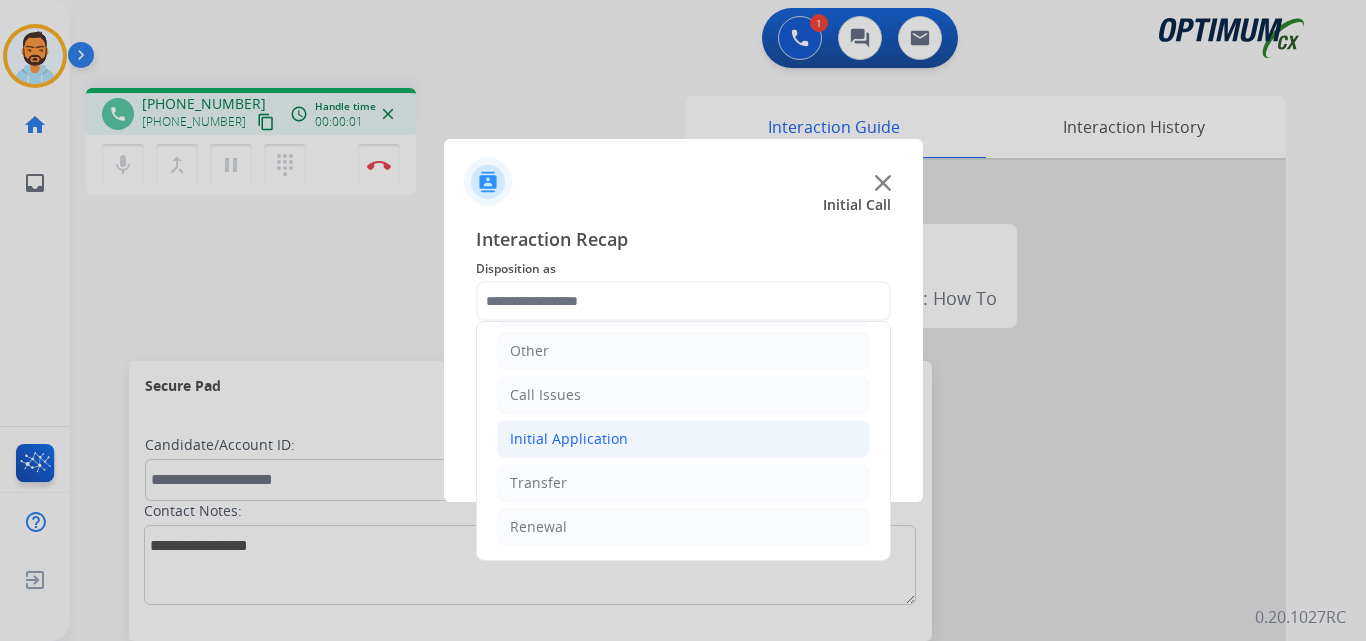 click on "Initial Application" 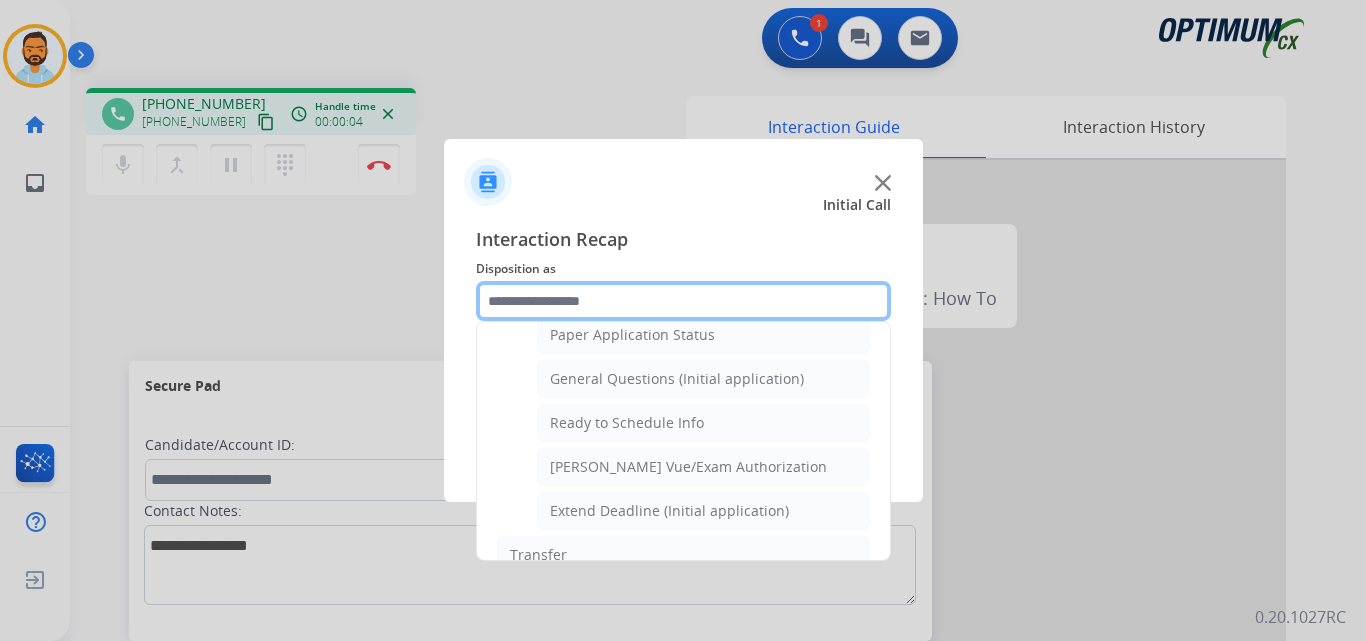 scroll, scrollTop: 1117, scrollLeft: 0, axis: vertical 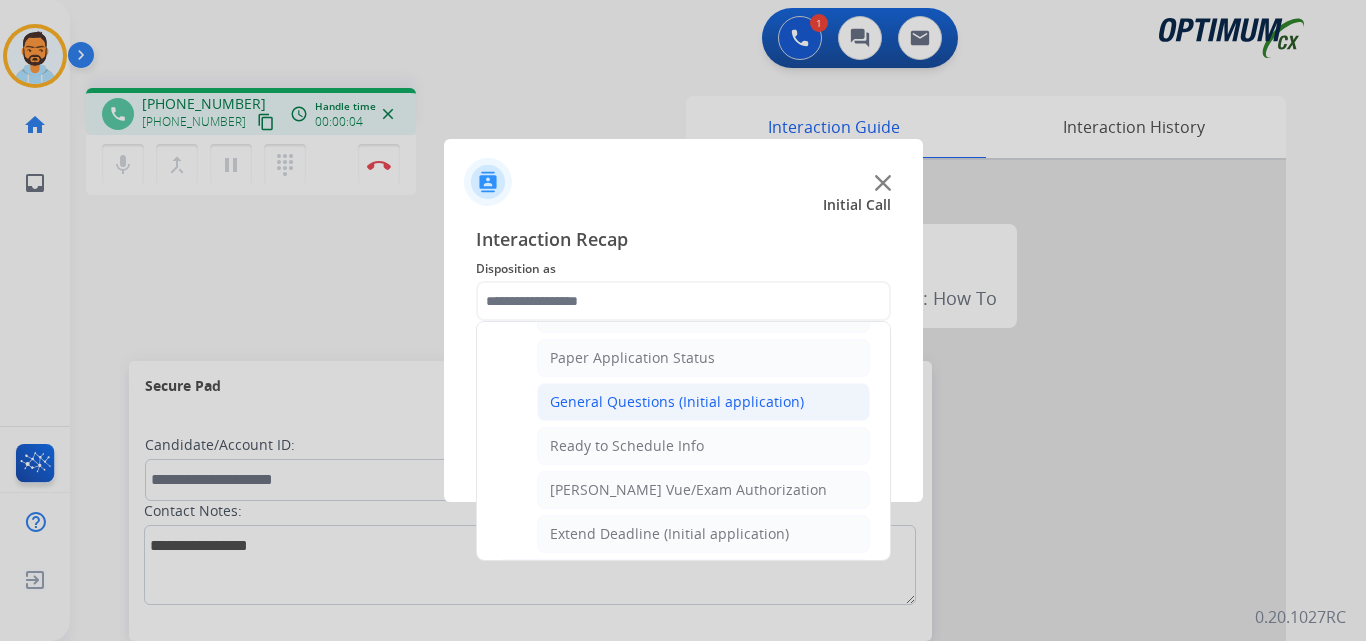 click on "General Questions (Initial application)" 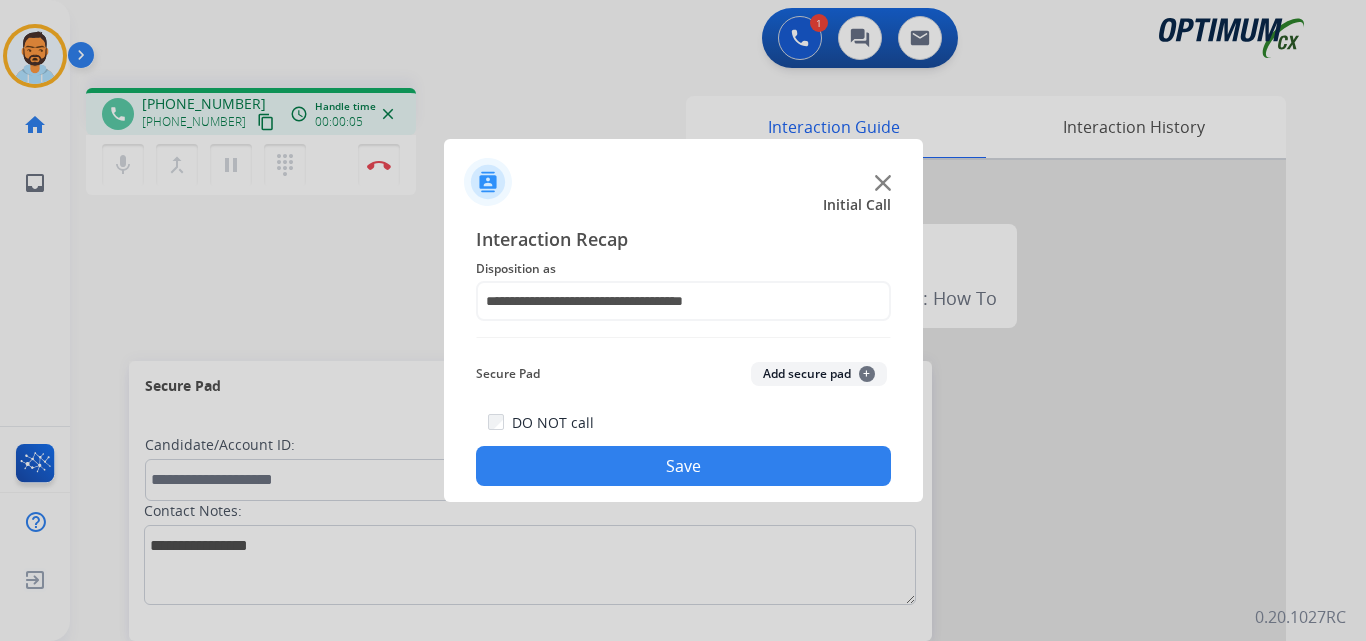 click on "Save" 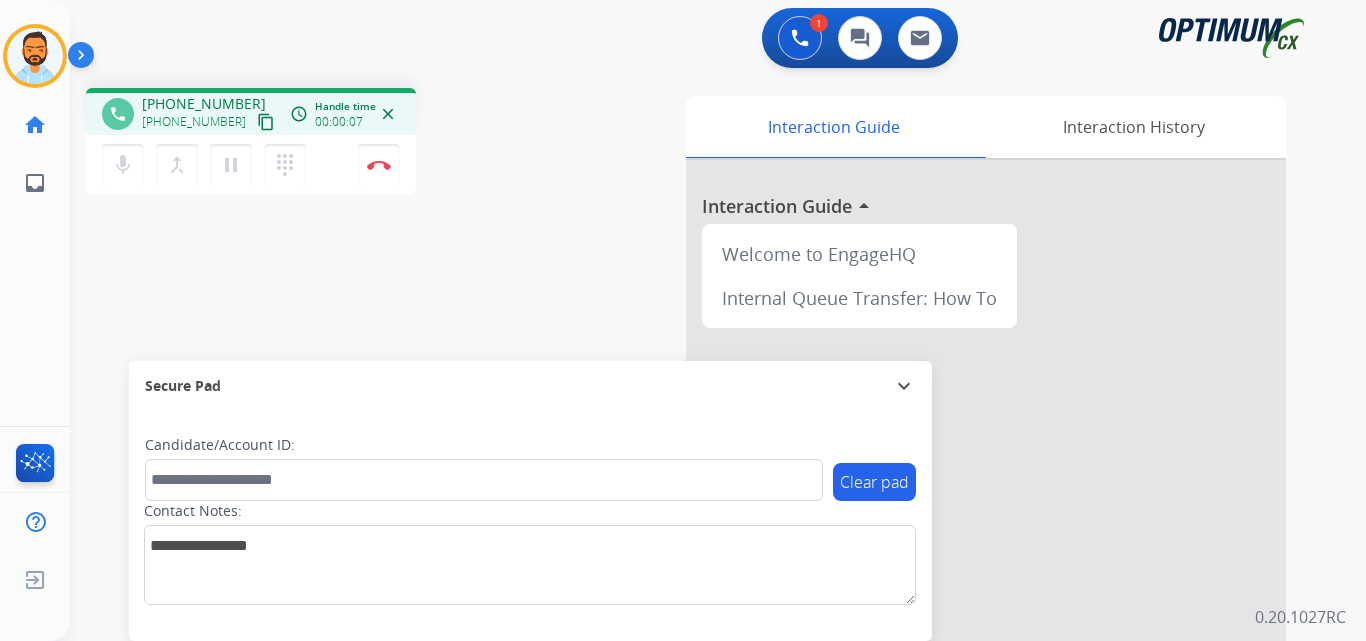click on "content_copy" at bounding box center [266, 122] 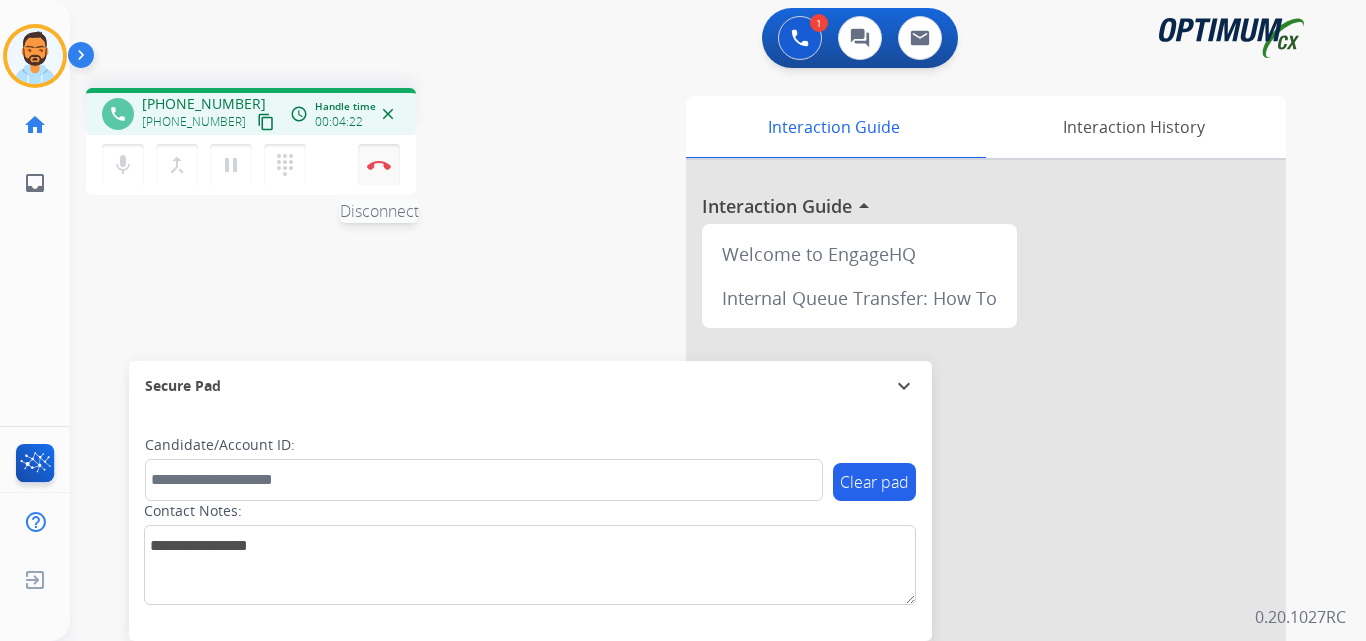click on "Disconnect" at bounding box center [379, 165] 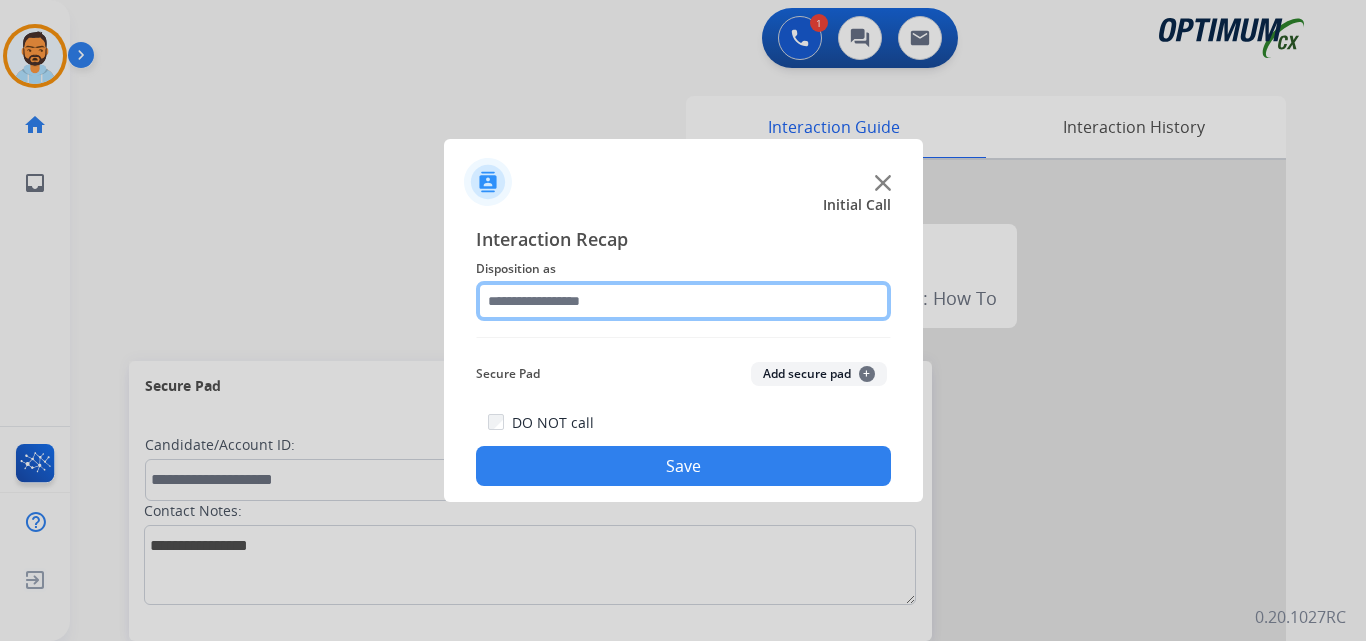 click 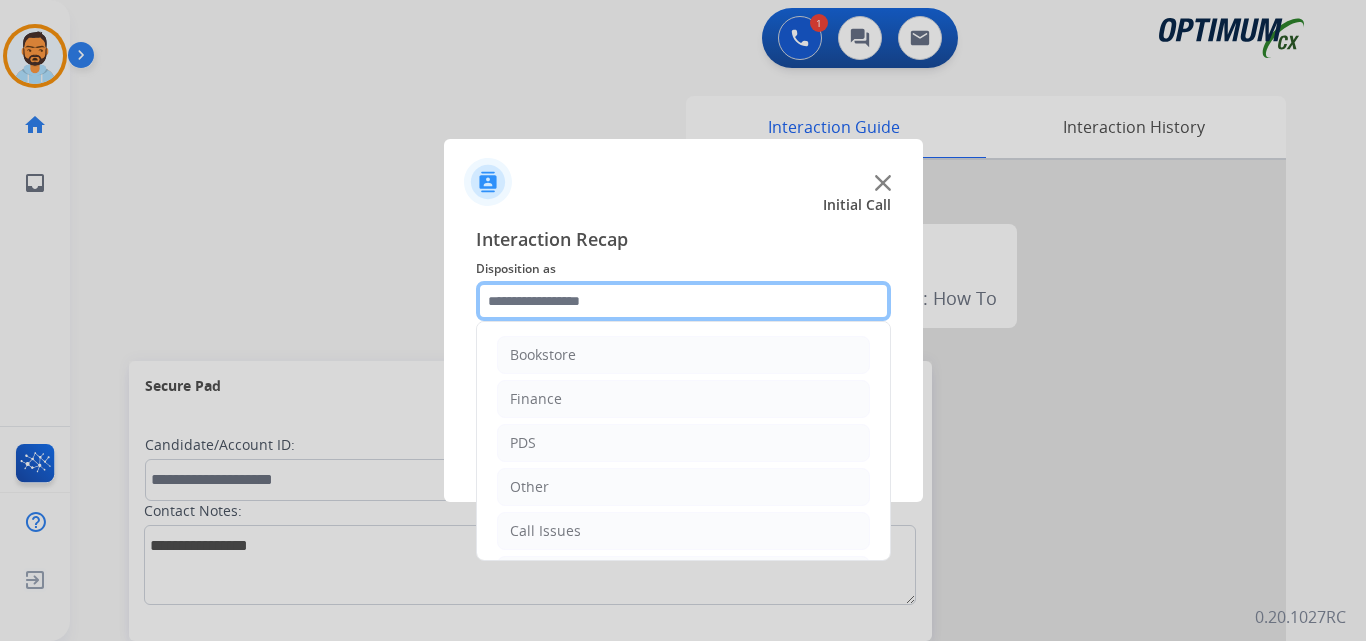 scroll, scrollTop: 136, scrollLeft: 0, axis: vertical 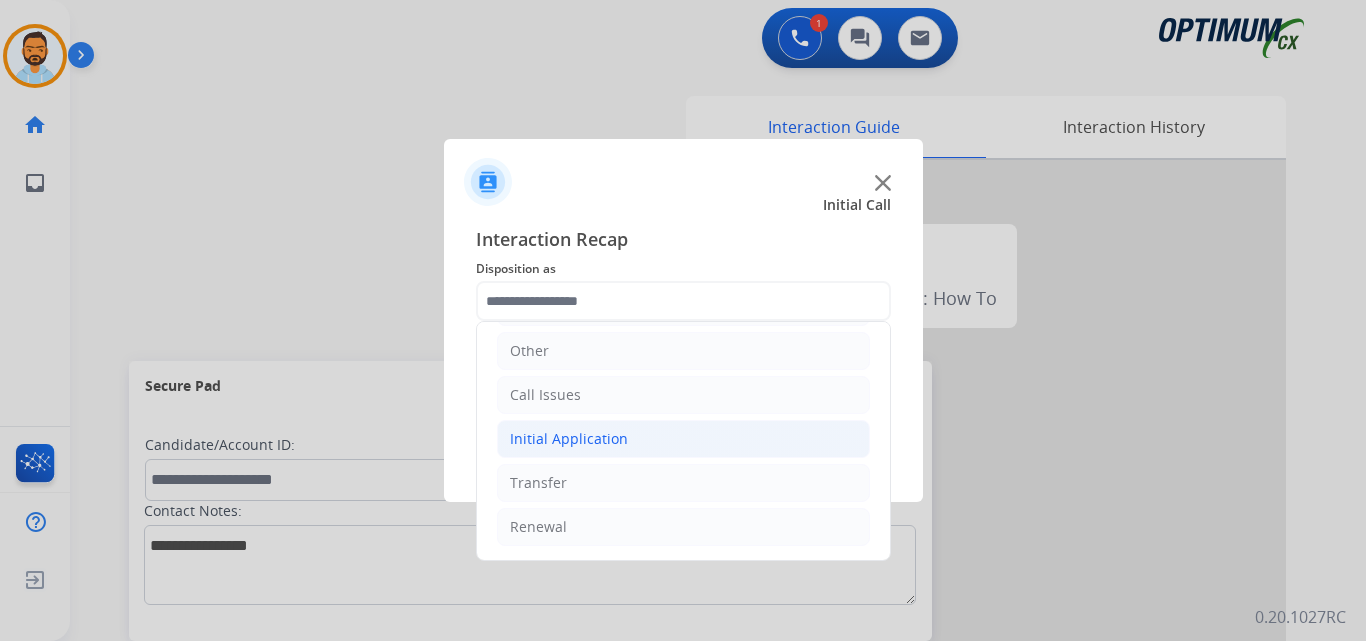 click on "Initial Application" 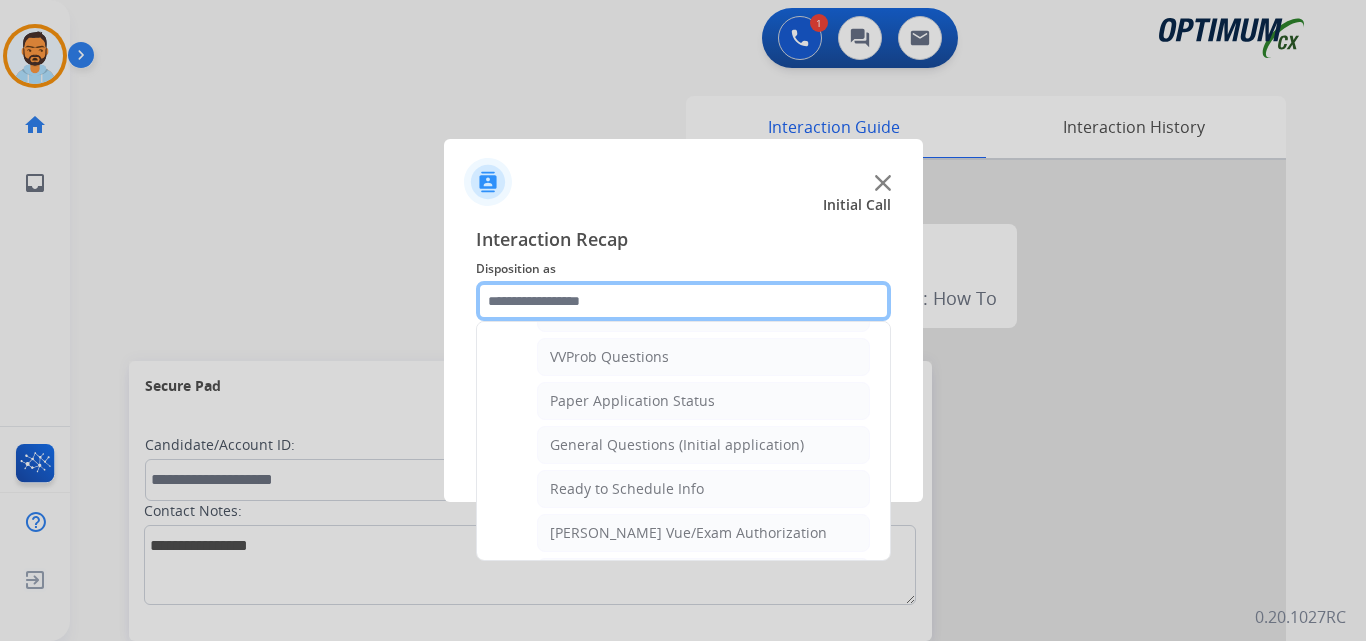 scroll, scrollTop: 1068, scrollLeft: 0, axis: vertical 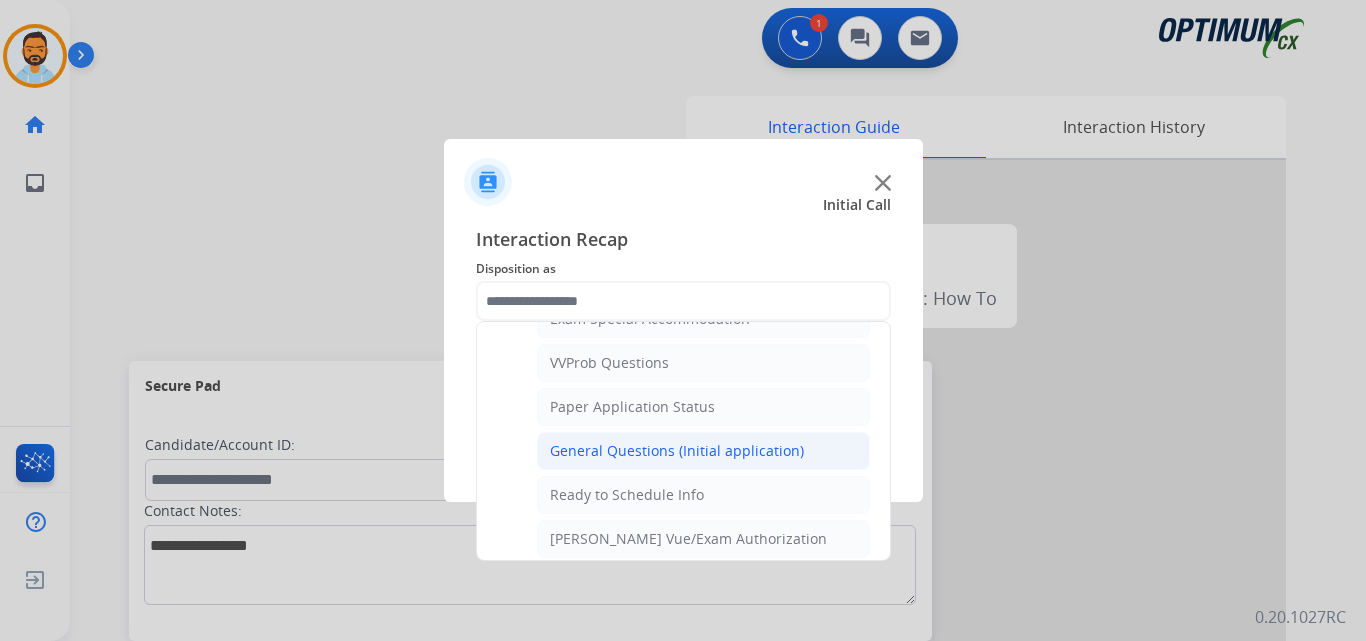 click on "General Questions (Initial application)" 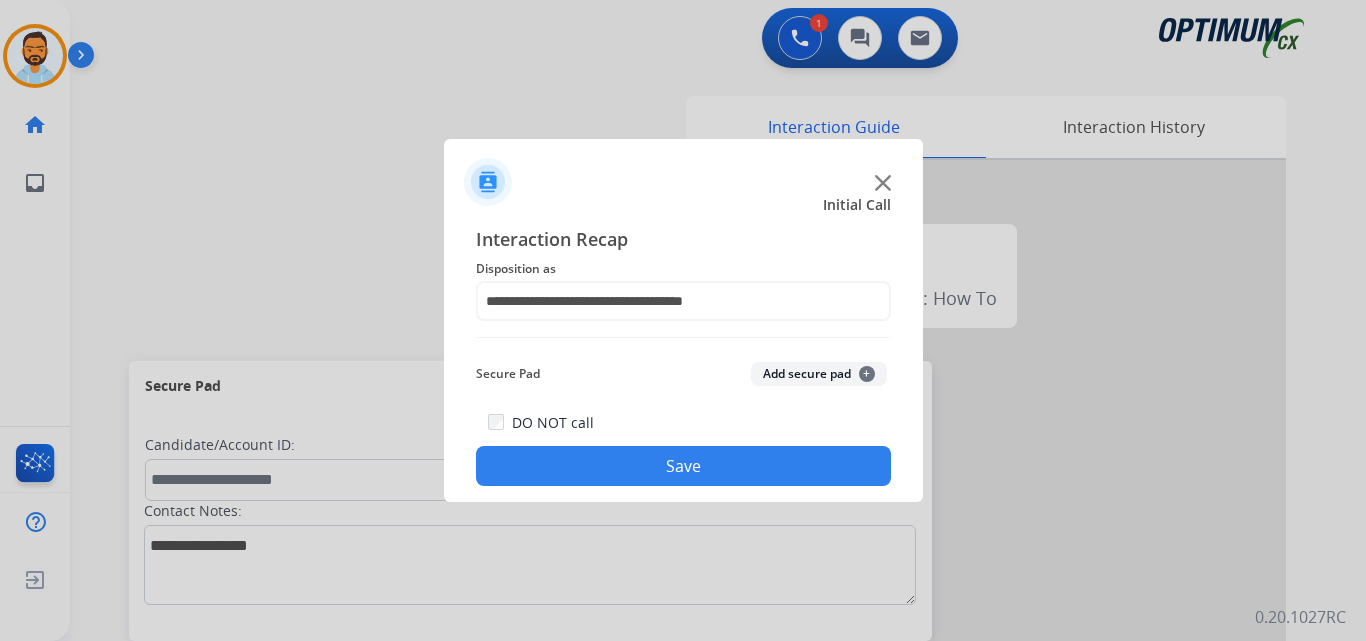 click on "Save" 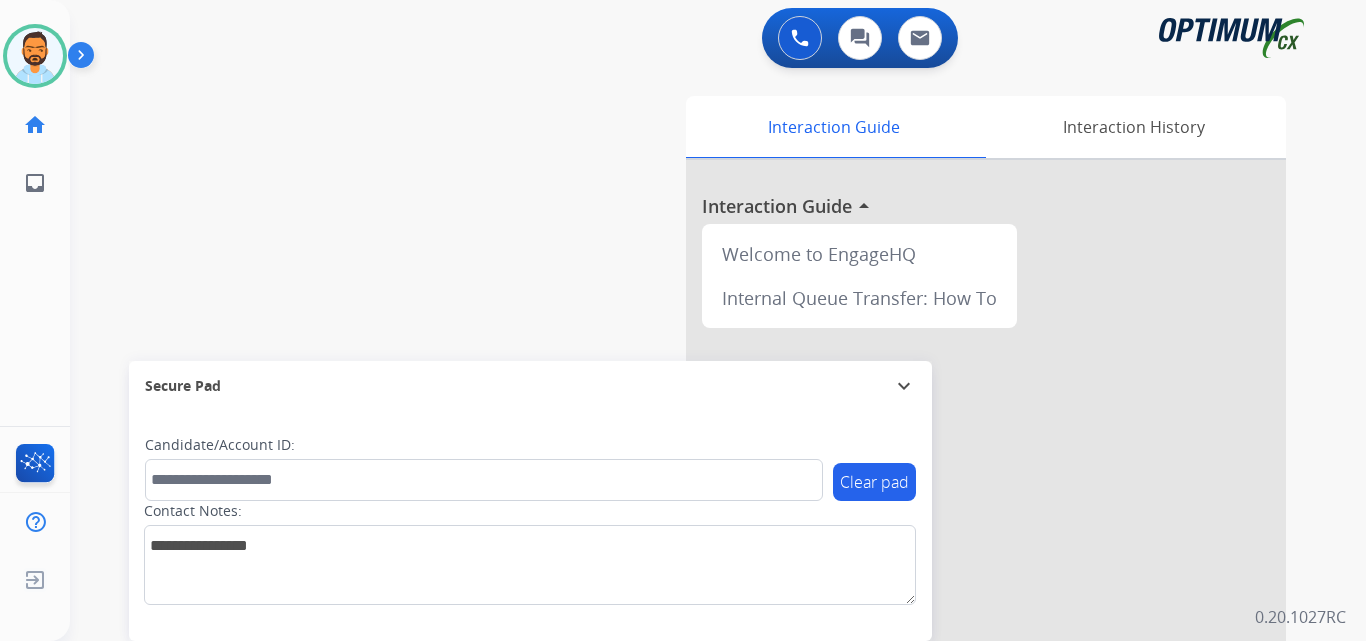 click at bounding box center (85, 59) 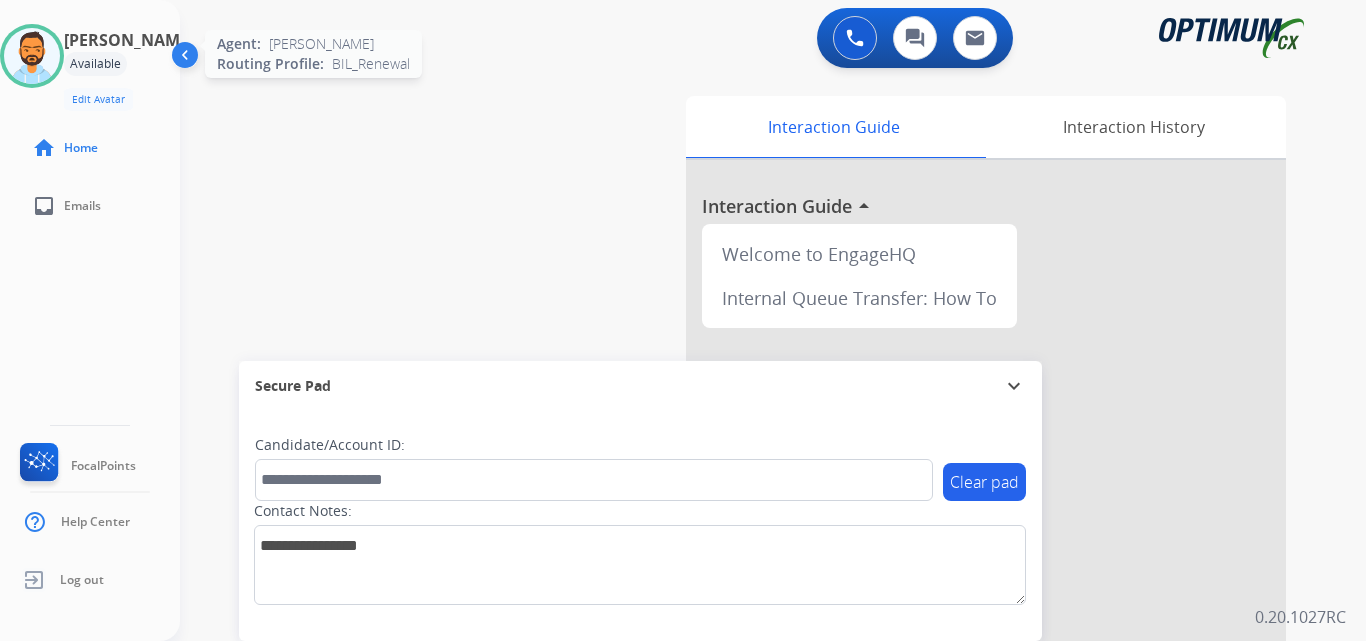 click at bounding box center (32, 56) 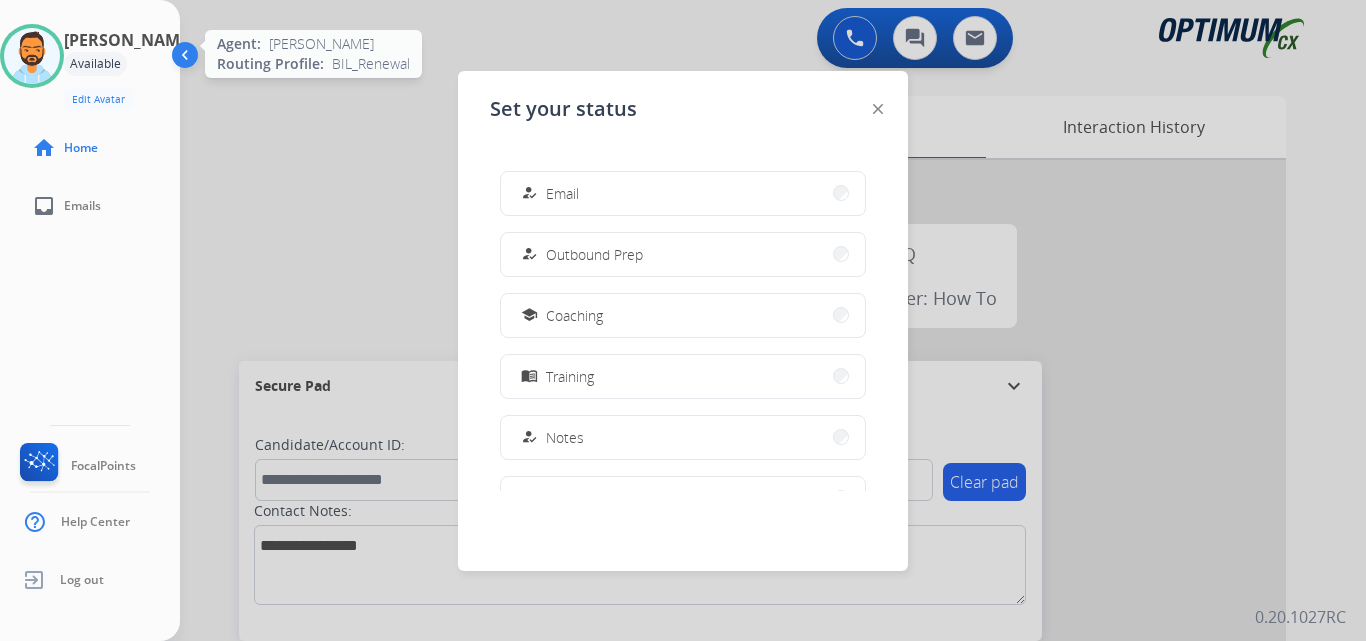 scroll, scrollTop: 499, scrollLeft: 0, axis: vertical 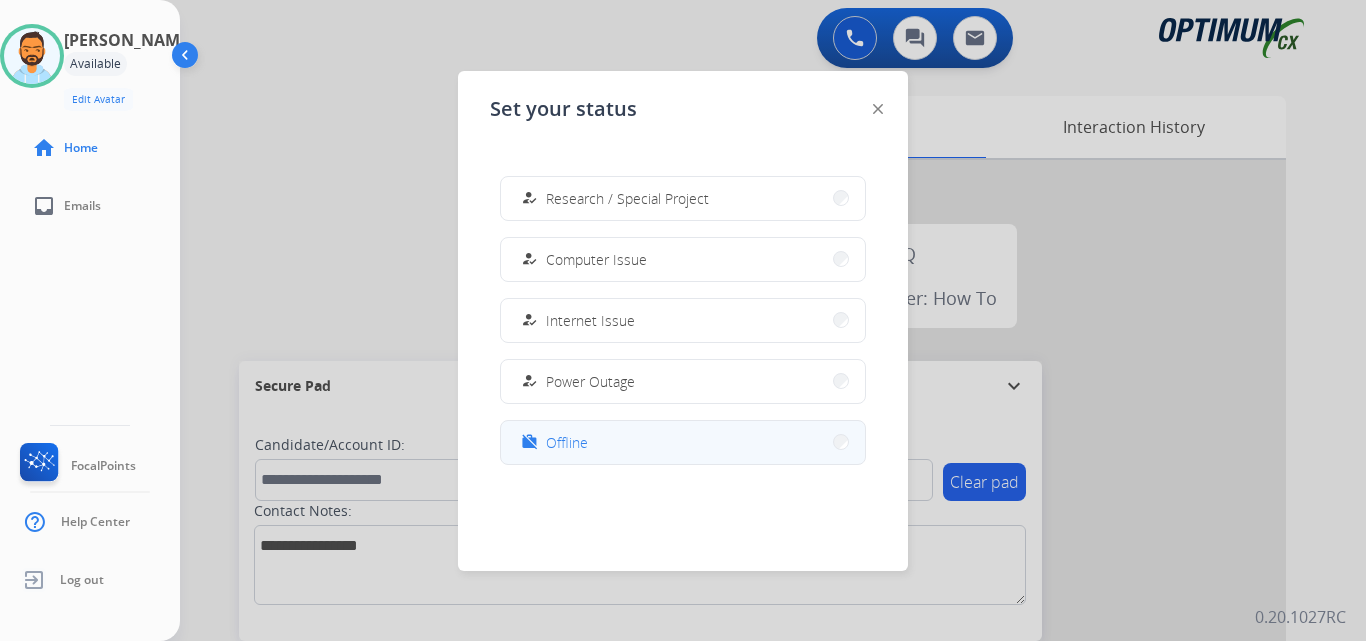 click on "Offline" at bounding box center [567, 442] 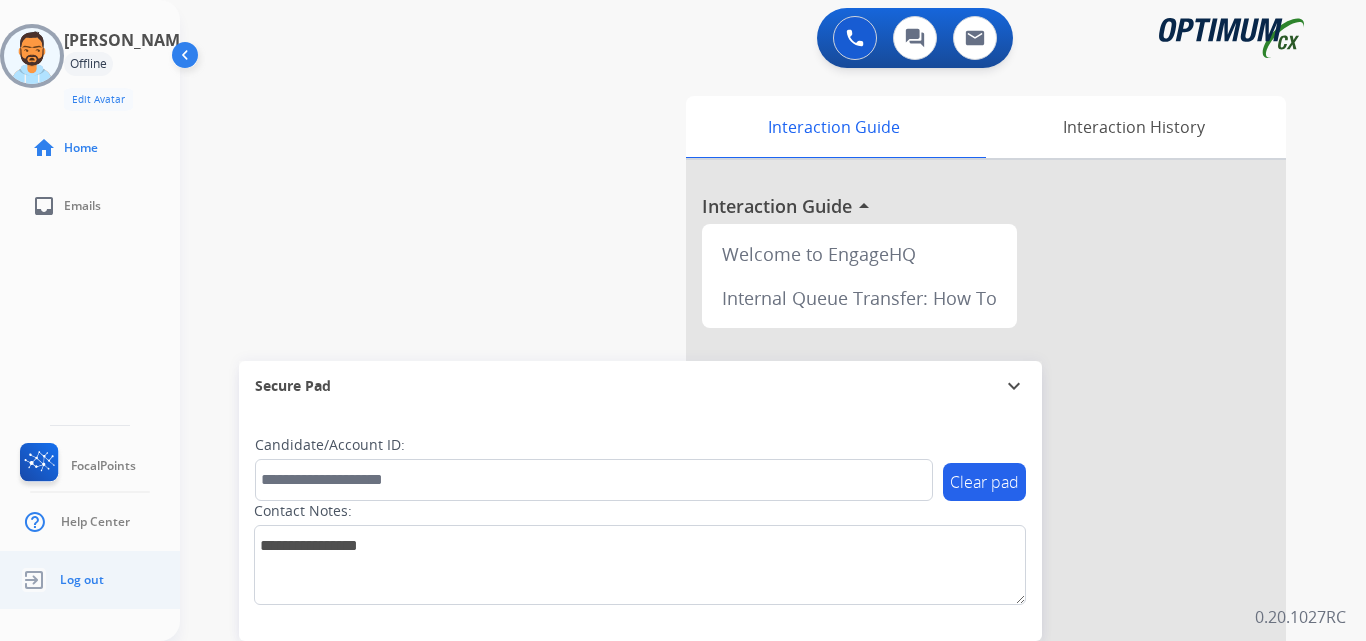 click on "Log out" 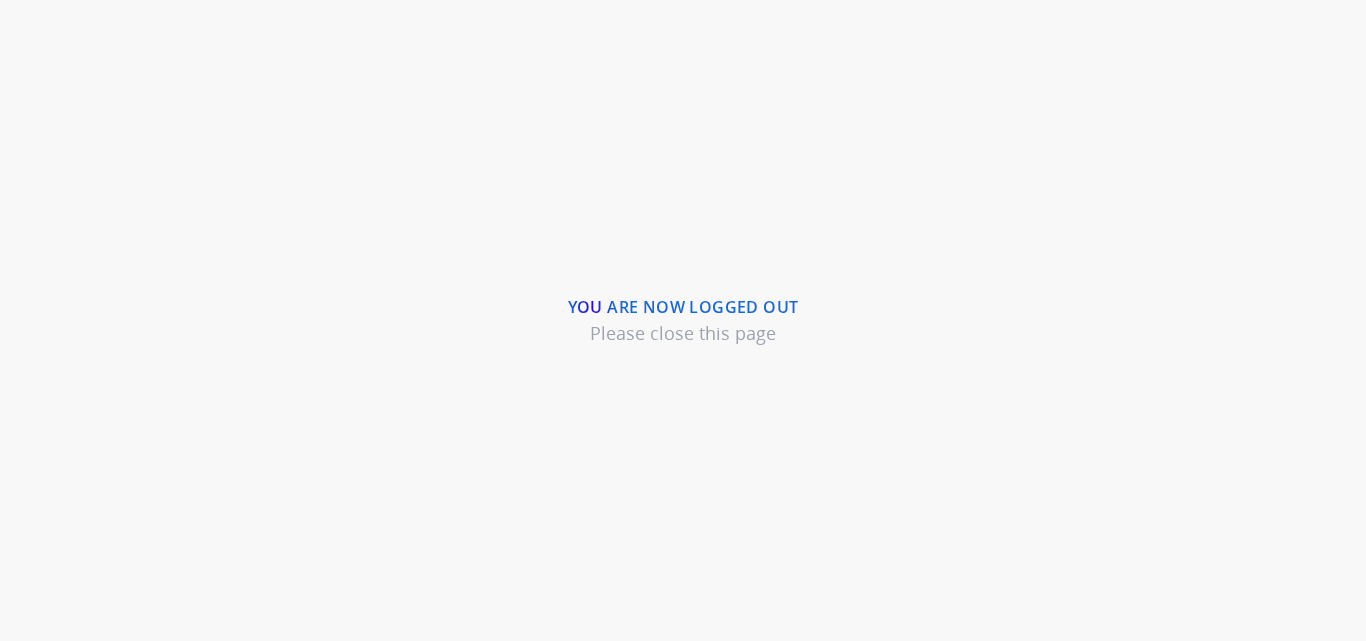 scroll, scrollTop: 0, scrollLeft: 0, axis: both 